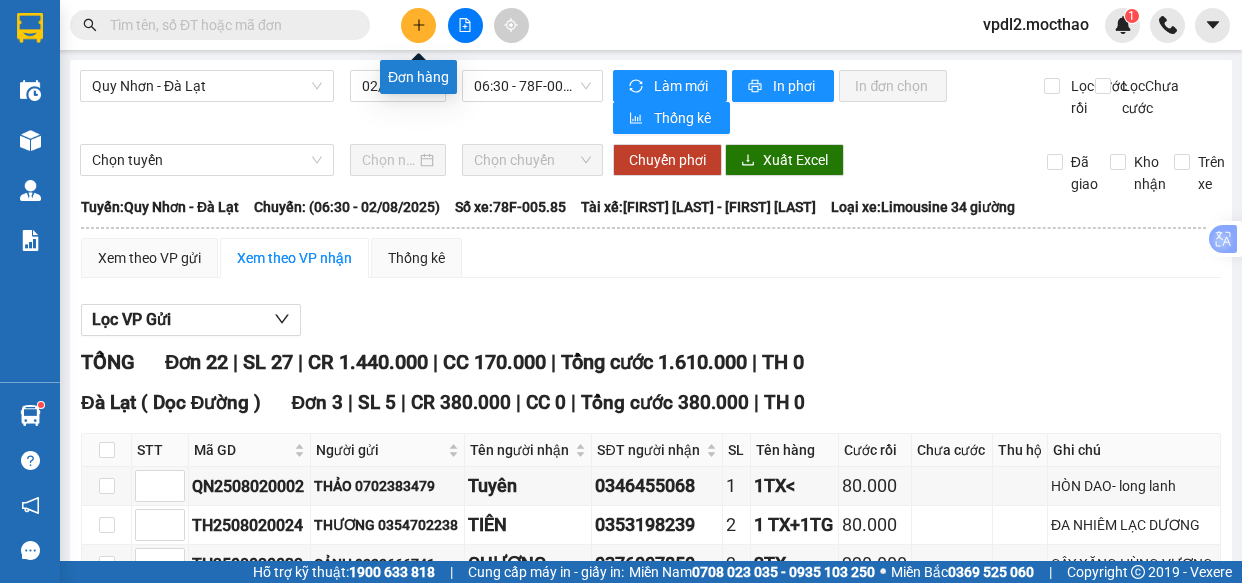 scroll, scrollTop: 0, scrollLeft: 0, axis: both 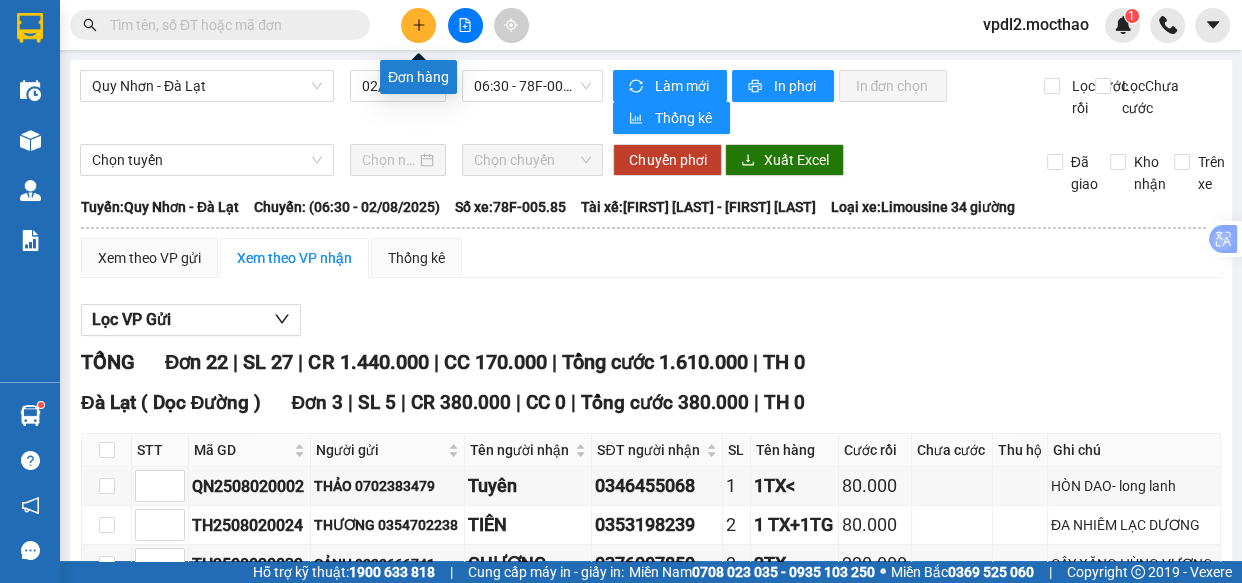 click 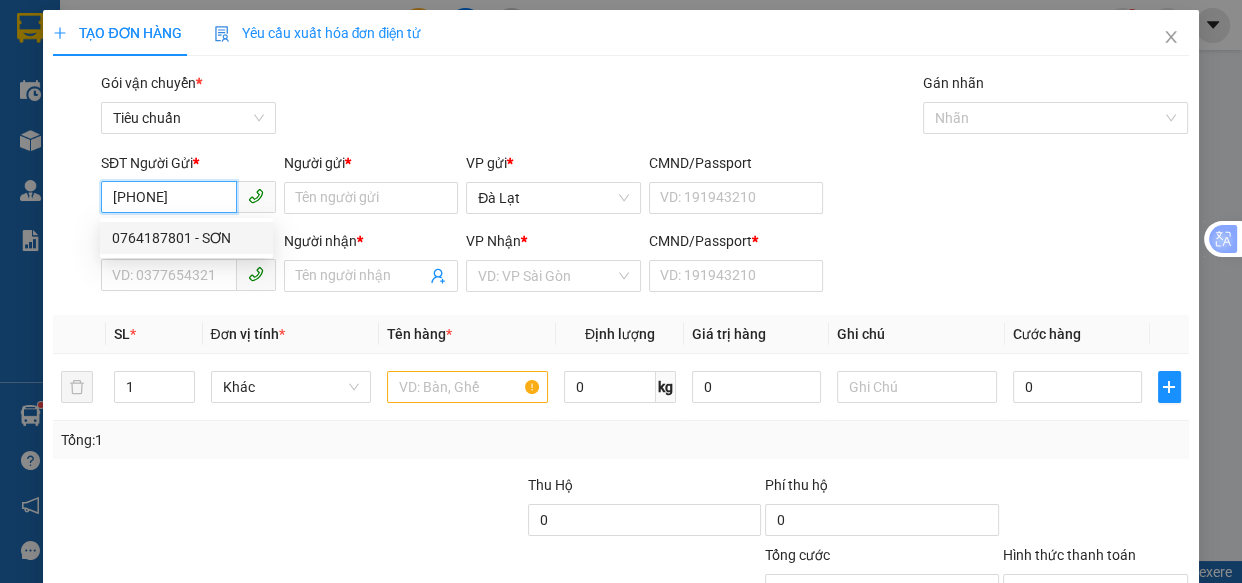 click on "0764187801 - SƠN" at bounding box center (186, 238) 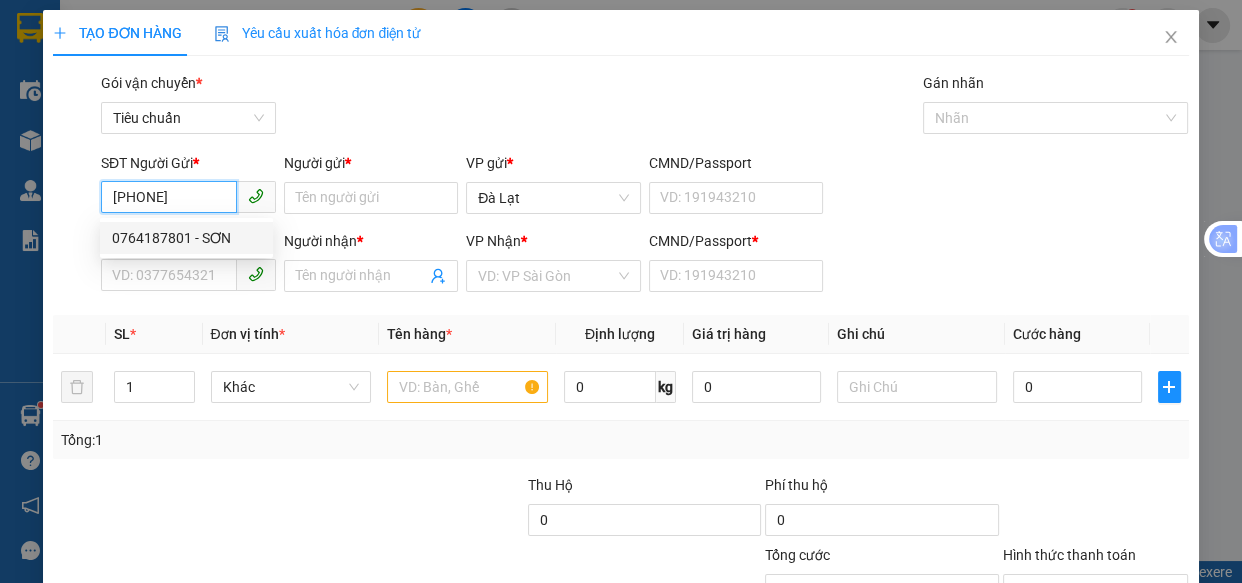 type on "0" 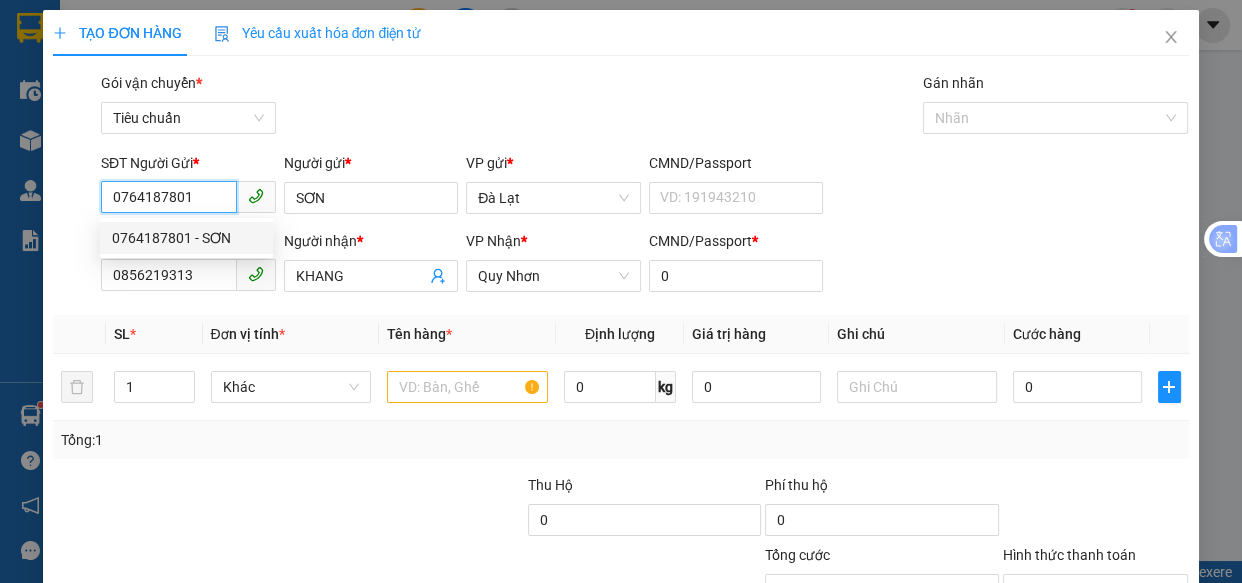 type on "50.000" 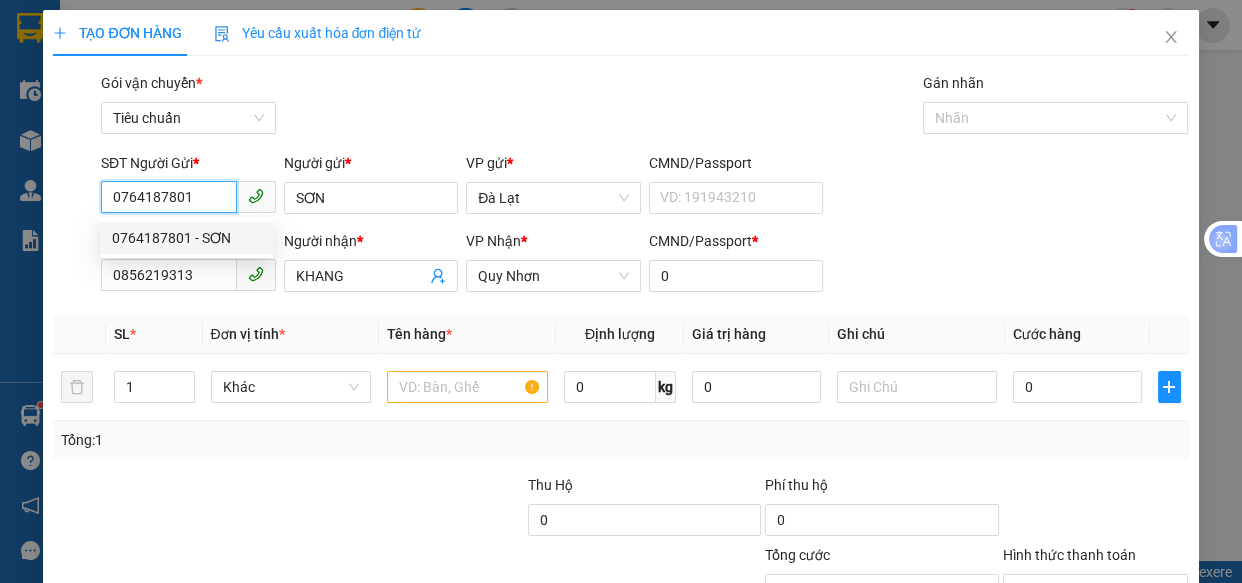 type on "50.000" 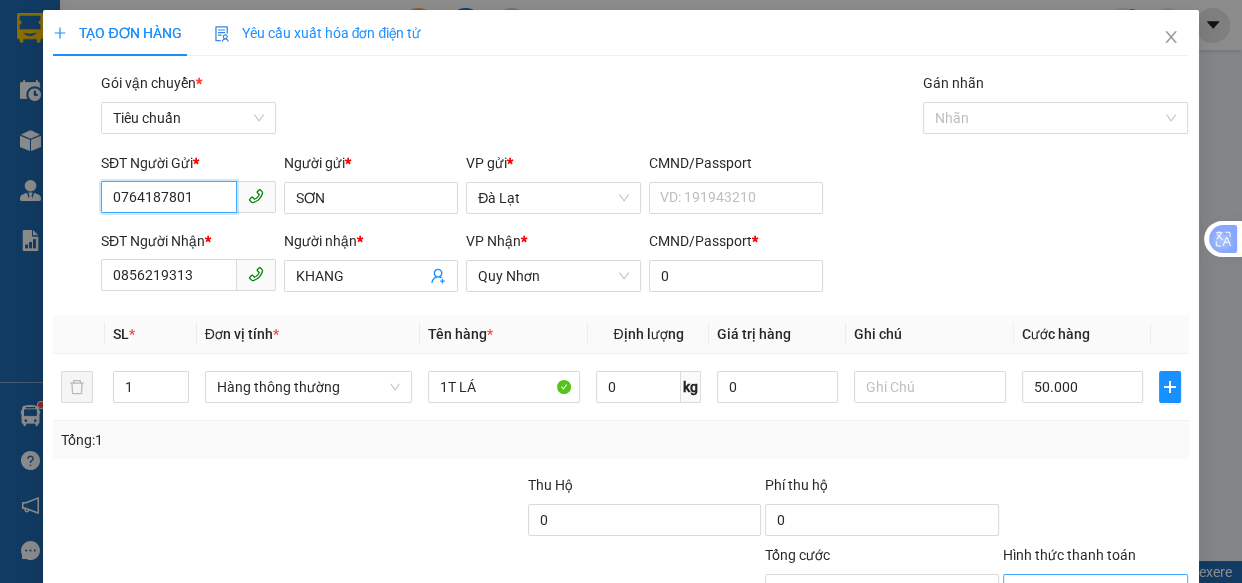 scroll, scrollTop: 156, scrollLeft: 0, axis: vertical 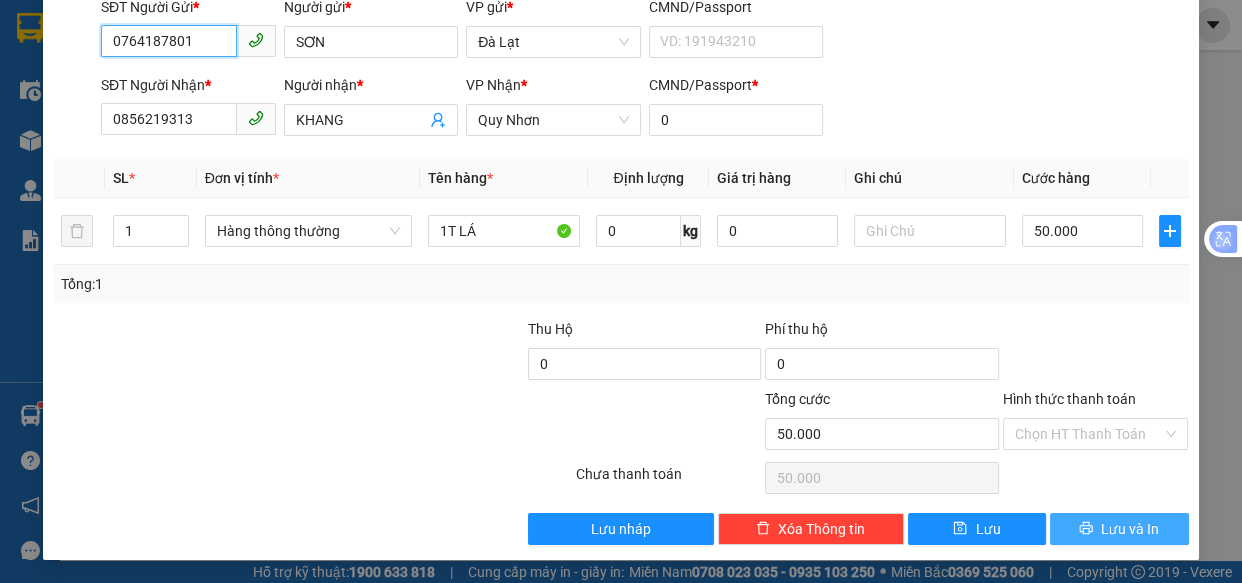 type on "0764187801" 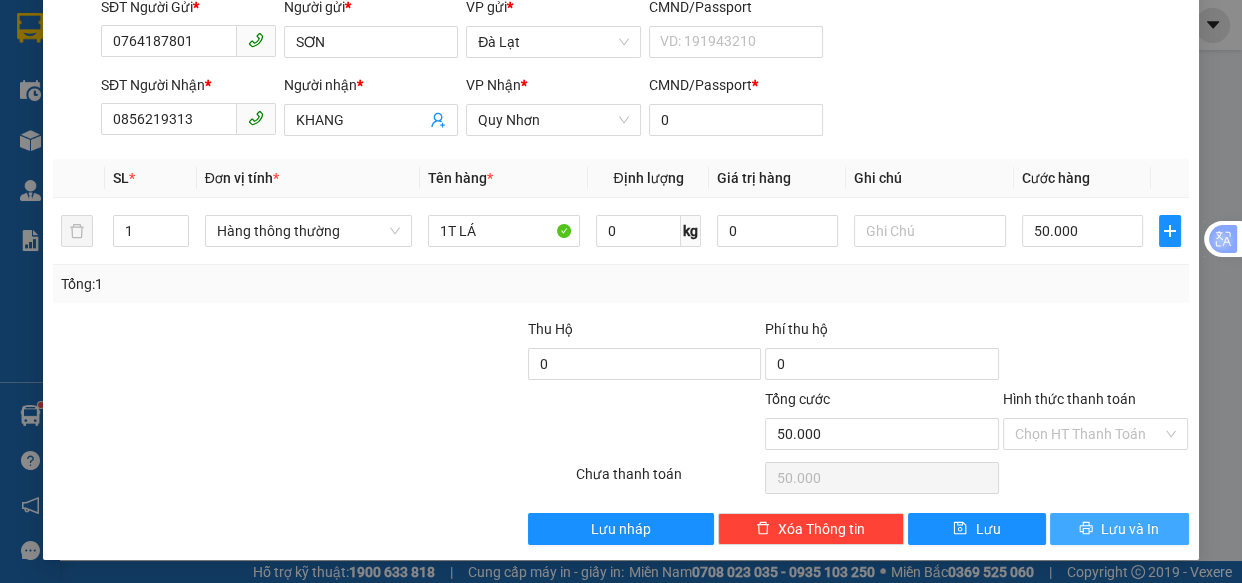 click on "Lưu và In" at bounding box center (1130, 529) 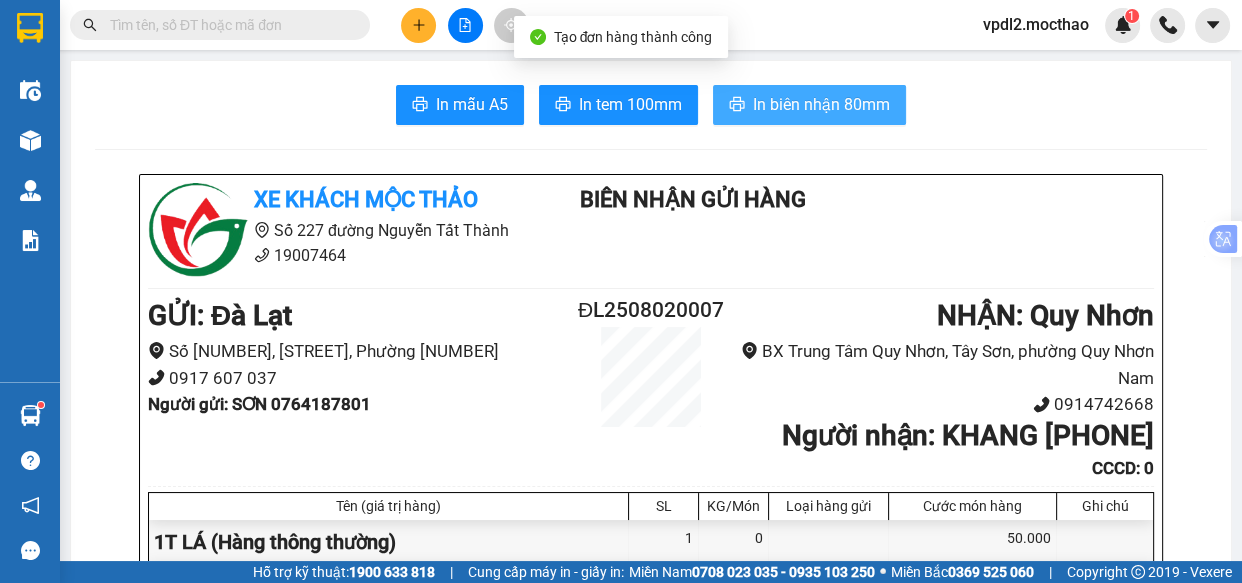 click on "In biên nhận 80mm" at bounding box center [821, 104] 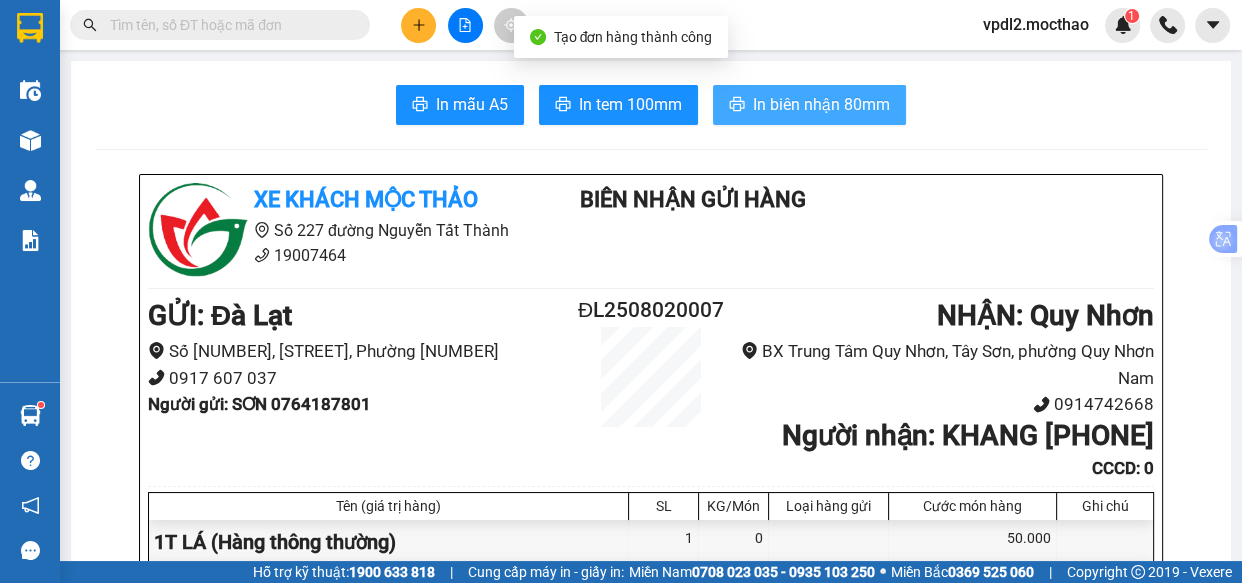 scroll, scrollTop: 0, scrollLeft: 0, axis: both 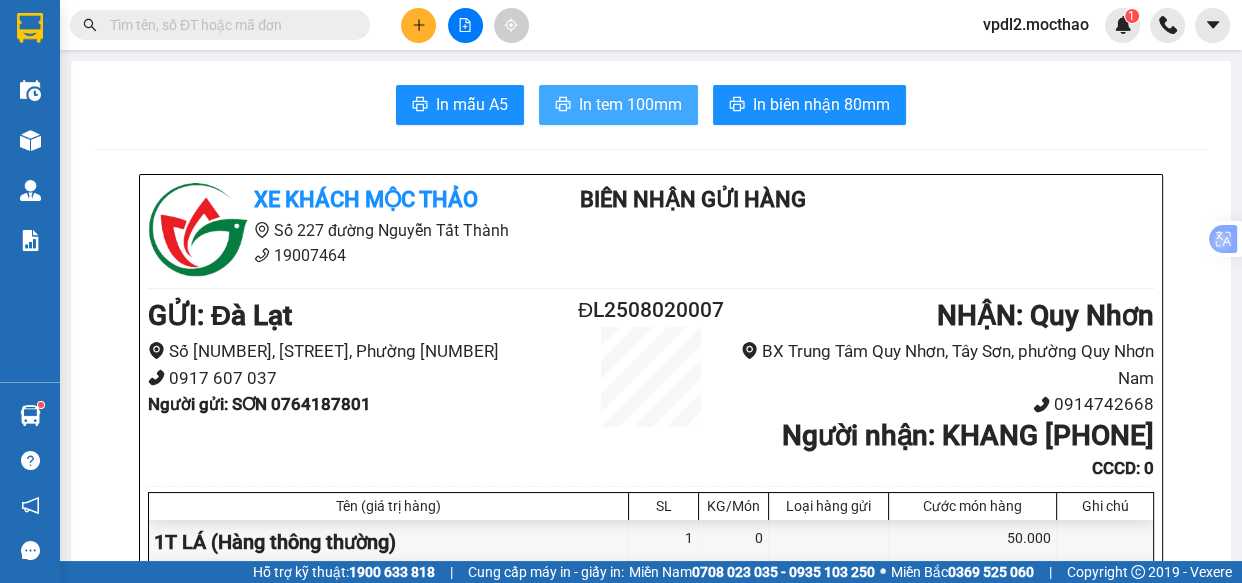 click on "In tem 100mm" at bounding box center (630, 104) 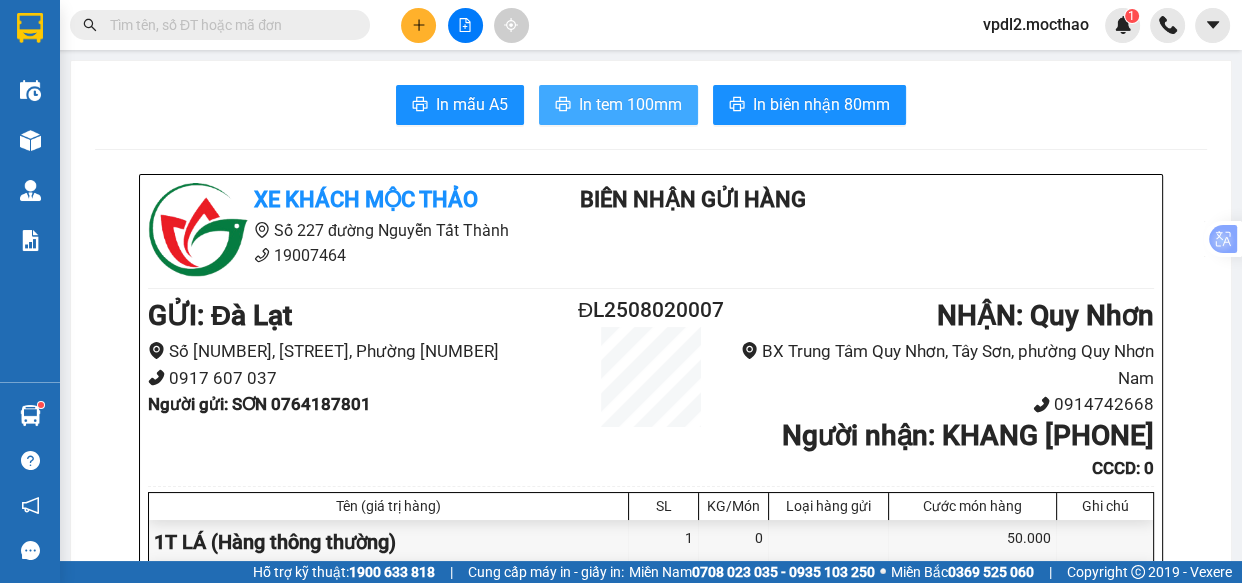 scroll, scrollTop: 0, scrollLeft: 0, axis: both 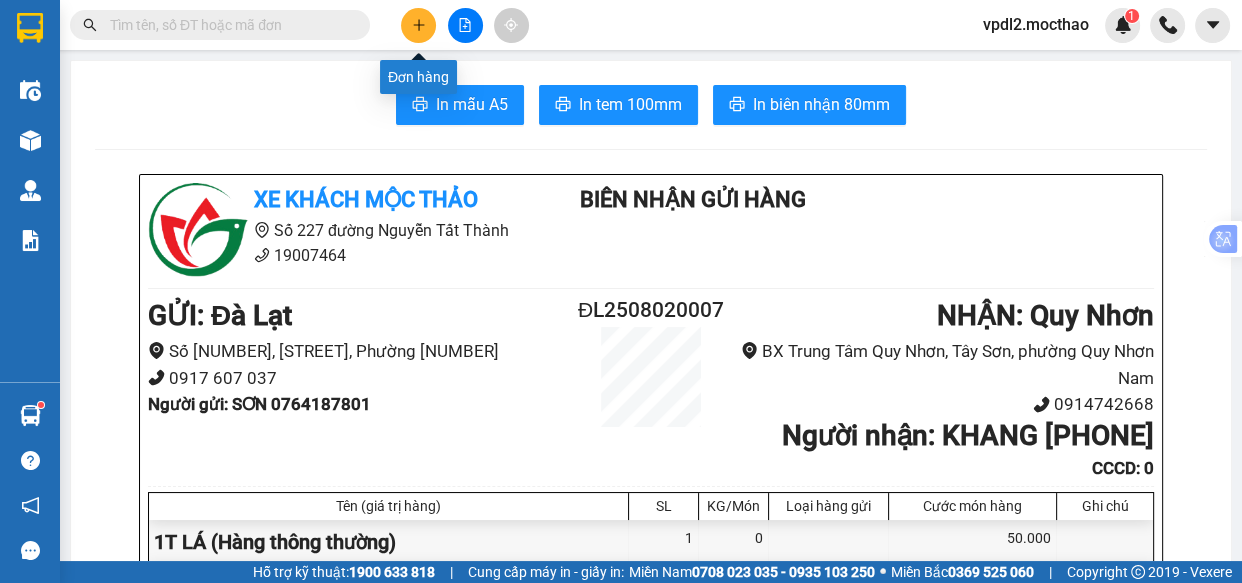 click at bounding box center [418, 25] 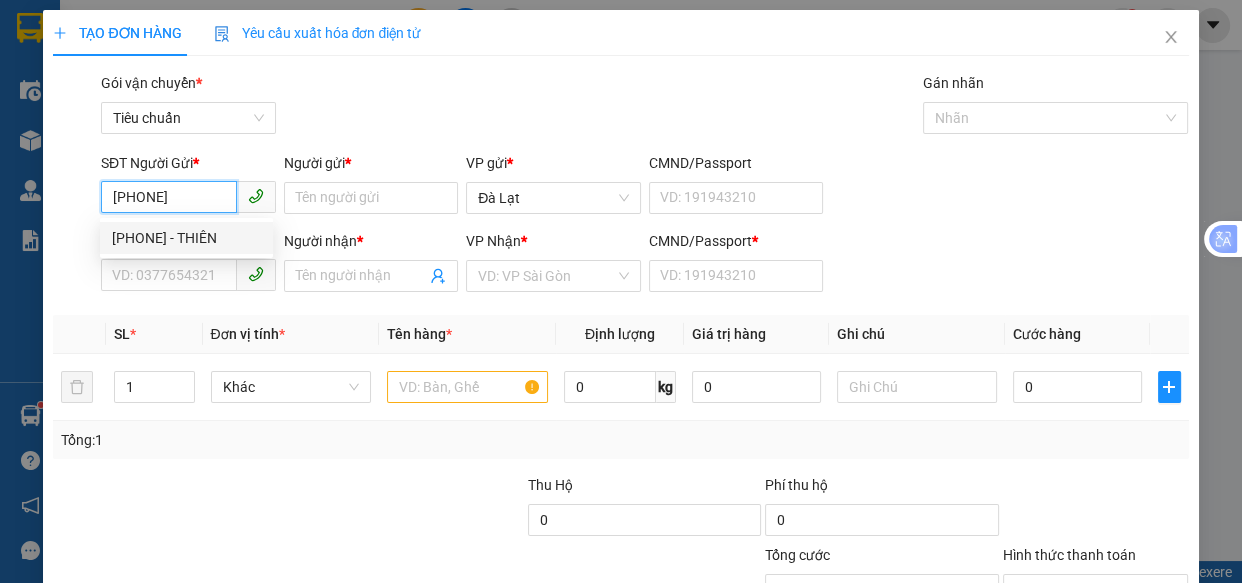 click on "[PHONE] - THIÊN" at bounding box center [186, 238] 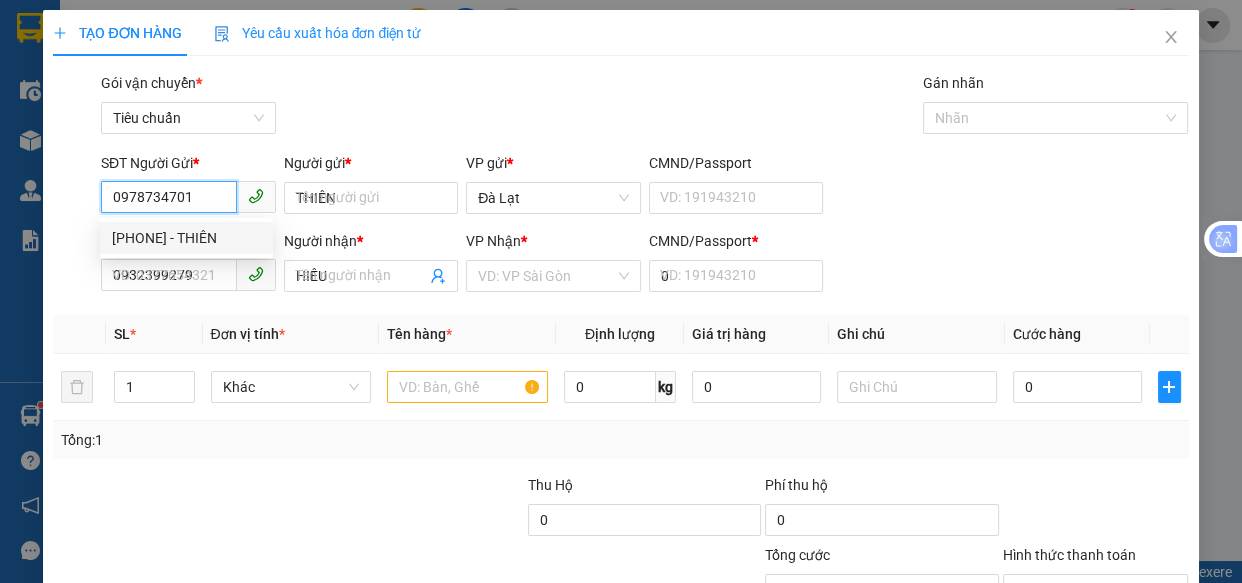 type on "30.000" 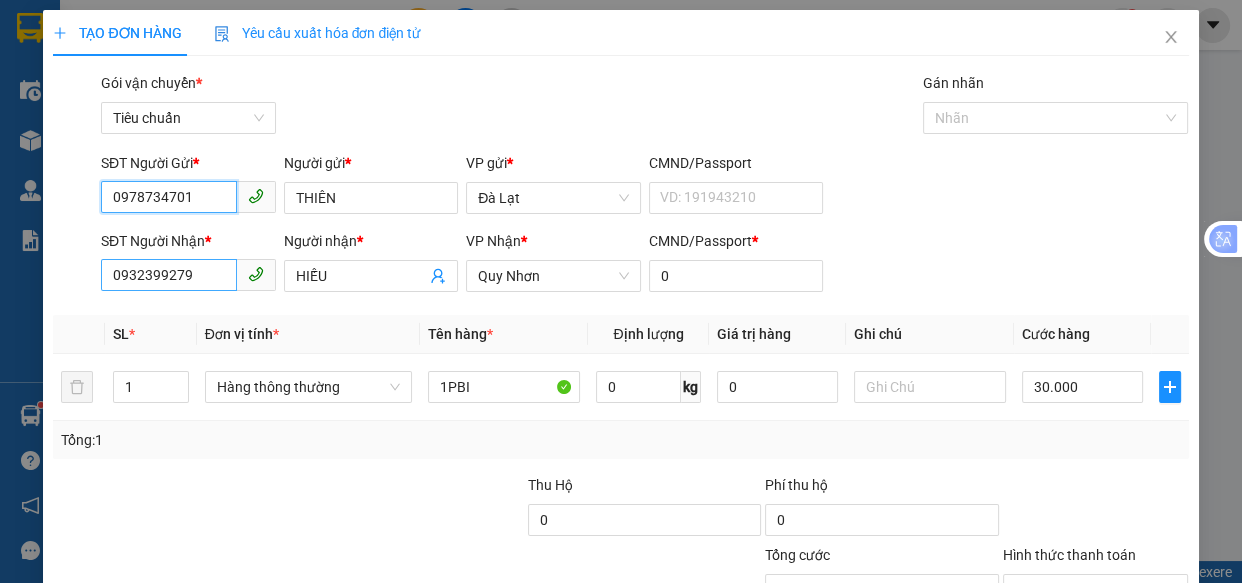 type on "0978734701" 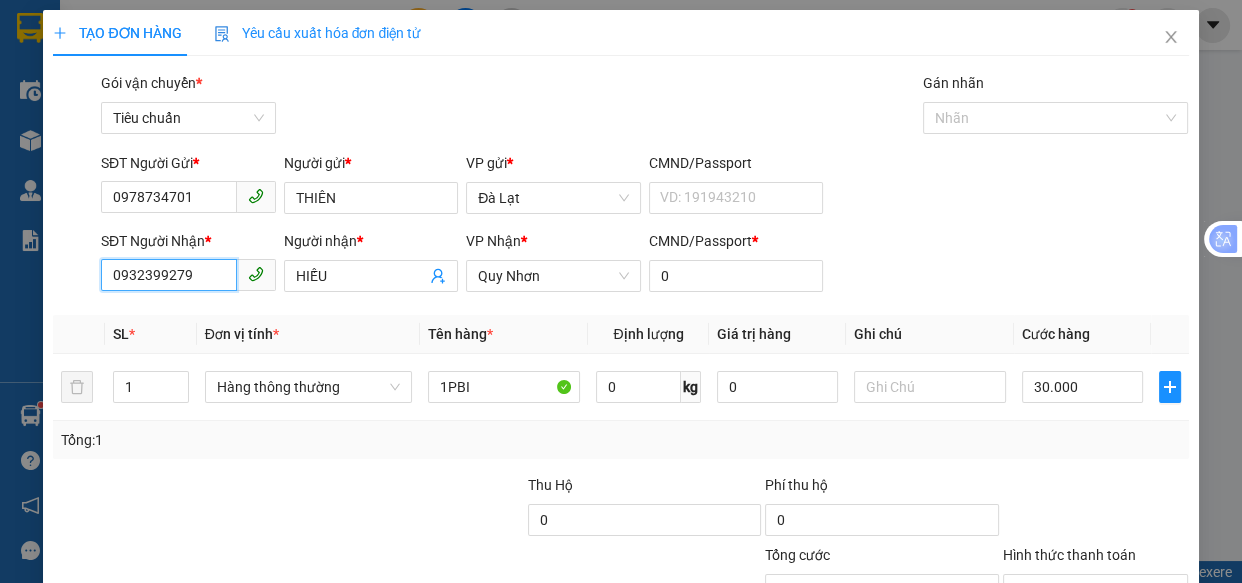 click on "0932399279" at bounding box center [169, 275] 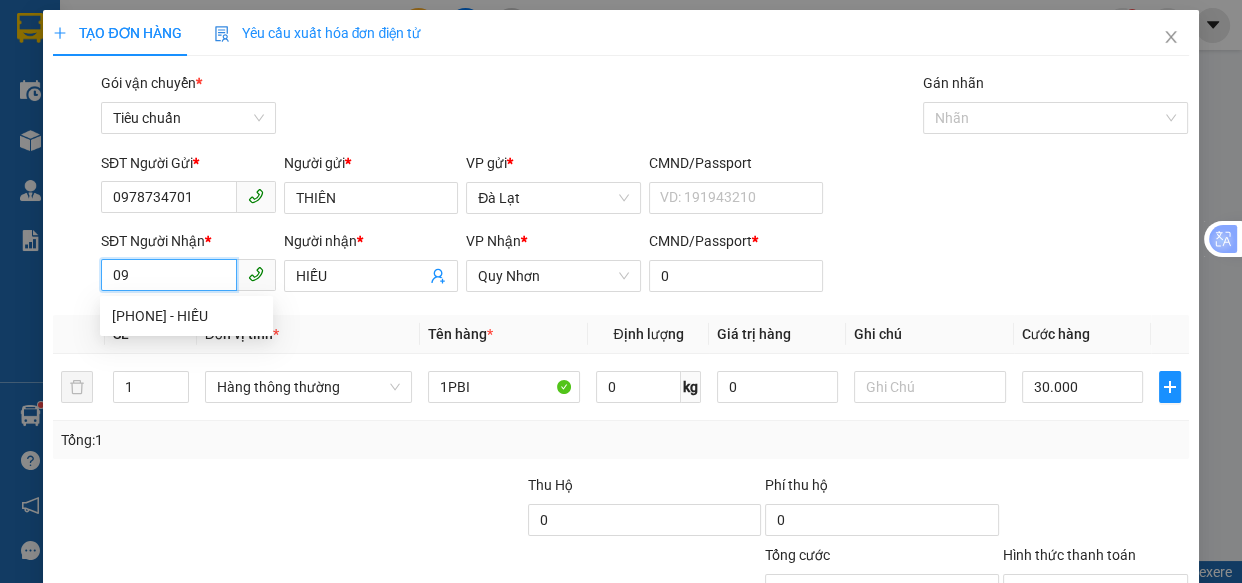 type on "0" 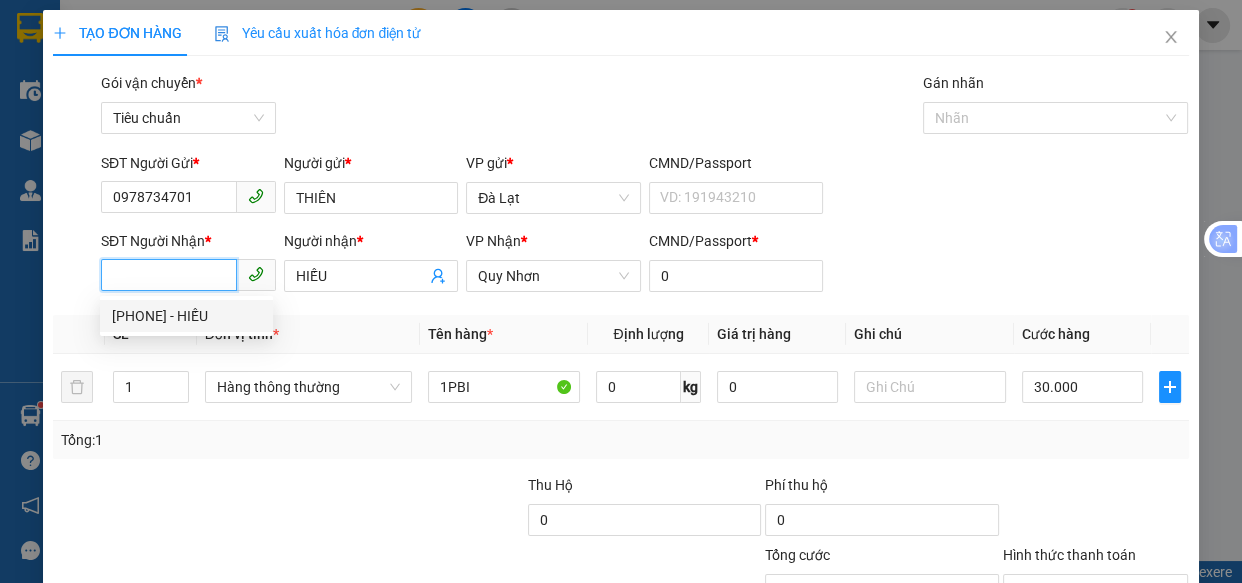 click on "[PHONE] - HIẾU" at bounding box center (186, 316) 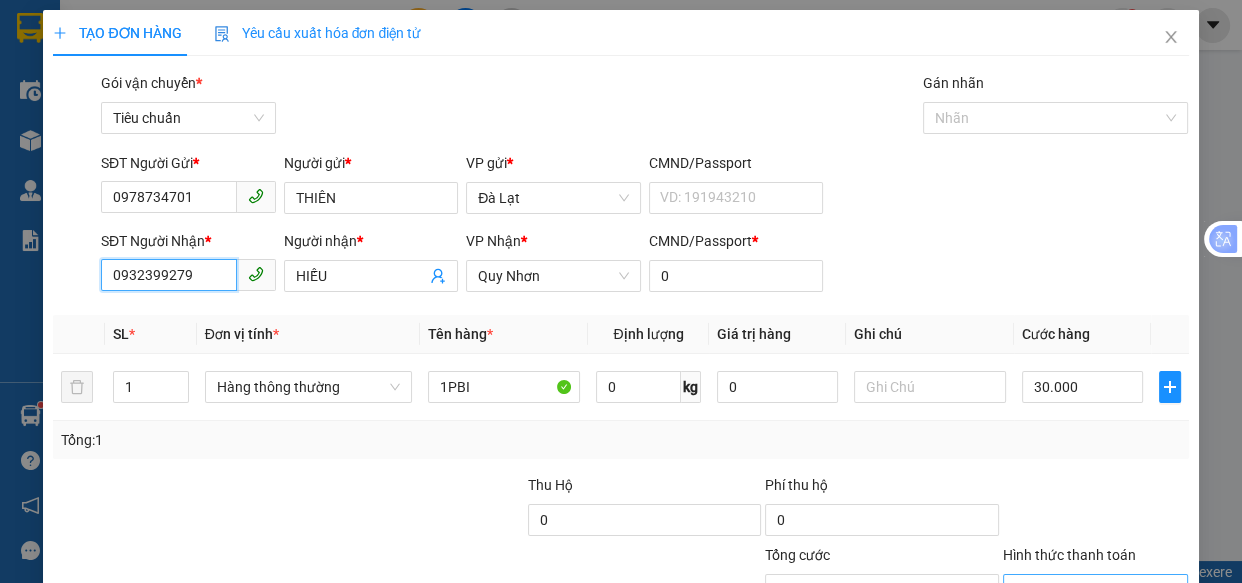 scroll, scrollTop: 156, scrollLeft: 0, axis: vertical 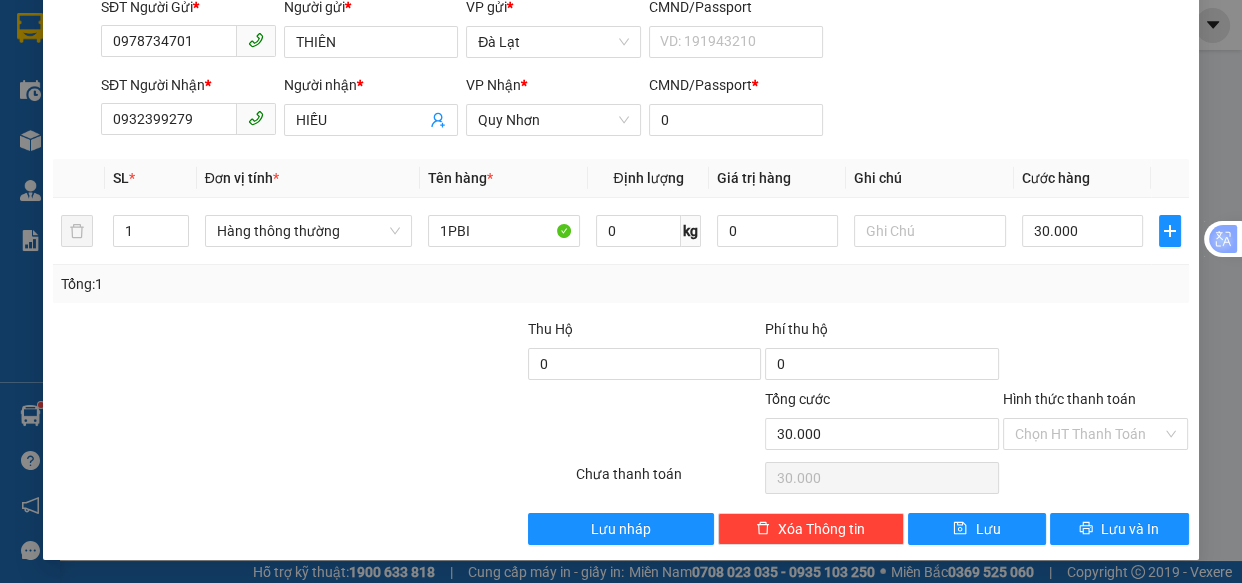 drag, startPoint x: 1087, startPoint y: 427, endPoint x: 1019, endPoint y: 342, distance: 108.85311 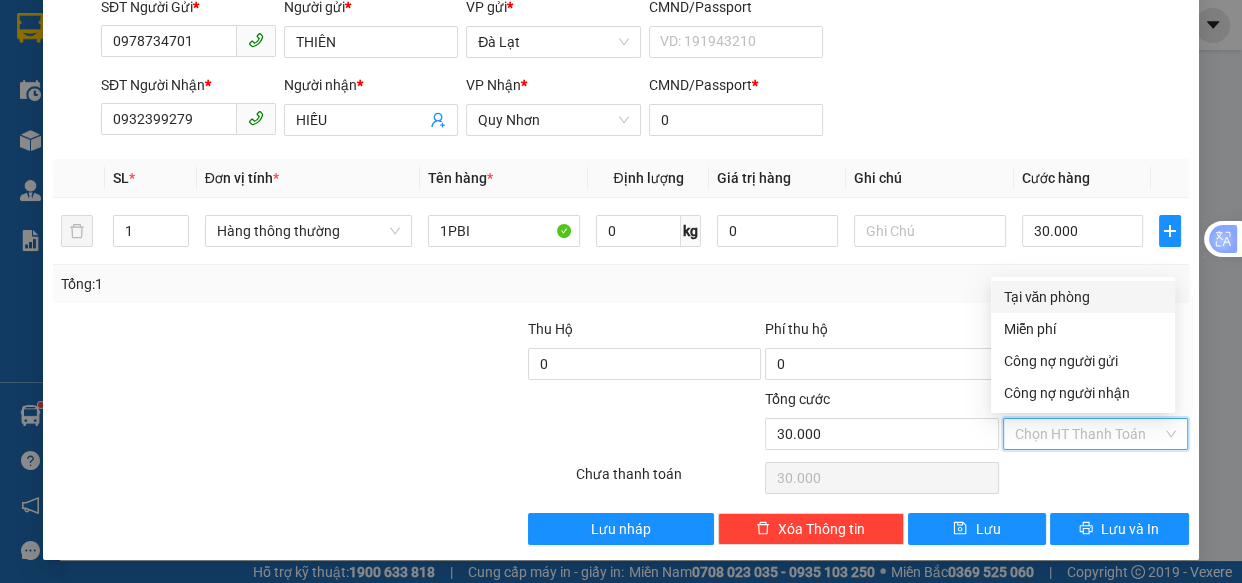 click on "Tại văn phòng" at bounding box center [1083, 297] 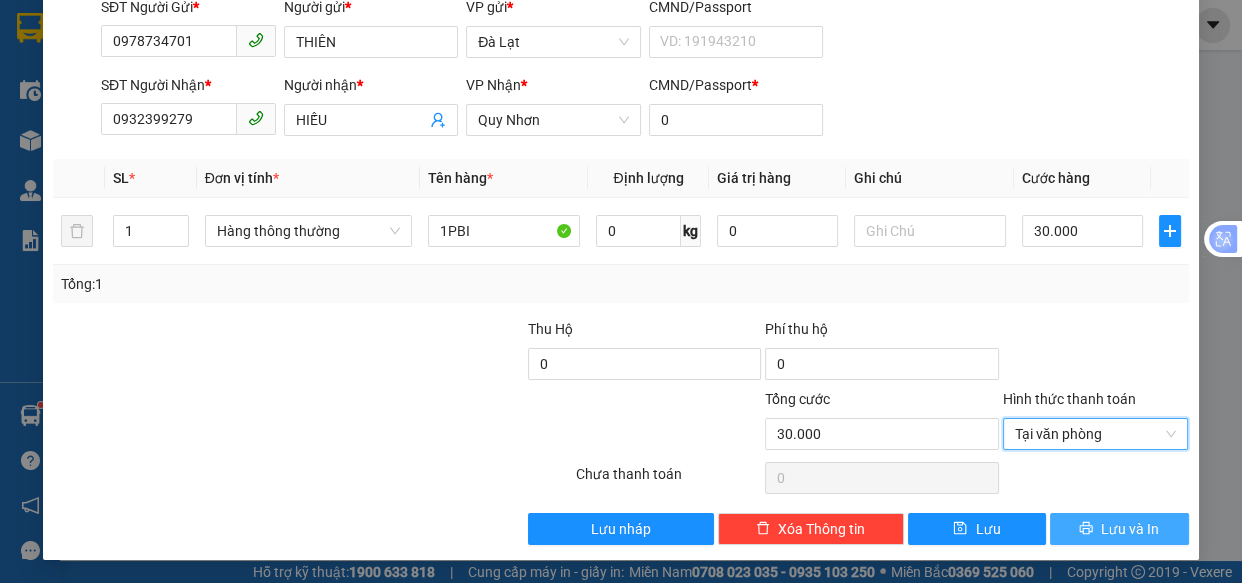 click on "Lưu và In" at bounding box center [1130, 529] 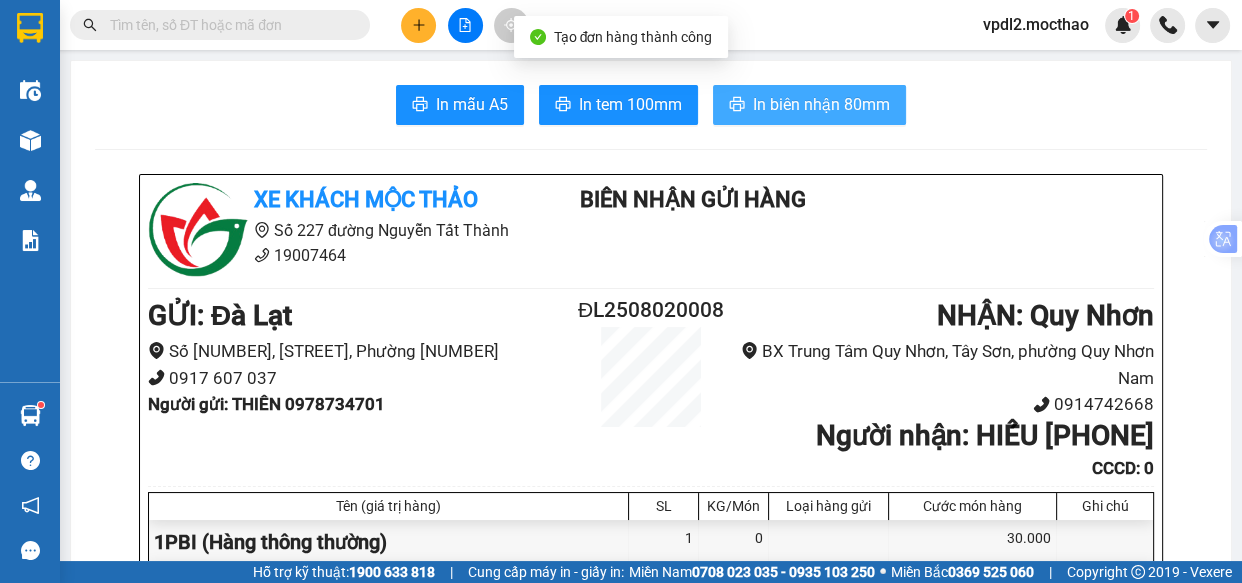 click on "In biên nhận 80mm" at bounding box center (821, 104) 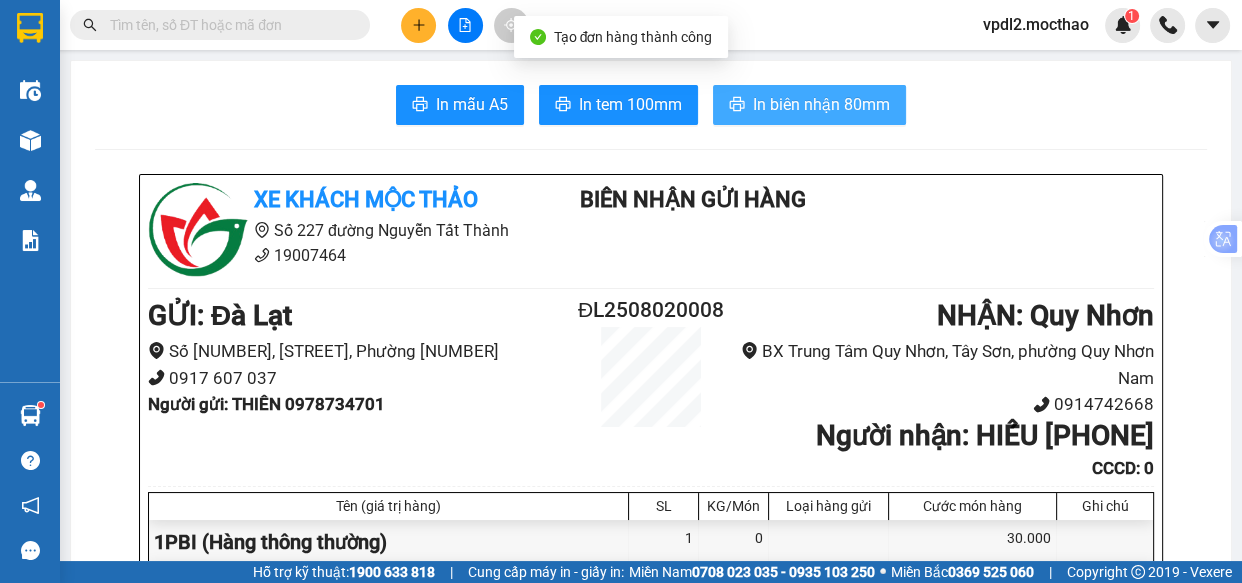 scroll, scrollTop: 0, scrollLeft: 0, axis: both 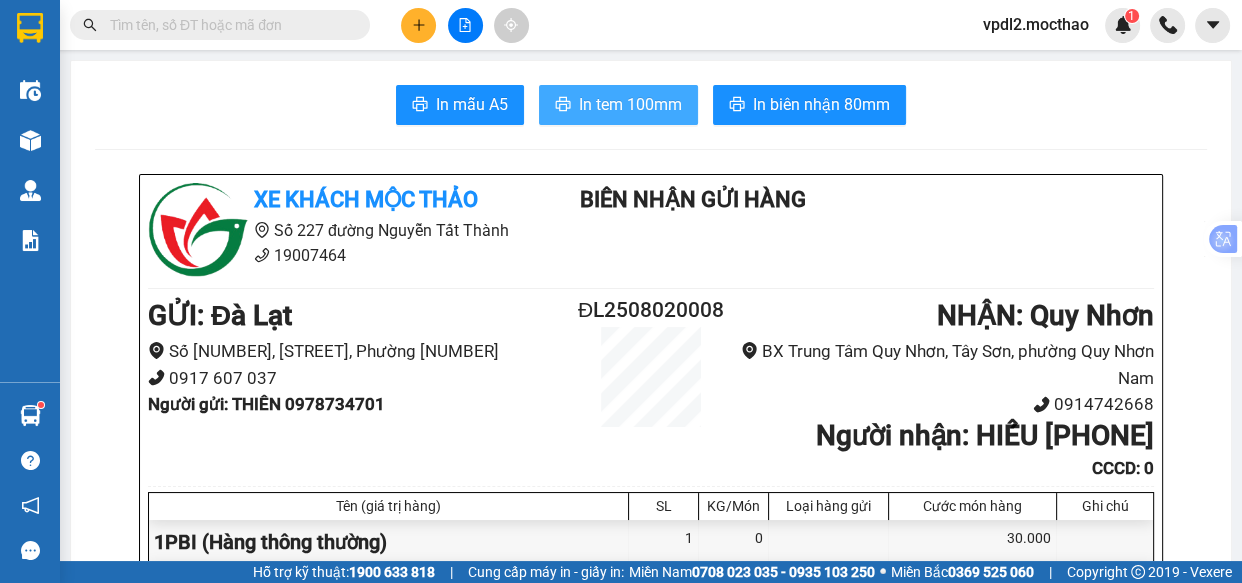 drag, startPoint x: 653, startPoint y: 110, endPoint x: 649, endPoint y: 91, distance: 19.416489 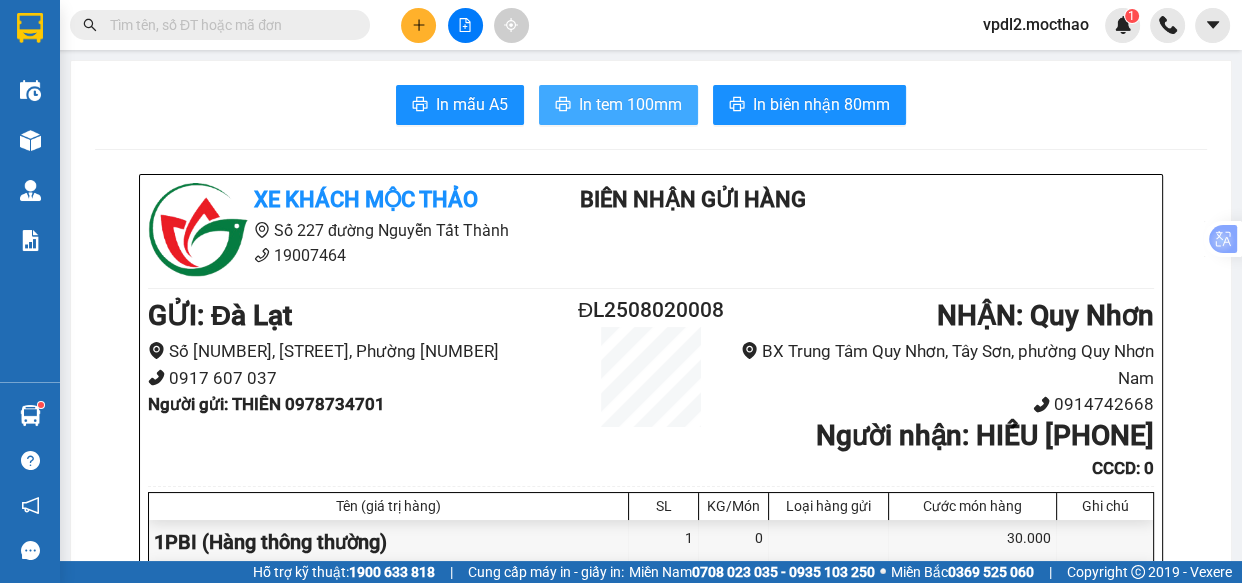 scroll, scrollTop: 0, scrollLeft: 0, axis: both 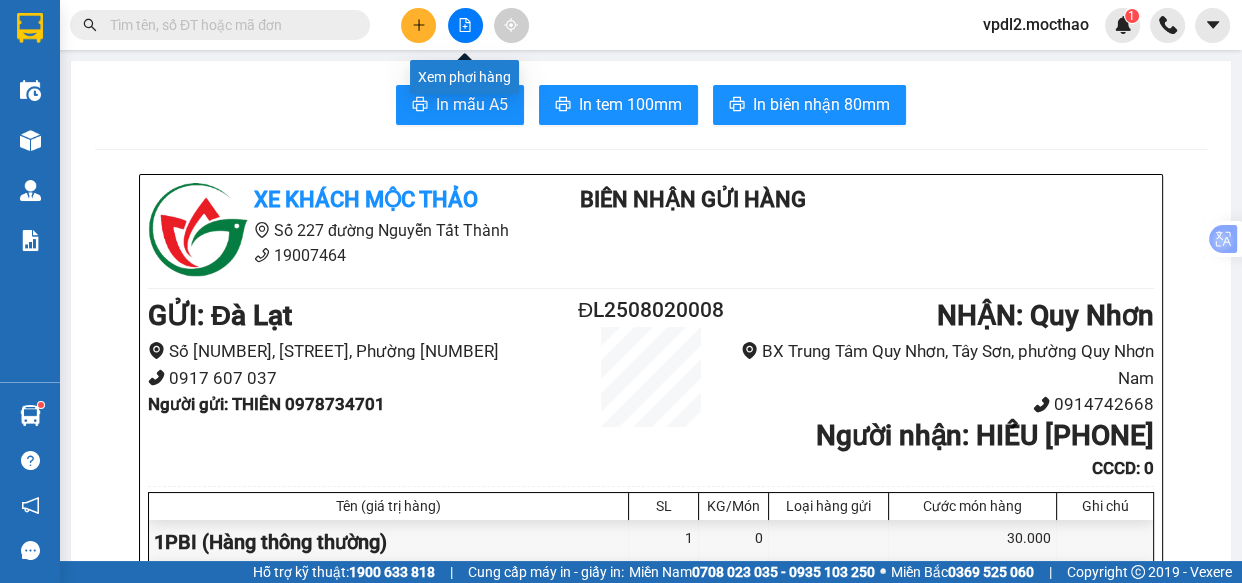 click 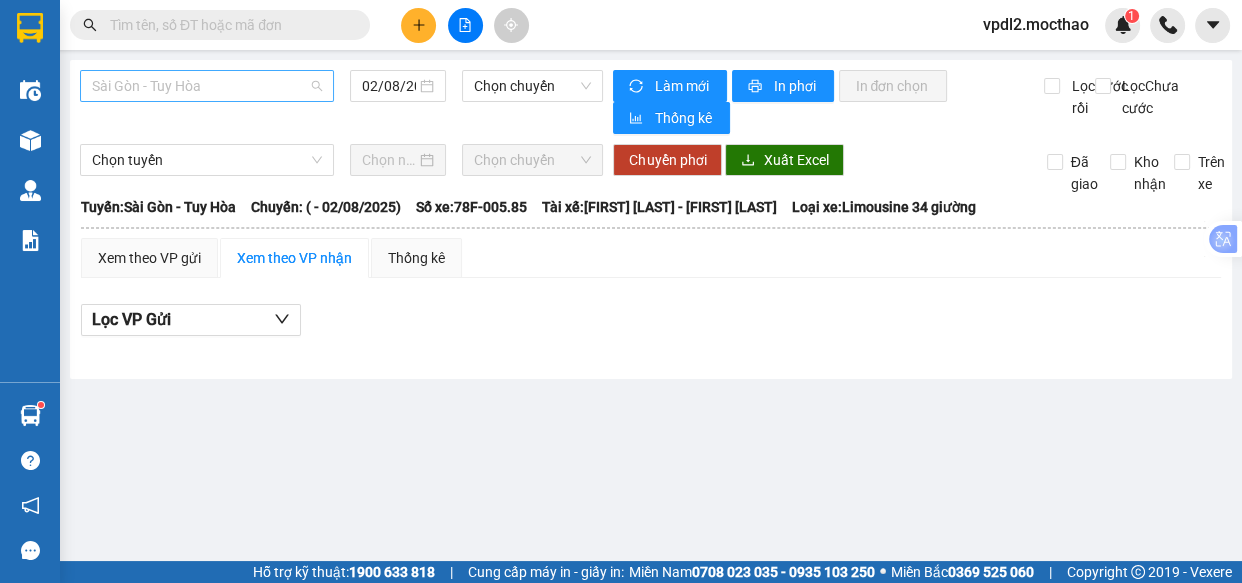 click on "Sài Gòn - Tuy Hòa" at bounding box center (207, 86) 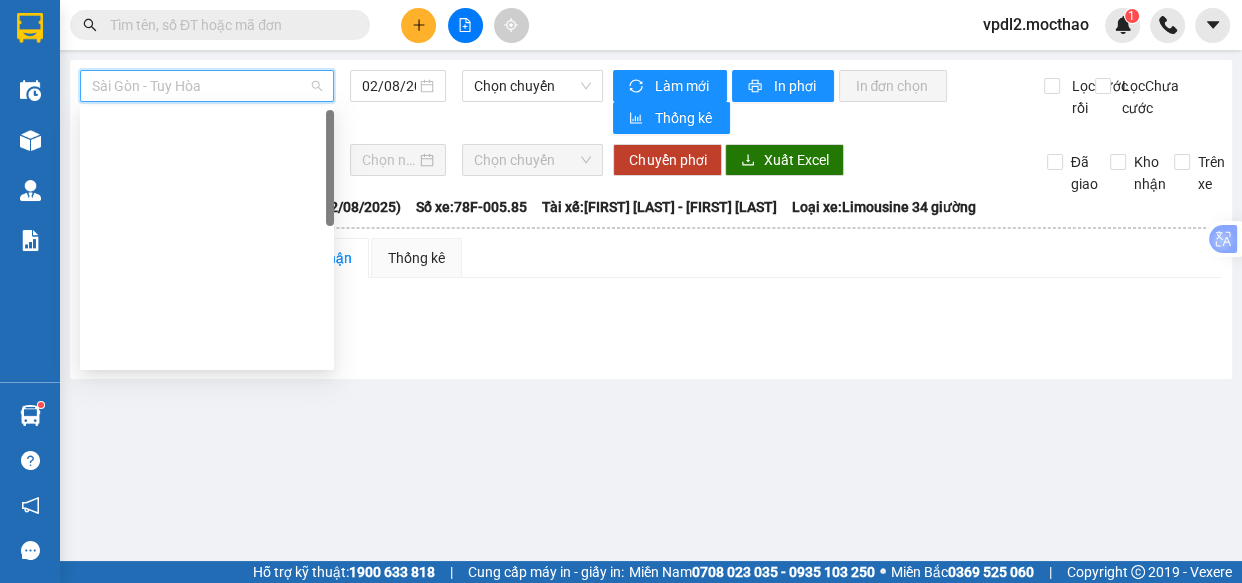 scroll, scrollTop: 363, scrollLeft: 0, axis: vertical 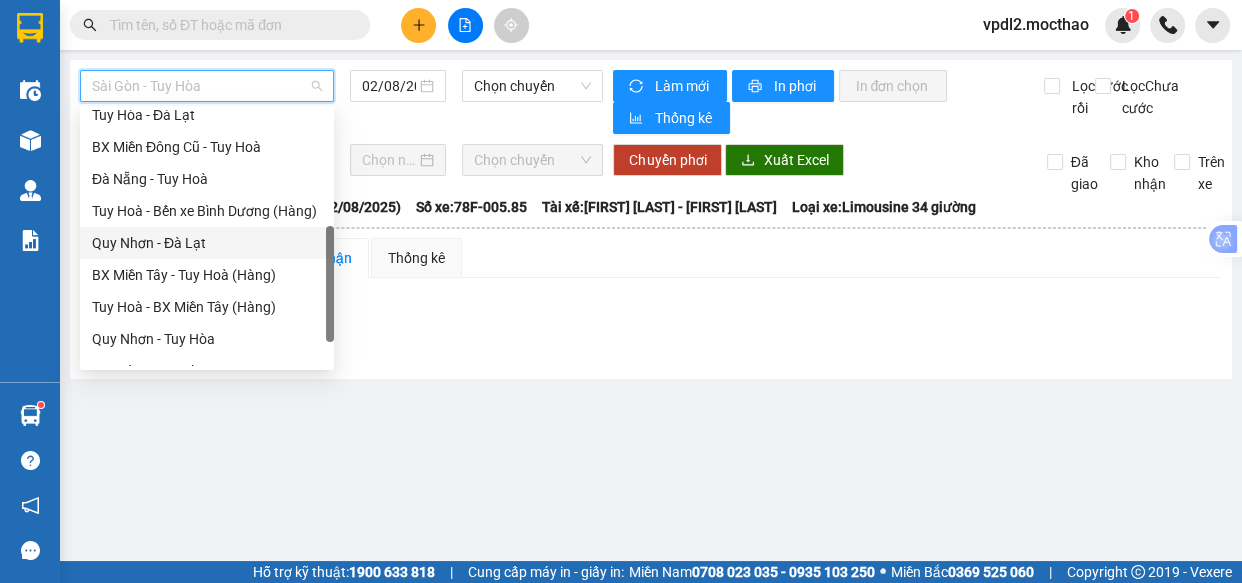 click on "Quy Nhơn - Đà Lạt" at bounding box center (207, 243) 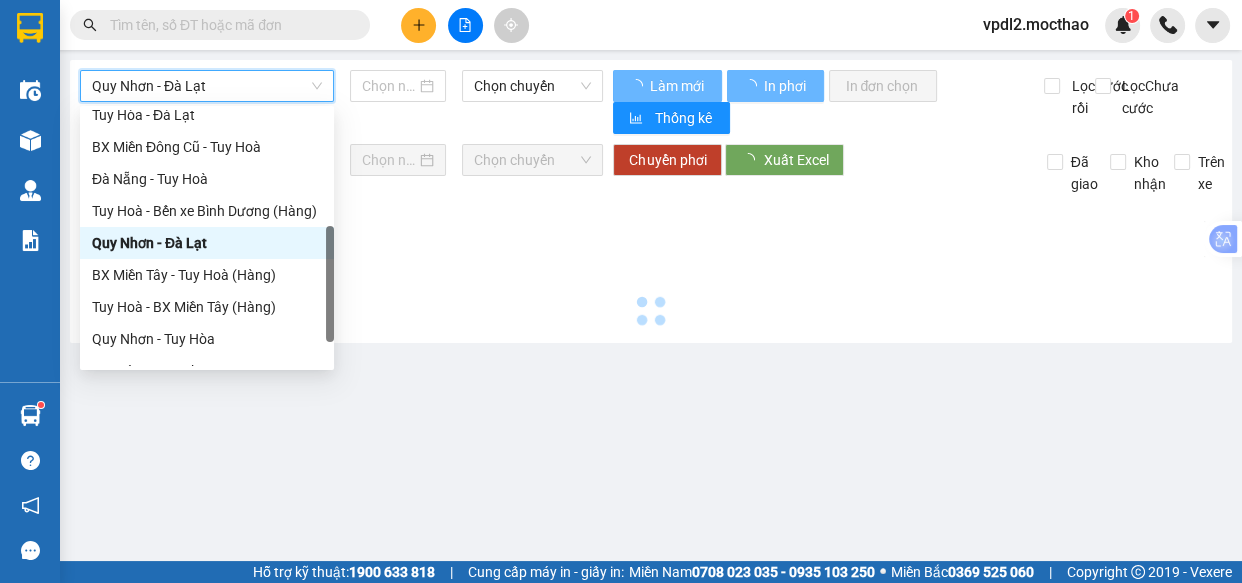 type on "02/08/2025" 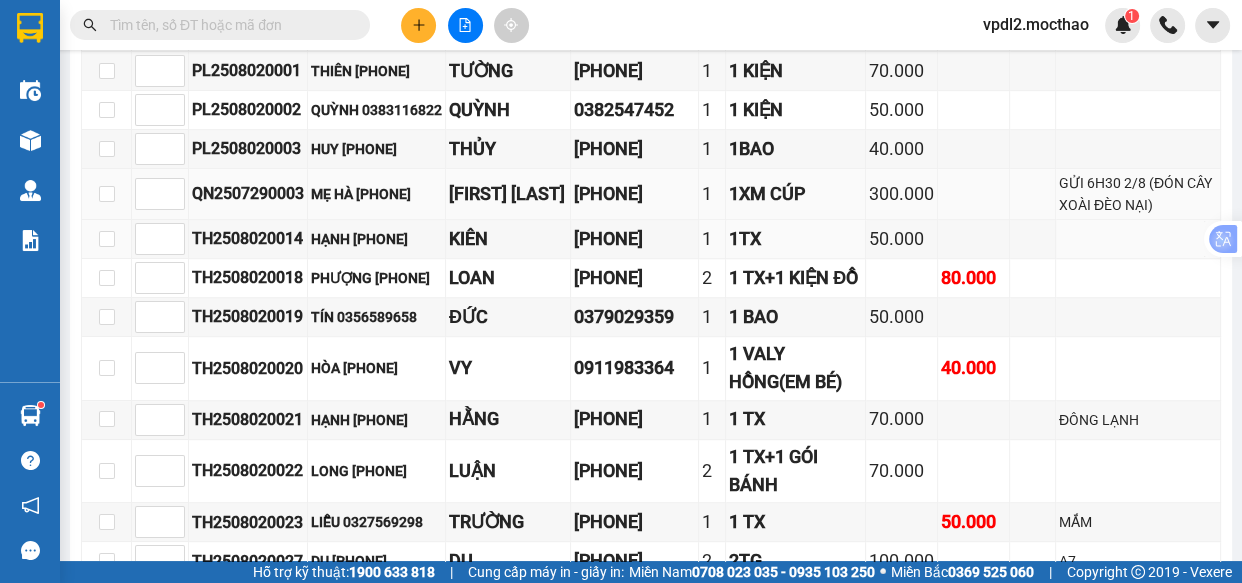 scroll, scrollTop: 909, scrollLeft: 0, axis: vertical 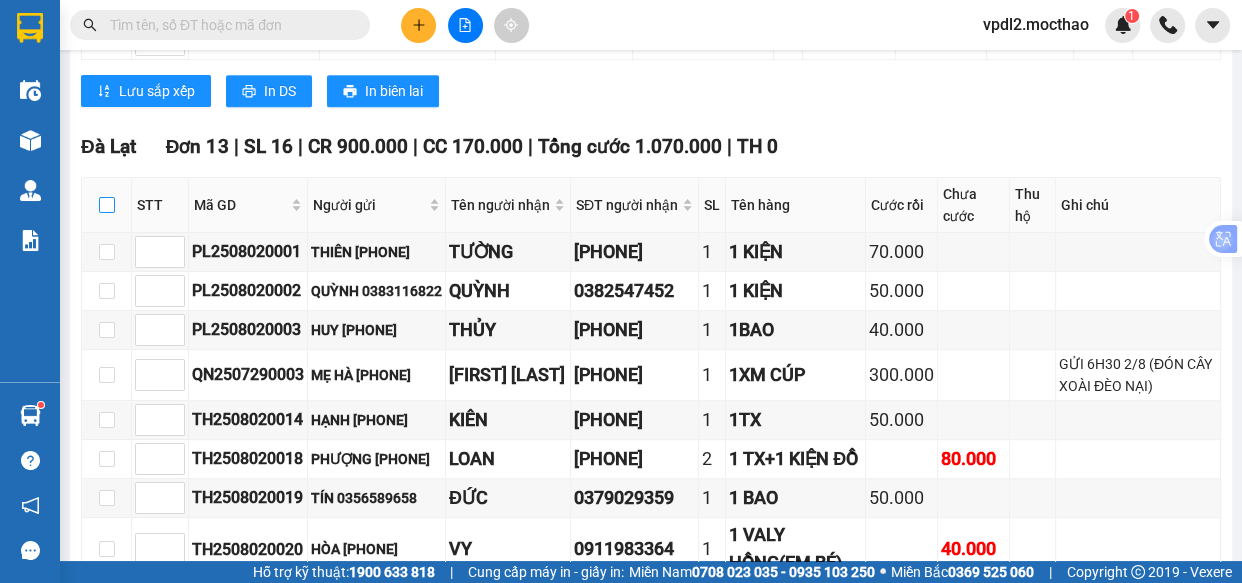 click at bounding box center (107, 205) 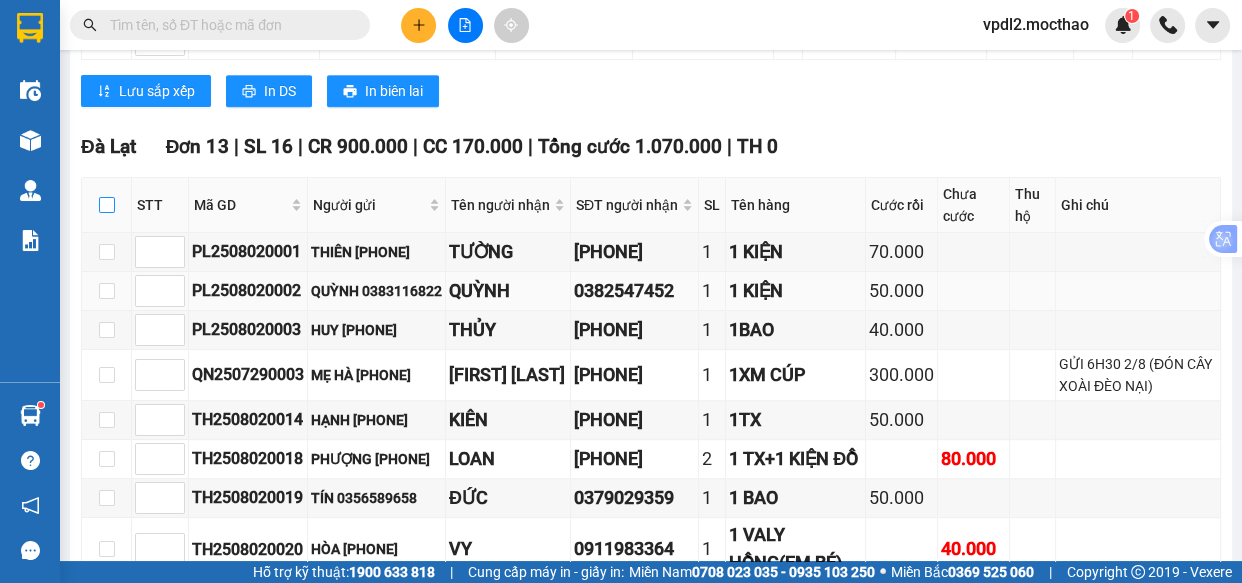 checkbox on "true" 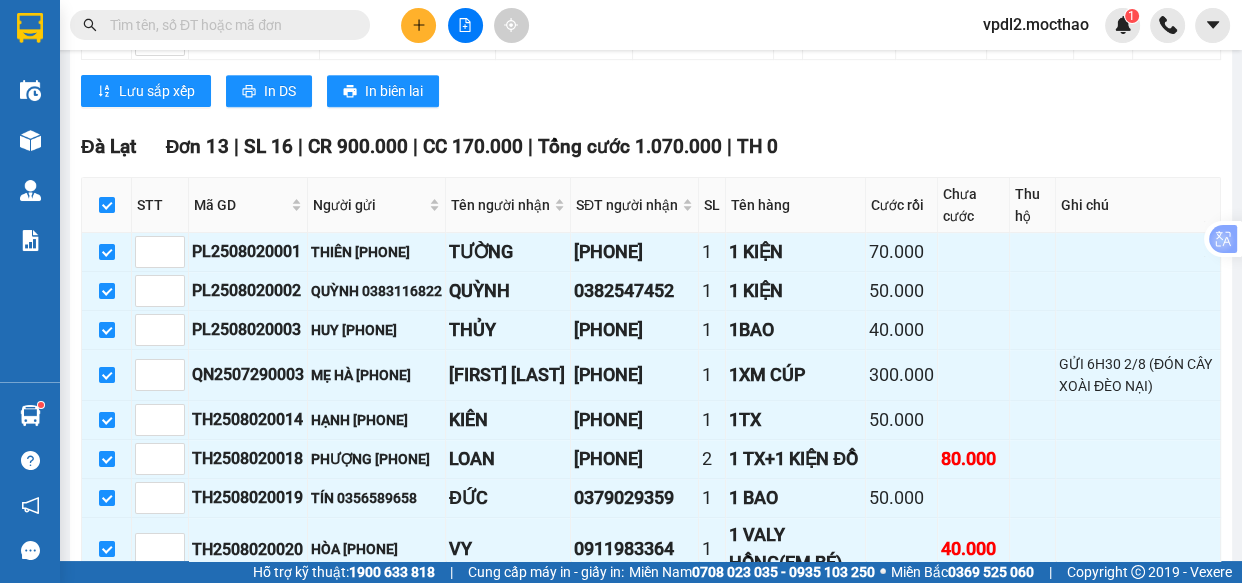 scroll, scrollTop: 1277, scrollLeft: 0, axis: vertical 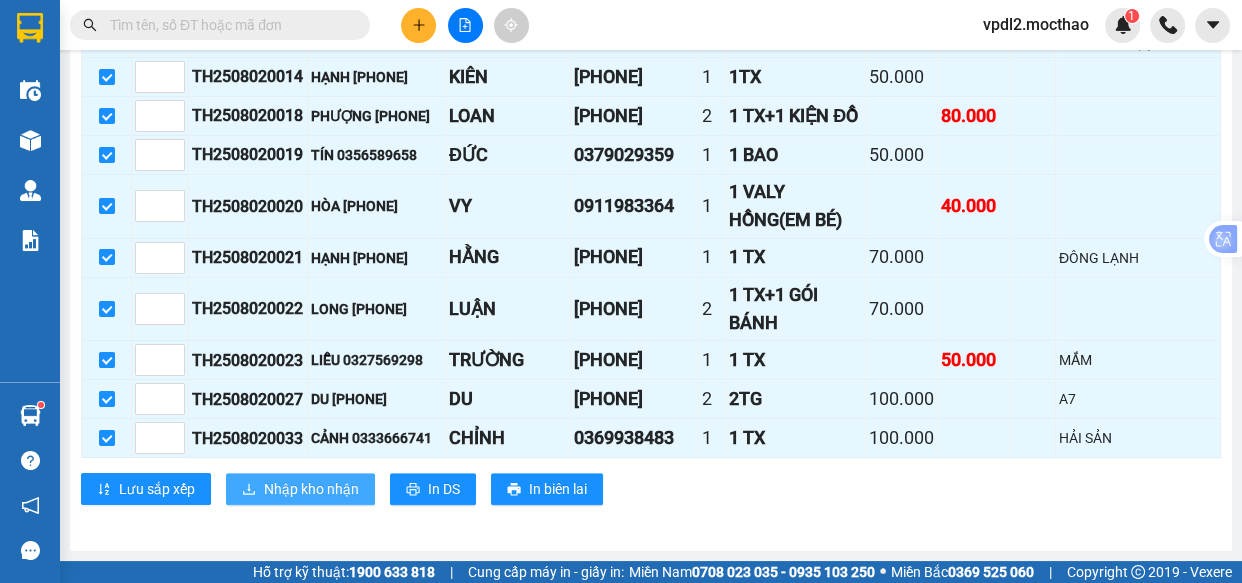 click on "Nhập kho nhận" at bounding box center (311, 489) 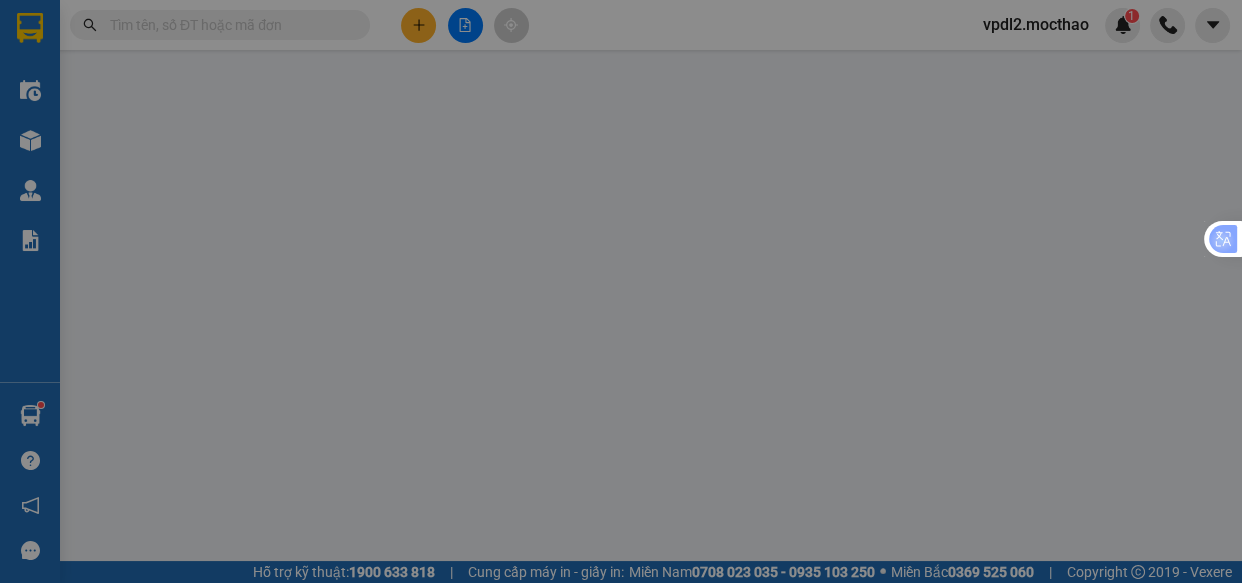 scroll, scrollTop: 0, scrollLeft: 0, axis: both 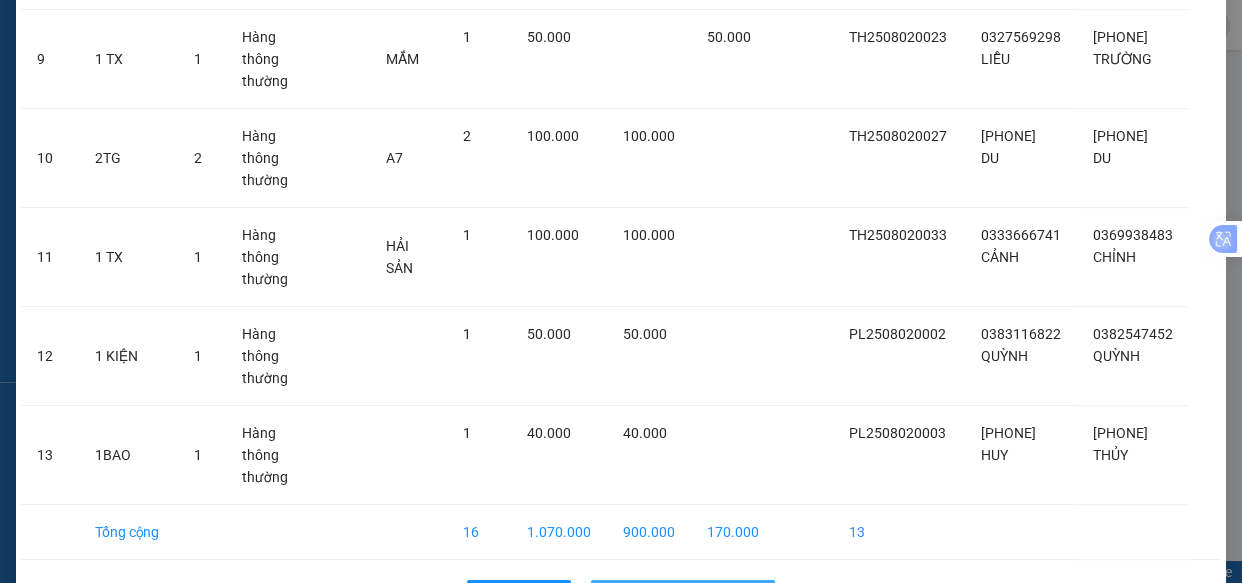 click on "Nhập hàng kho nhận" at bounding box center (694, 596) 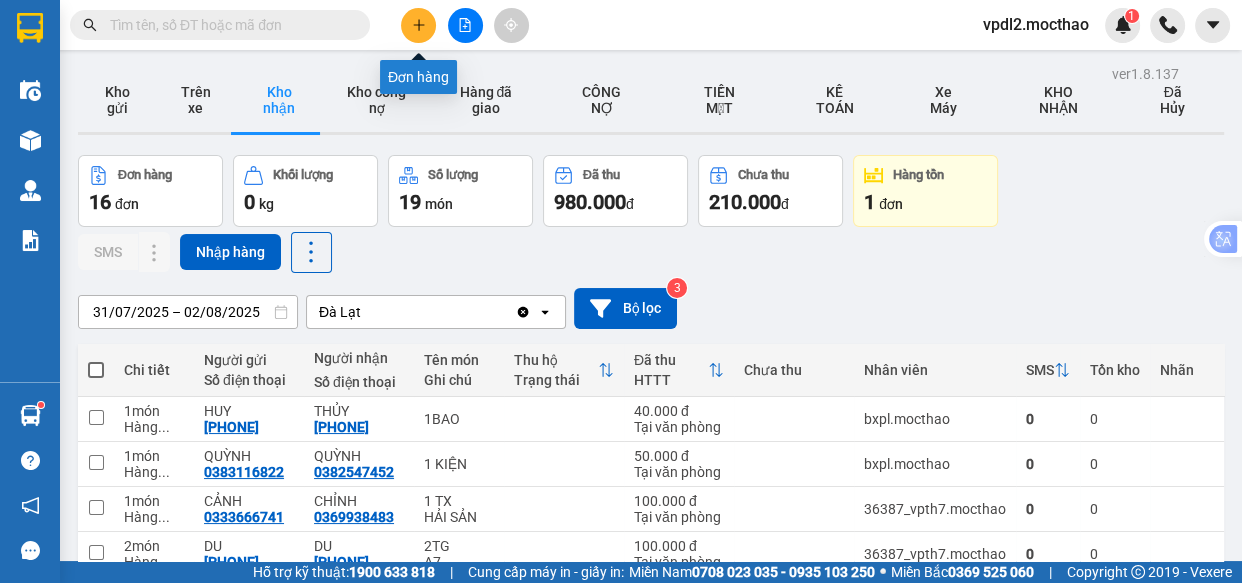 click 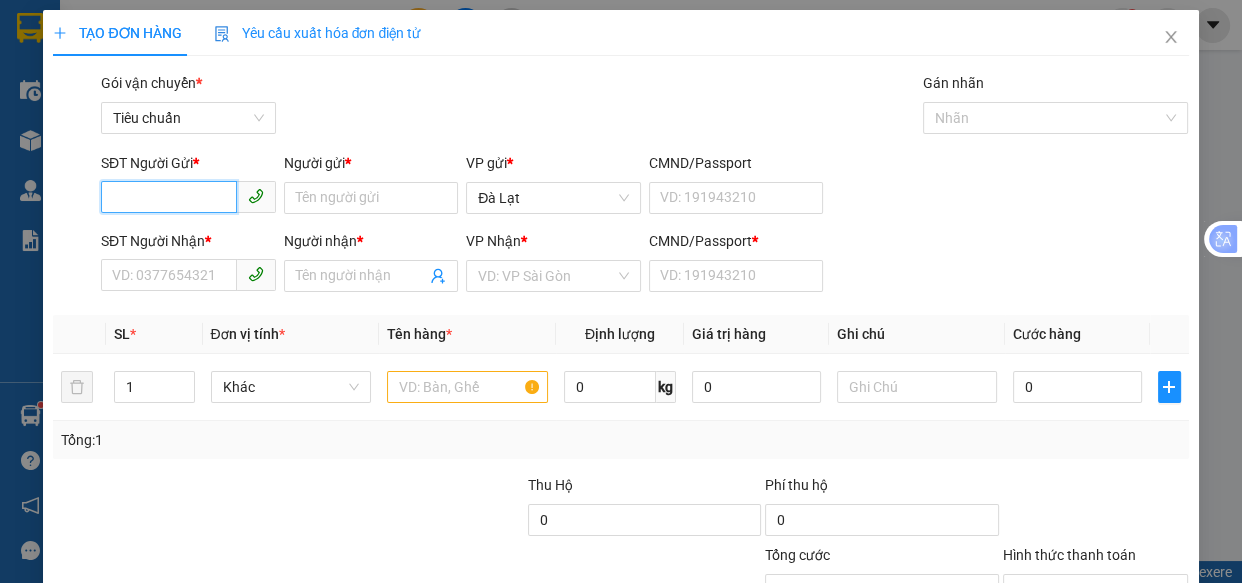 click on "SĐT Người Gửi  *" at bounding box center (169, 197) 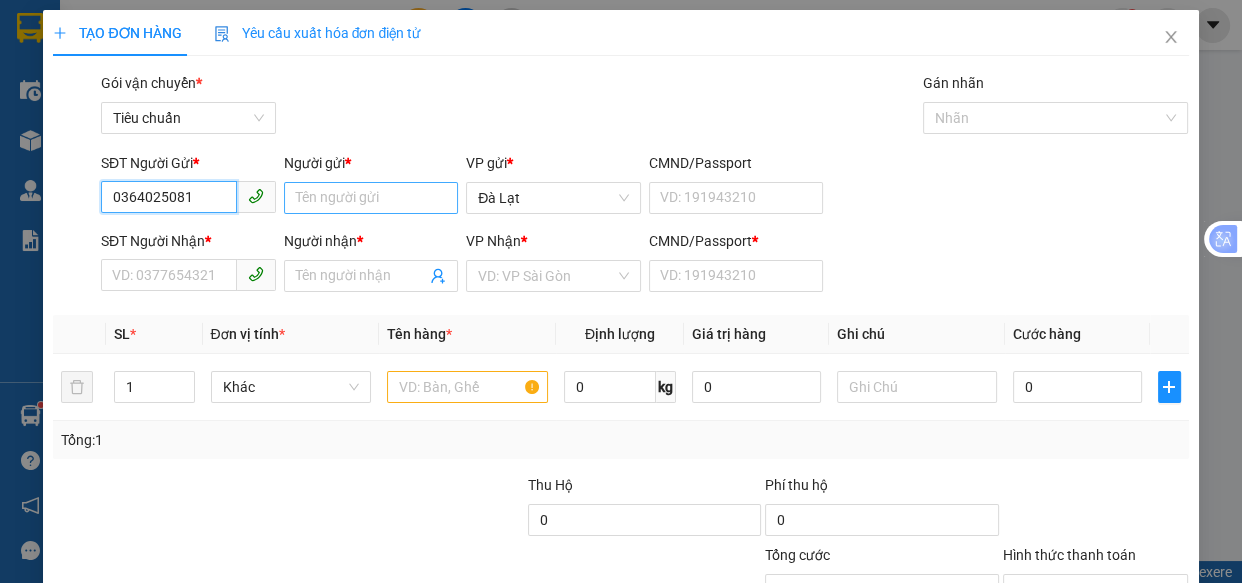 type on "0364025081" 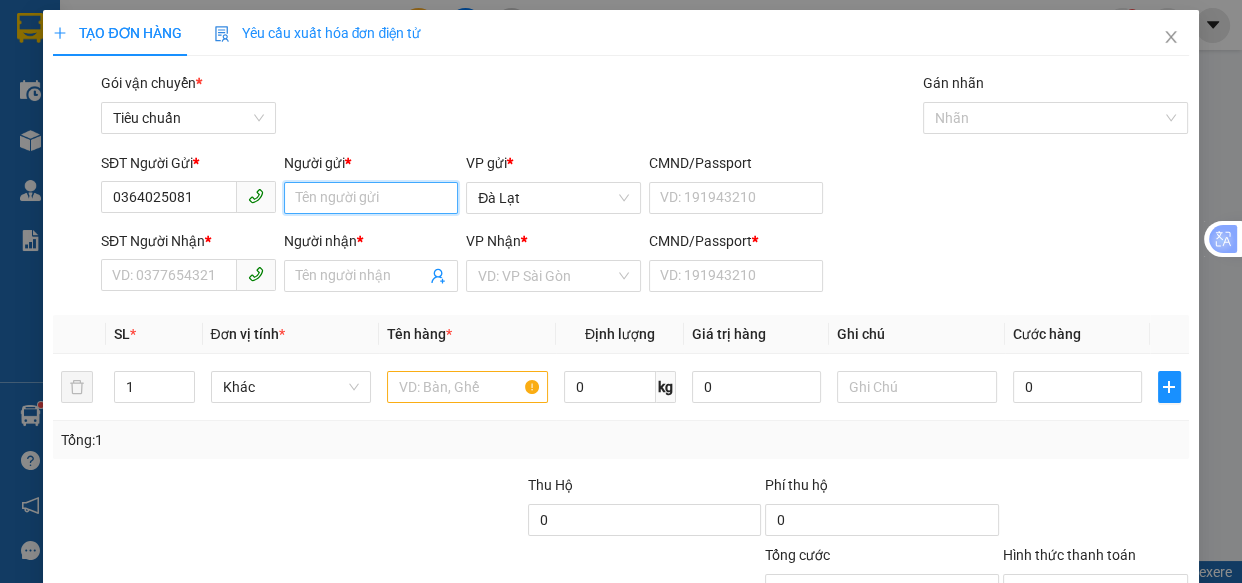 click on "Người gửi  *" at bounding box center (371, 198) 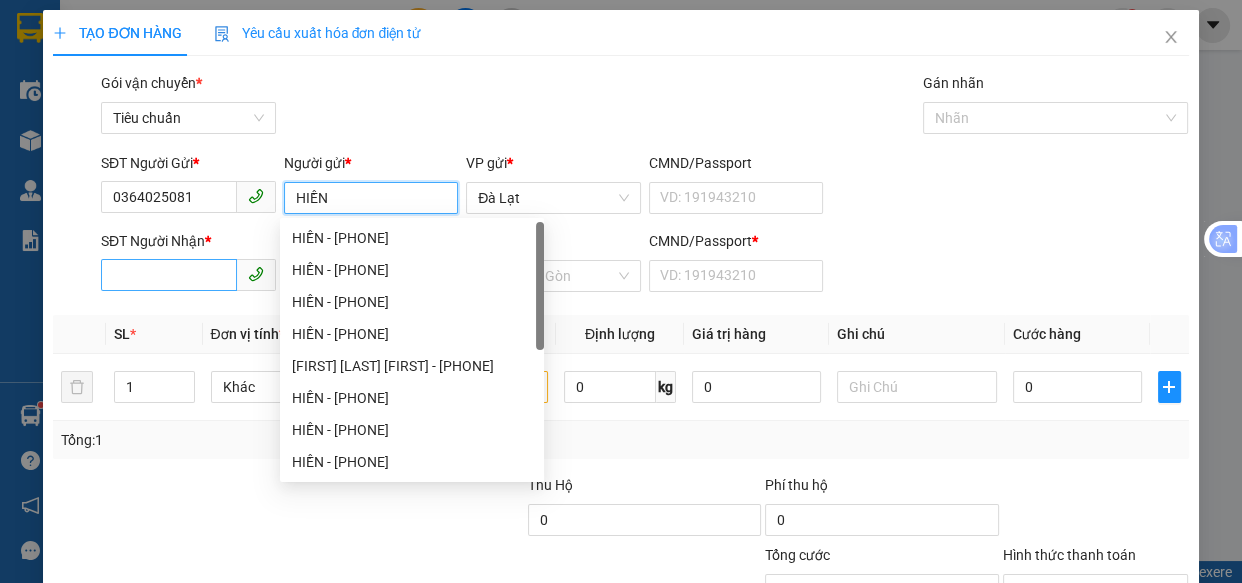 type on "HIỀN" 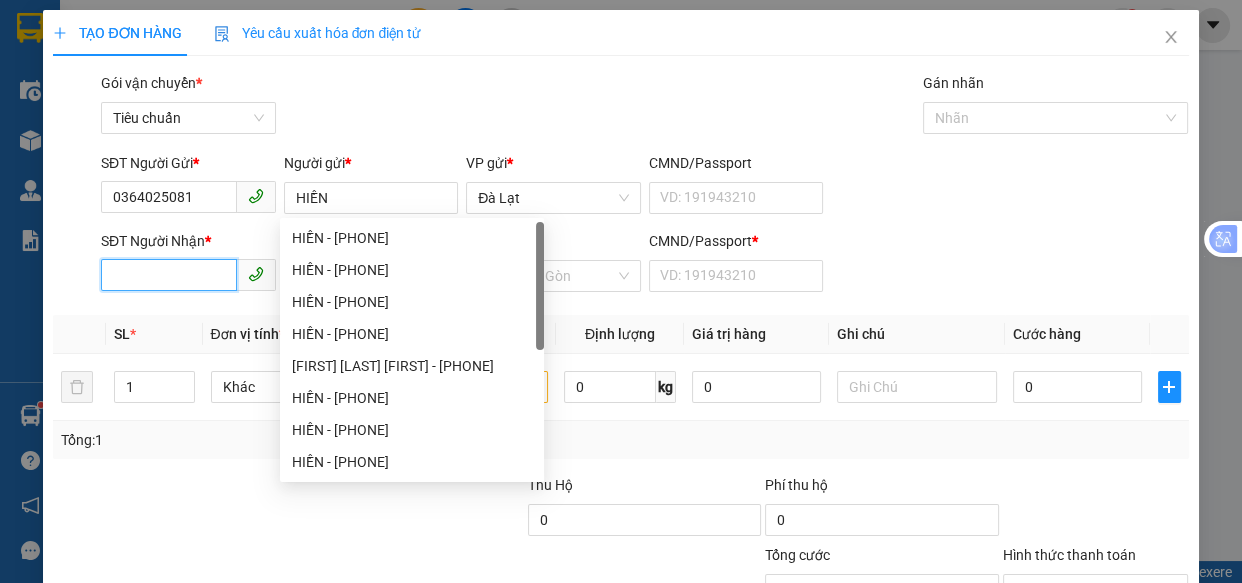 click on "SĐT Người Nhận  *" at bounding box center (169, 275) 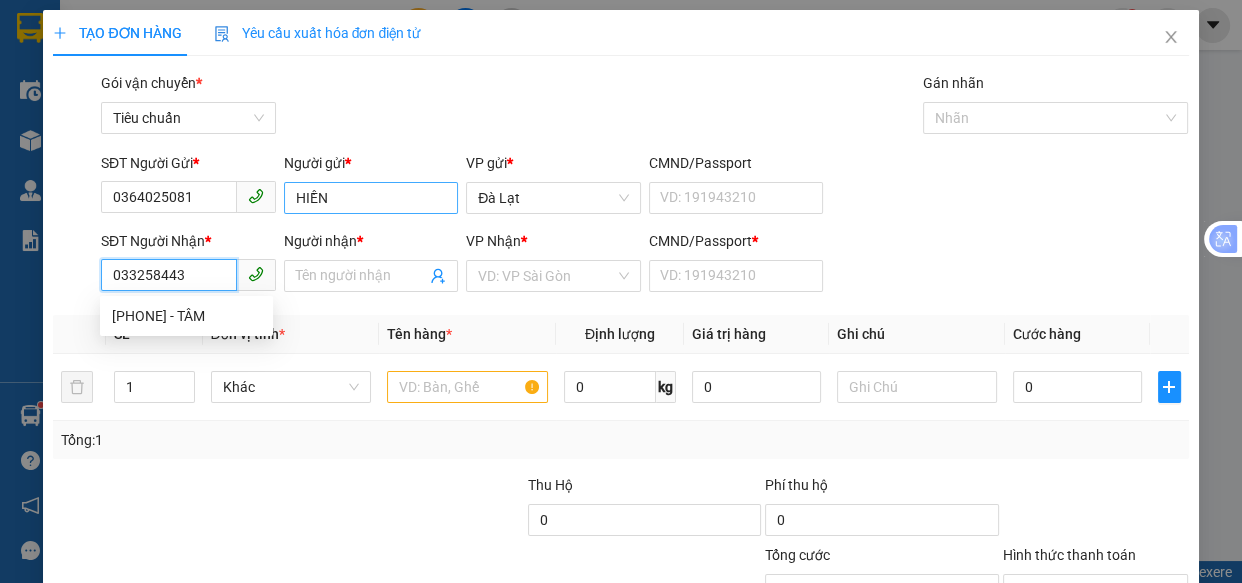 type on "0332584430" 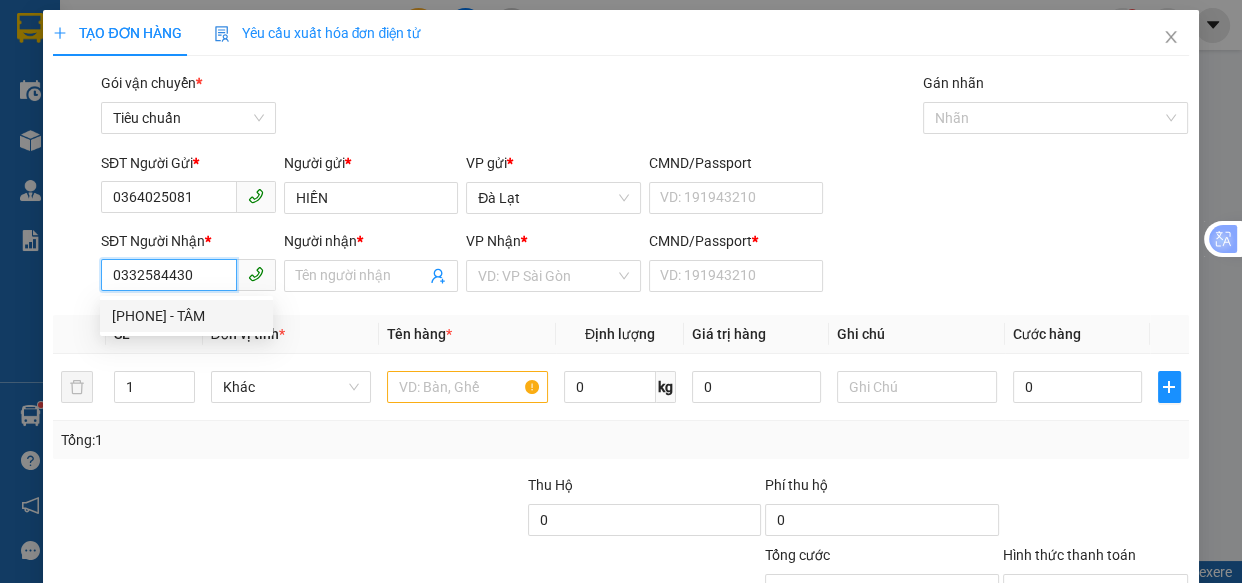 click on "[PHONE] - TÂM" at bounding box center (186, 316) 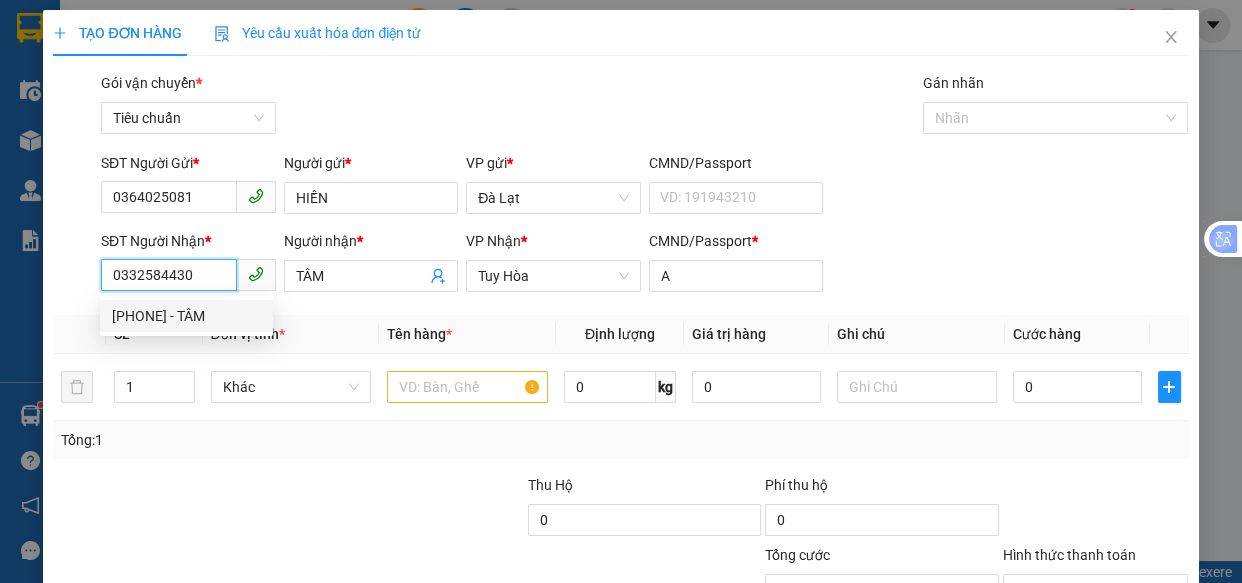 type on "300.000" 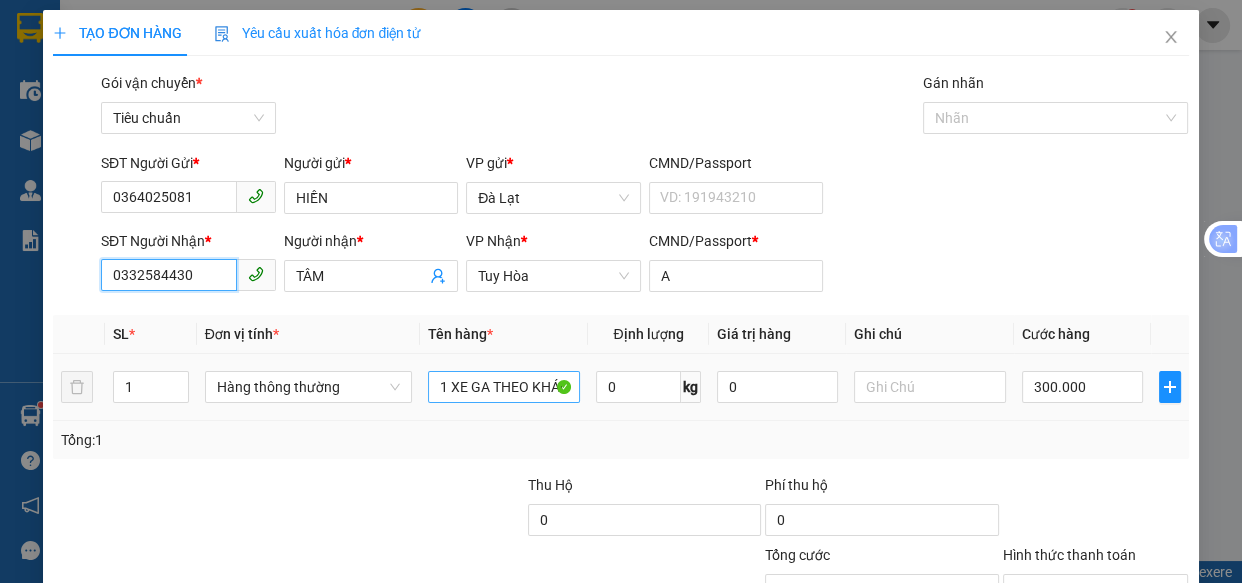 type on "0332584430" 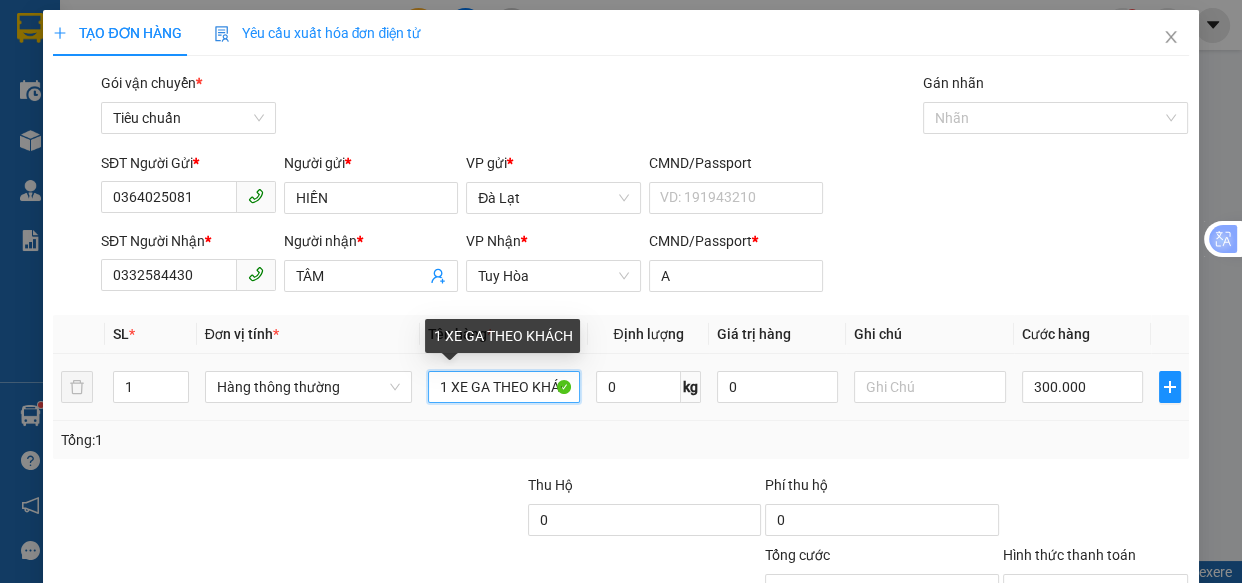 click on "1 XE GA THEO KHÁCH" at bounding box center [503, 387] 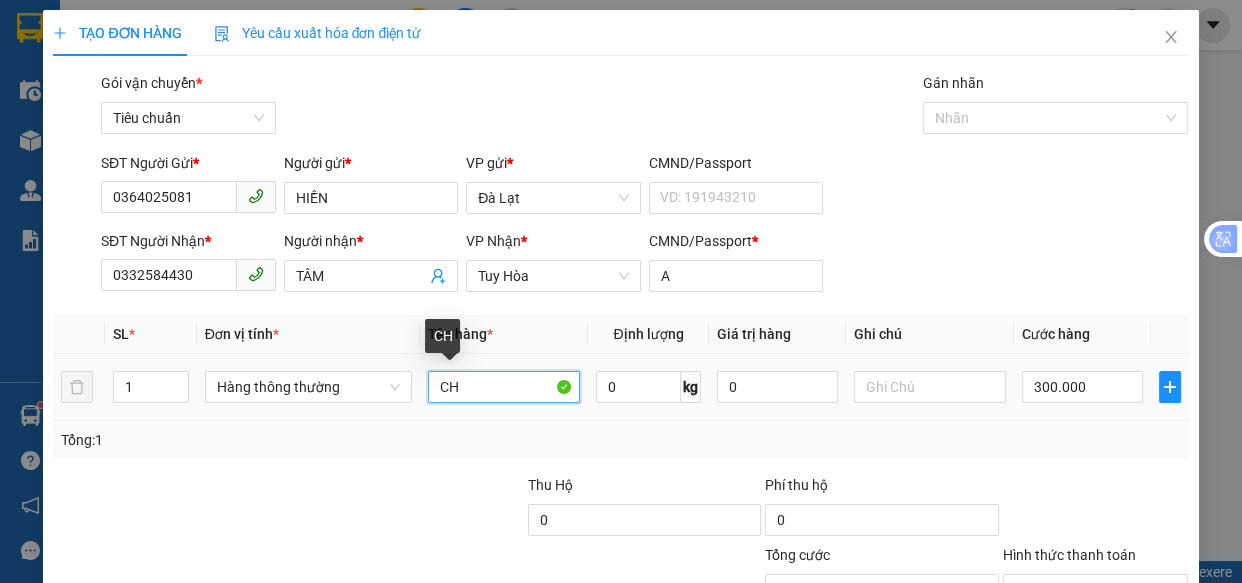 click on "CH" at bounding box center [503, 387] 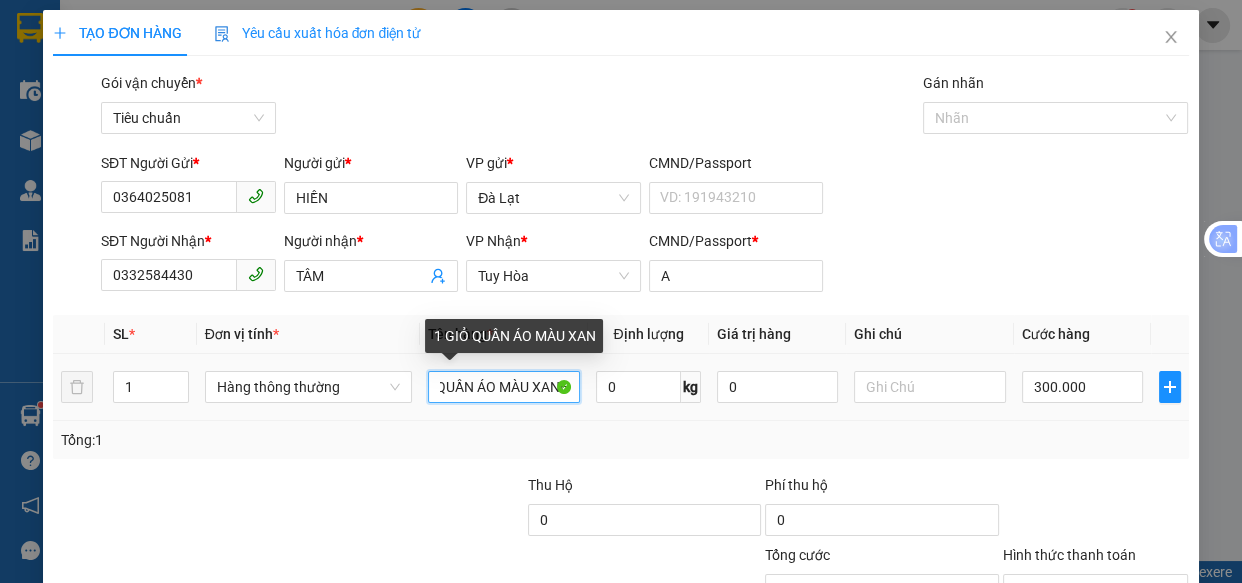 scroll, scrollTop: 0, scrollLeft: 52, axis: horizontal 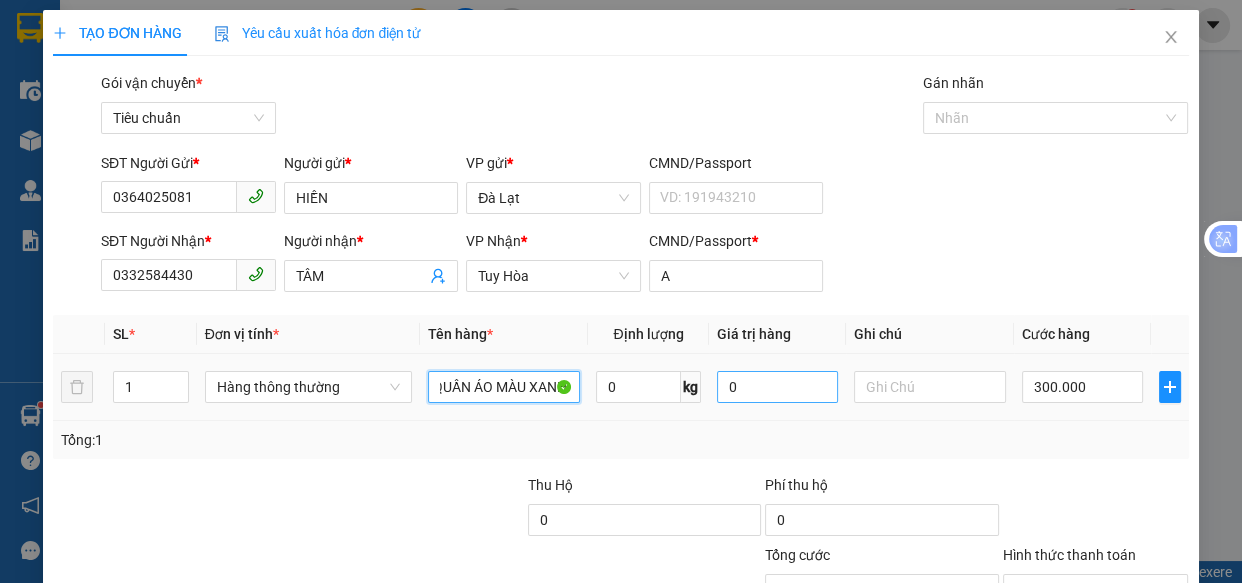 type on "1 GIỎ QUẦN ÁO MÀU XANH" 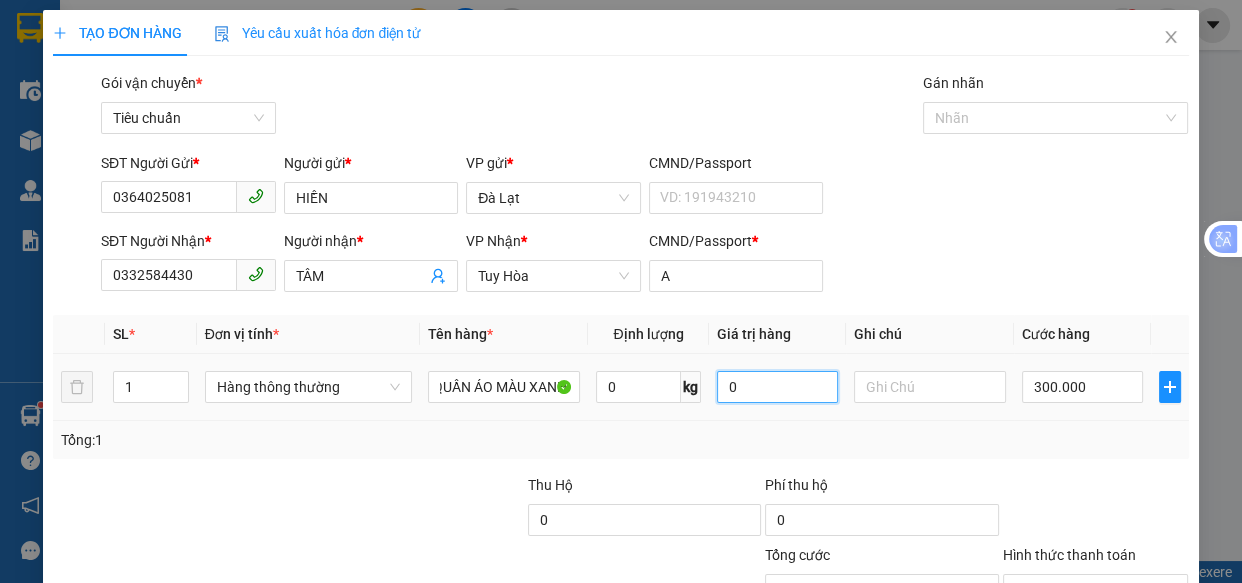 scroll, scrollTop: 0, scrollLeft: 0, axis: both 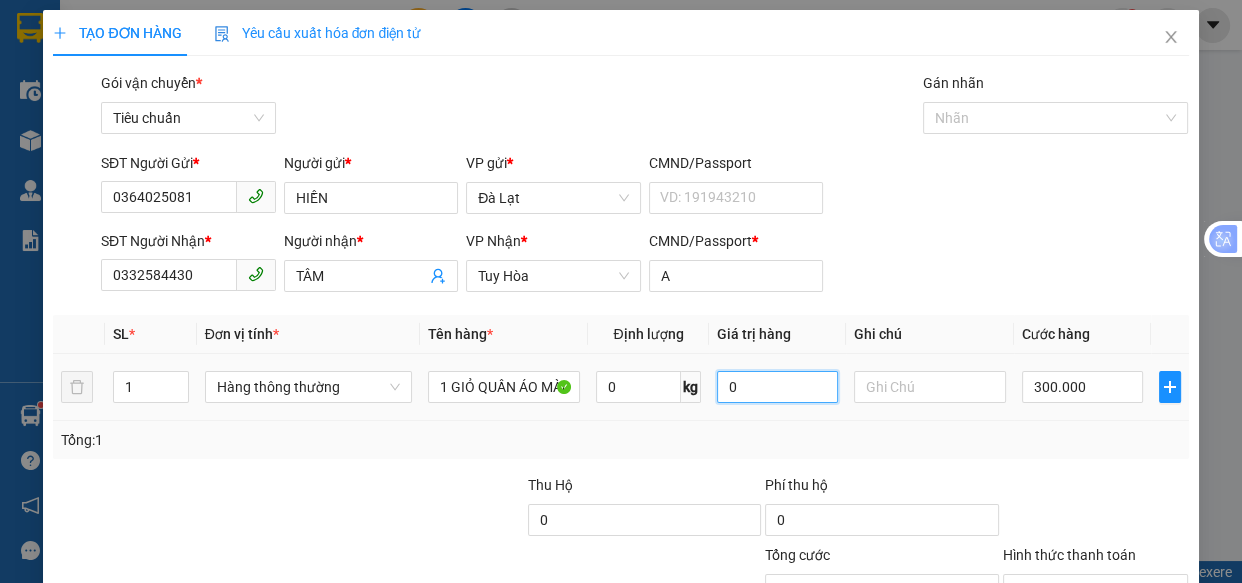 click on "0" at bounding box center [777, 387] 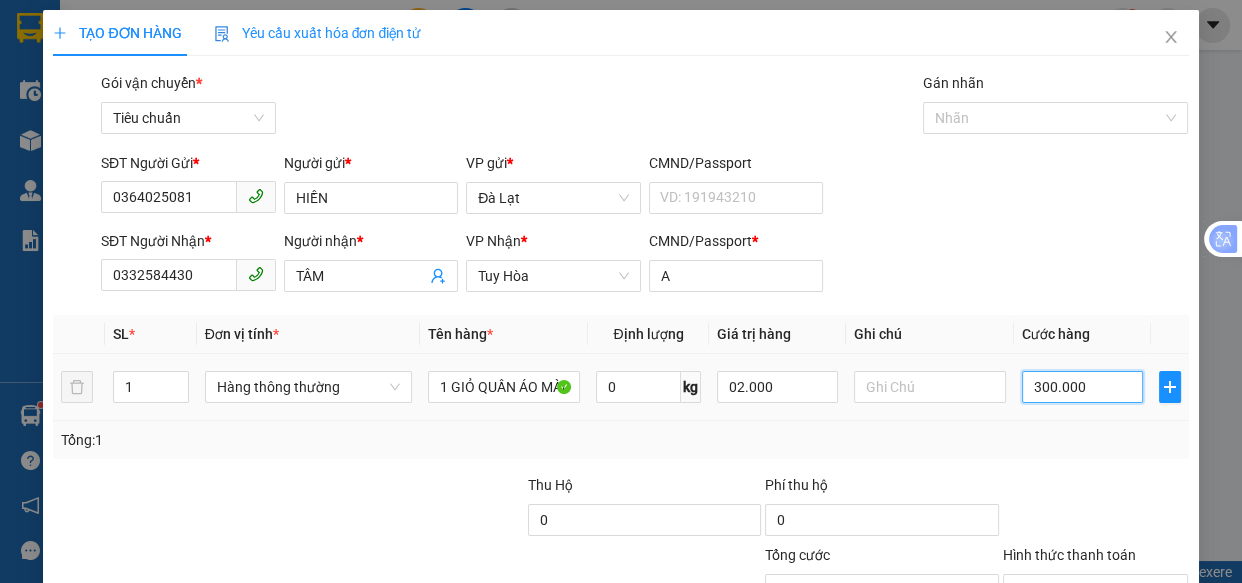 type on "2.000.000" 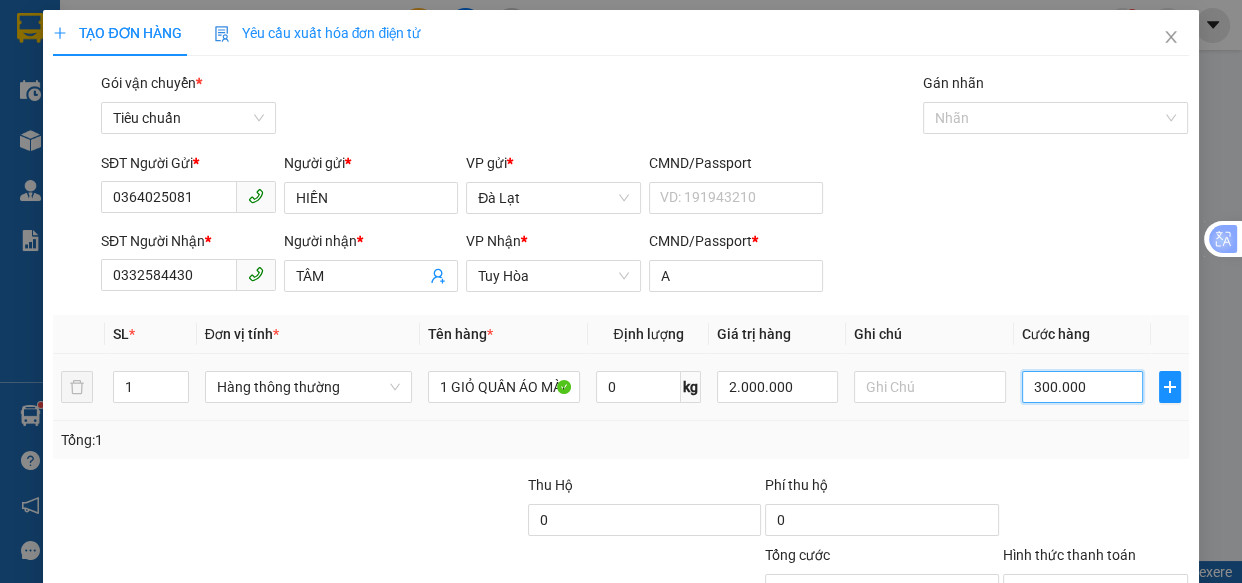 click on "300.000" at bounding box center [1082, 387] 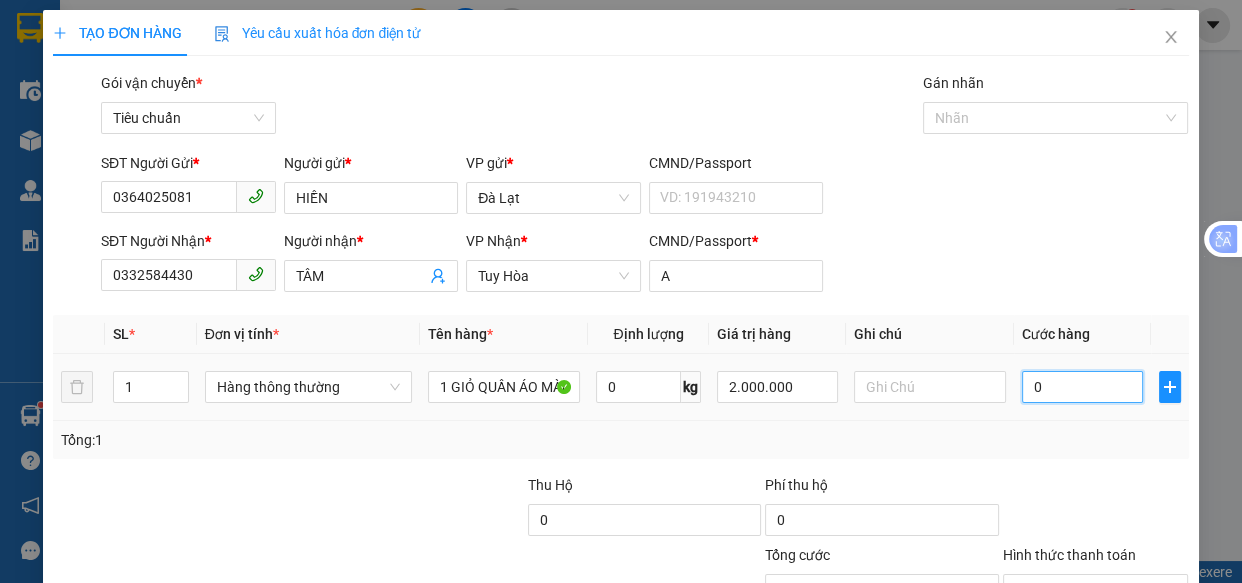 type on "0" 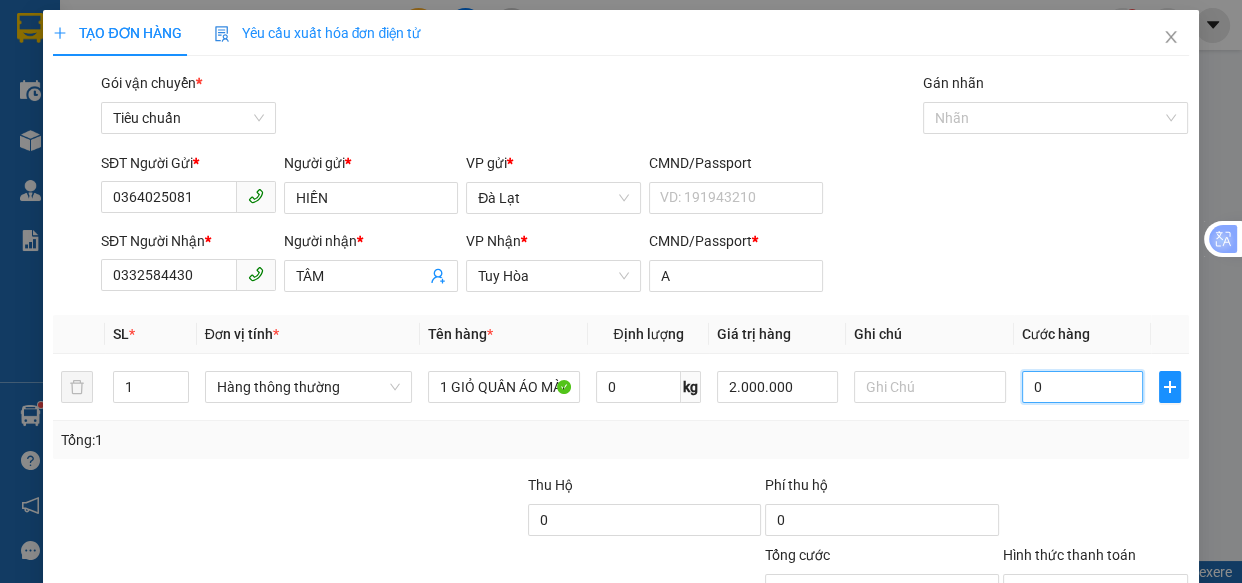 type on "1" 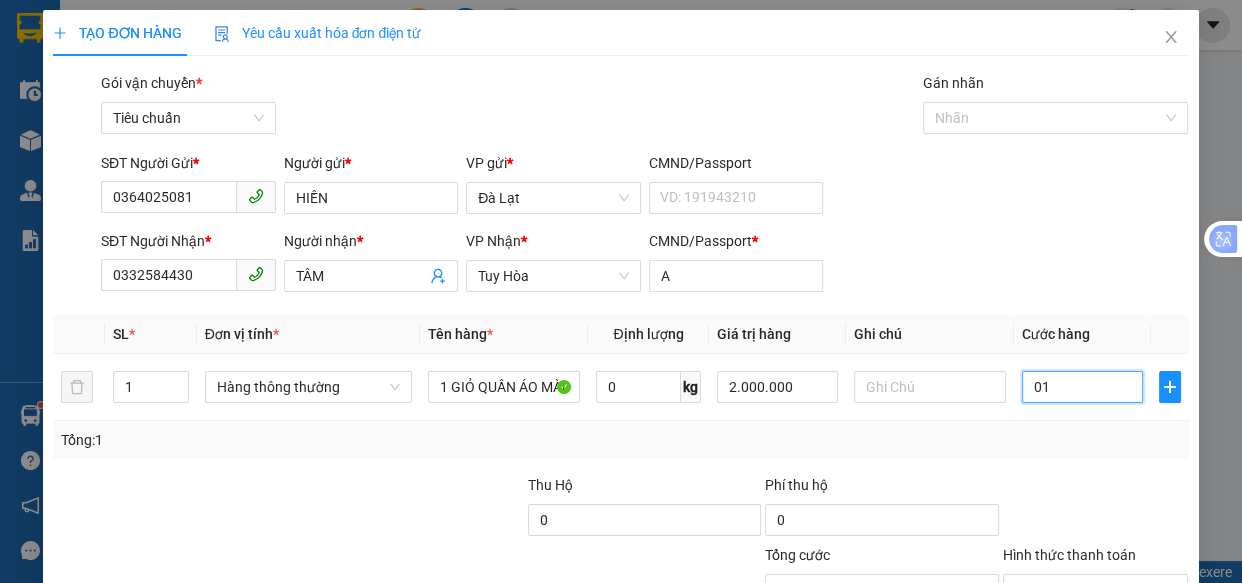 type on "10" 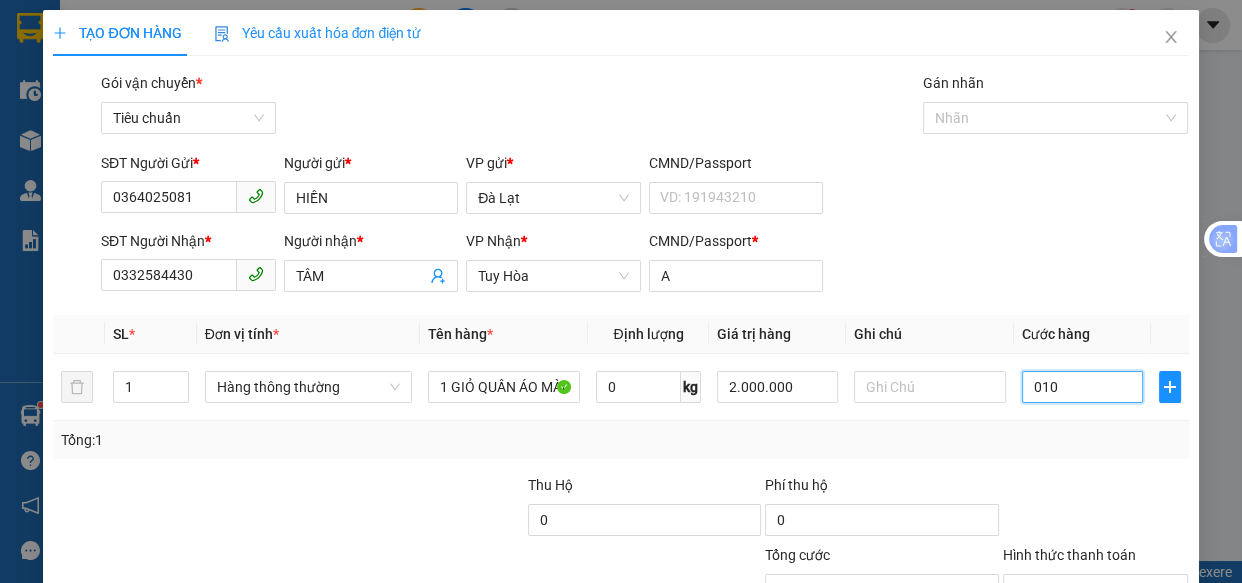 type on "100" 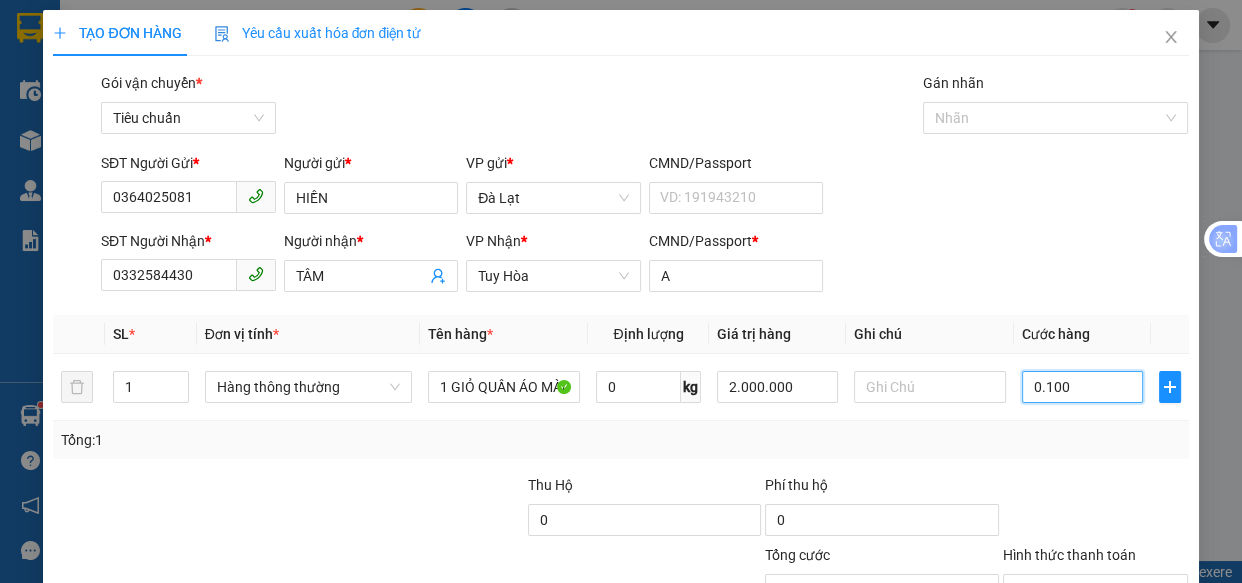 scroll, scrollTop: 156, scrollLeft: 0, axis: vertical 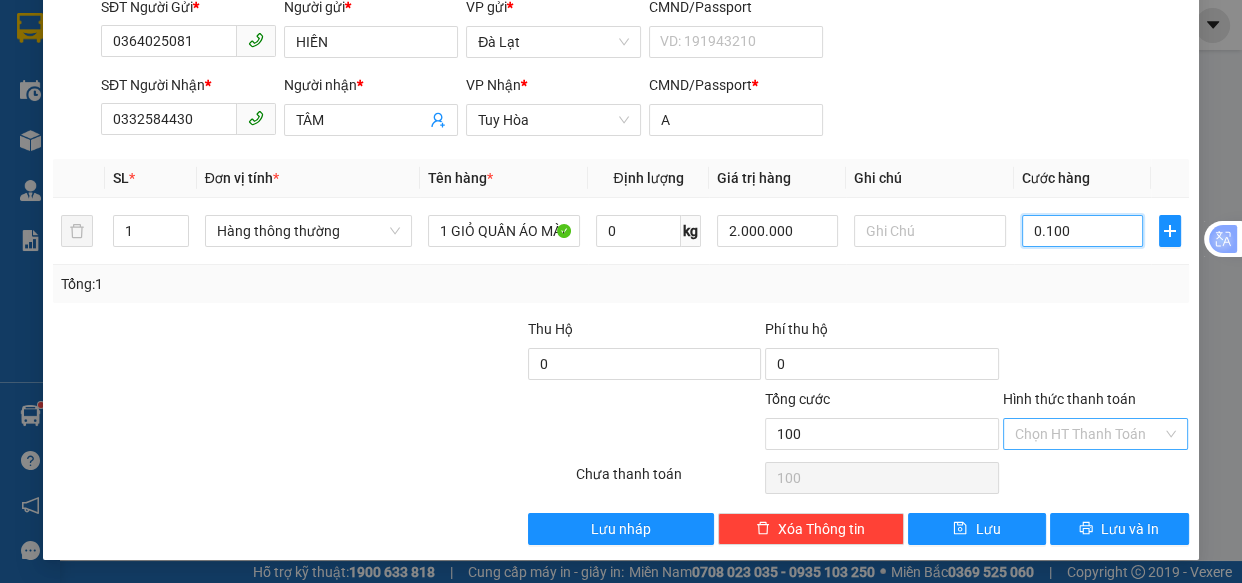 type on "0.100" 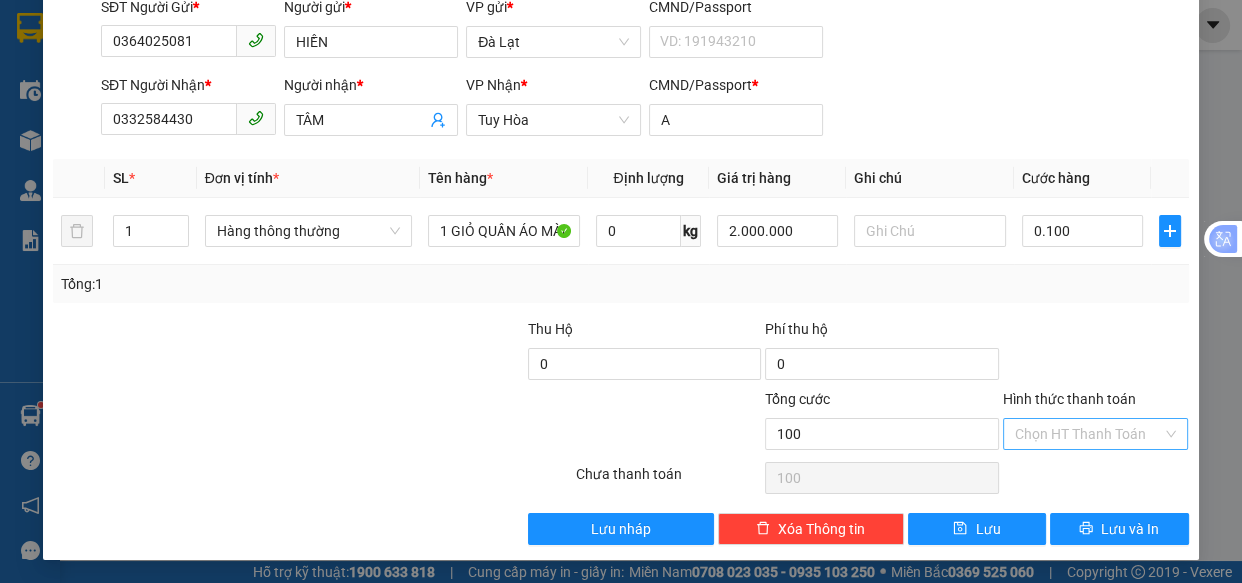 type on "100.000" 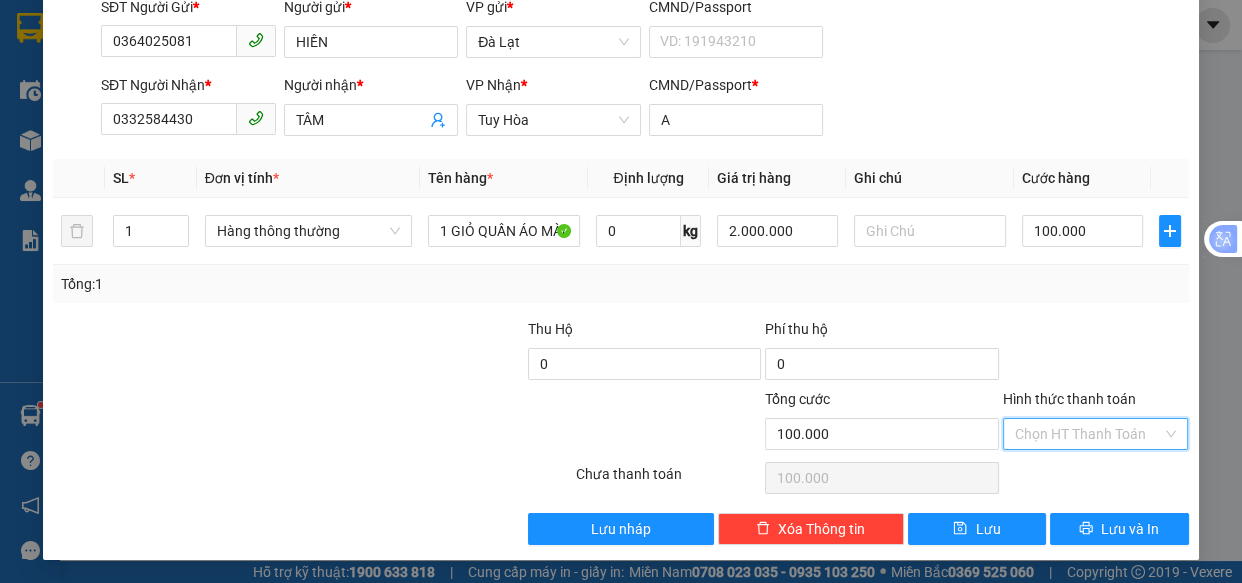 drag, startPoint x: 1084, startPoint y: 419, endPoint x: 1070, endPoint y: 374, distance: 47.127487 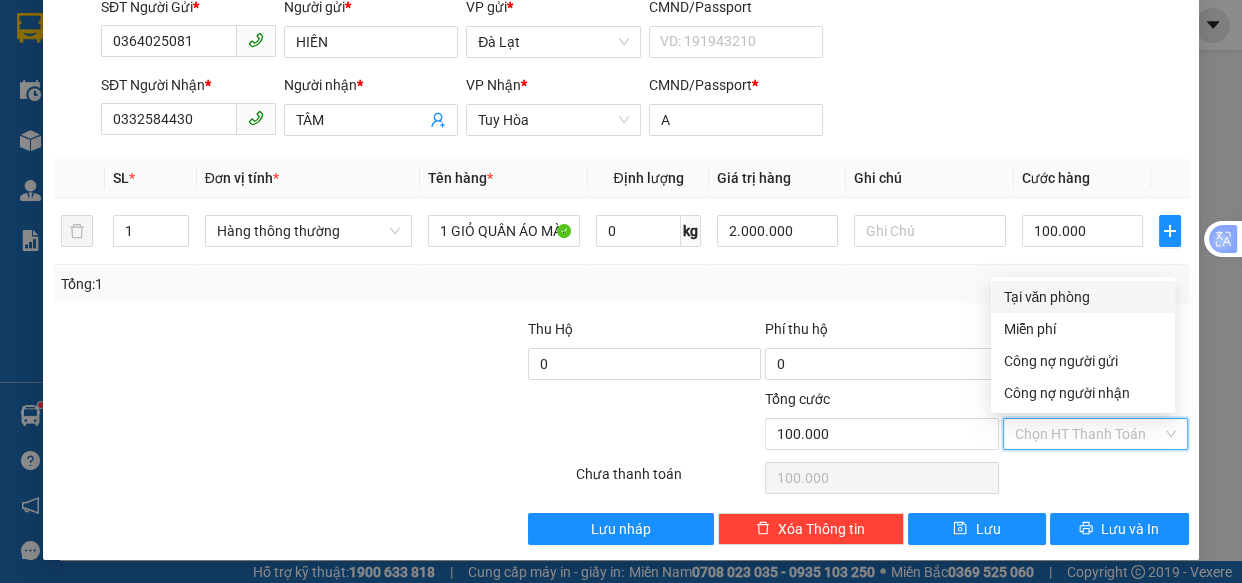 click on "Tại văn phòng" at bounding box center (1083, 297) 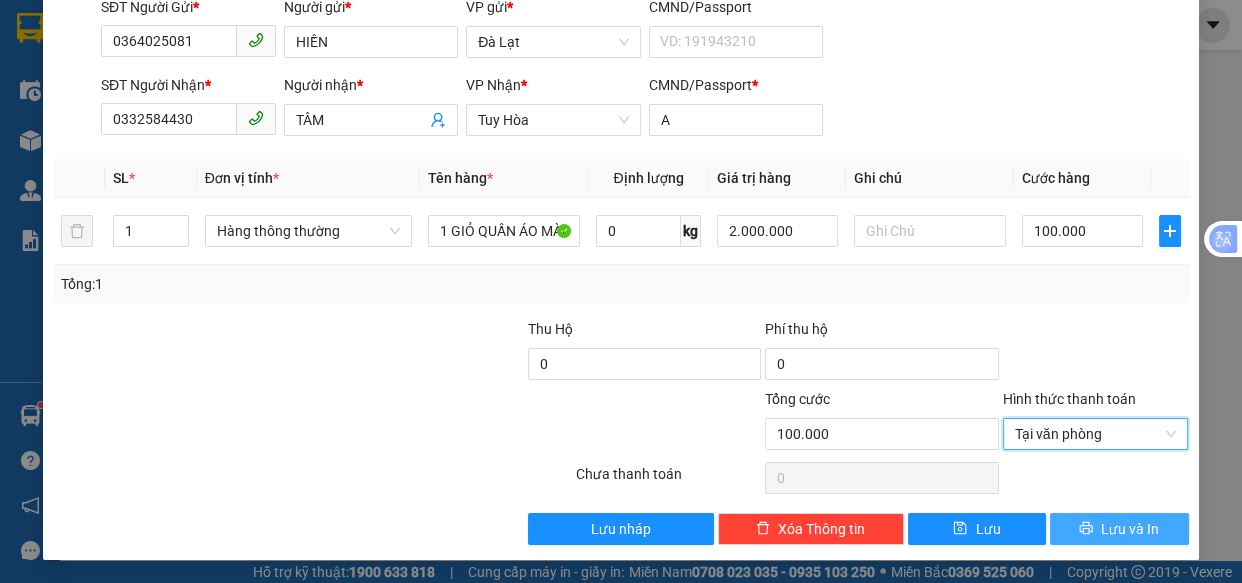 click on "Lưu và In" at bounding box center [1130, 529] 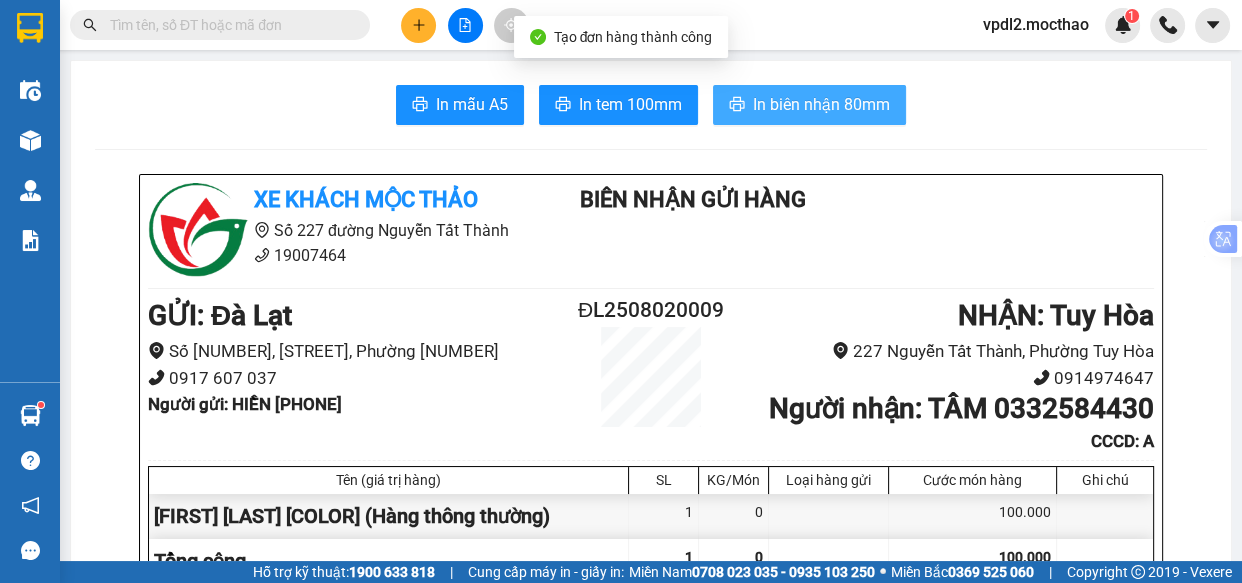 click on "In biên nhận 80mm" at bounding box center (821, 104) 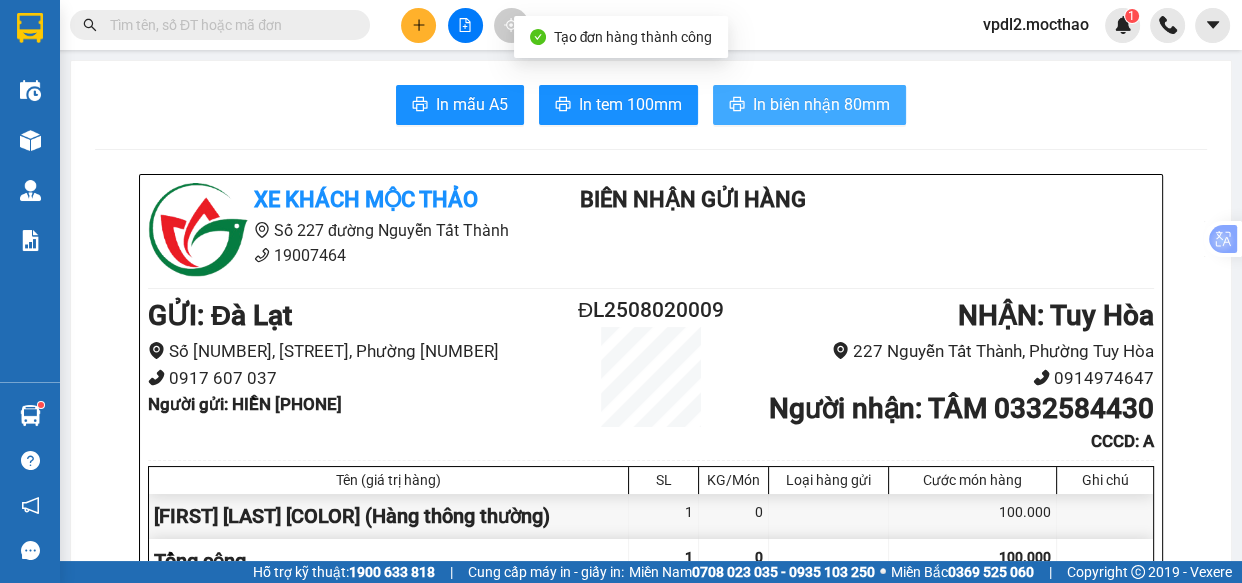 scroll, scrollTop: 0, scrollLeft: 0, axis: both 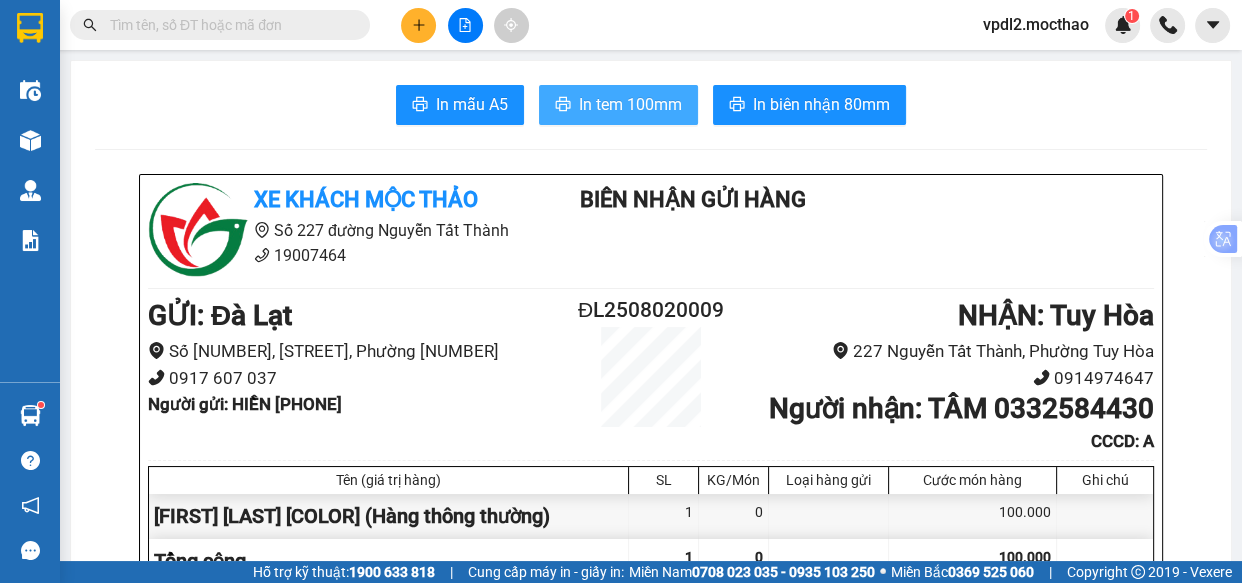 click on "In tem 100mm" at bounding box center (630, 104) 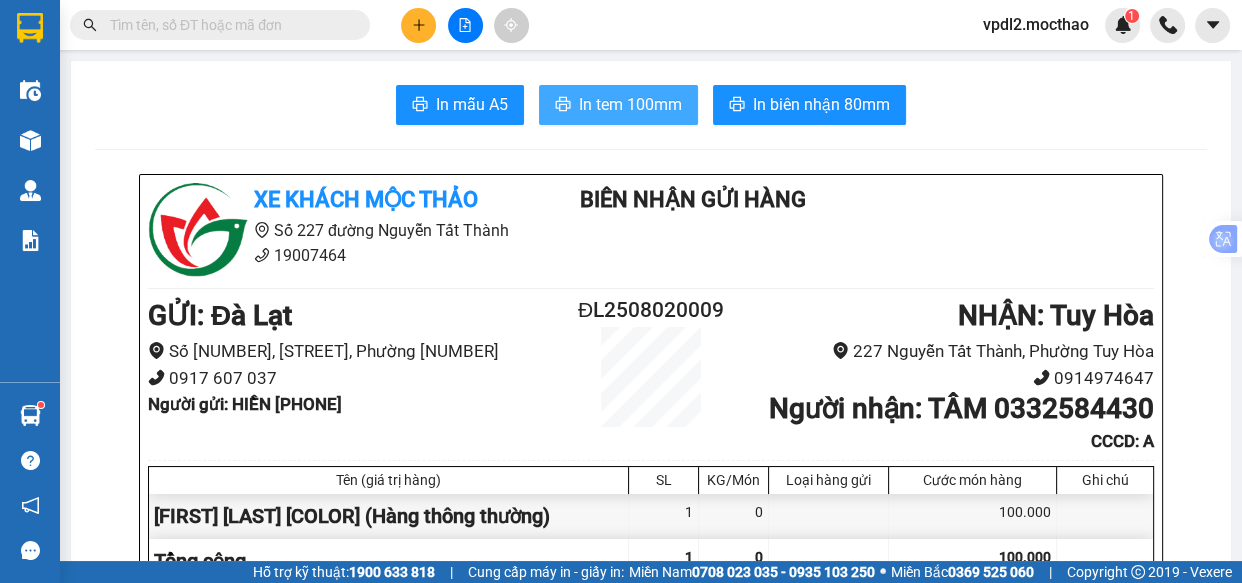 scroll, scrollTop: 0, scrollLeft: 0, axis: both 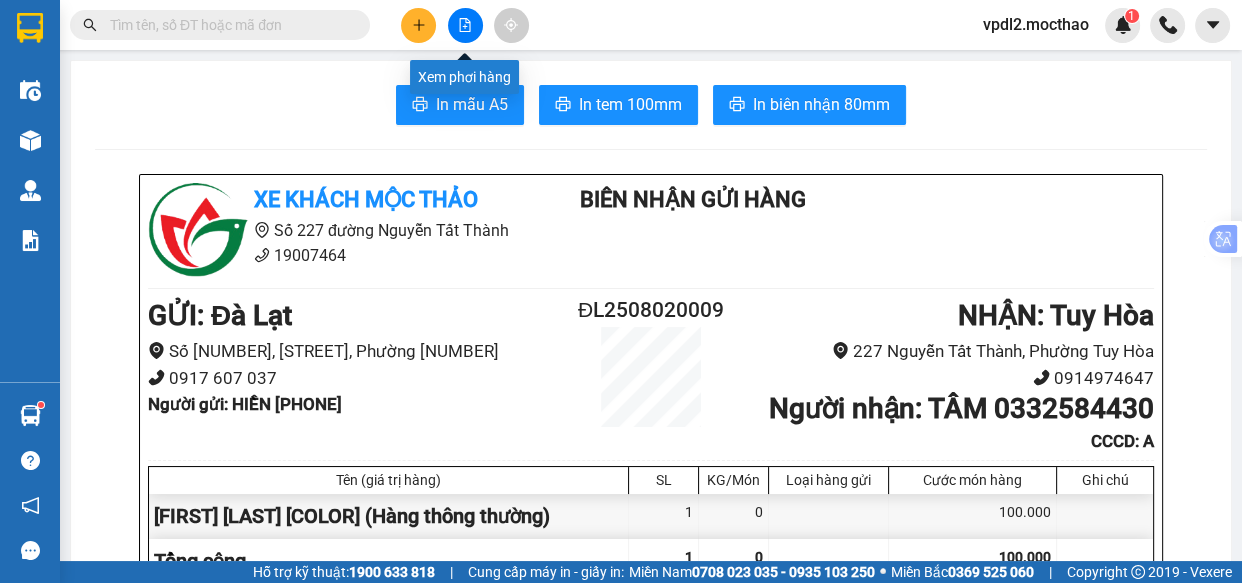 click 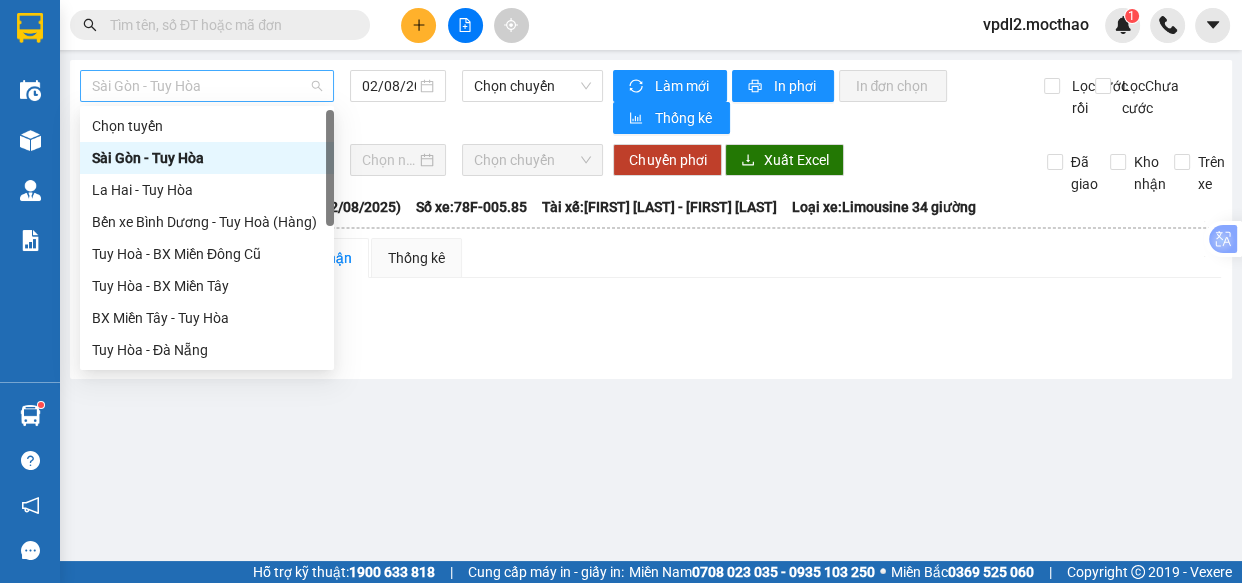 click on "Sài Gòn - Tuy Hòa" at bounding box center [207, 86] 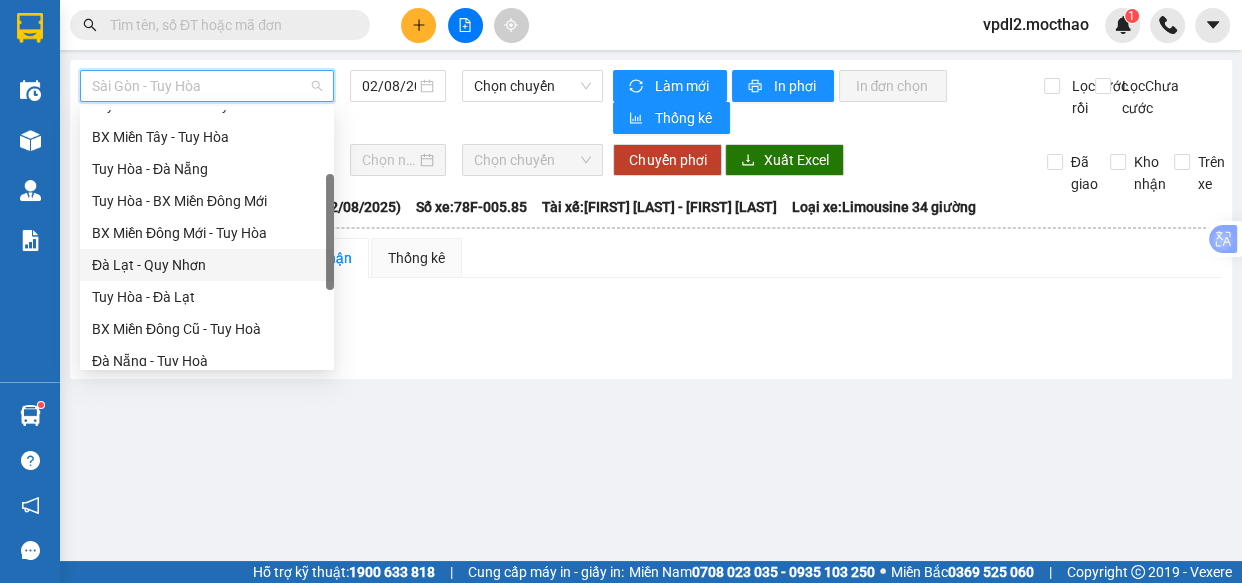scroll, scrollTop: 363, scrollLeft: 0, axis: vertical 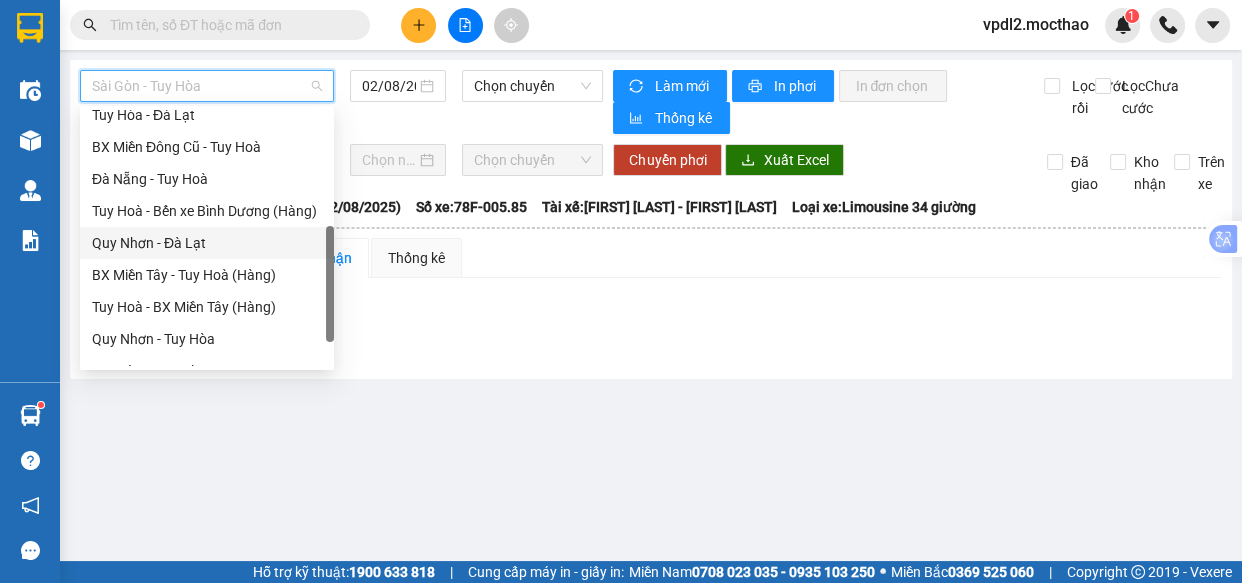 click on "Quy Nhơn - Đà Lạt" at bounding box center [207, 243] 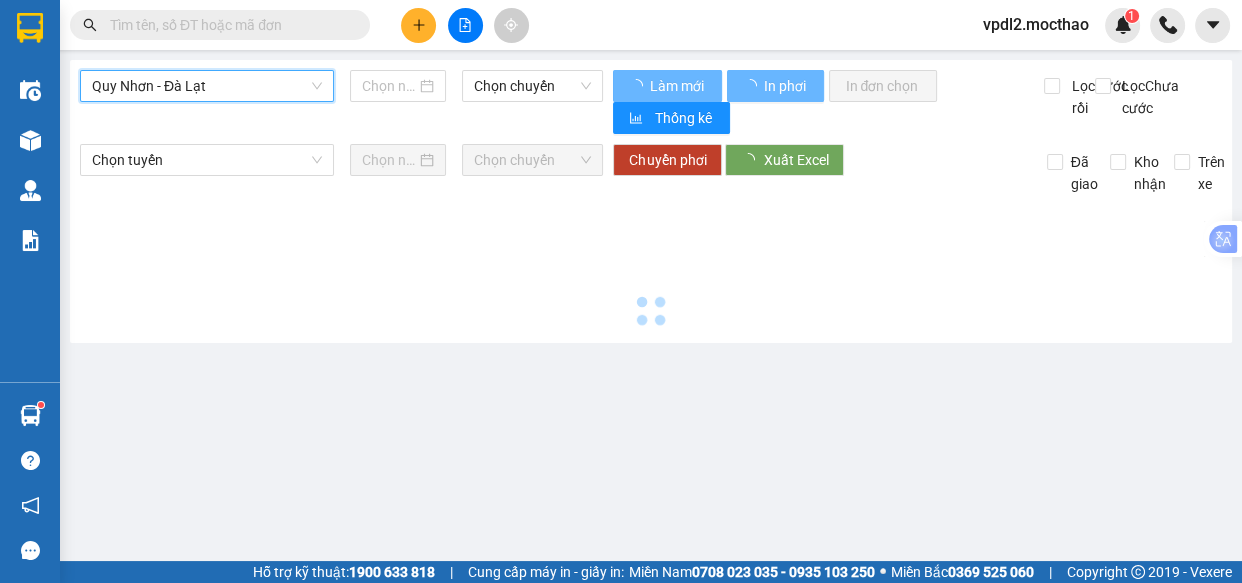 type on "02/08/2025" 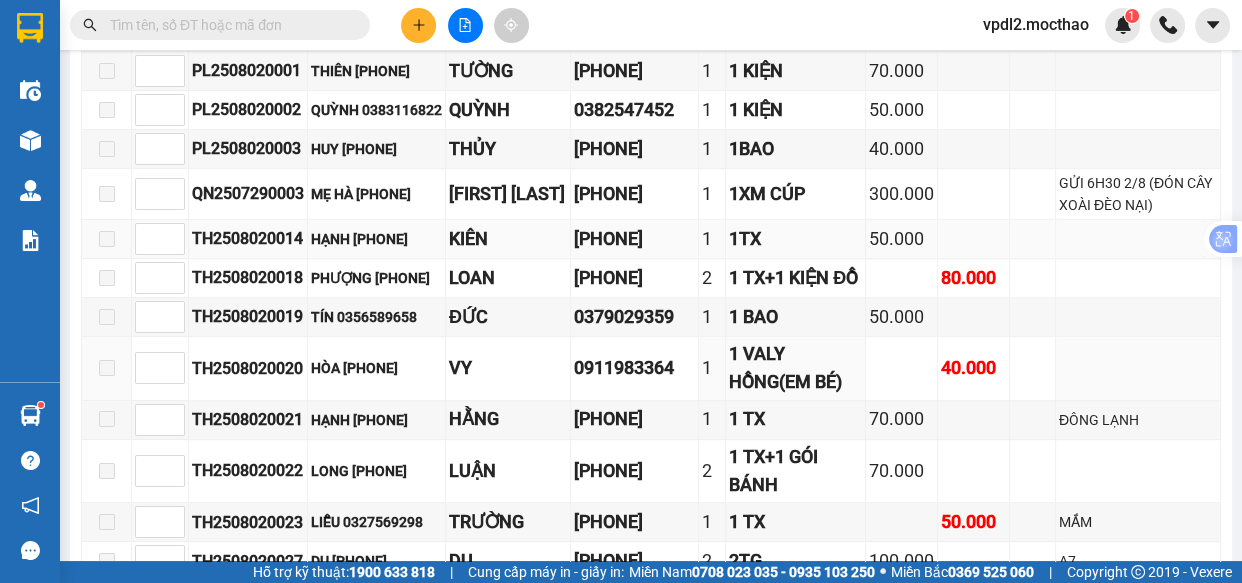 scroll, scrollTop: 1000, scrollLeft: 0, axis: vertical 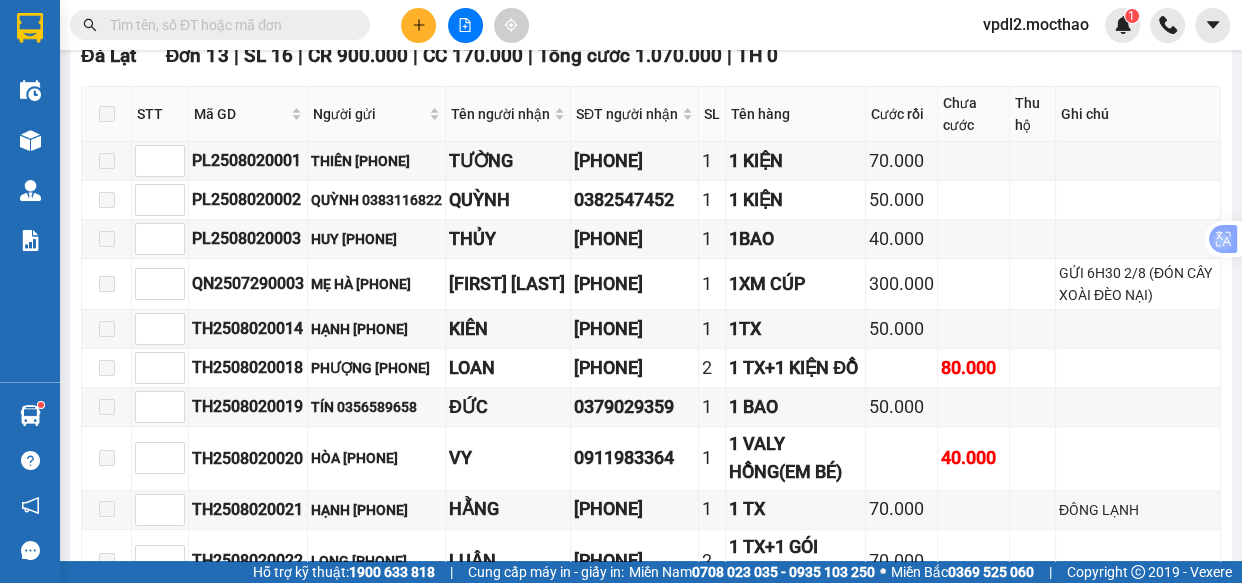 click at bounding box center (107, 114) 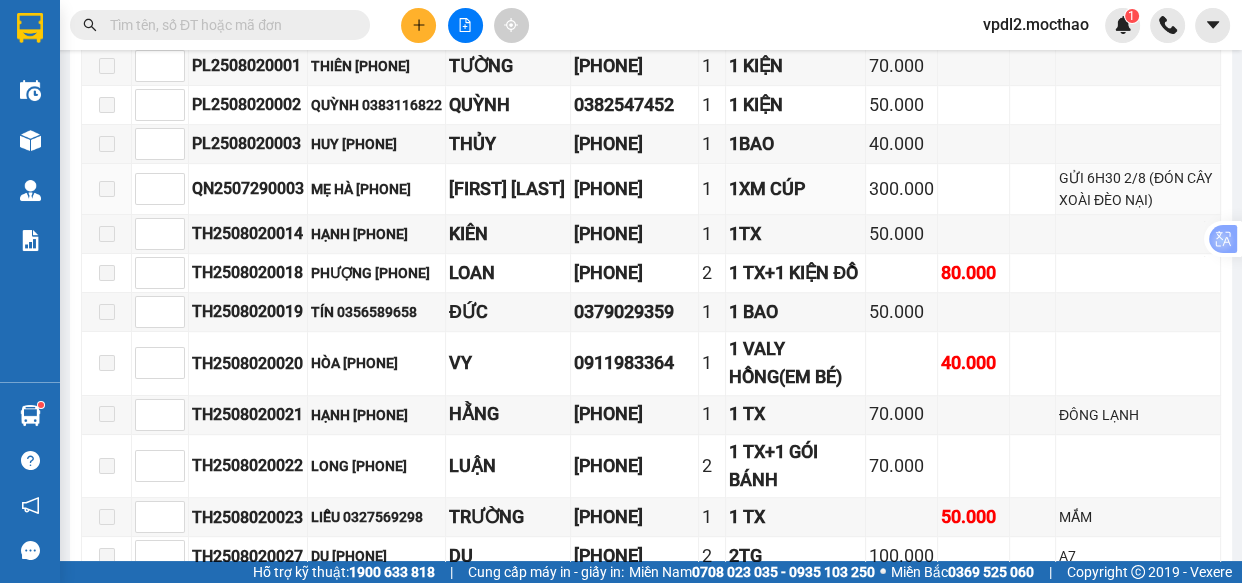scroll, scrollTop: 913, scrollLeft: 0, axis: vertical 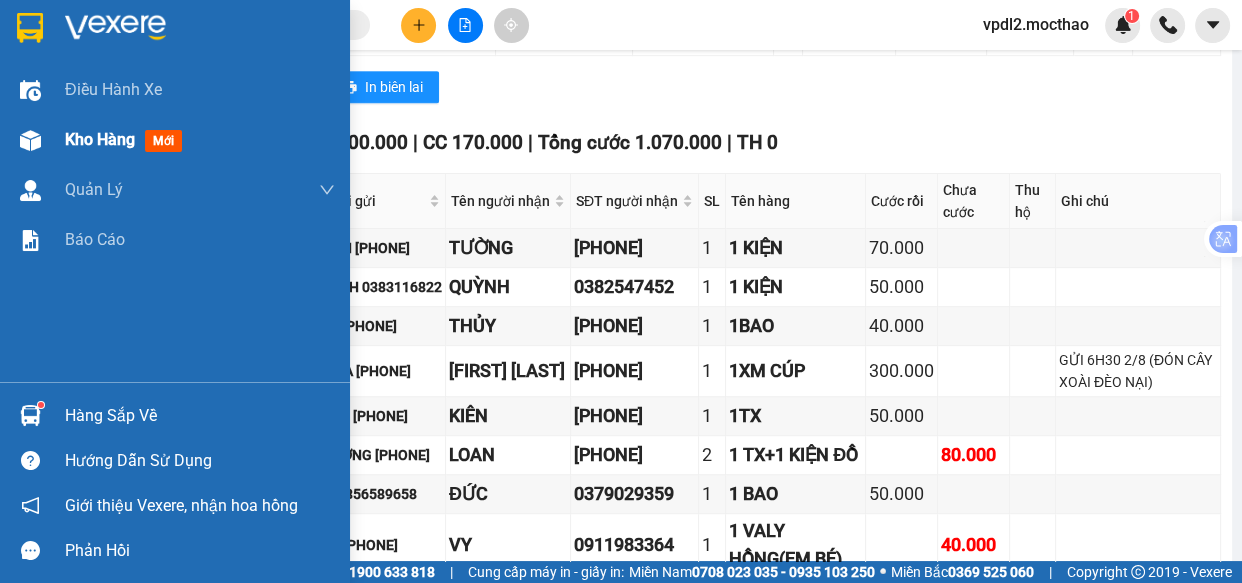 click on "Kho hàng" at bounding box center [100, 139] 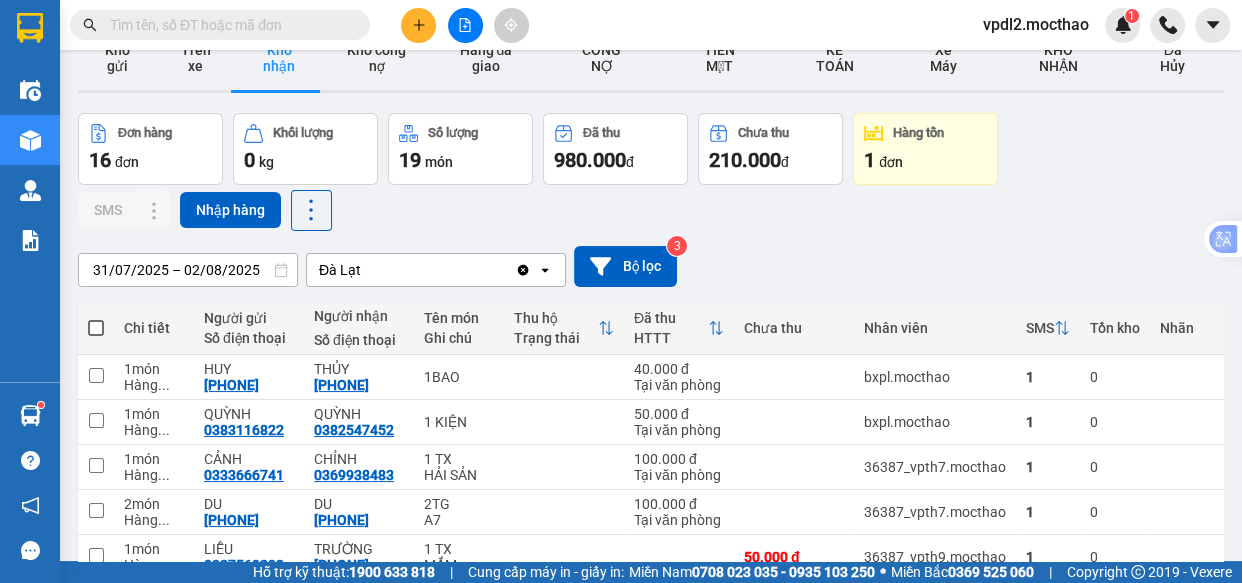 scroll, scrollTop: 0, scrollLeft: 0, axis: both 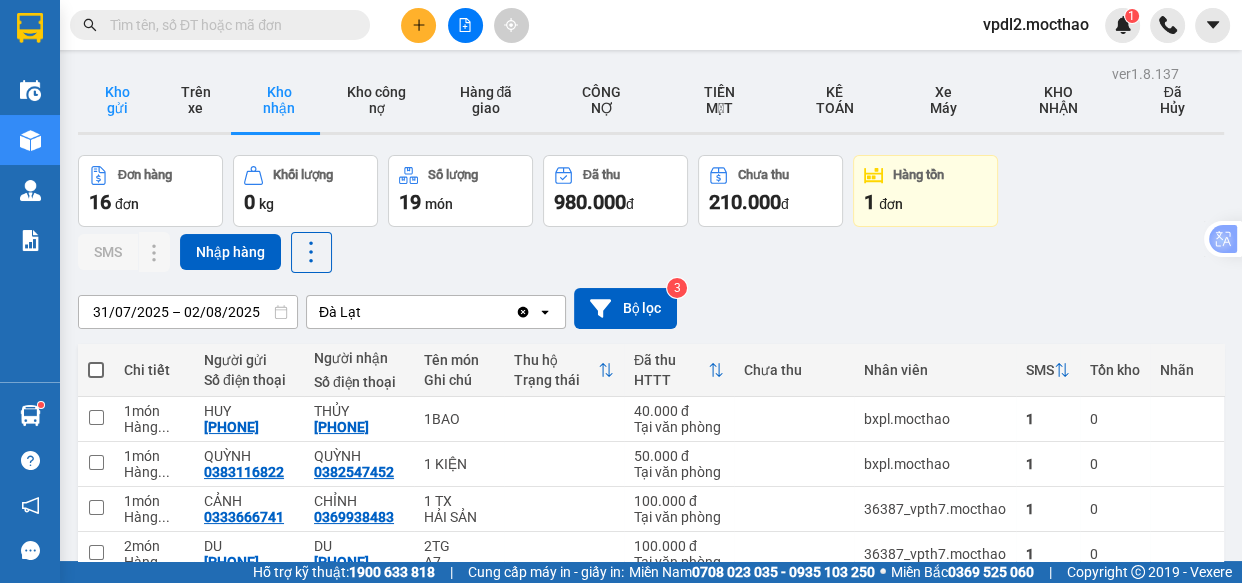 click on "Kho gửi" at bounding box center (117, 100) 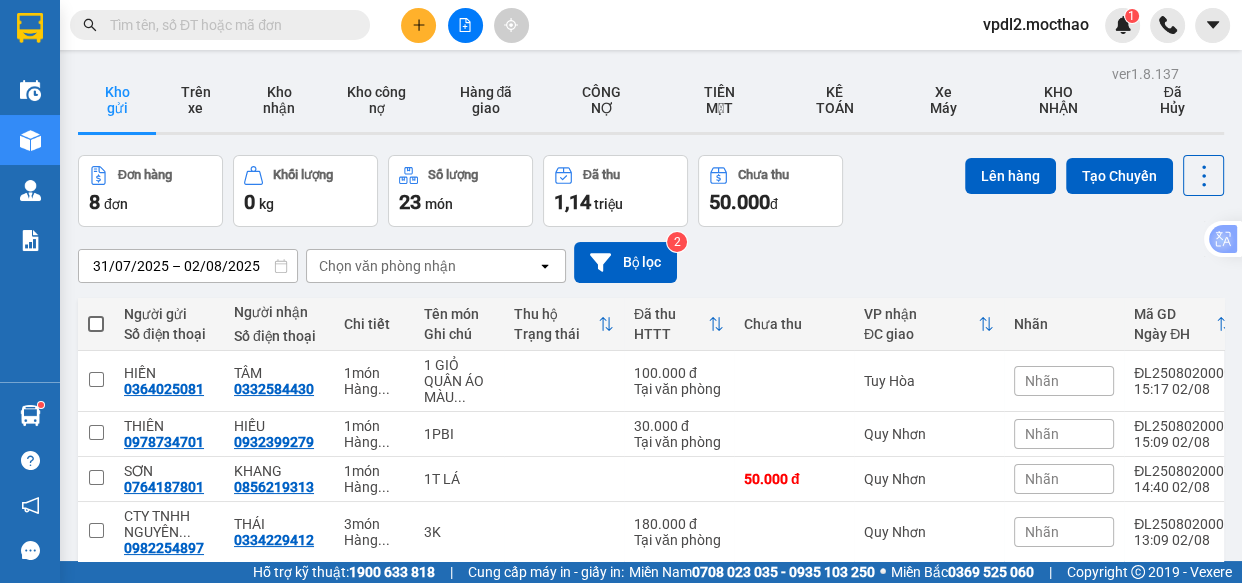 click 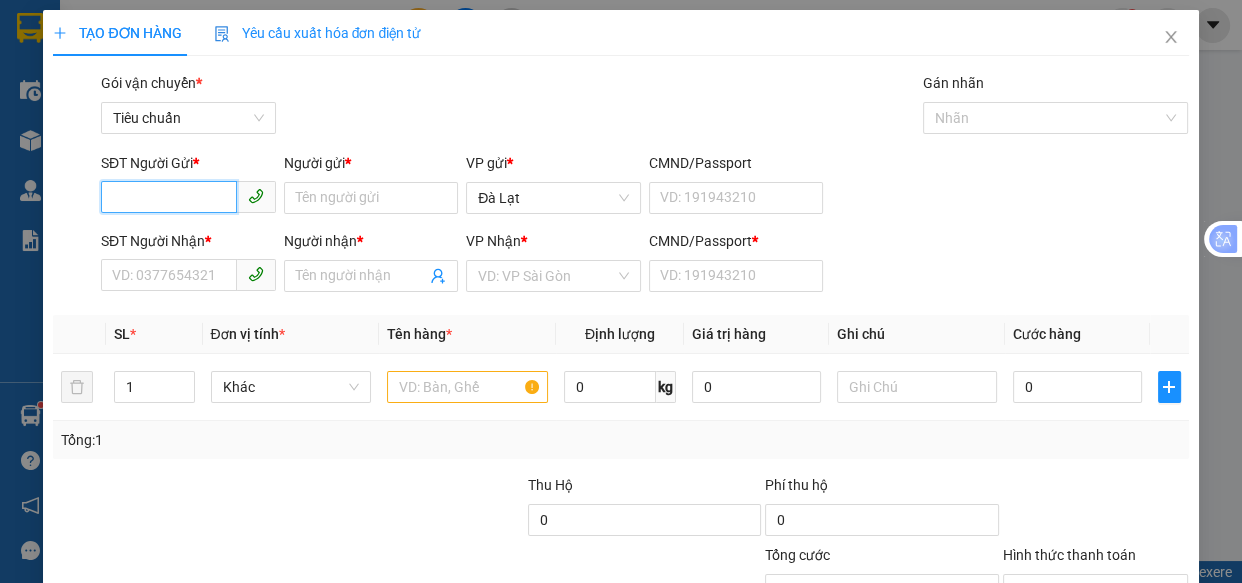 click on "SĐT Người Gửi  *" at bounding box center [169, 197] 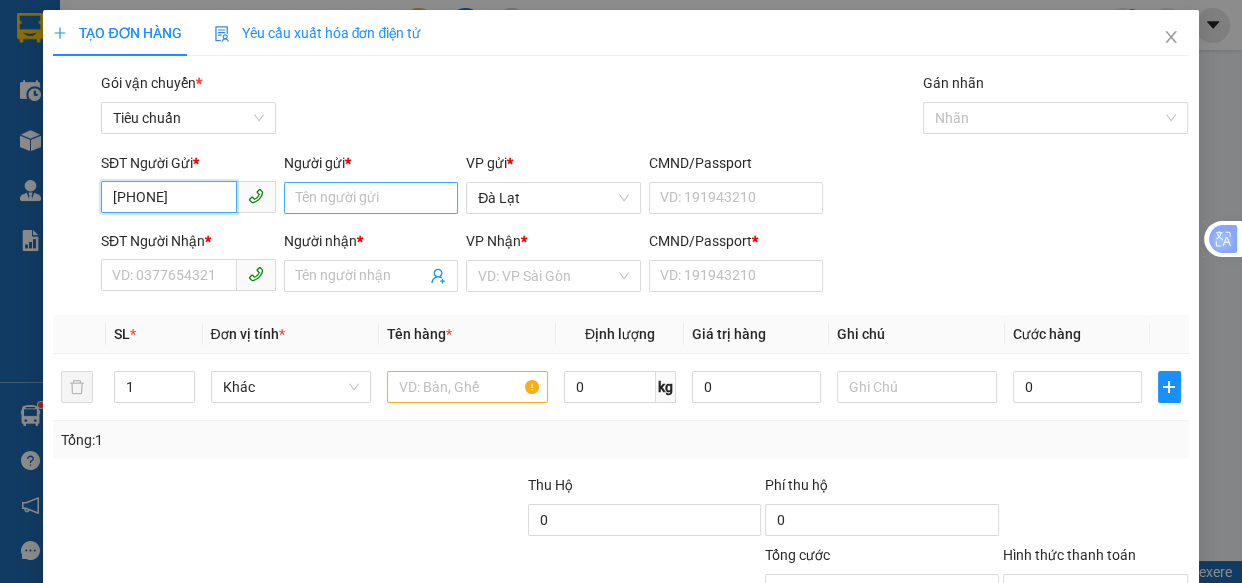 type on "[PHONE]" 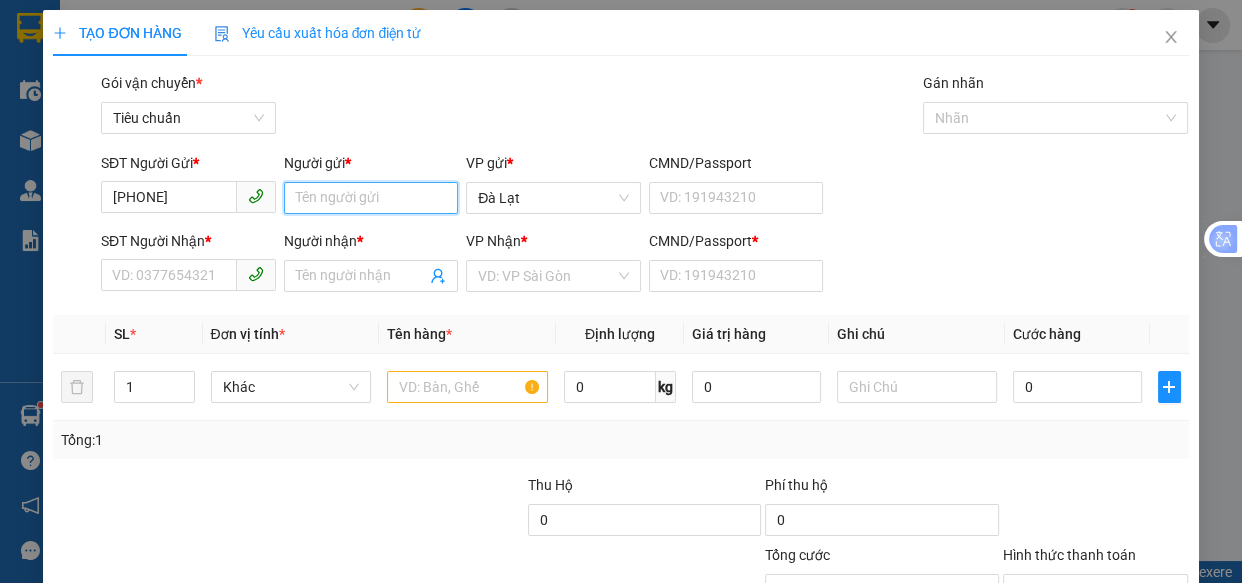 click on "Người gửi  *" at bounding box center (371, 198) 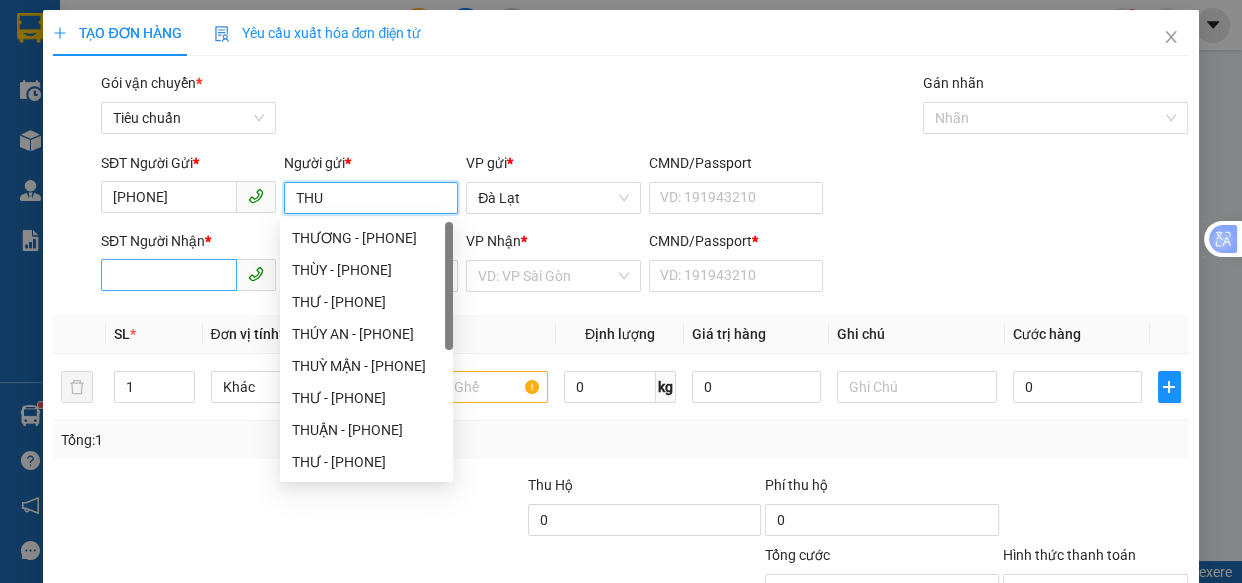 type on "THU" 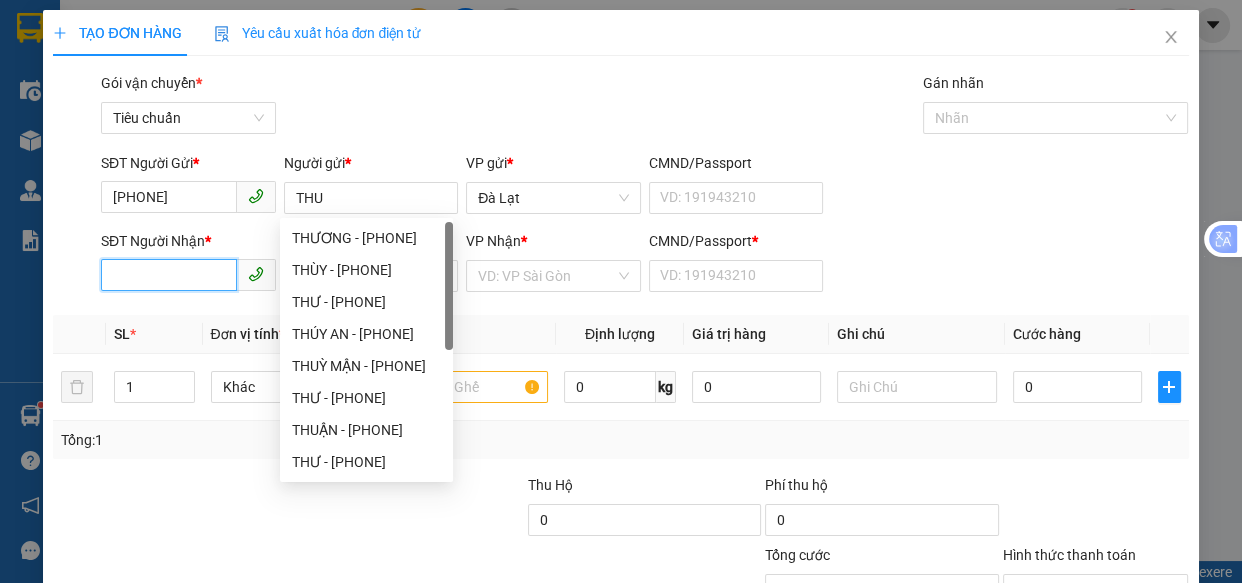 click on "SĐT Người Nhận  *" at bounding box center (169, 275) 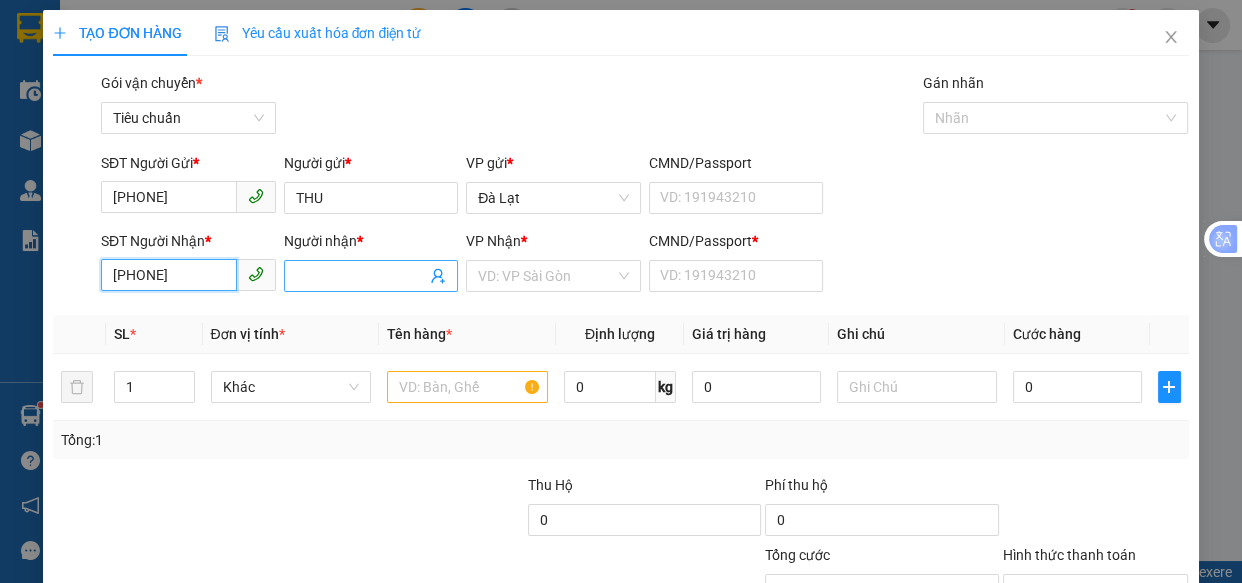 type on "[PHONE]" 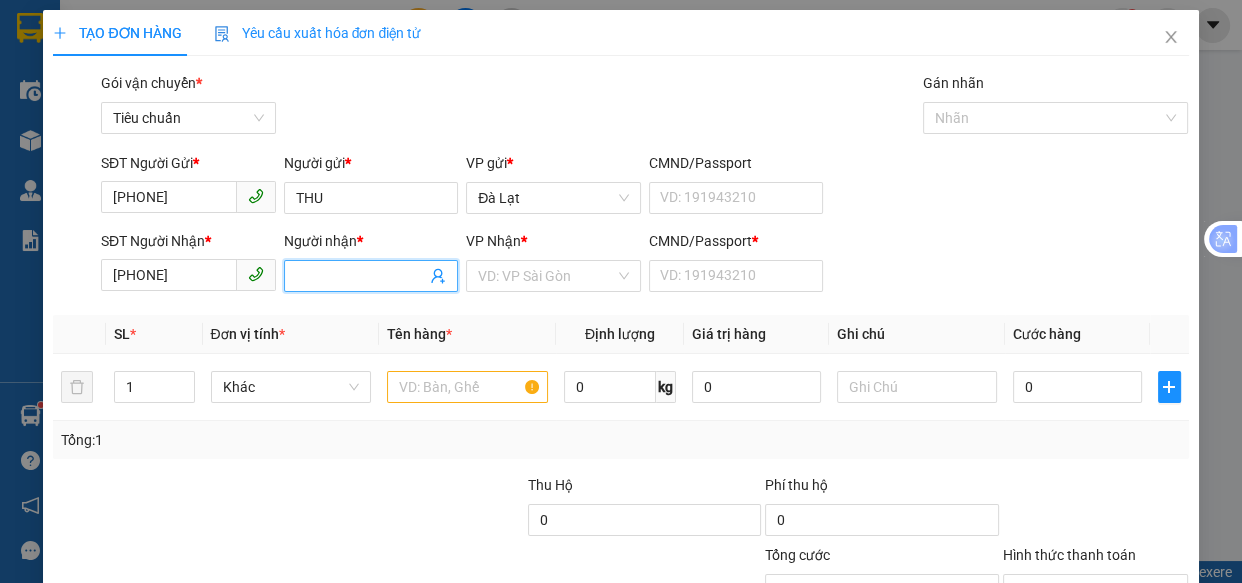 click on "Người nhận  *" at bounding box center [361, 276] 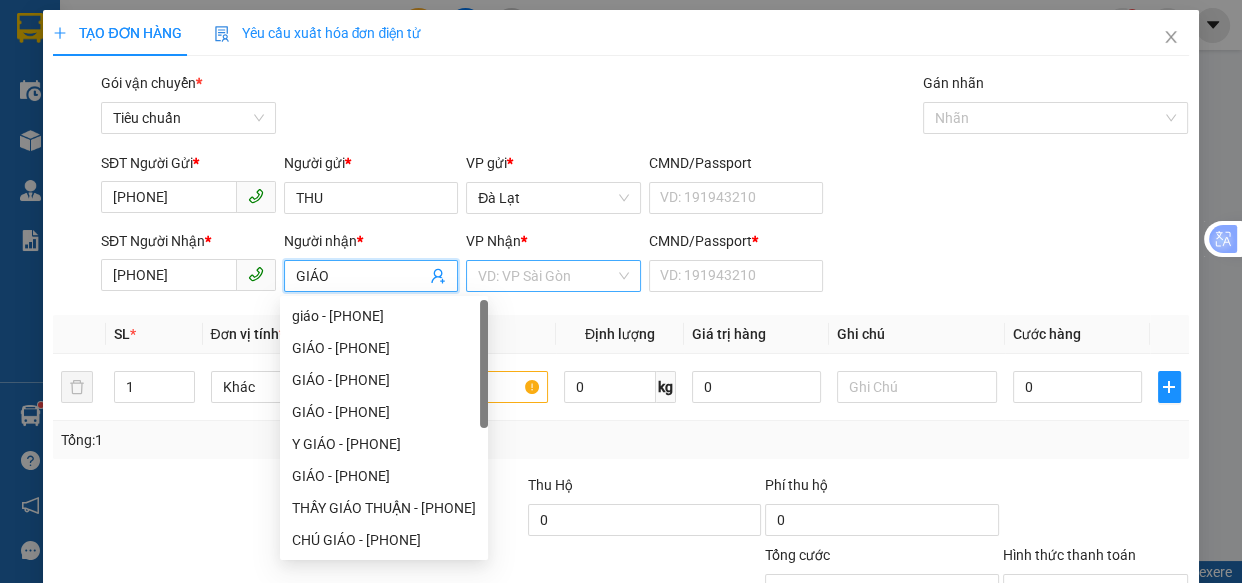 type on "GIÁO" 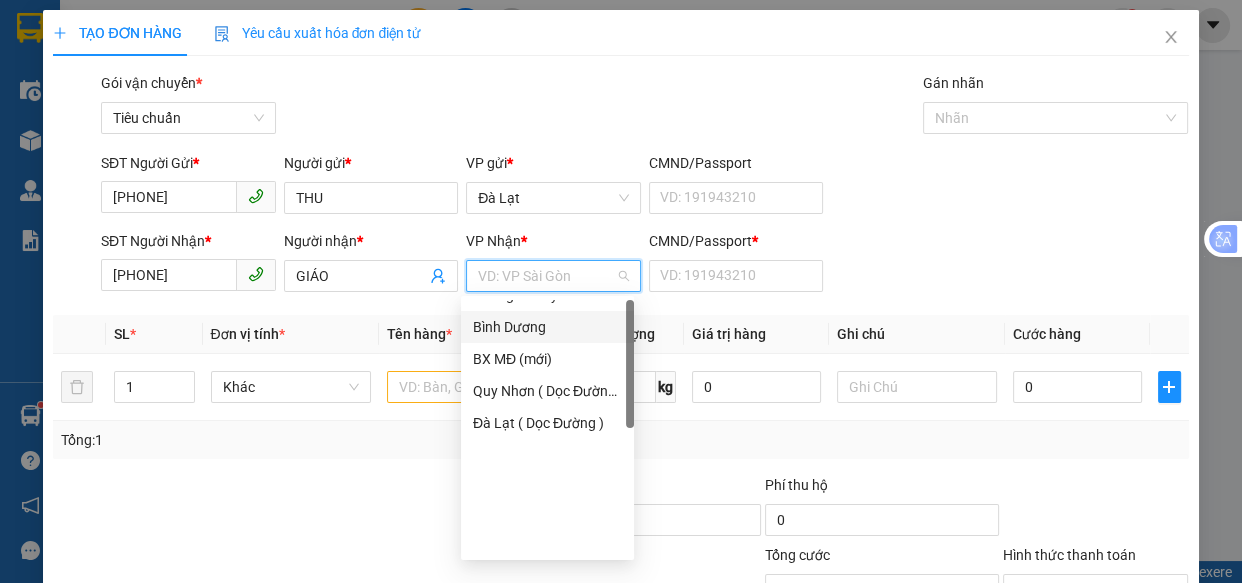 scroll, scrollTop: 0, scrollLeft: 0, axis: both 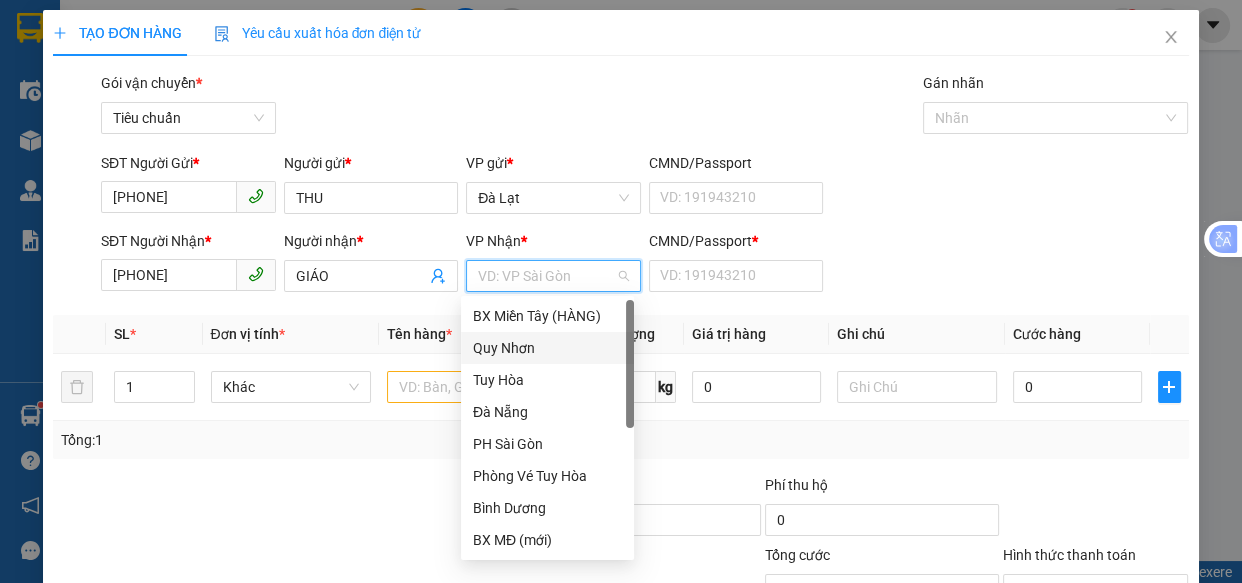 click on "Quy Nhơn" at bounding box center (547, 348) 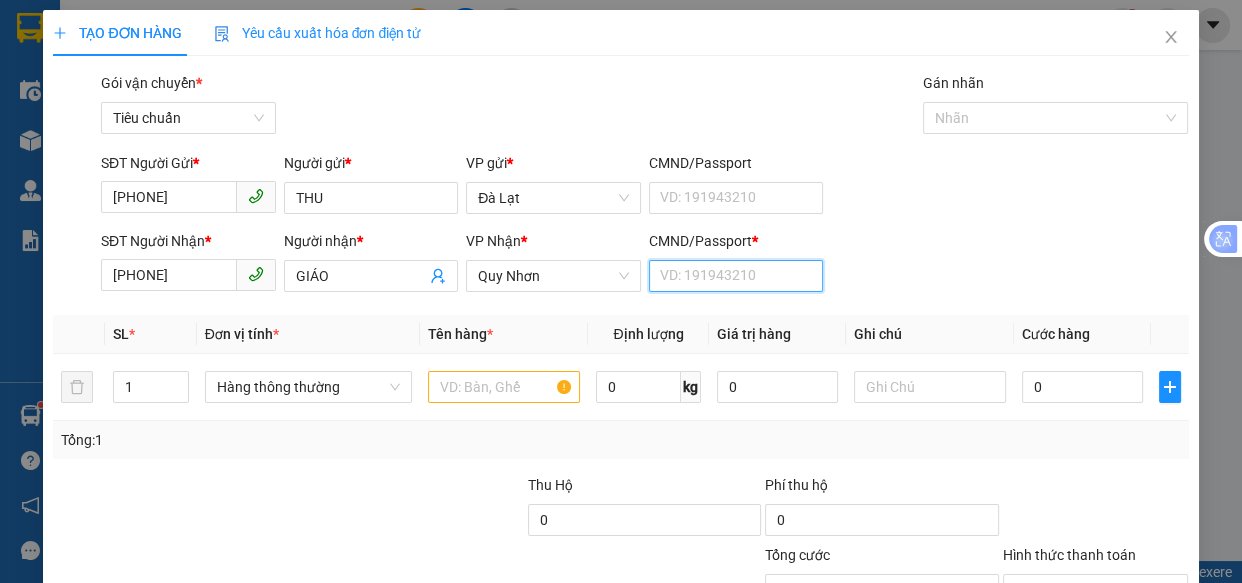click on "CMND/Passport  *" at bounding box center (736, 276) 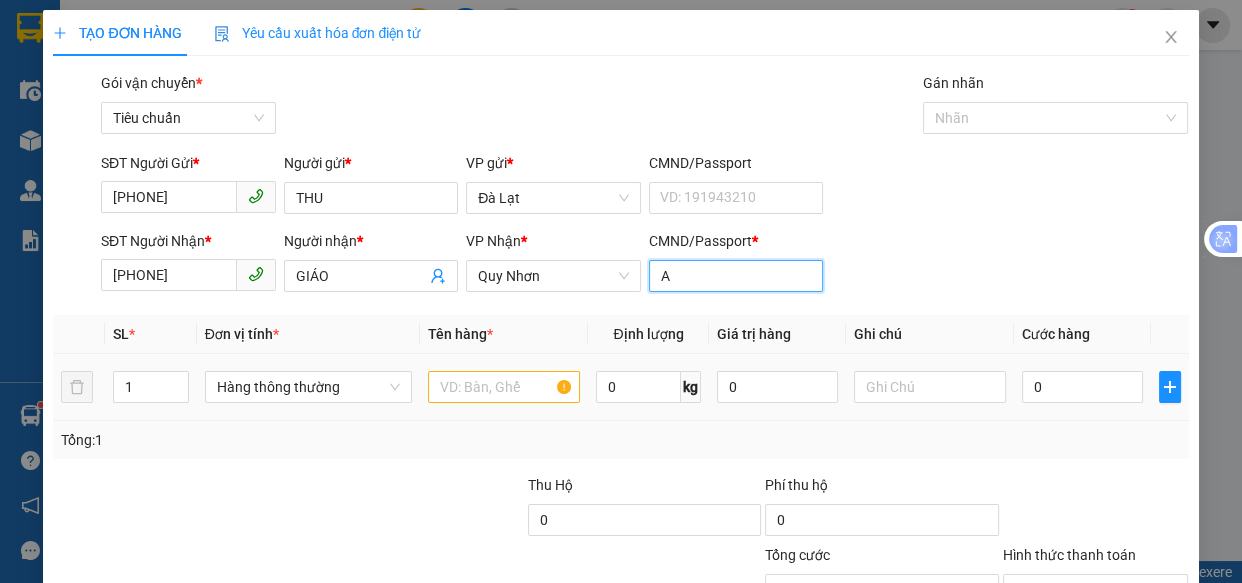type on "A" 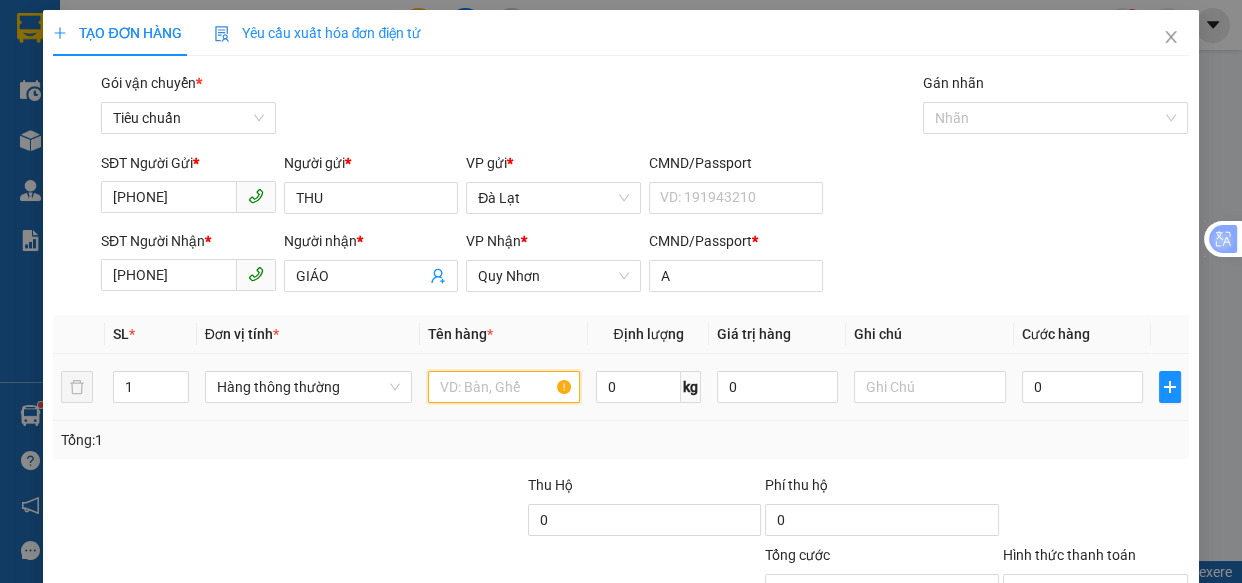 click at bounding box center [503, 387] 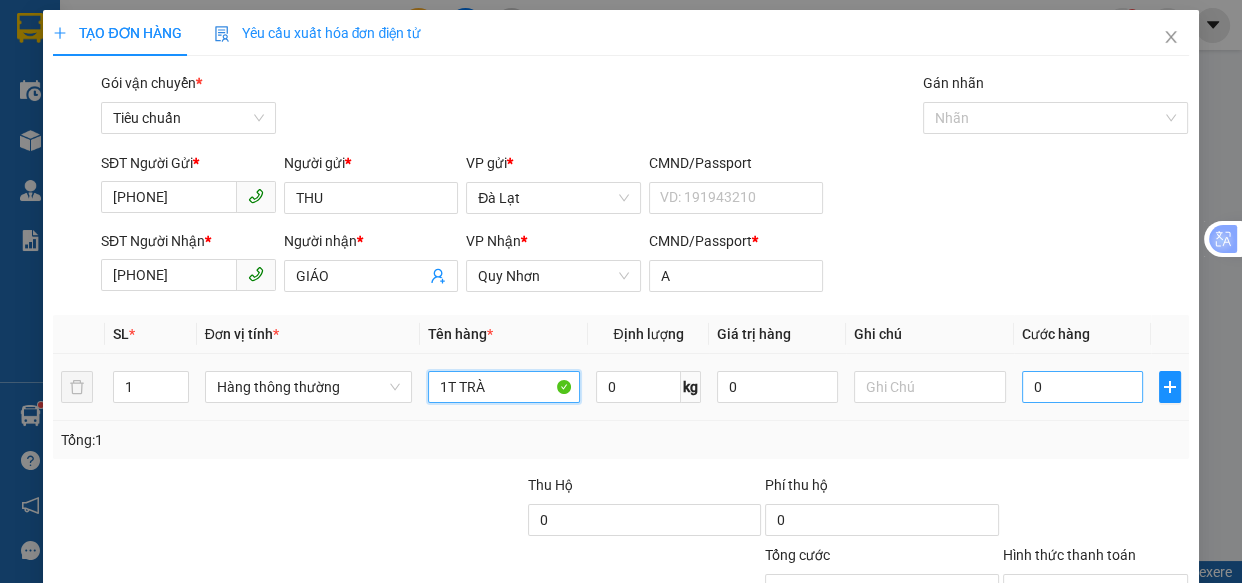 type on "1T TRÀ" 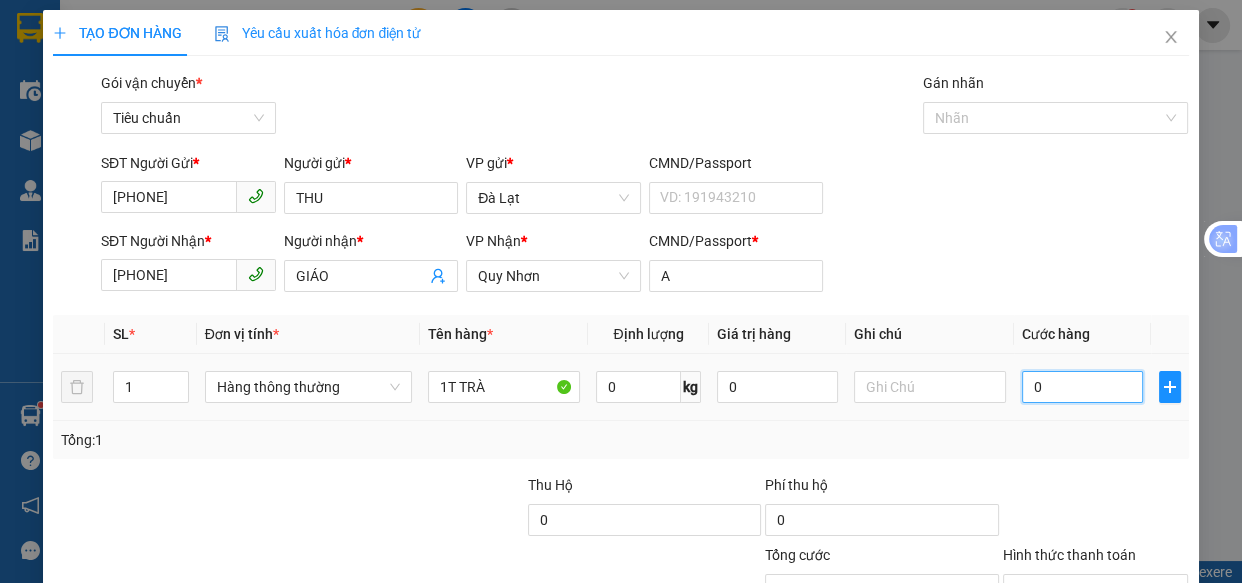 click on "0" at bounding box center (1082, 387) 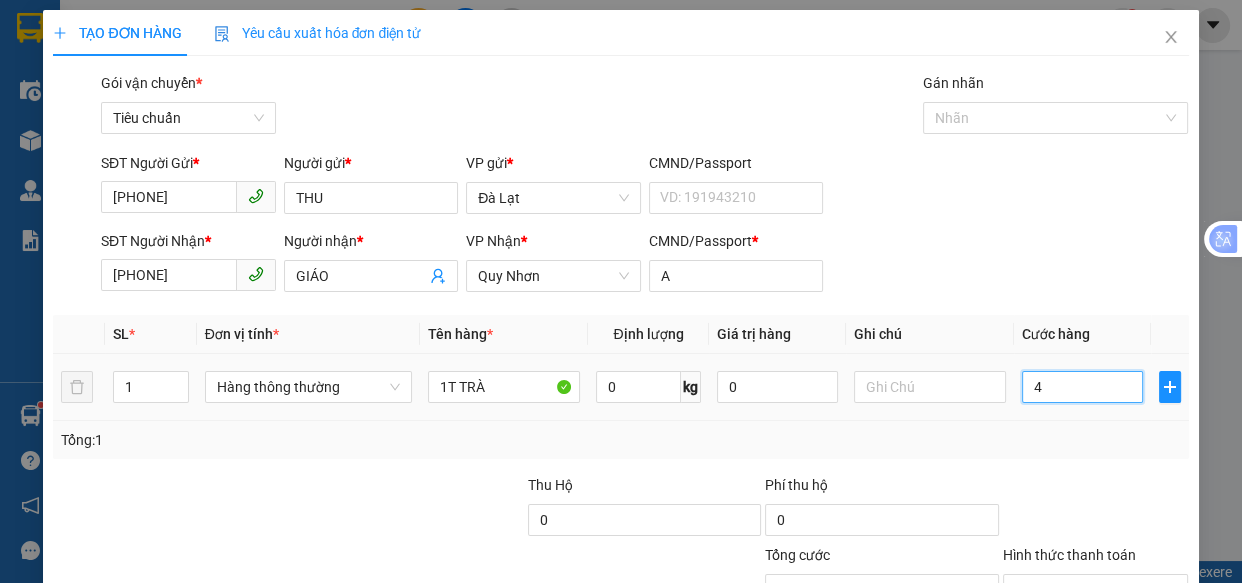 type on "40" 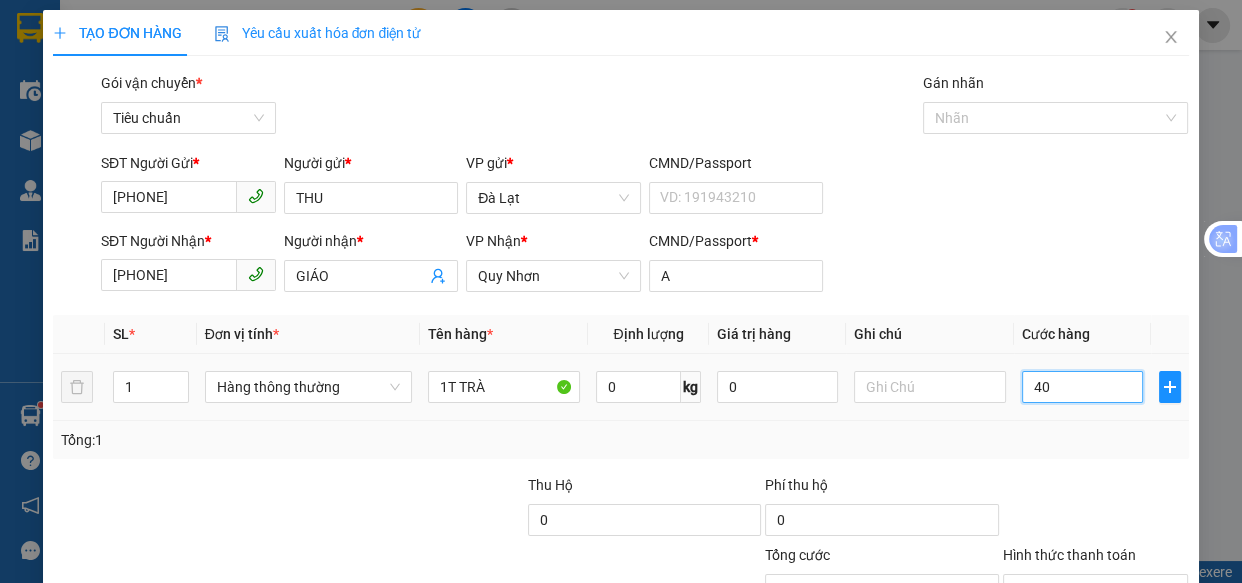 scroll, scrollTop: 156, scrollLeft: 0, axis: vertical 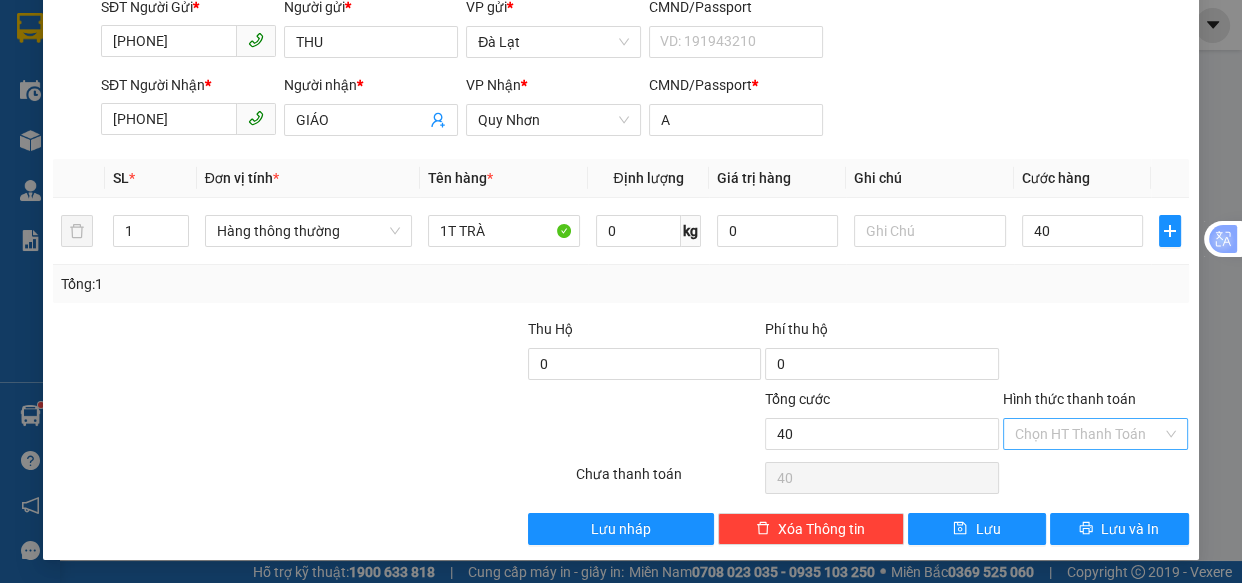 type on "40.000" 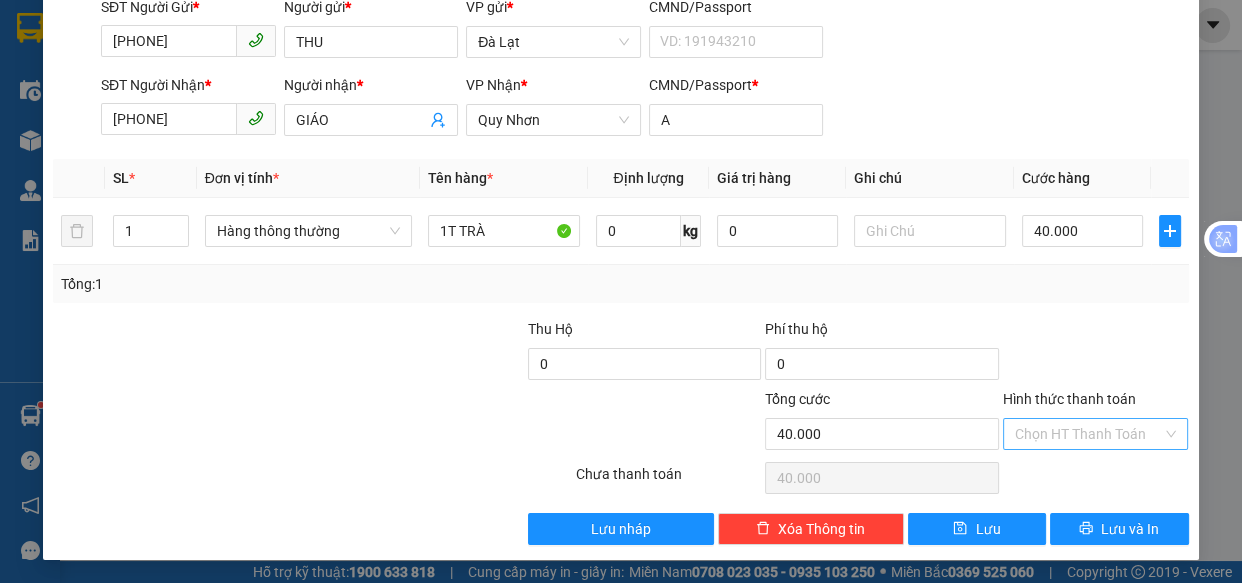 click on "Hình thức thanh toán" at bounding box center [1089, 434] 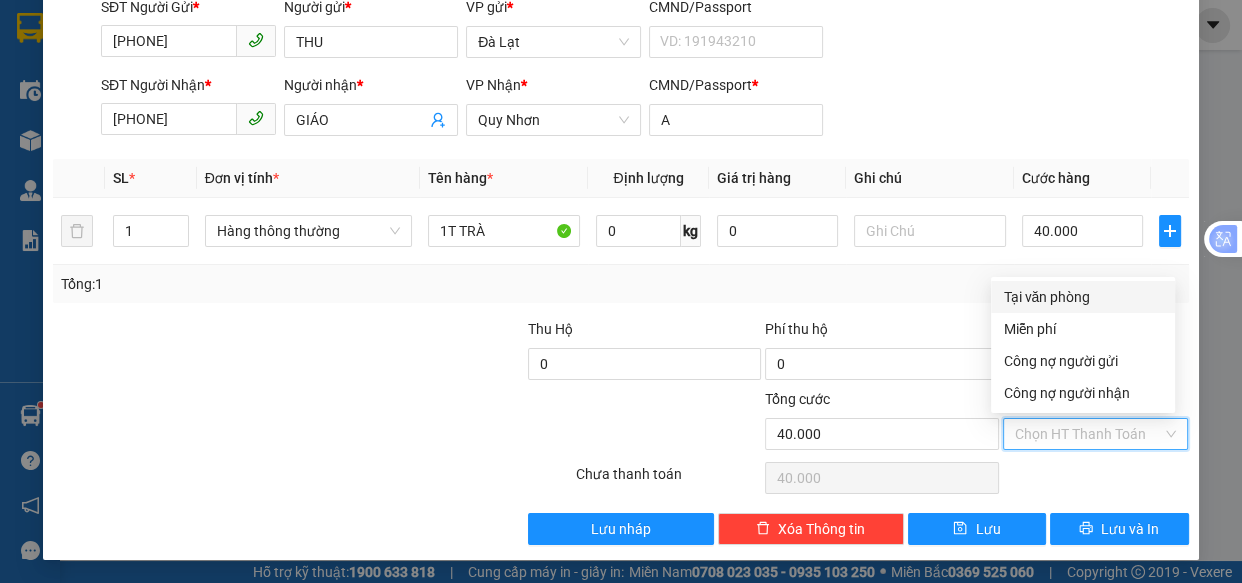 click on "Tại văn phòng" at bounding box center (1083, 297) 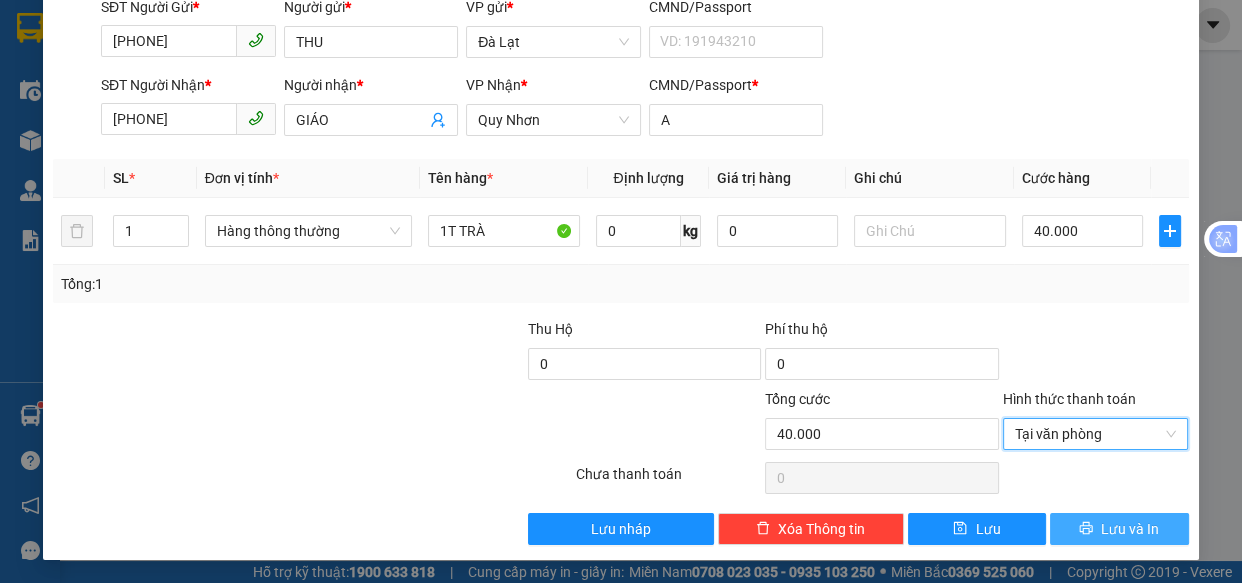 click on "Lưu và In" at bounding box center (1130, 529) 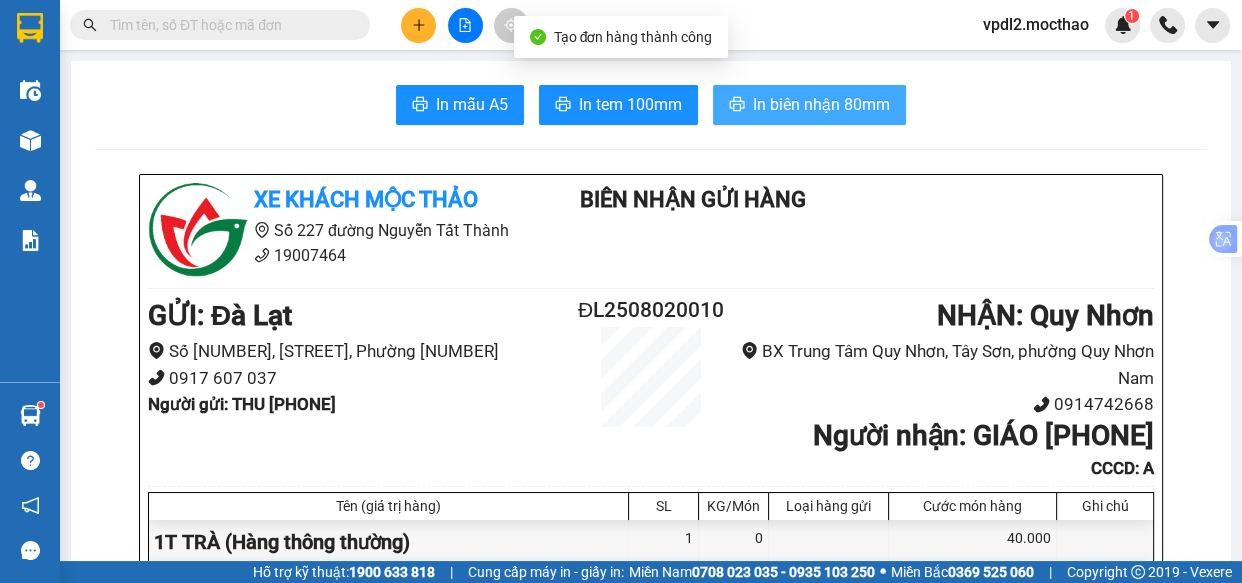 click on "In biên nhận 80mm" at bounding box center [821, 104] 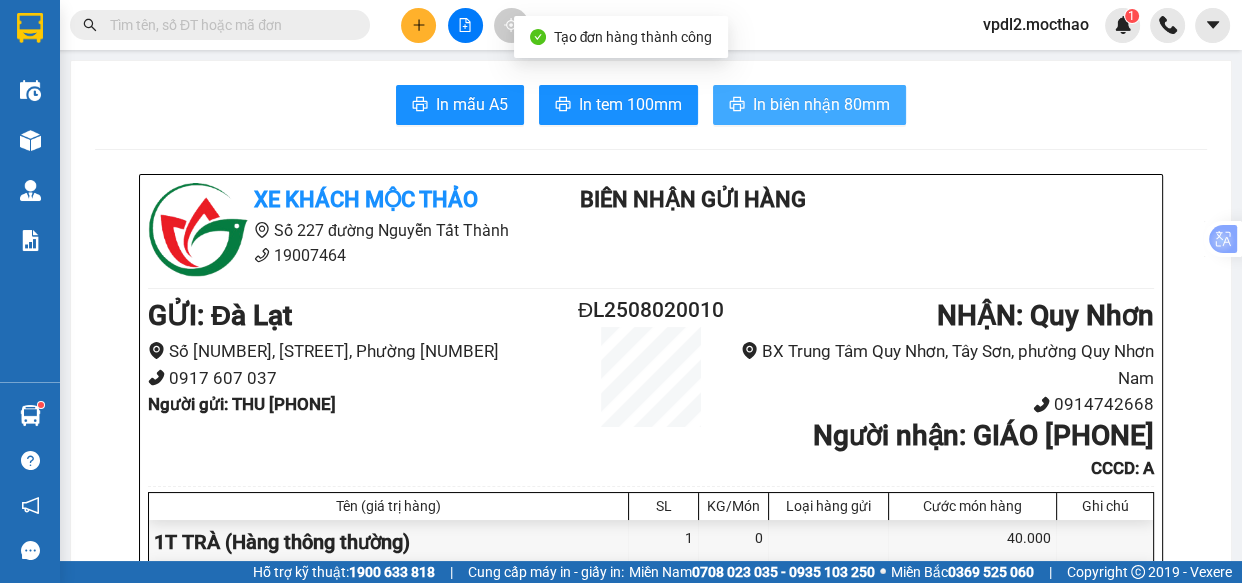 scroll, scrollTop: 0, scrollLeft: 0, axis: both 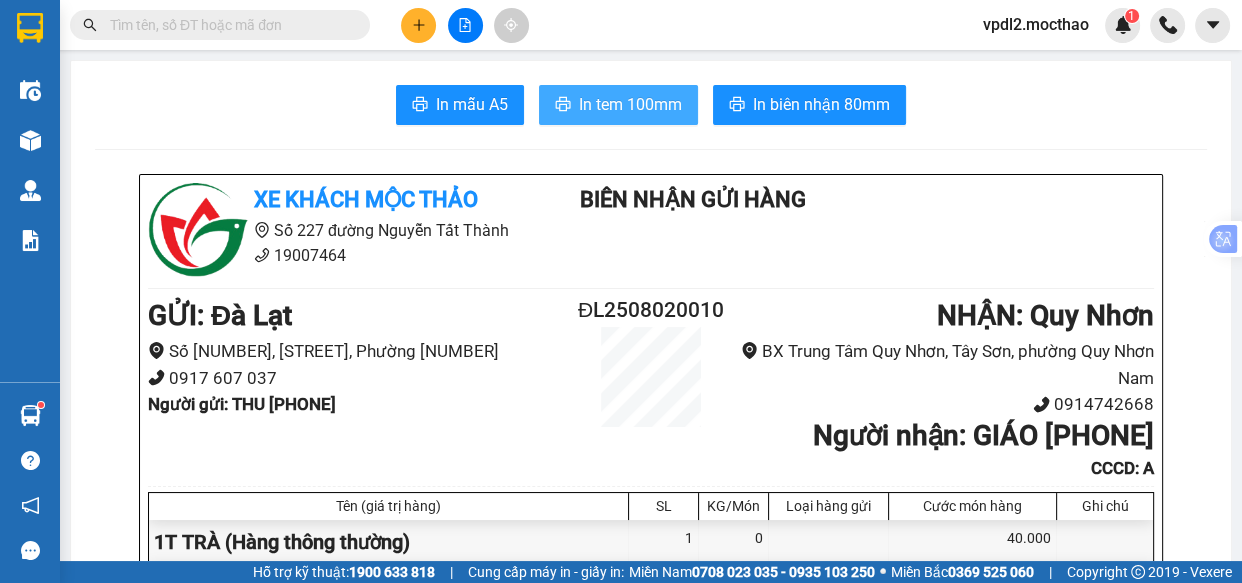click on "In tem 100mm" at bounding box center [630, 104] 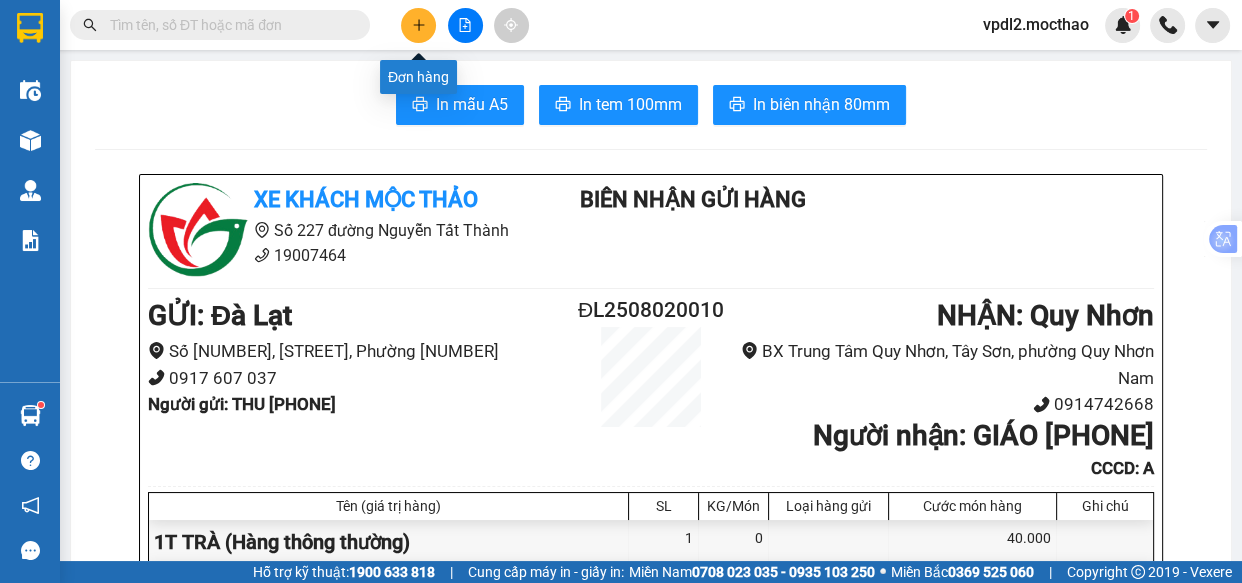 click 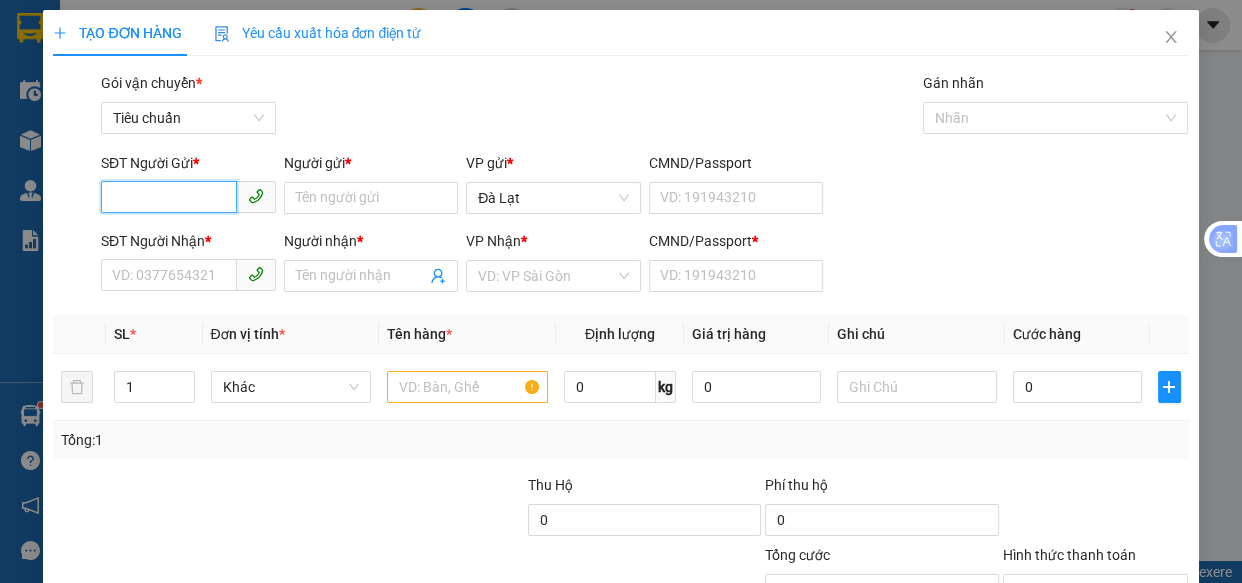 click on "SĐT Người Gửi  *" at bounding box center (169, 197) 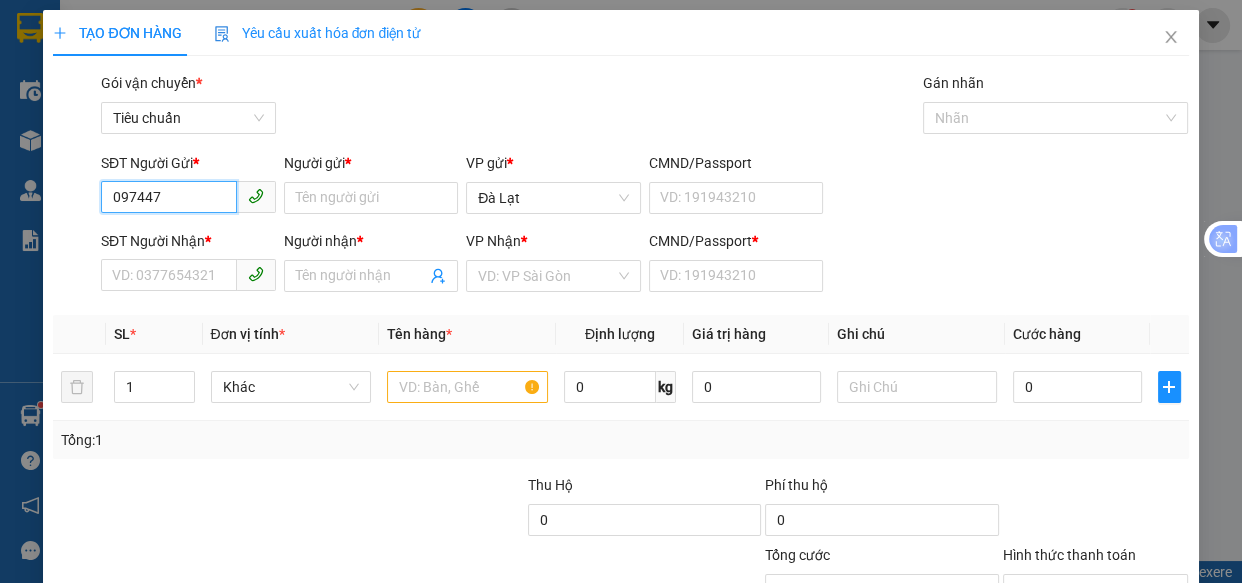 type on "0974477" 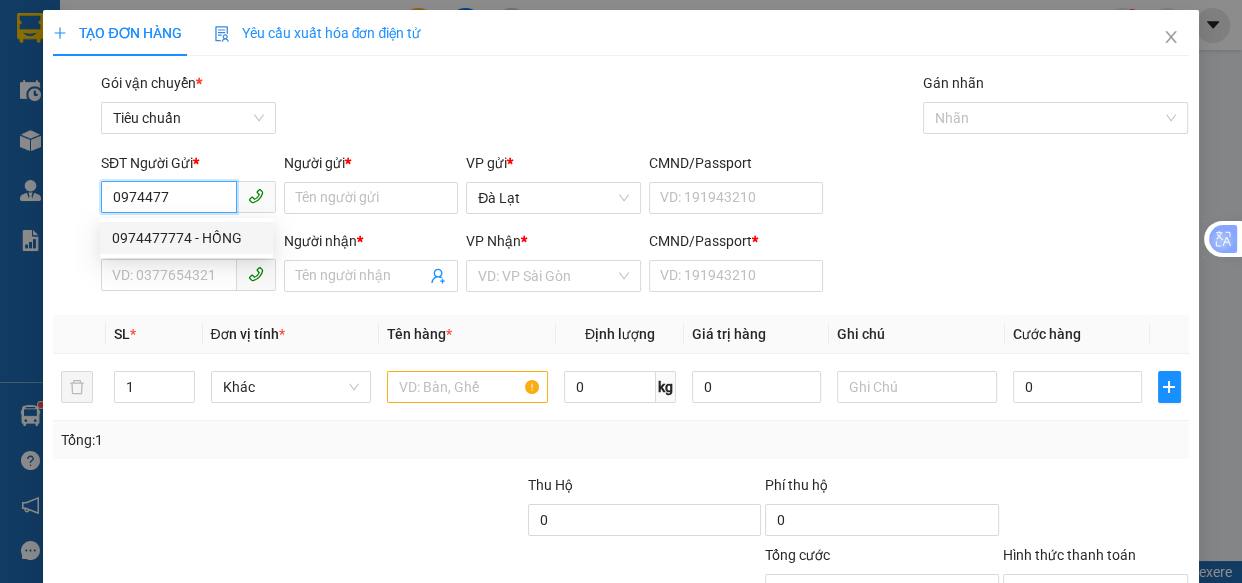 click on "0974477774 - HỒNG" at bounding box center [186, 238] 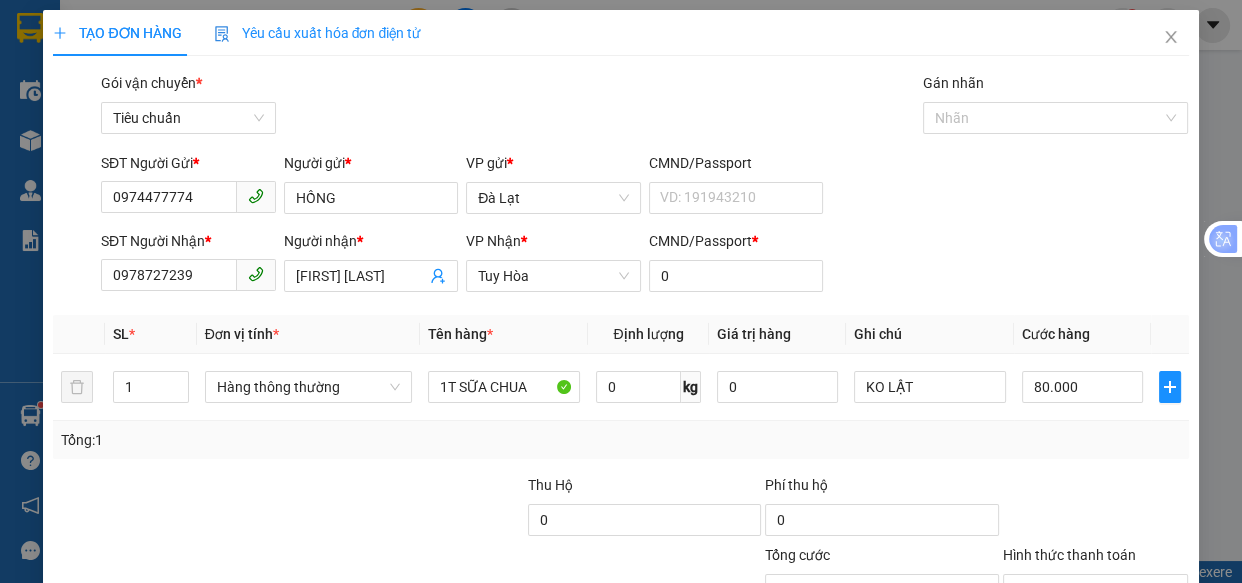 click on "Lưu và In" at bounding box center [1130, 685] 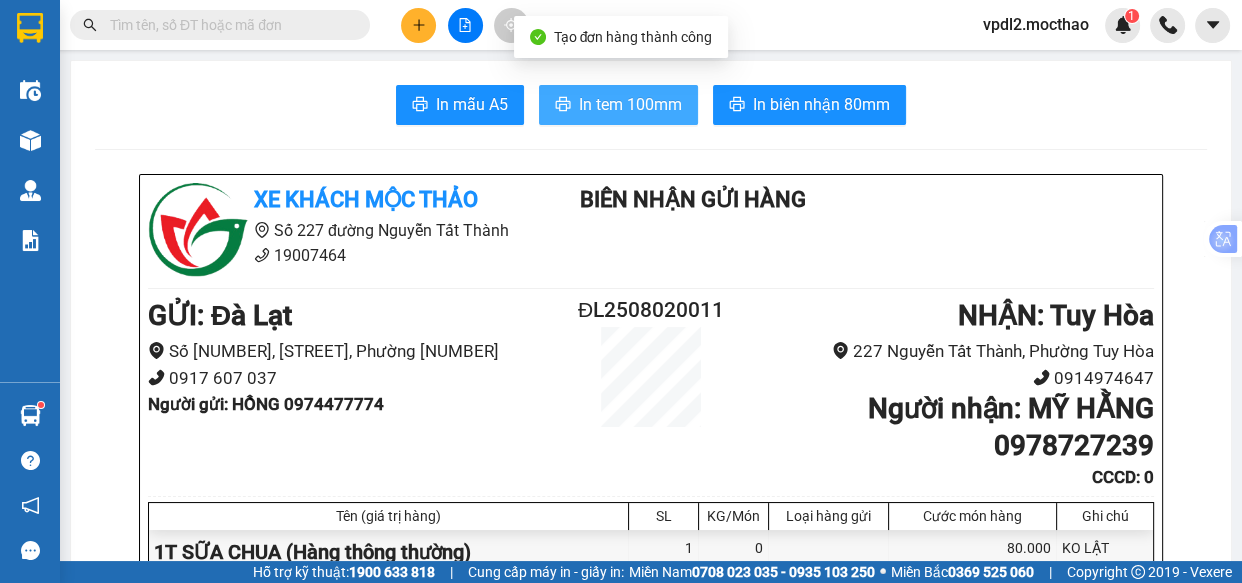 click on "In tem 100mm" at bounding box center [618, 105] 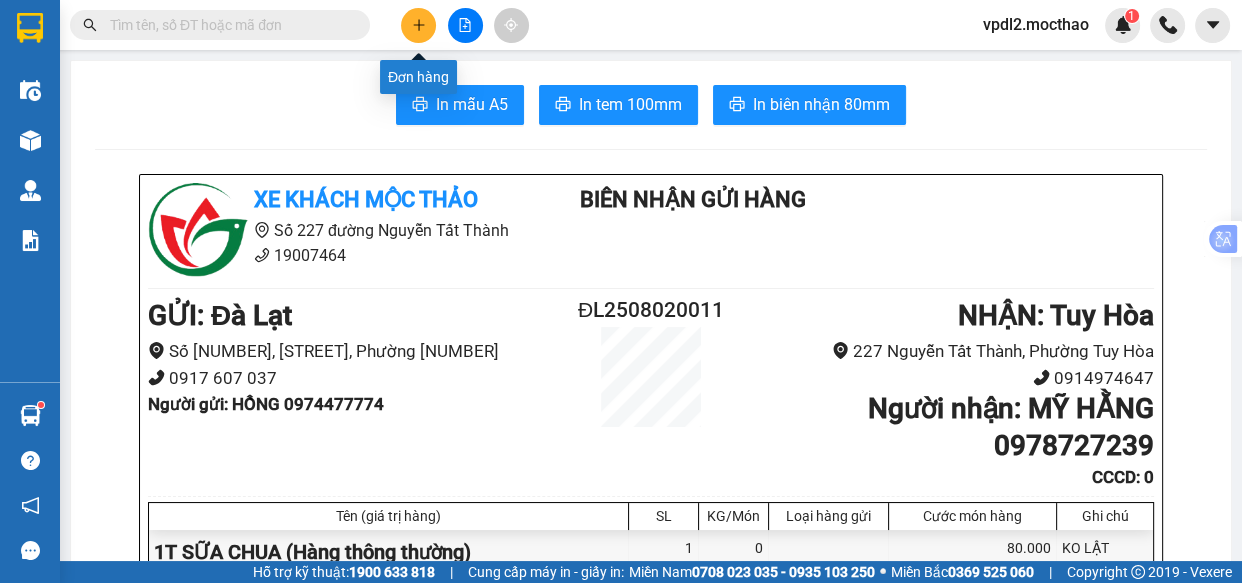 click at bounding box center (418, 25) 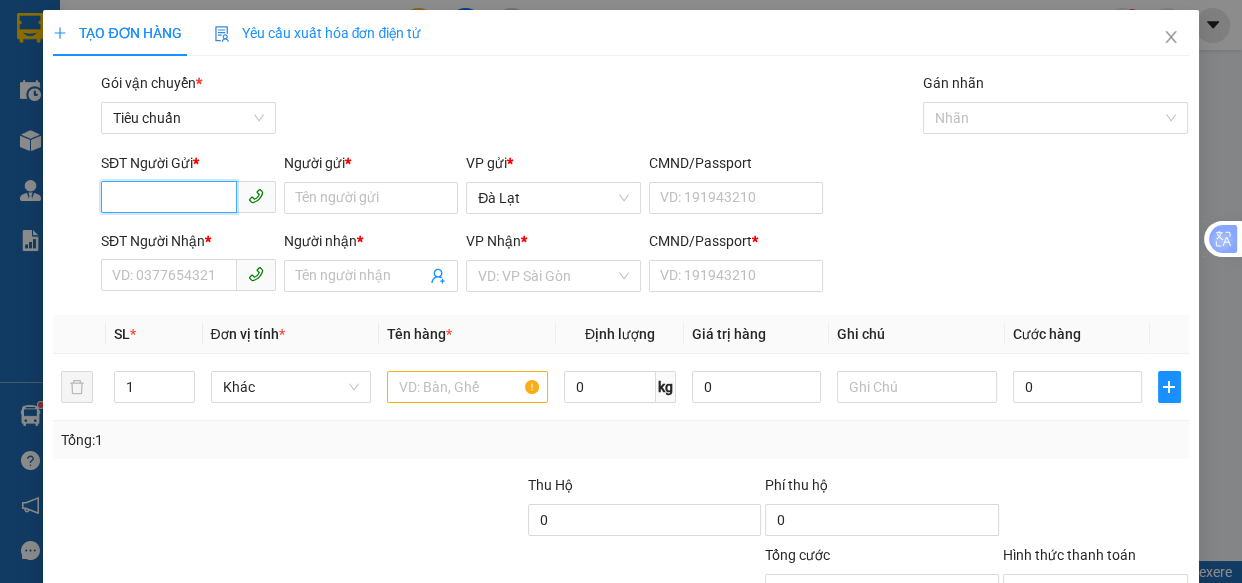 click on "SĐT Người Gửi  *" at bounding box center (169, 197) 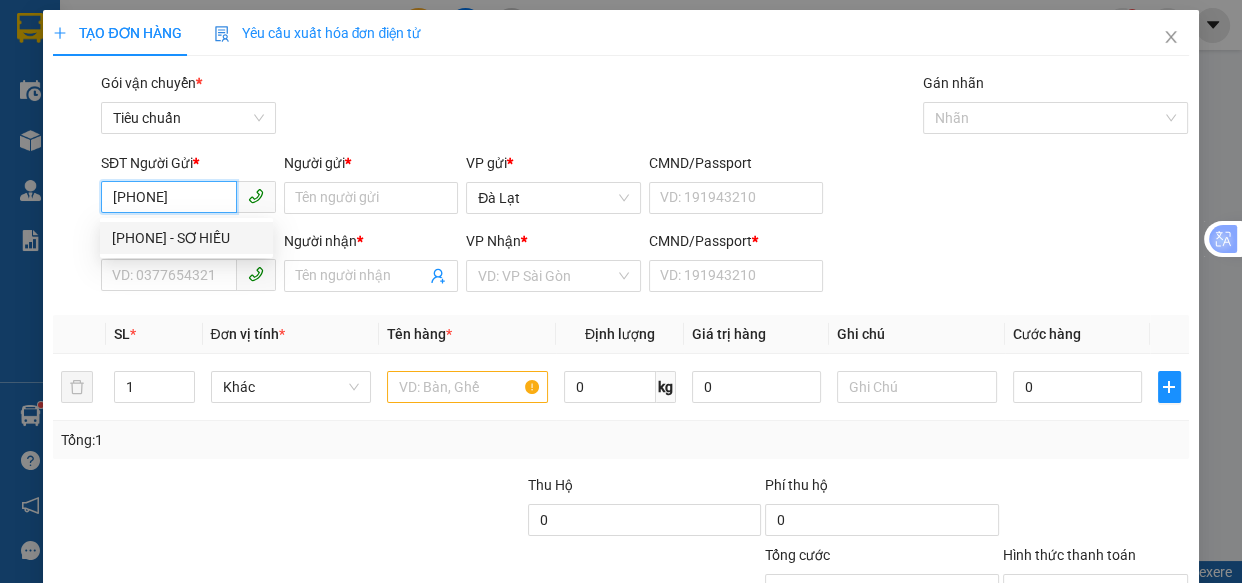 click on "[PHONE] - SƠ HIẾU" at bounding box center (186, 238) 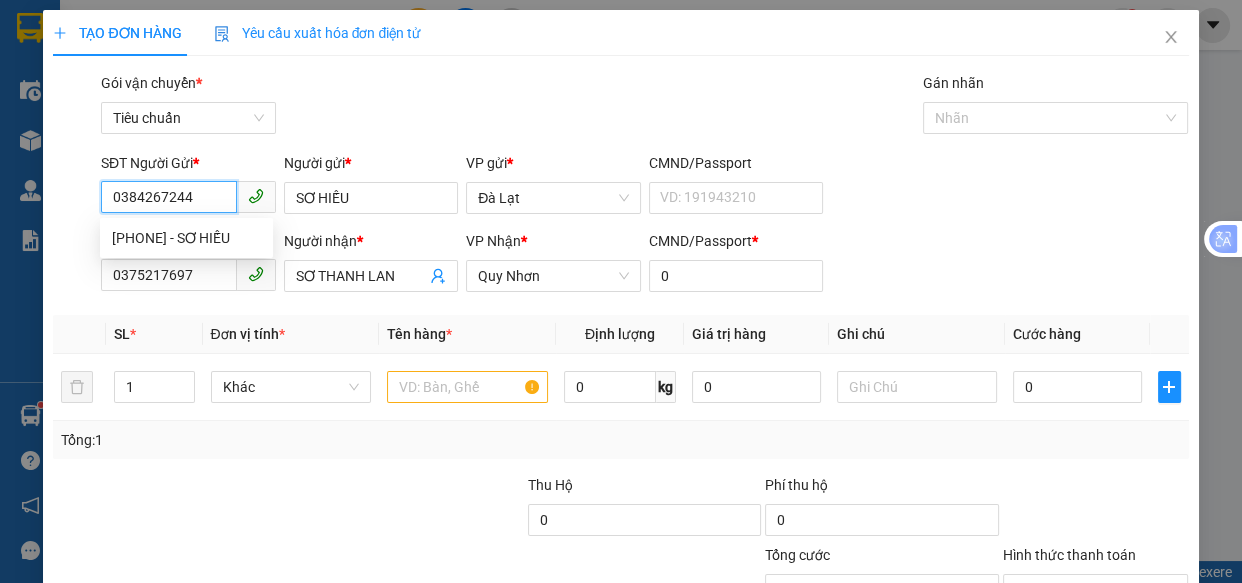 type on "70.000" 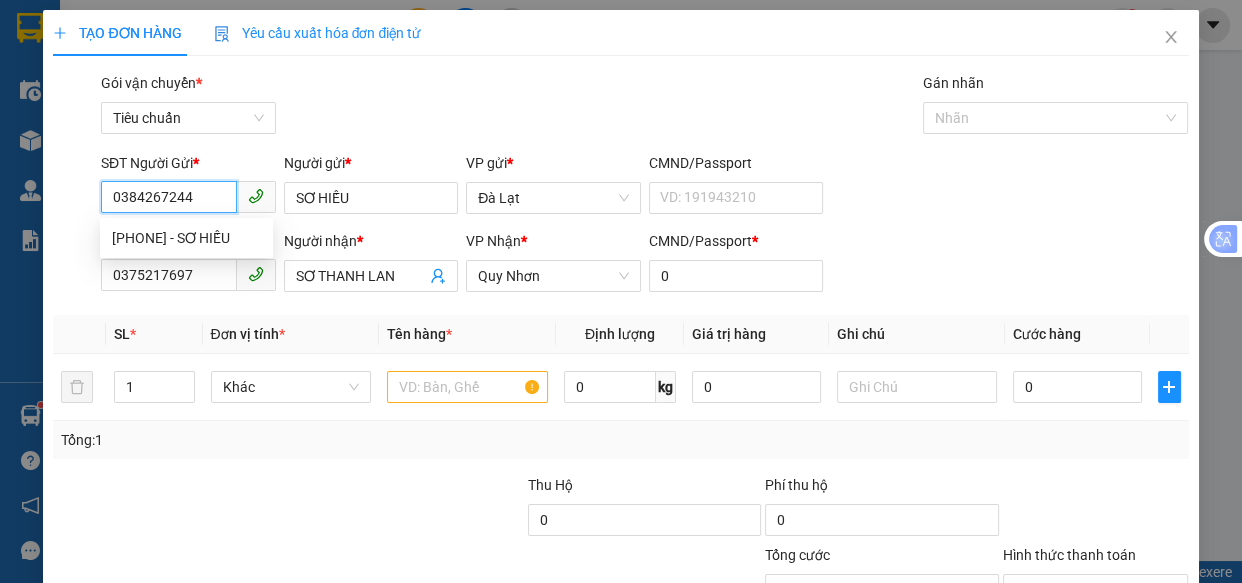 type on "70.000" 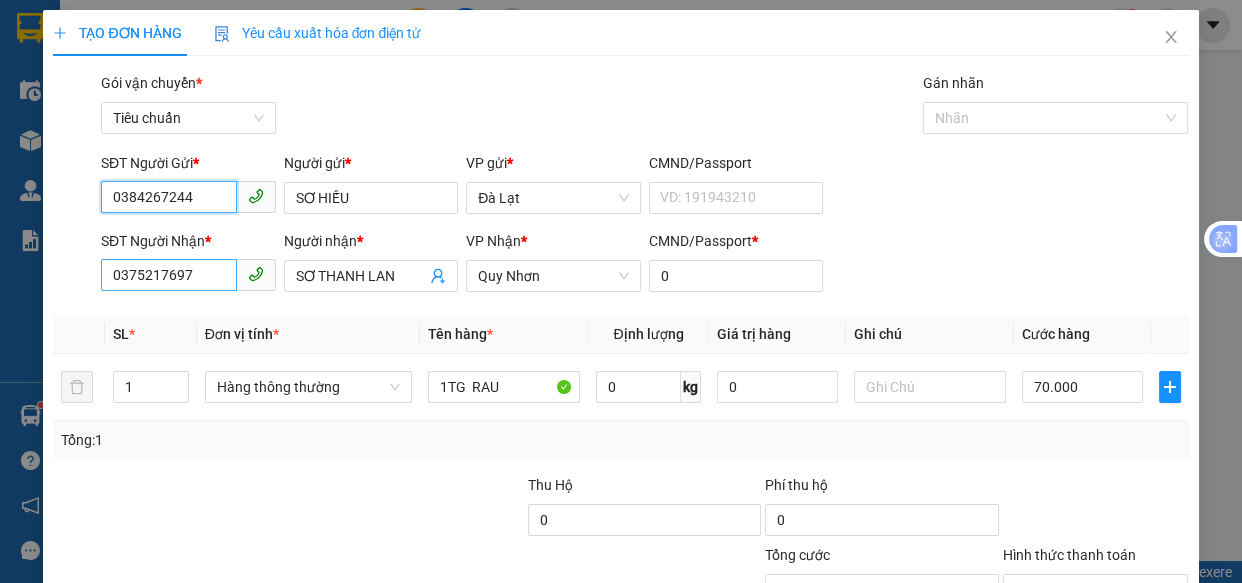 type on "0384267244" 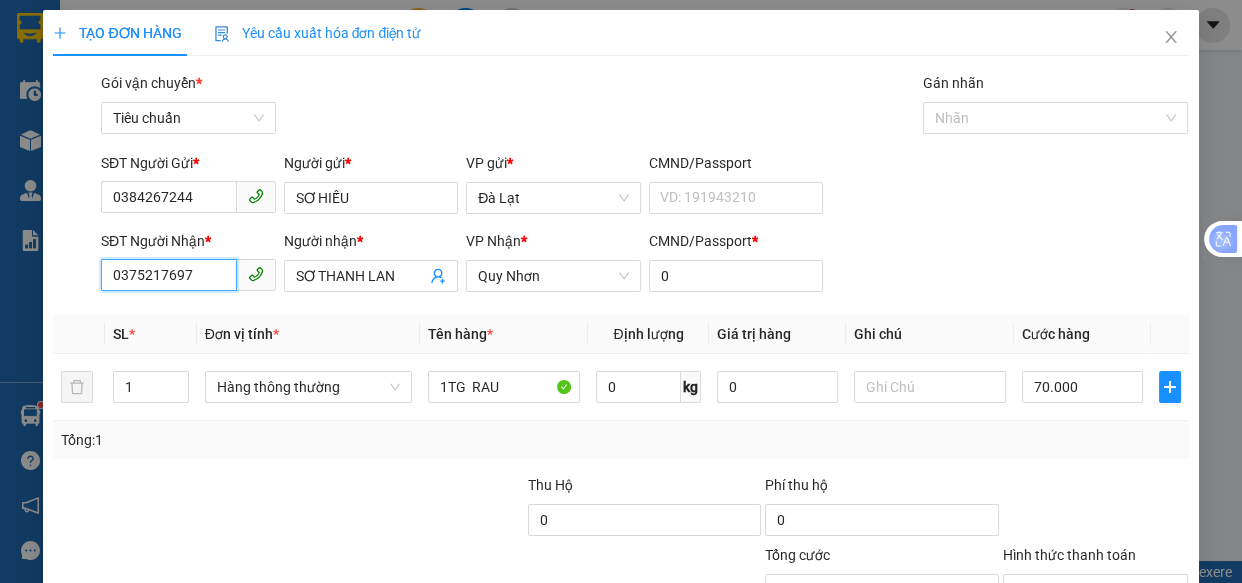 click on "0375217697" at bounding box center (169, 275) 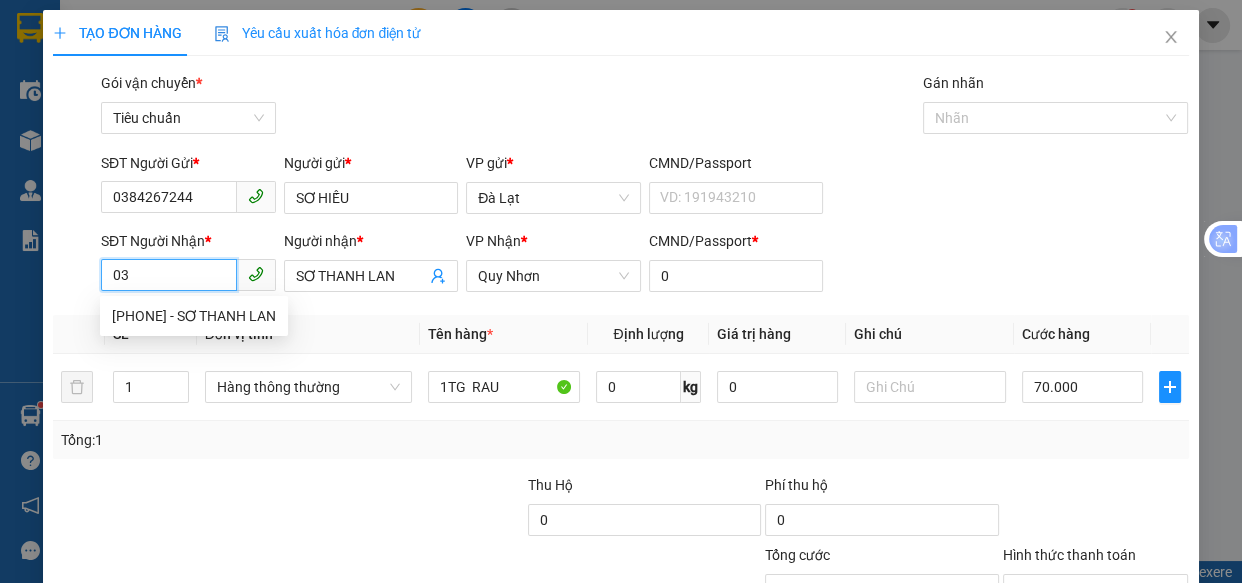 type on "0" 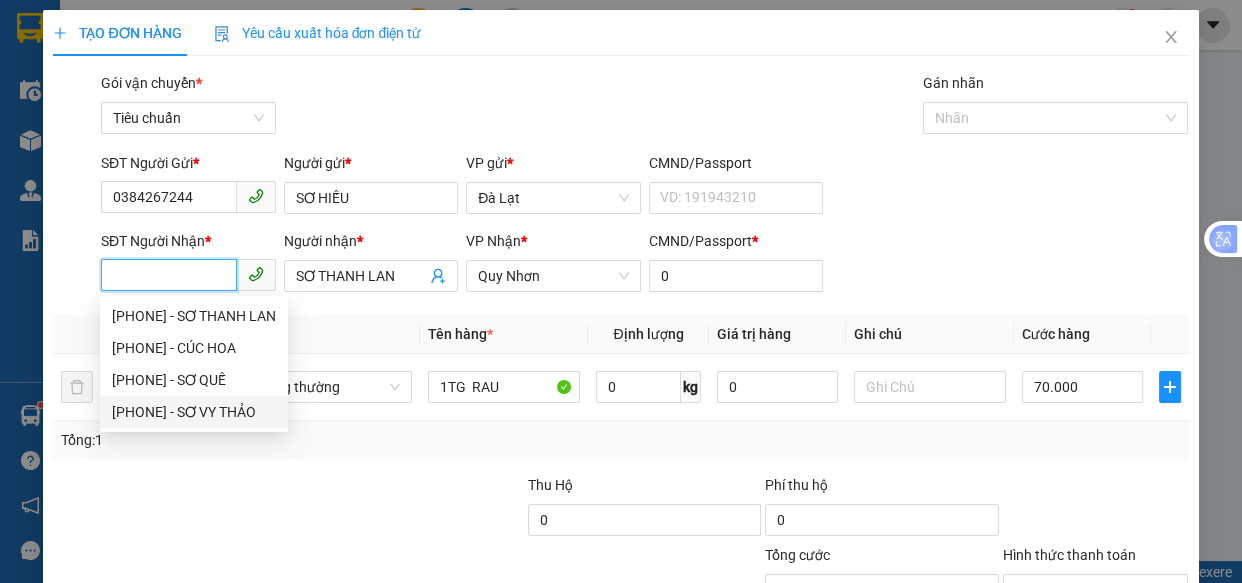 click on "[PHONE] - SƠ VY THẢO" at bounding box center [194, 412] 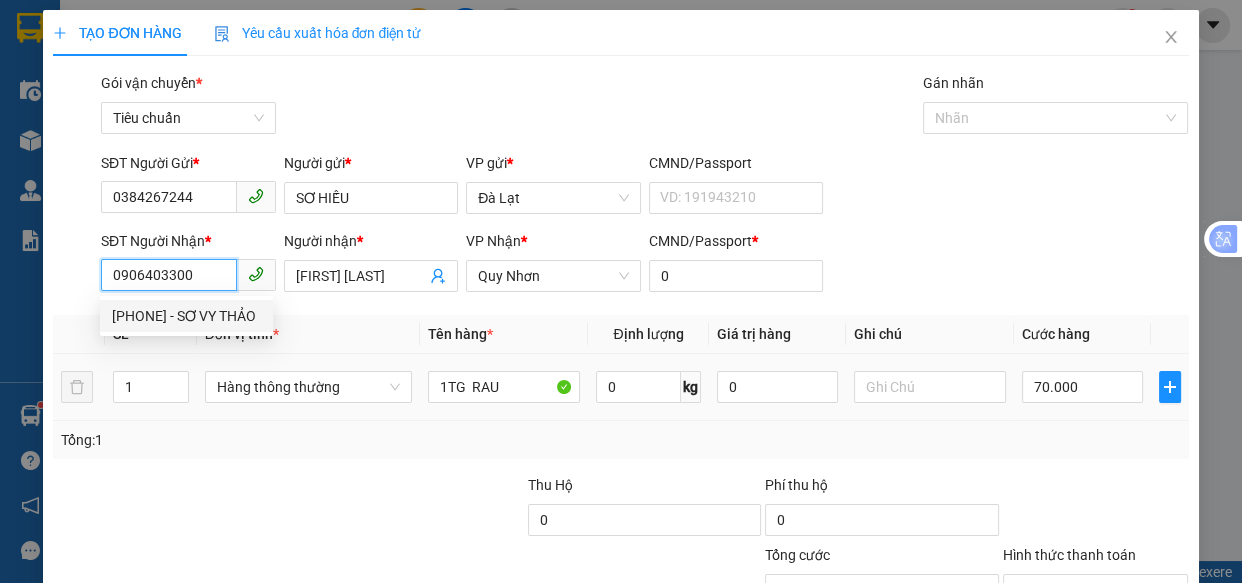 type on "80.000" 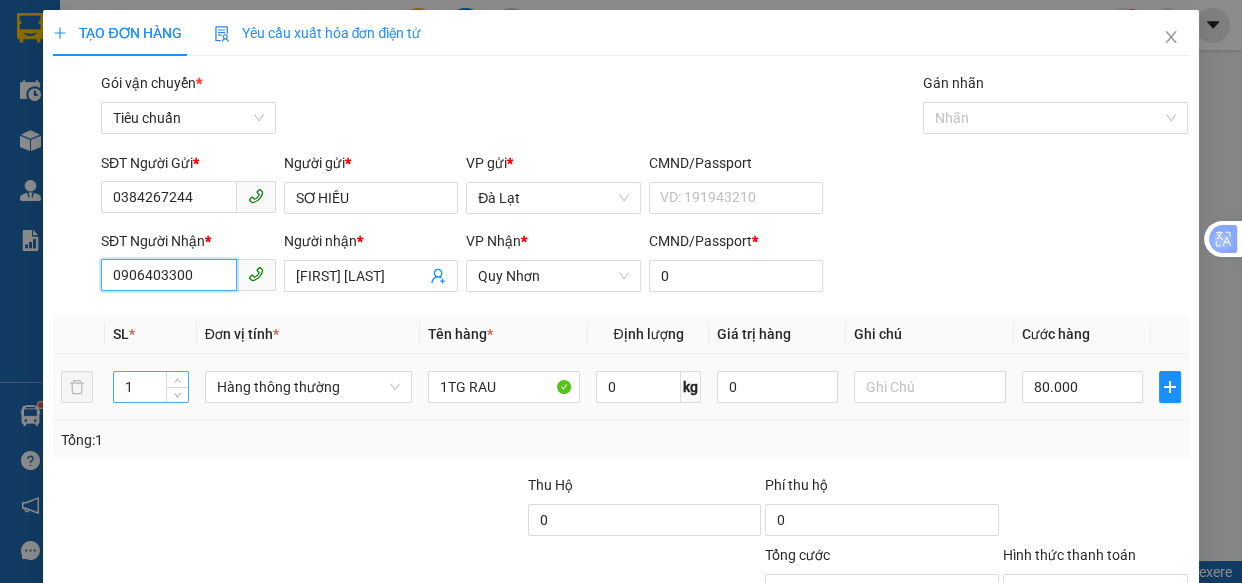 type on "0906403300" 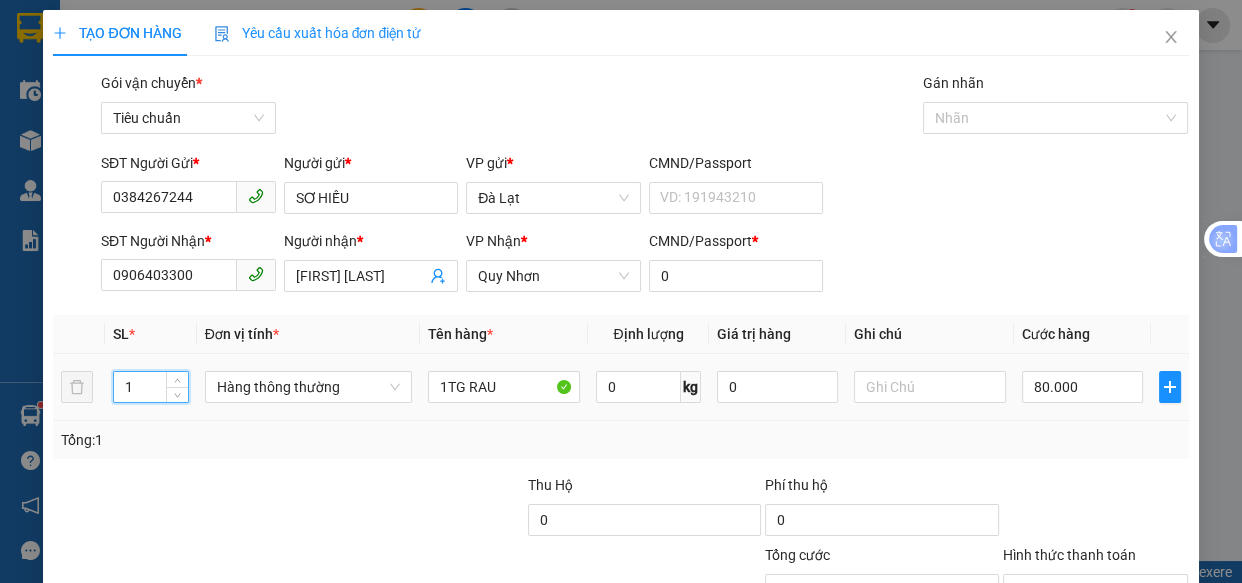 click on "1" at bounding box center [150, 387] 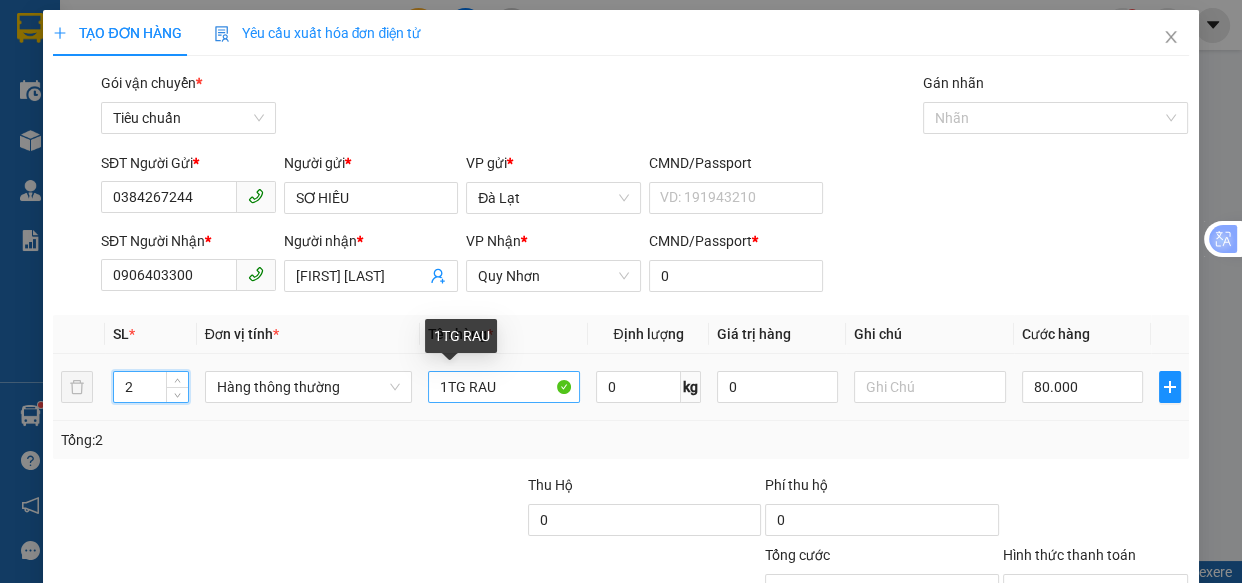type on "2" 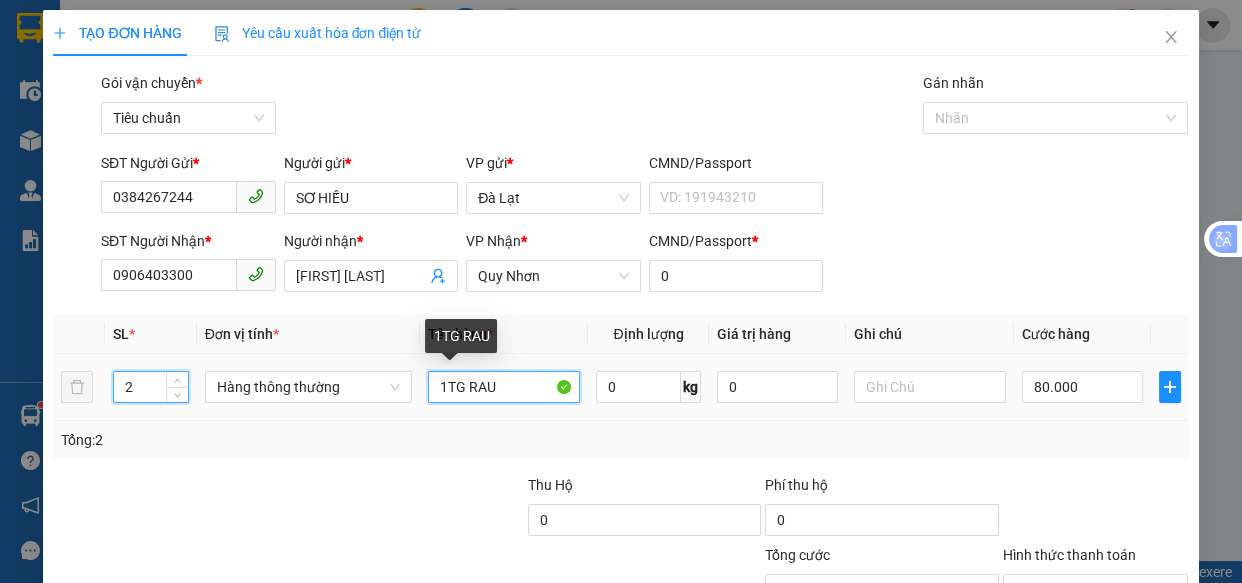 click on "1TG RAU" at bounding box center [503, 387] 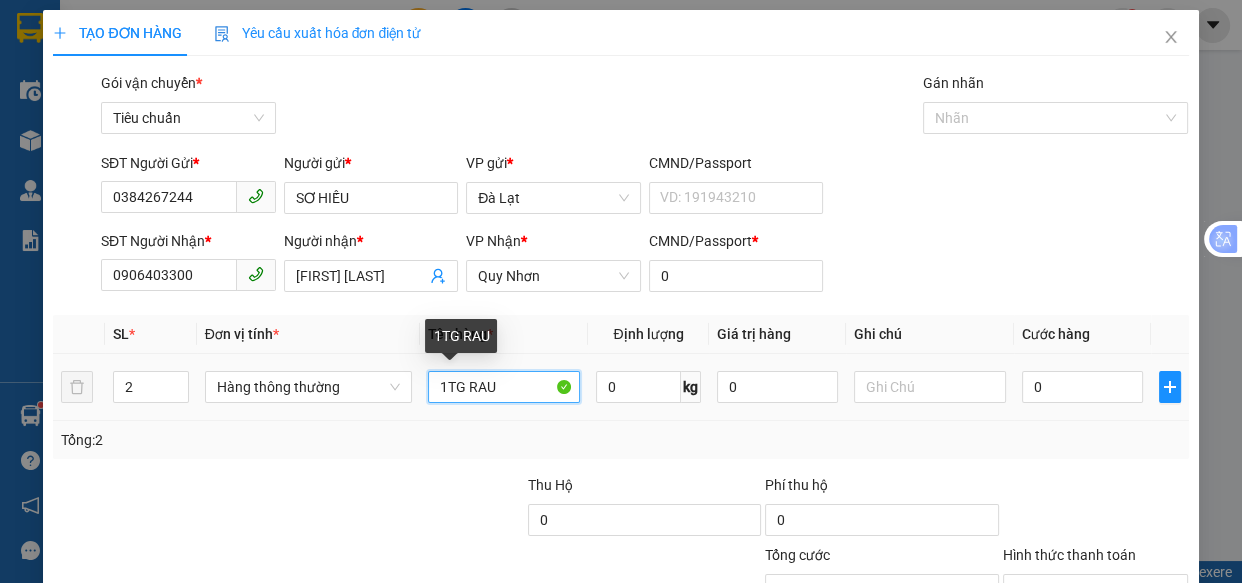 type on "0" 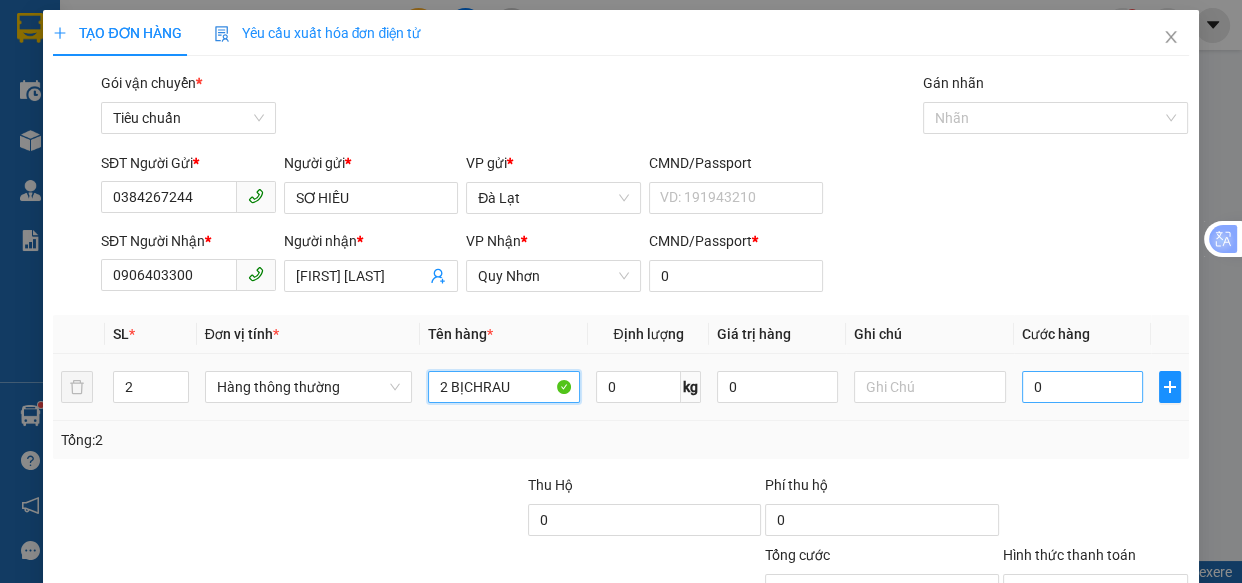 type on "2 BỊCHRAU" 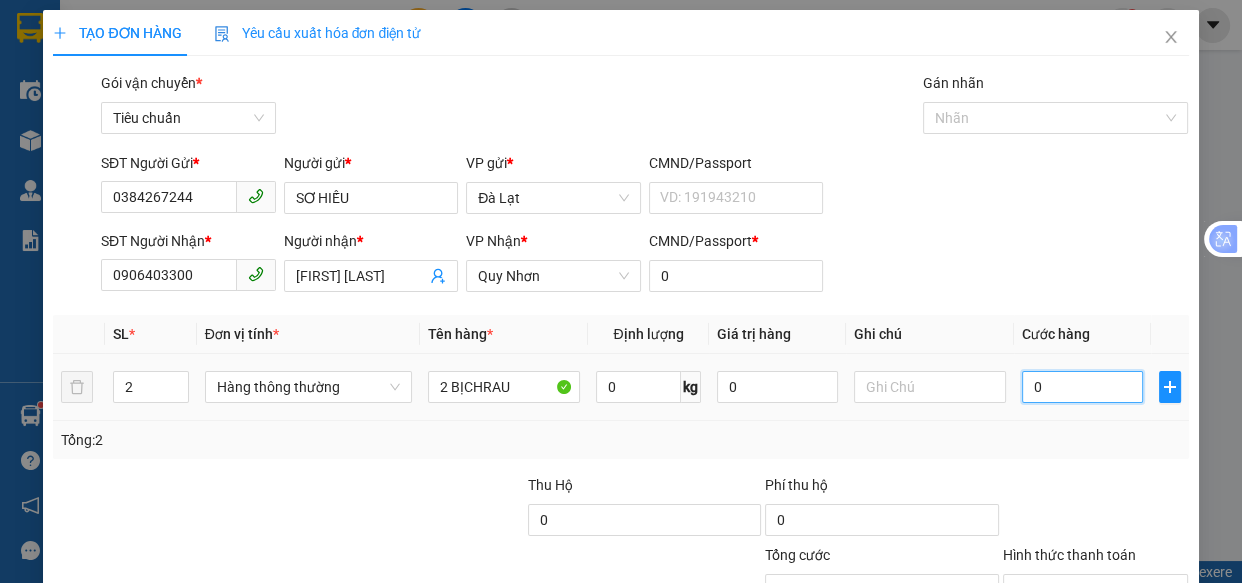click on "0" at bounding box center [1082, 387] 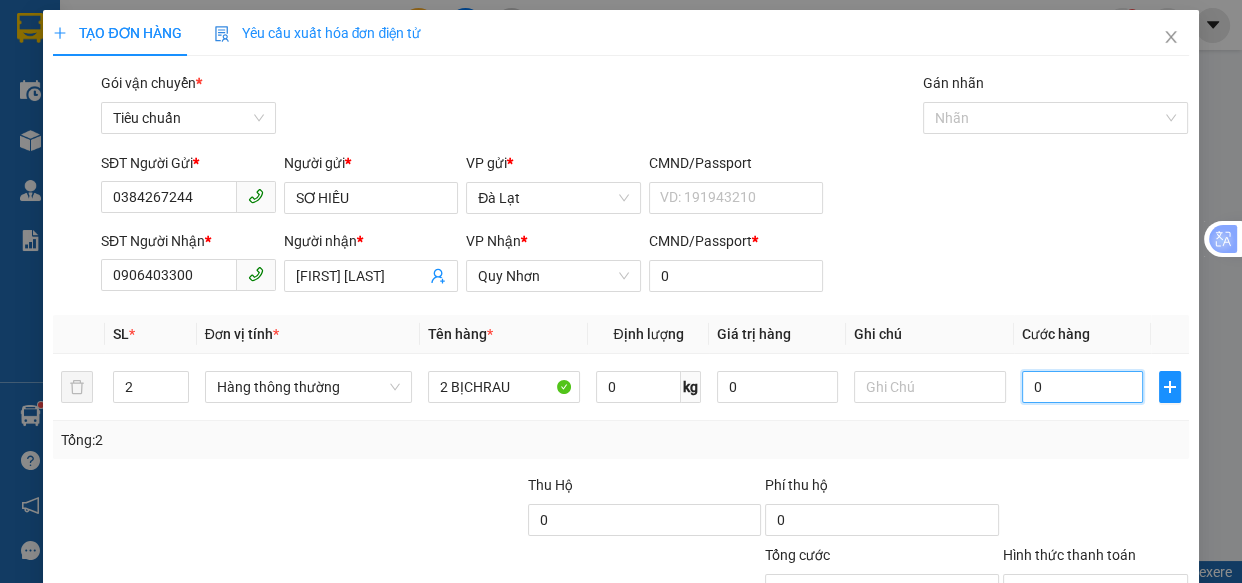 type on "1" 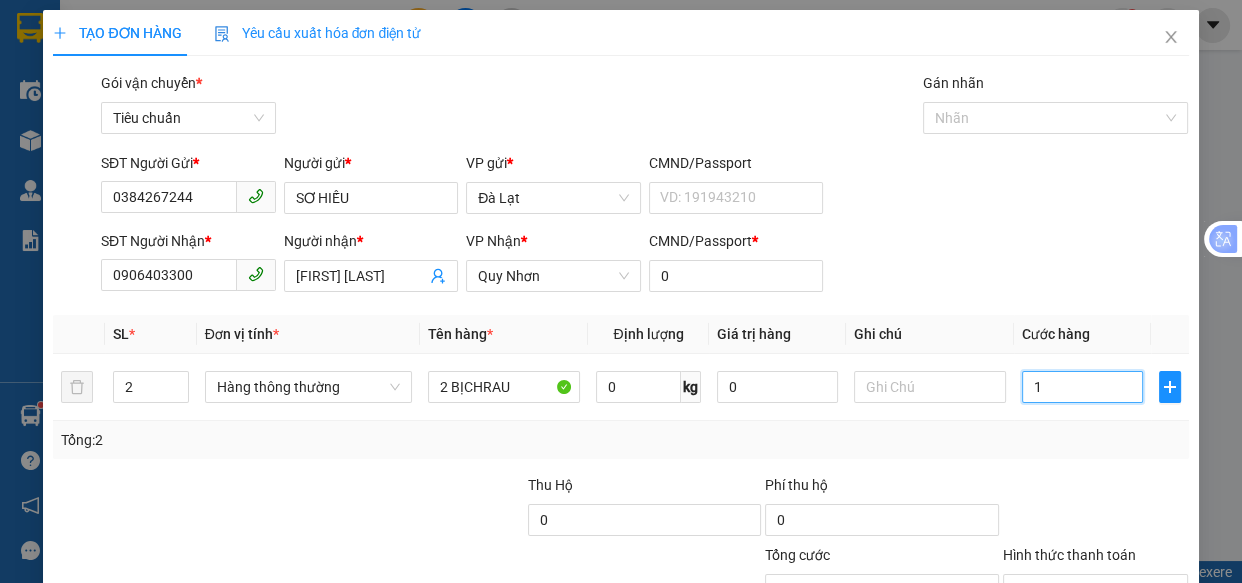 type on "14" 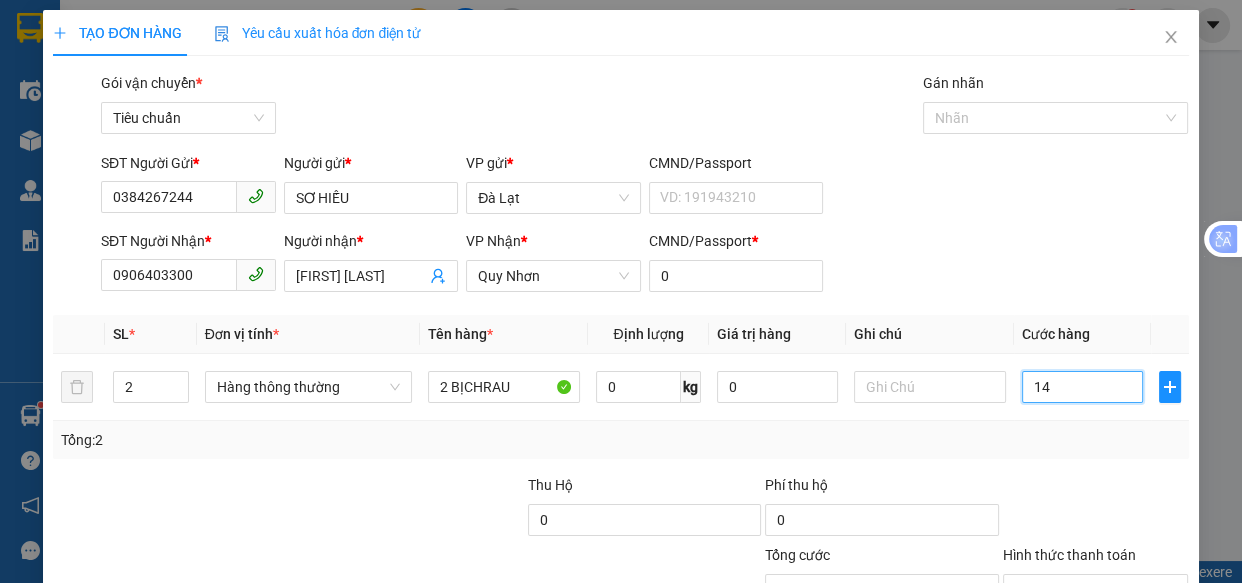 type on "140" 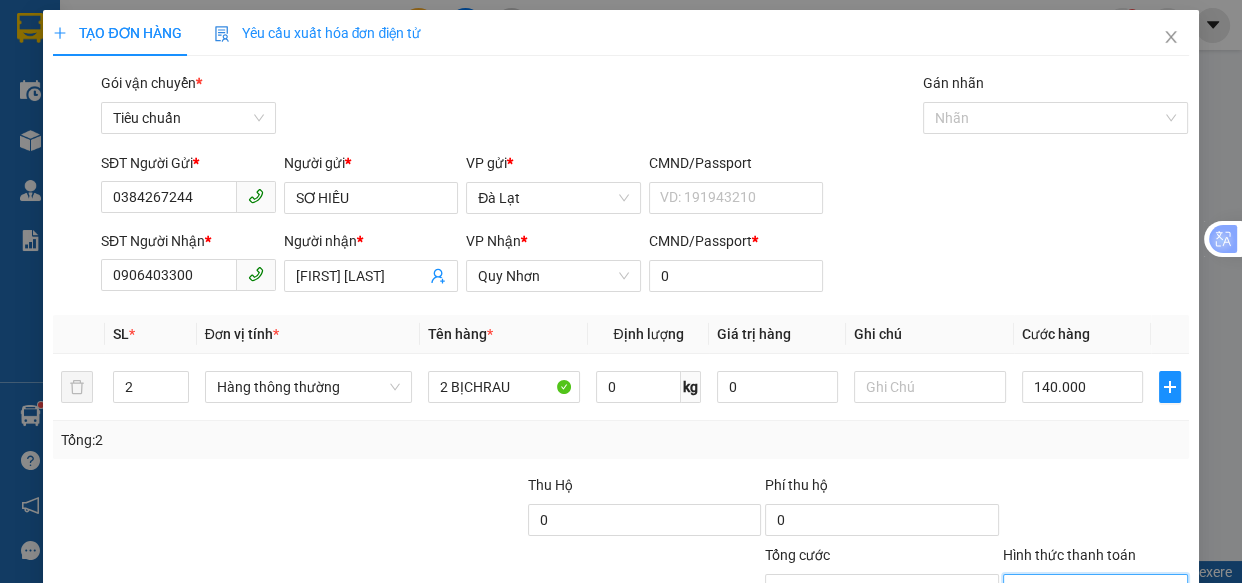 click on "Hình thức thanh toán" at bounding box center [1089, 590] 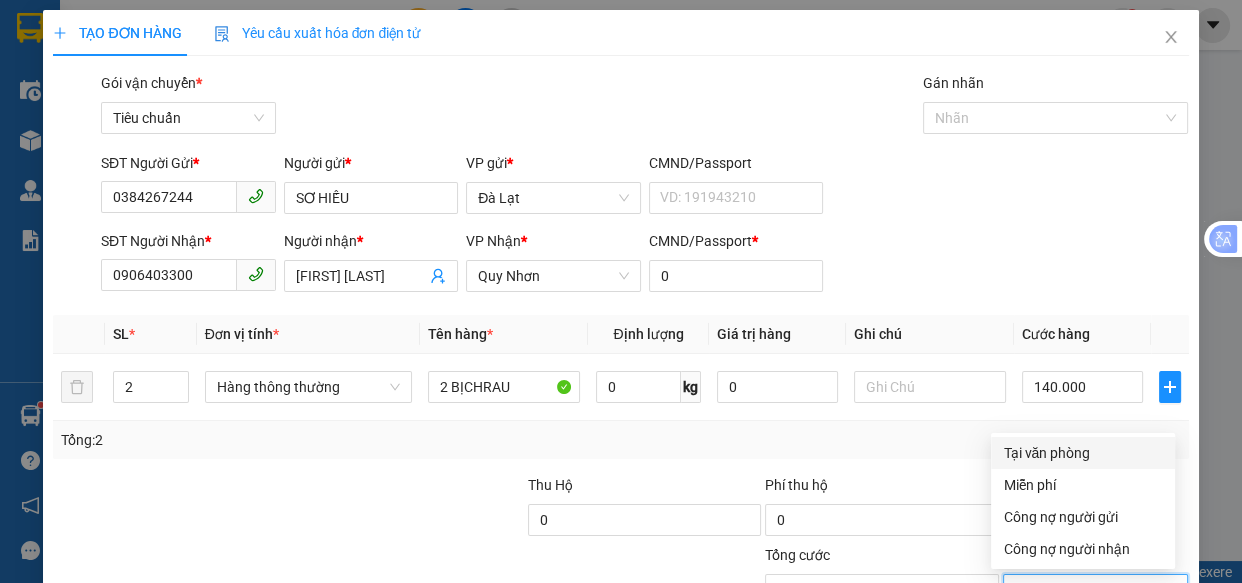 click on "Tại văn phòng" at bounding box center [1083, 453] 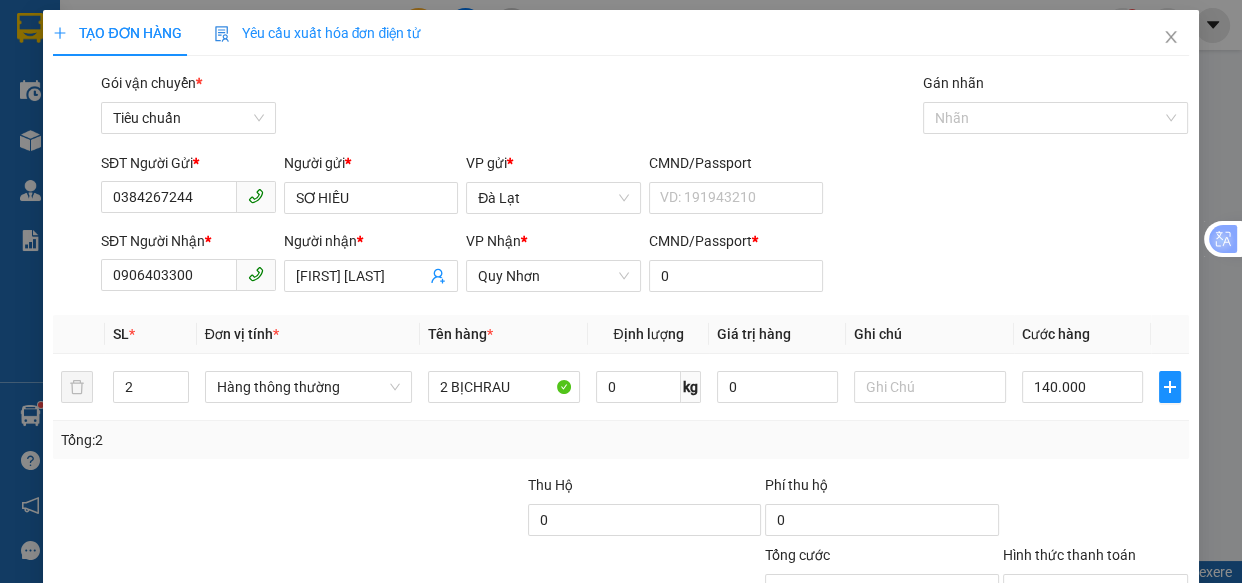 click on "Lưu và In" at bounding box center (1130, 685) 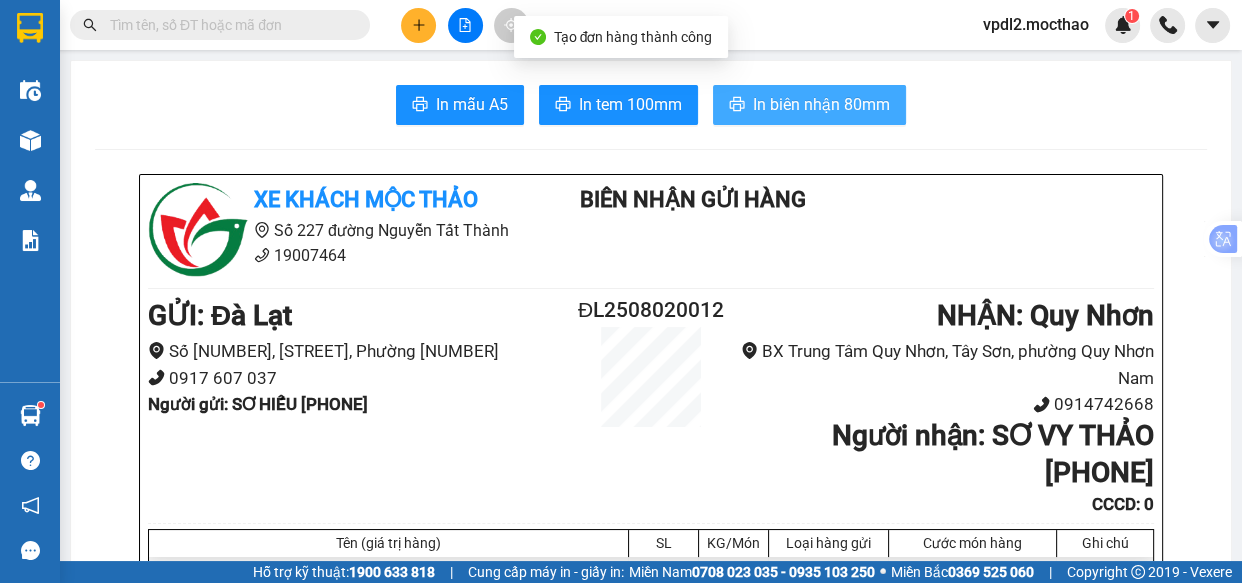 drag, startPoint x: 826, startPoint y: 97, endPoint x: 849, endPoint y: 79, distance: 29.206163 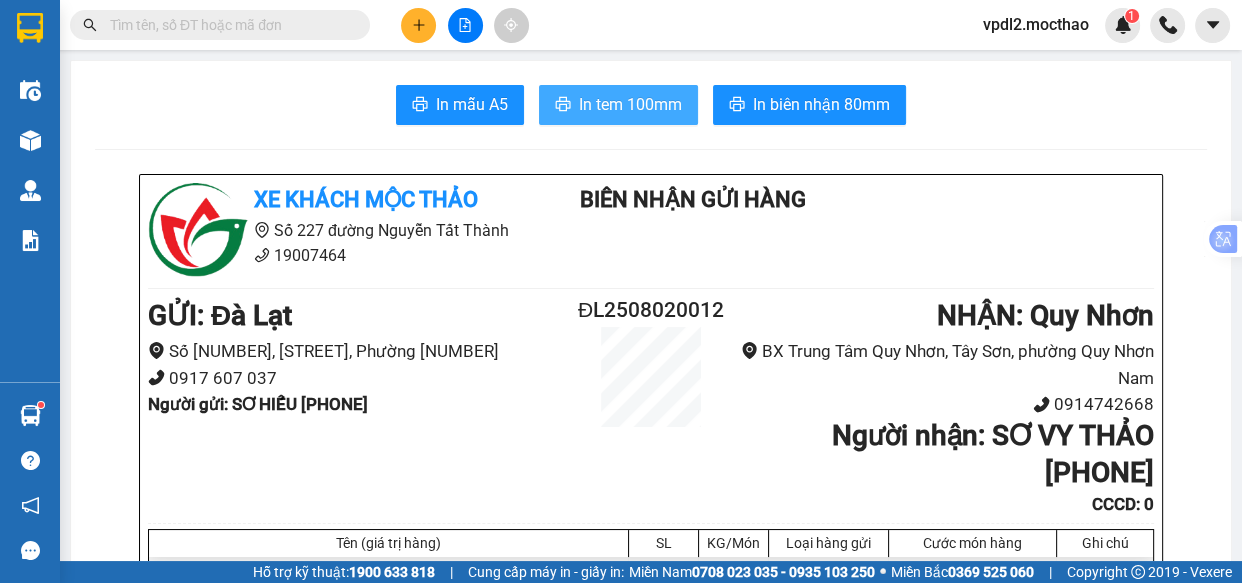 click on "In tem 100mm" at bounding box center (630, 104) 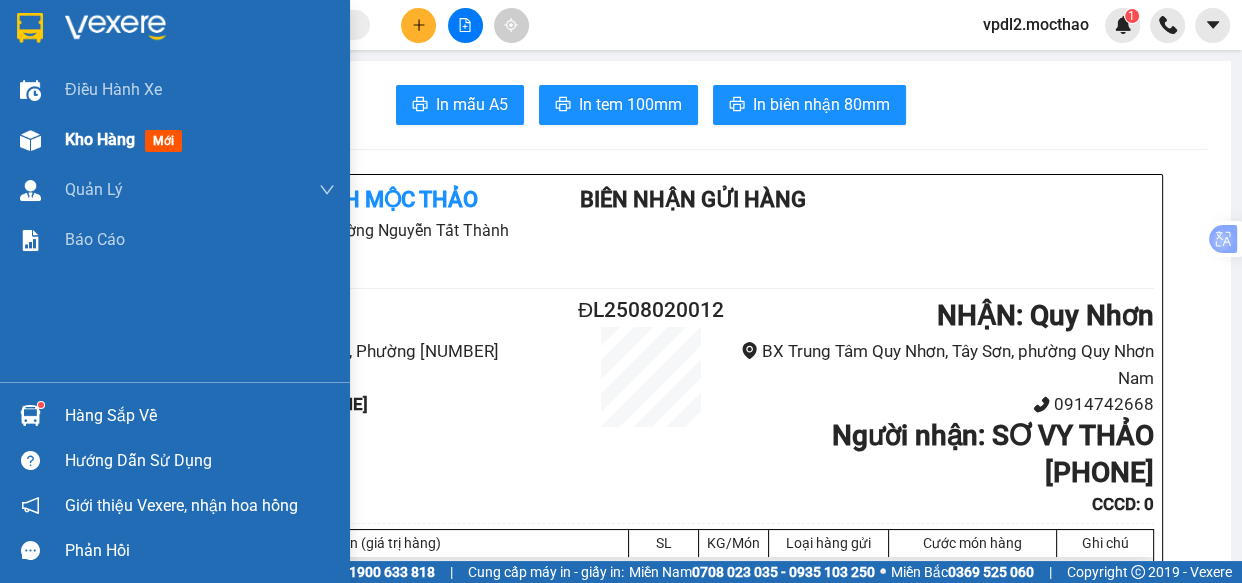 click on "Kho hàng" at bounding box center (100, 139) 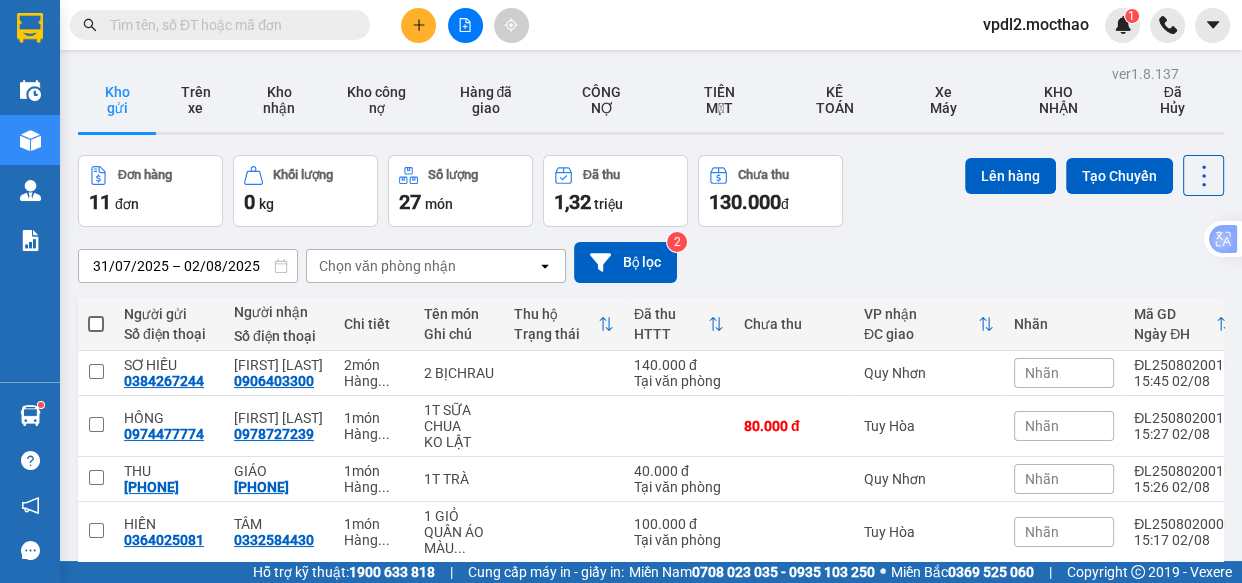click 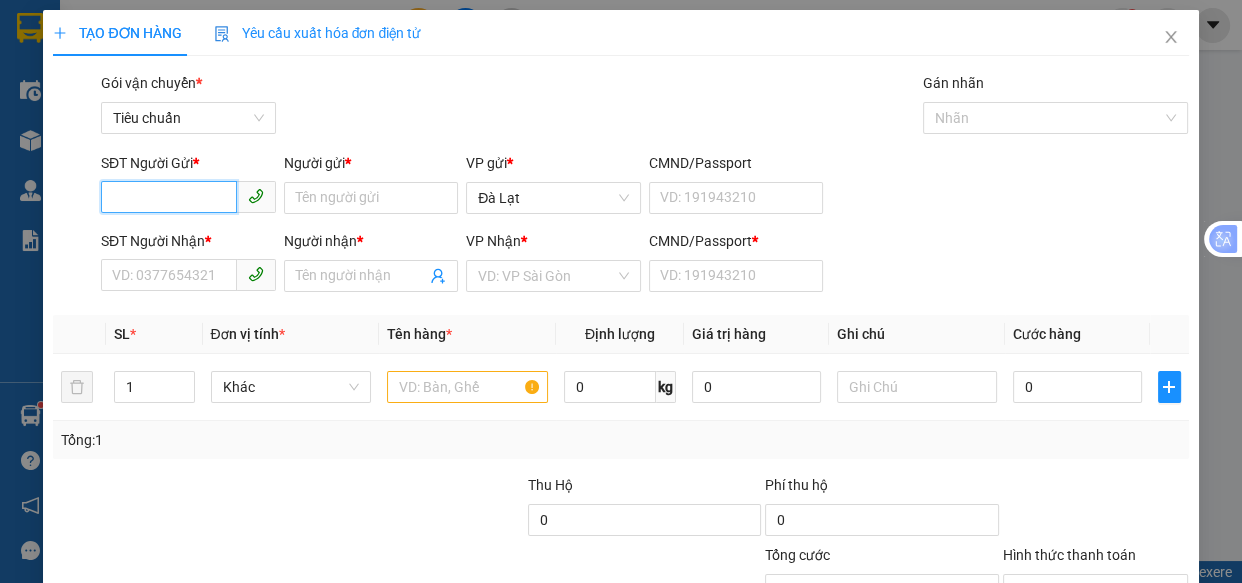 click on "SĐT Người Gửi  *" at bounding box center (169, 197) 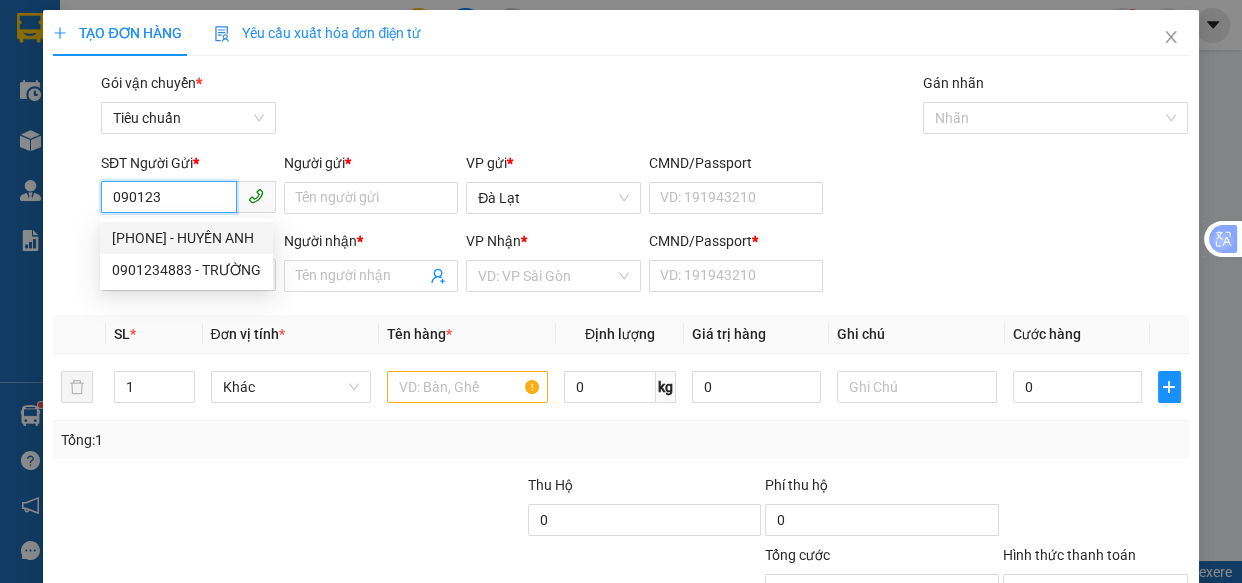 click on "[PHONE] - HUYỀN ANH" at bounding box center [186, 238] 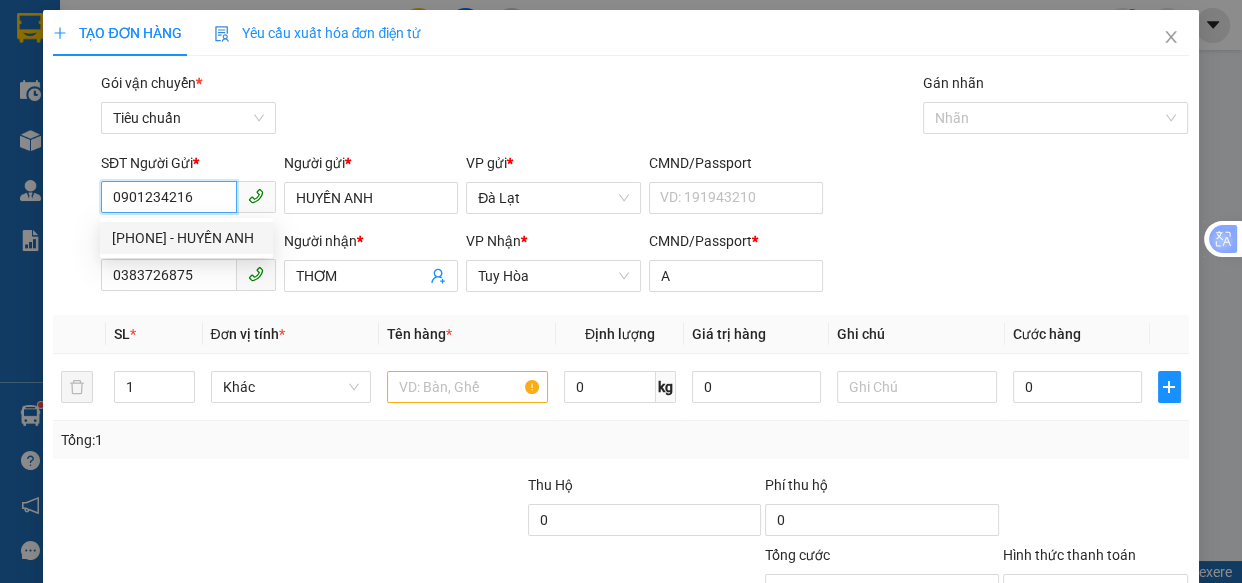 type on "50.000" 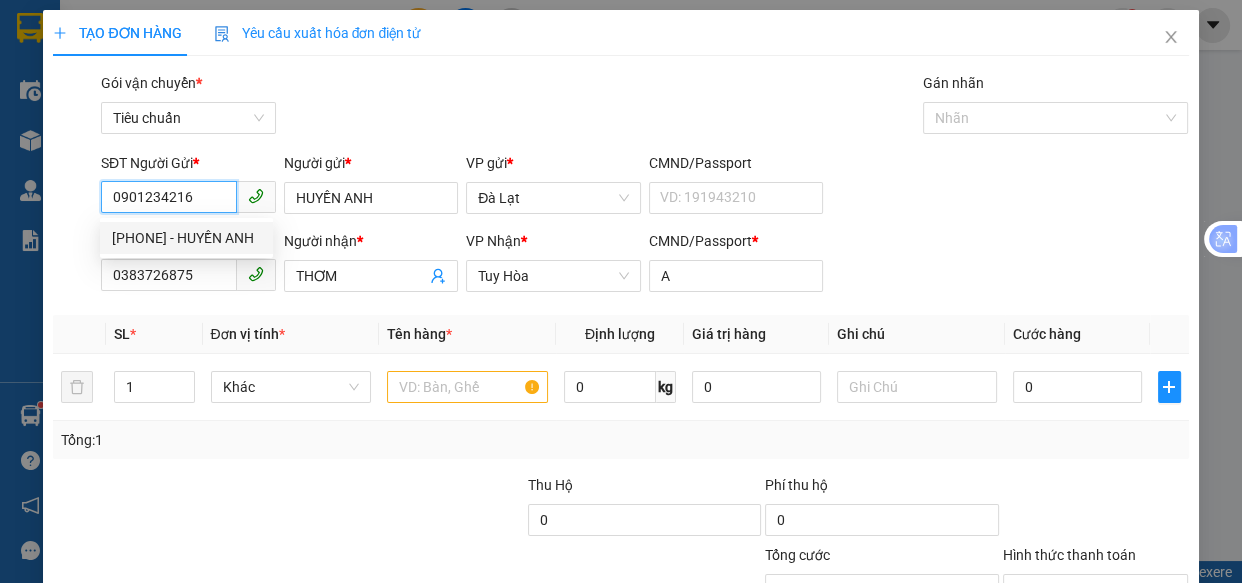 type on "50.000" 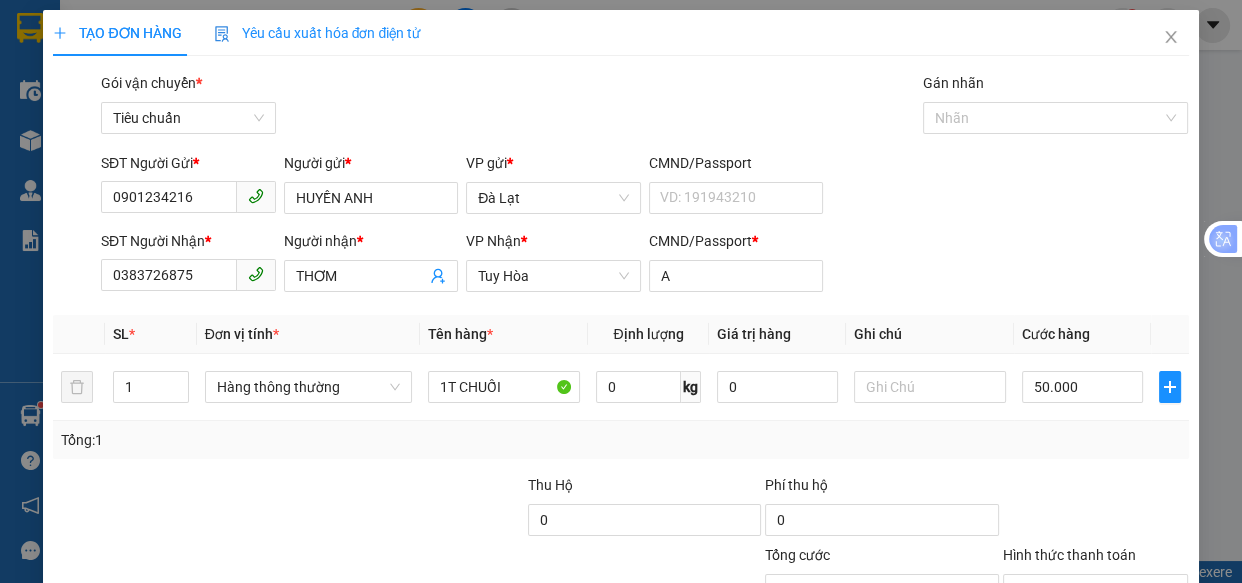 click on "Lưu và In" at bounding box center [1130, 685] 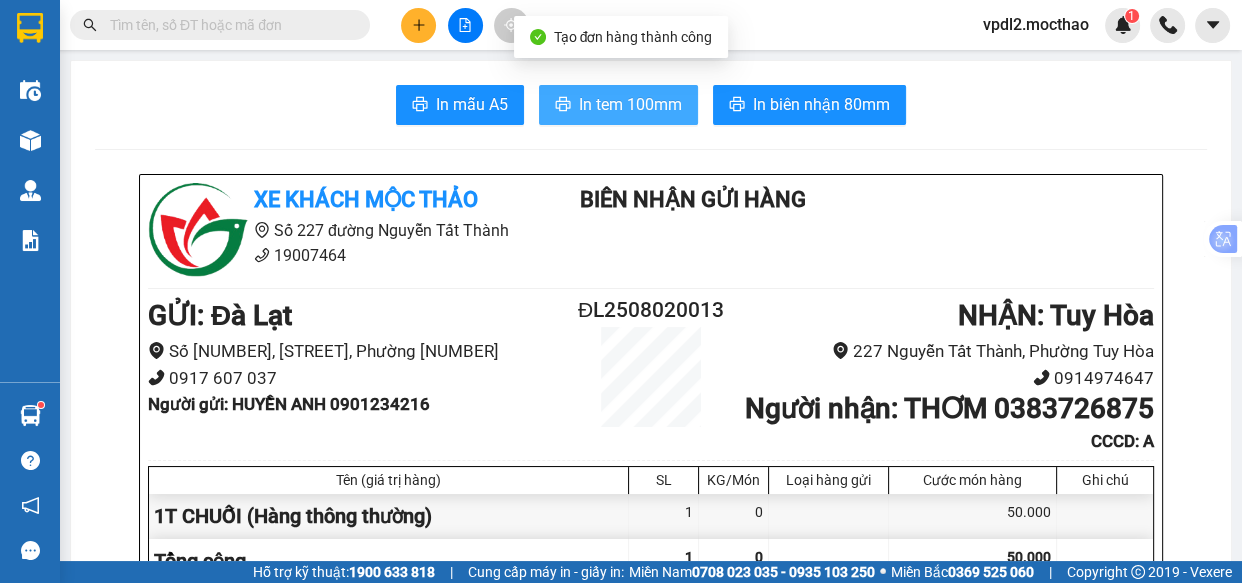 click on "In tem 100mm" at bounding box center [630, 104] 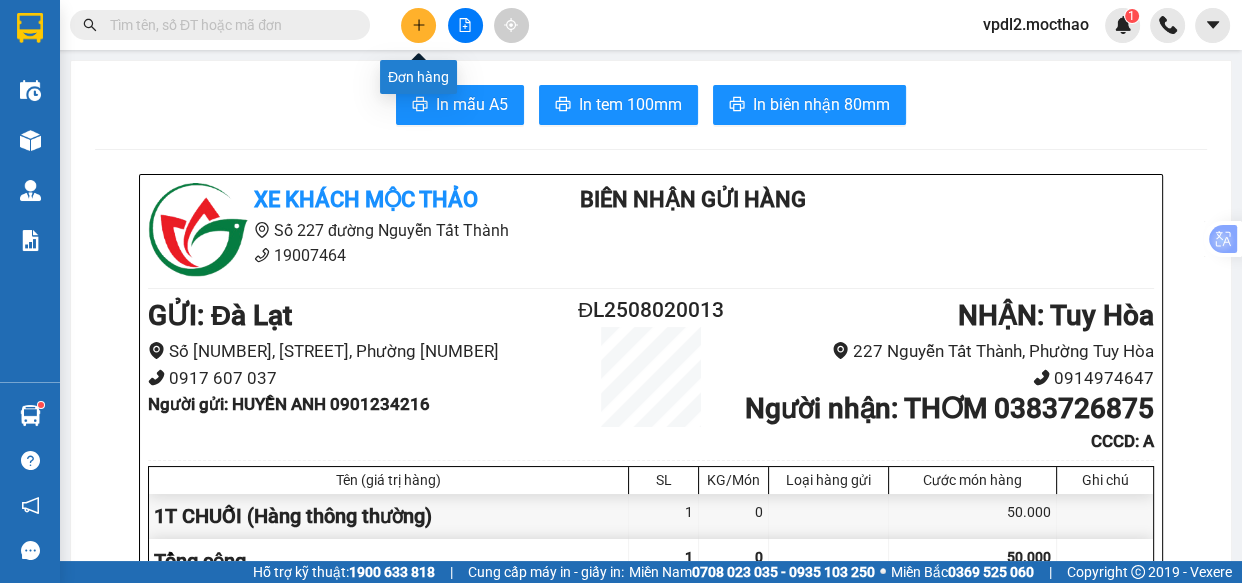 click at bounding box center (418, 25) 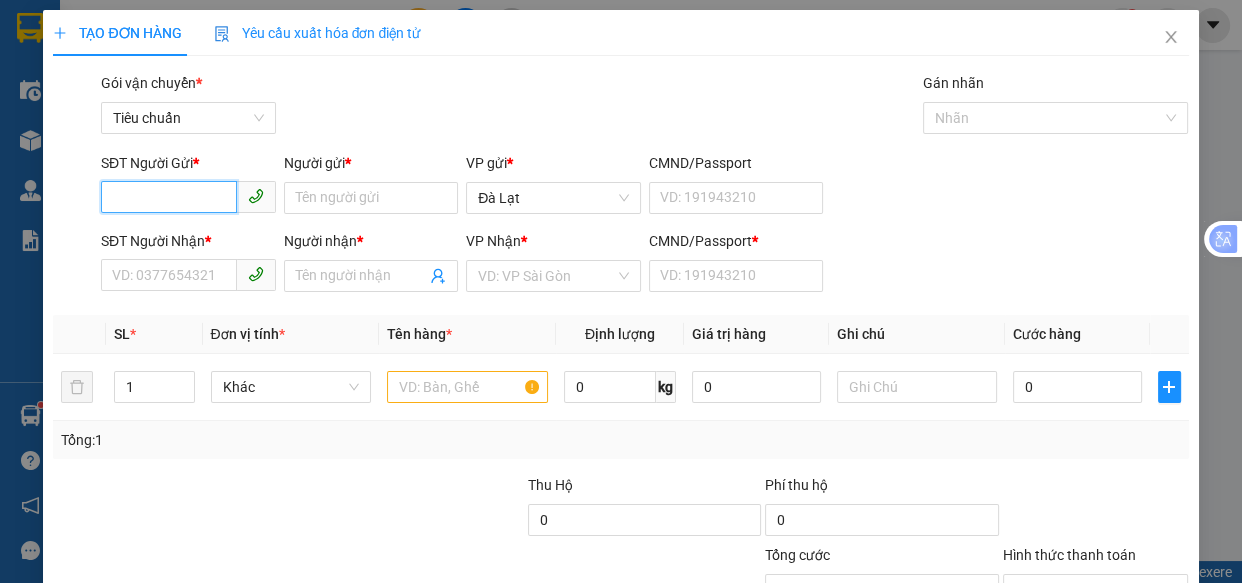 drag, startPoint x: 179, startPoint y: 194, endPoint x: 184, endPoint y: 218, distance: 24.5153 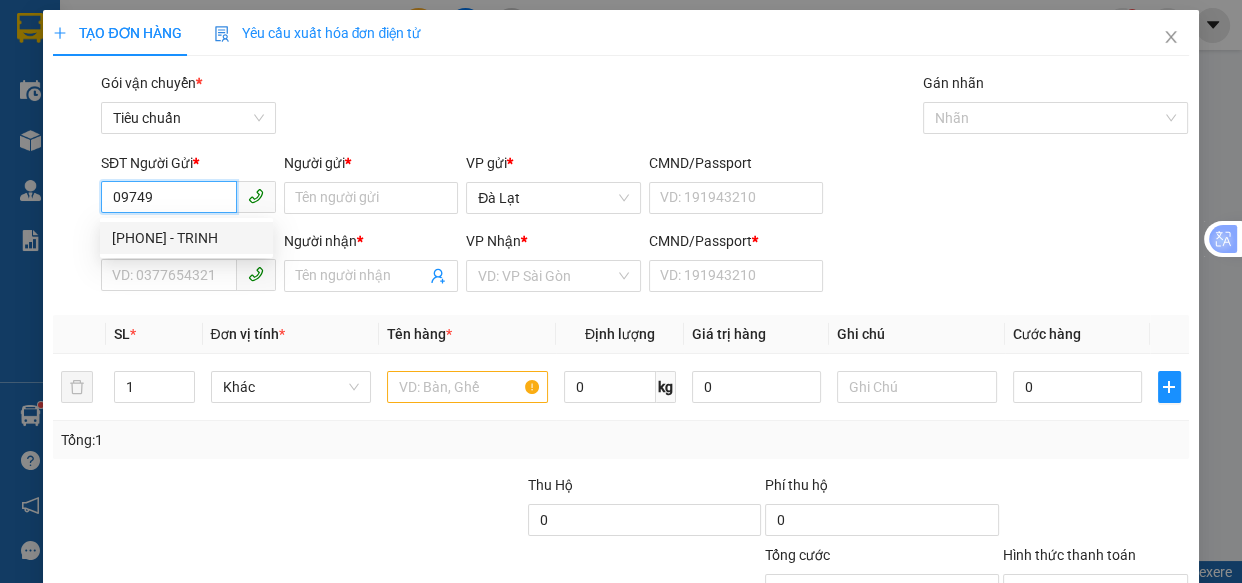 drag, startPoint x: 161, startPoint y: 236, endPoint x: 128, endPoint y: 241, distance: 33.37664 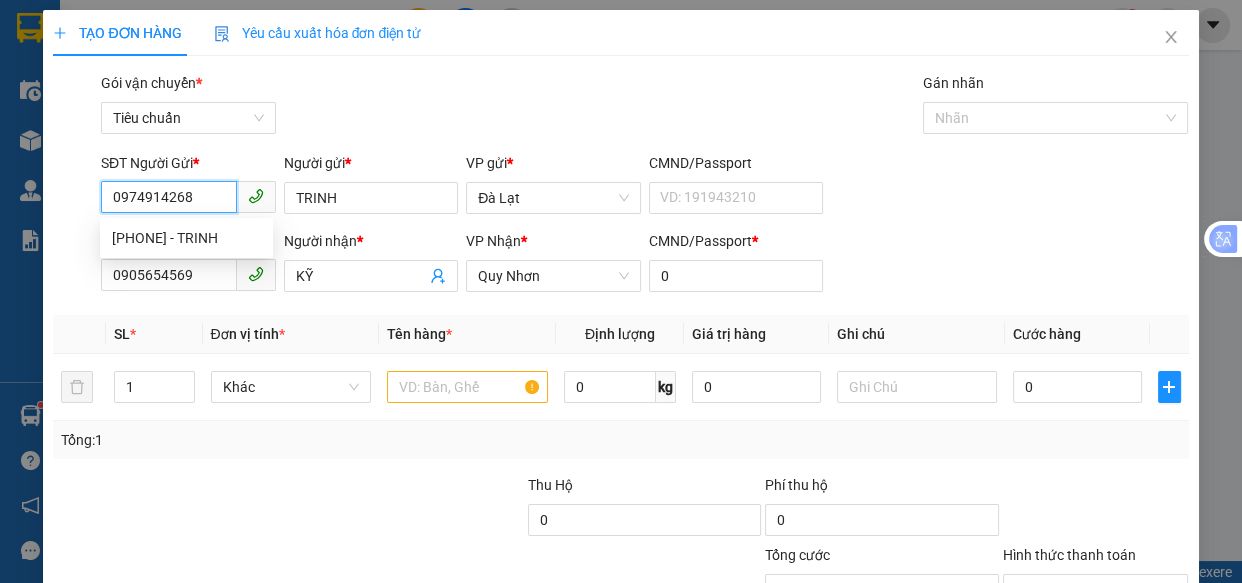 type on "30.000" 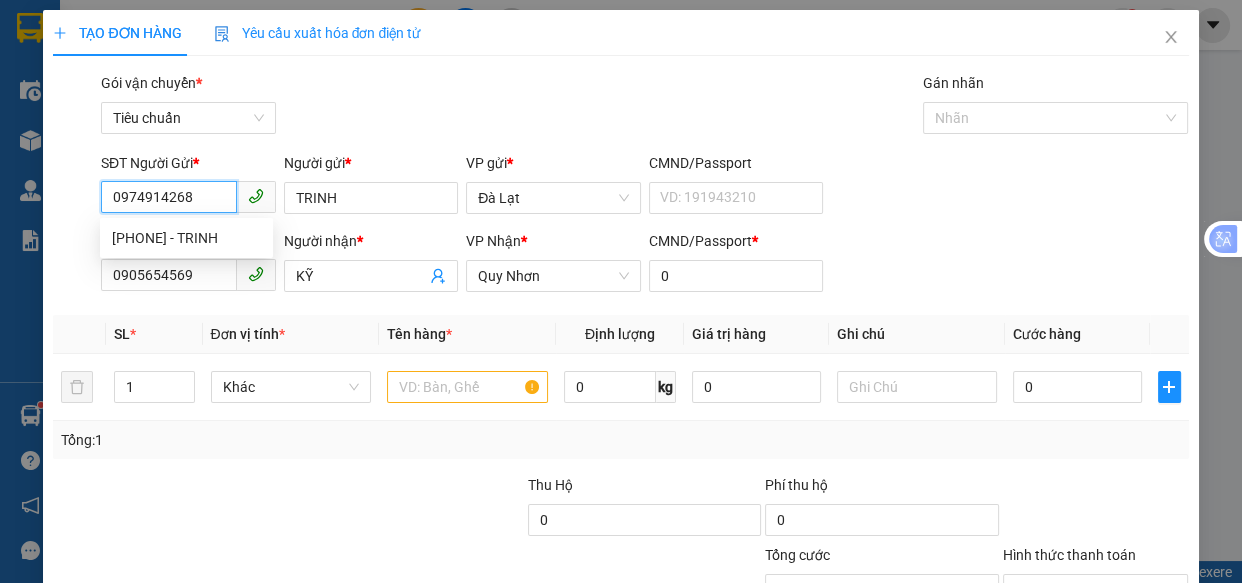 type on "30.000" 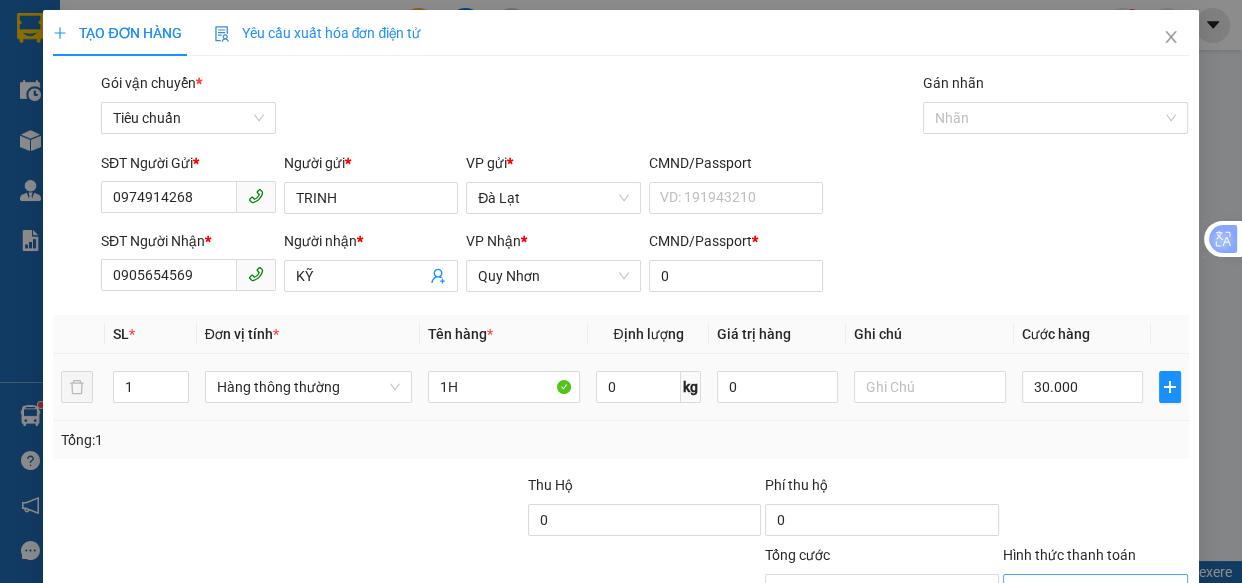 click on "Hình thức thanh toán" at bounding box center [1089, 590] 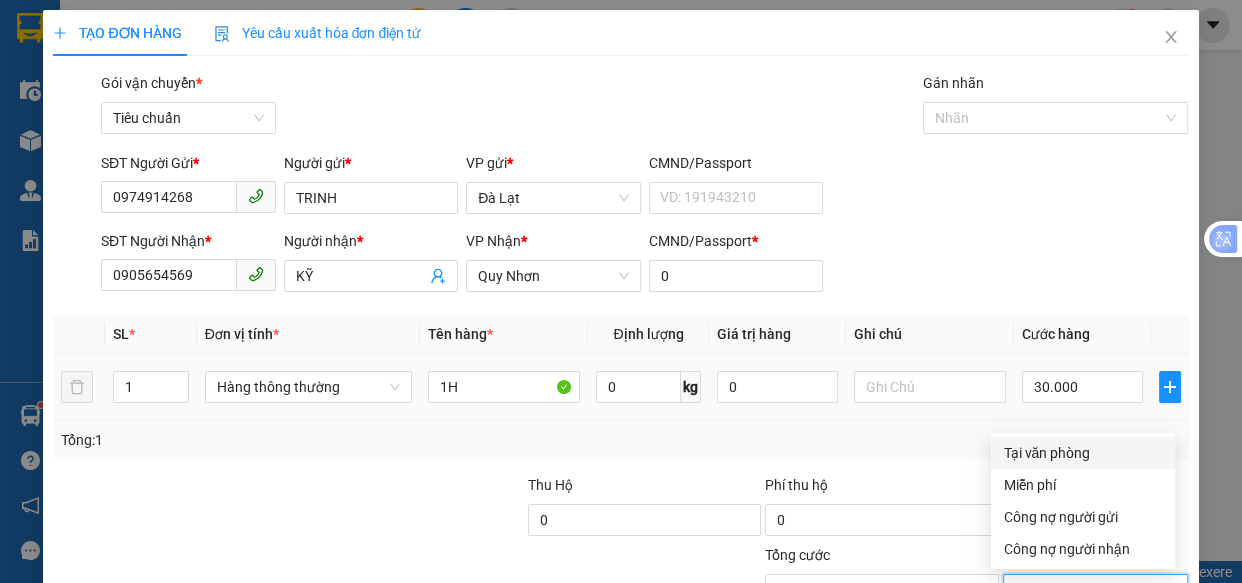 click on "Tại văn phòng" at bounding box center [1083, 453] 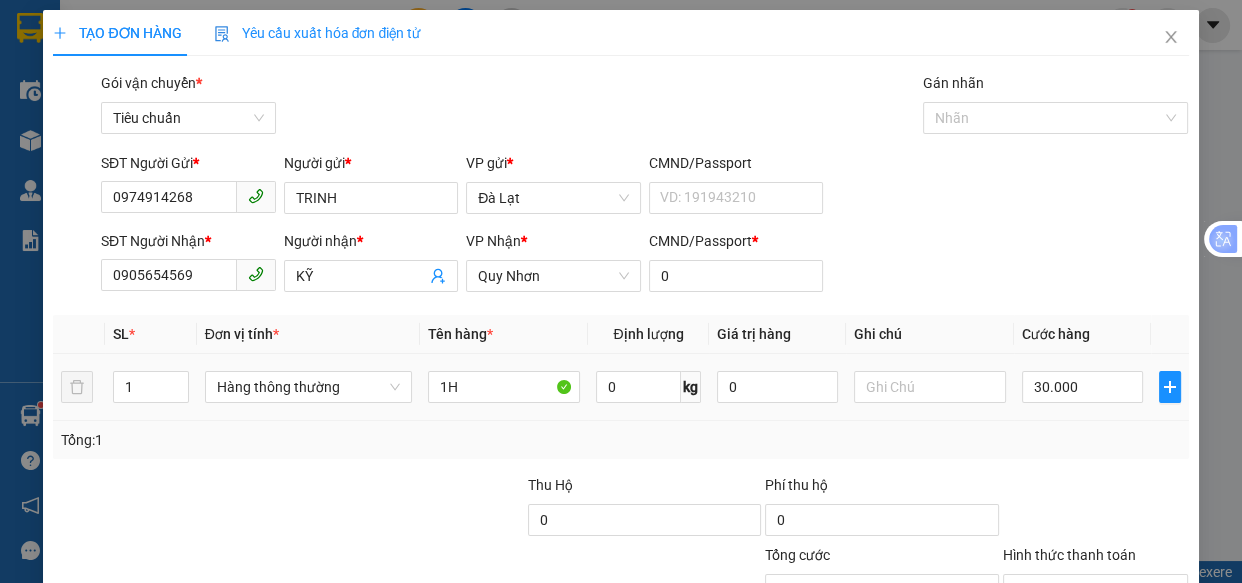click 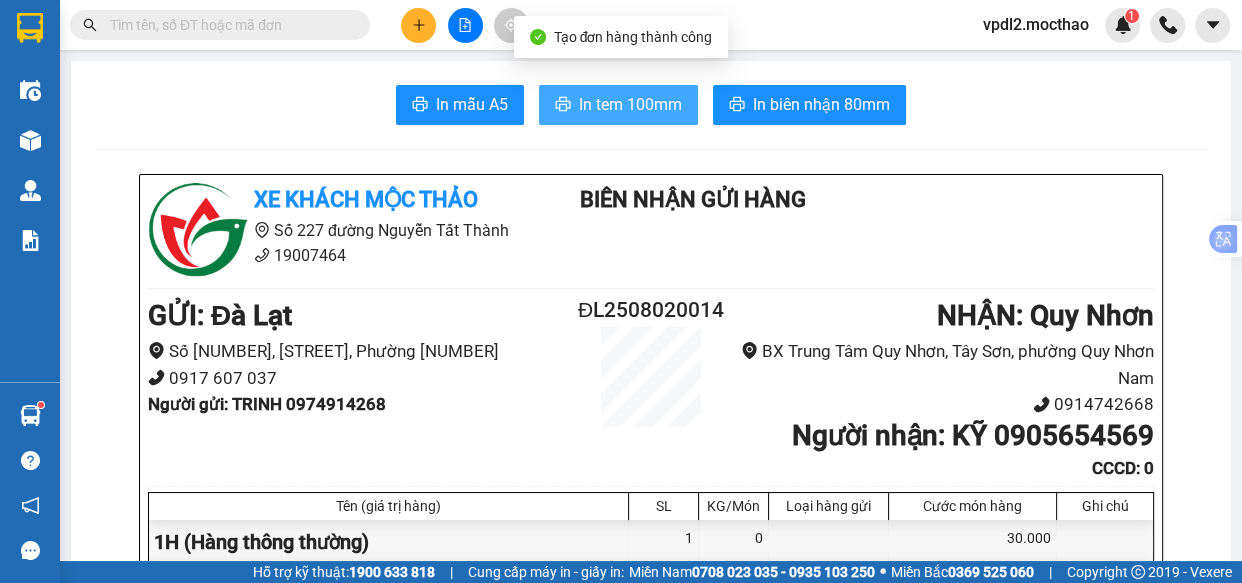 click on "In tem 100mm" at bounding box center [630, 104] 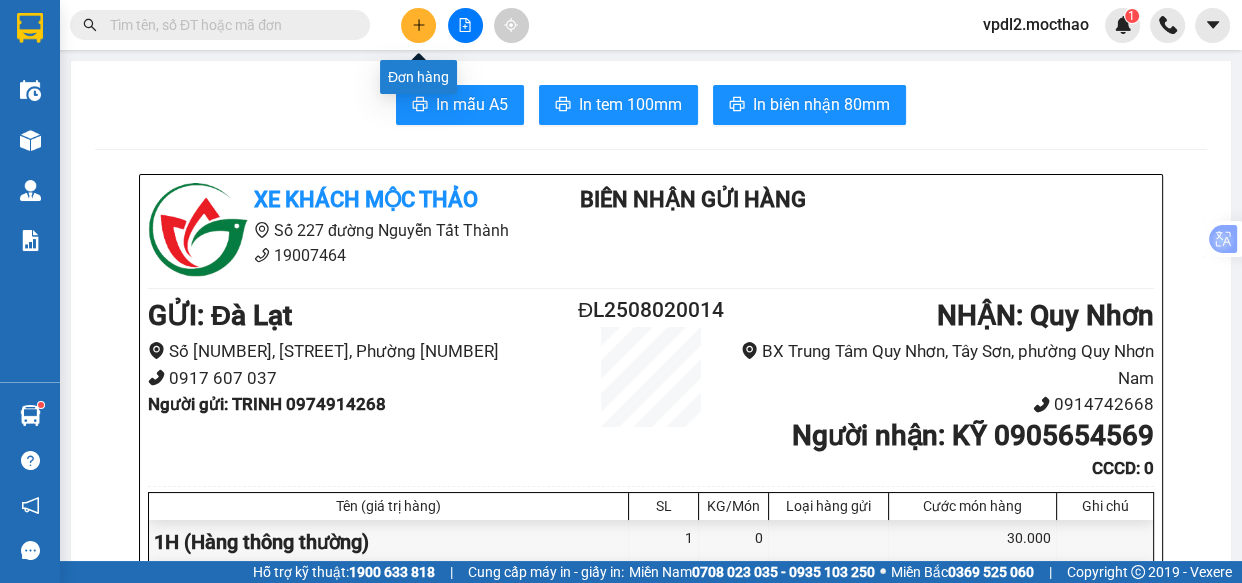 click 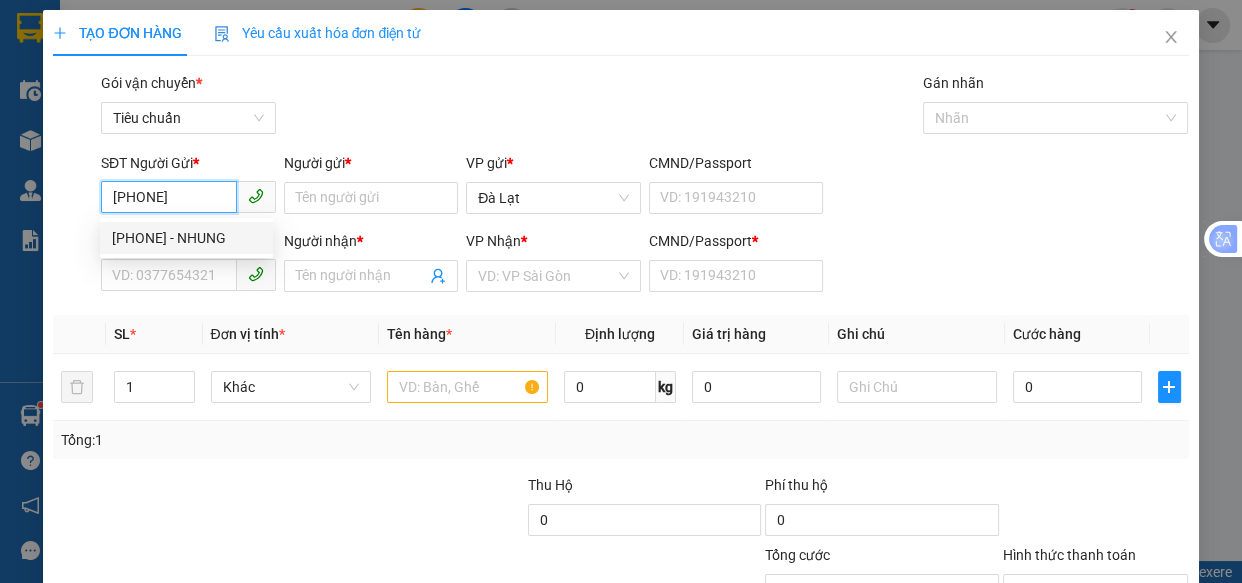 click on "[PHONE] - NHUNG" at bounding box center [186, 238] 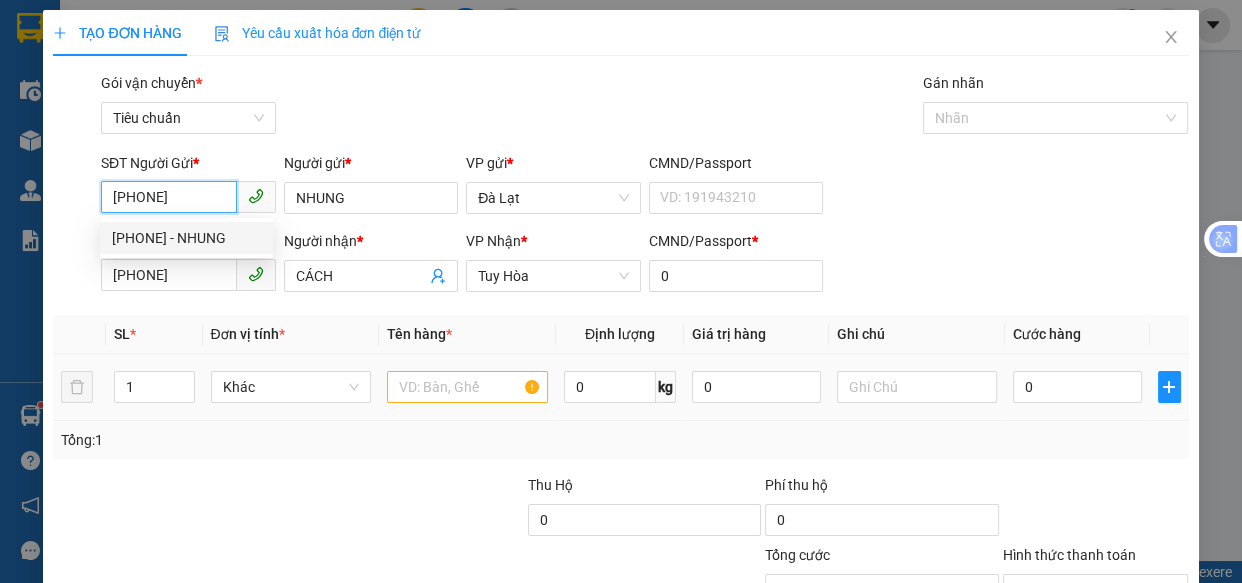 type on "40.000" 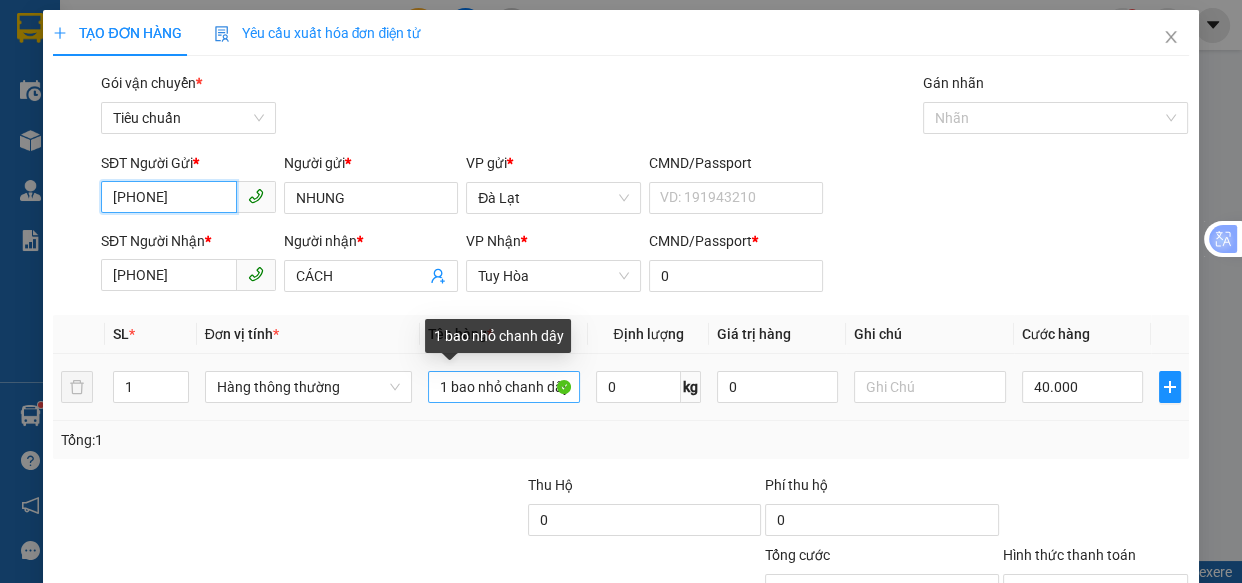 type on "[PHONE]" 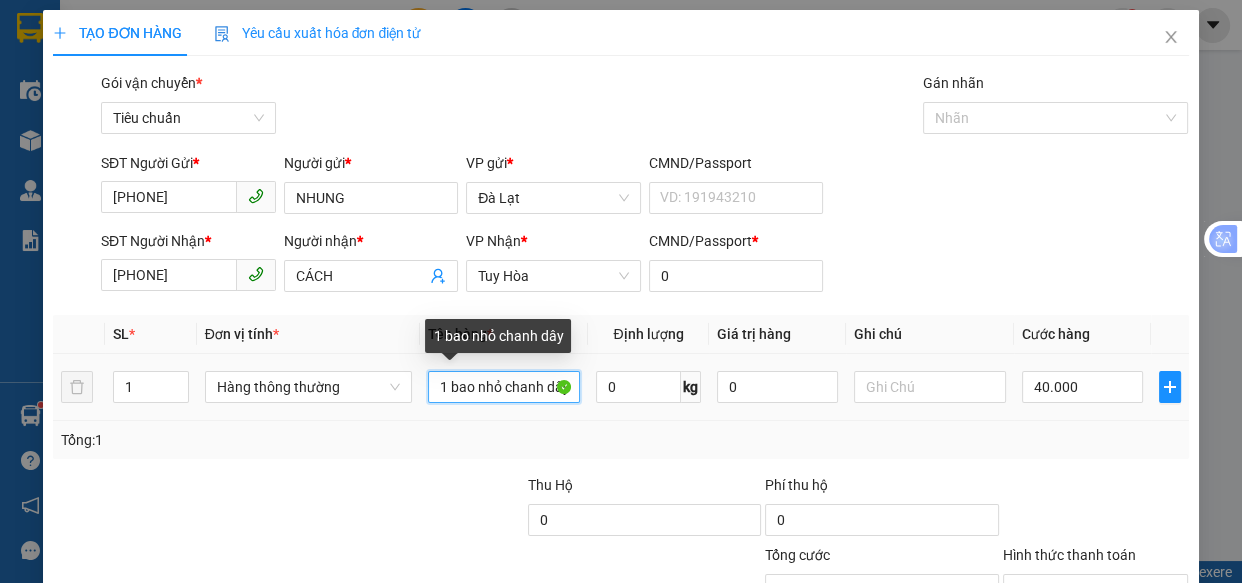click on "1 bao nhỏ chanh dây" at bounding box center (503, 387) 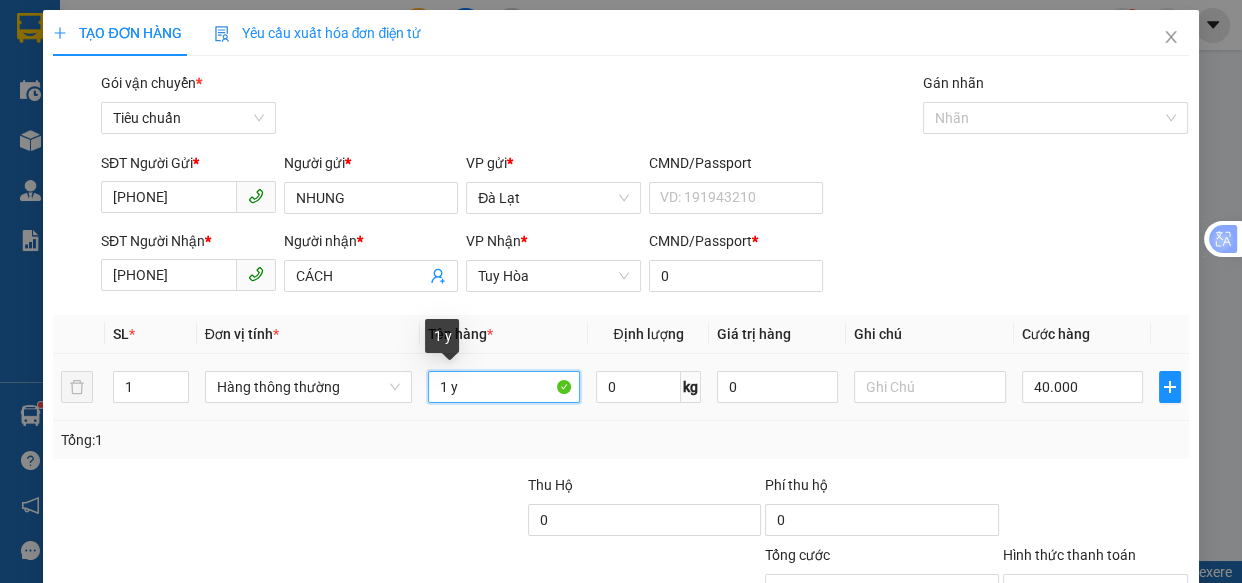click on "1 y" at bounding box center [503, 387] 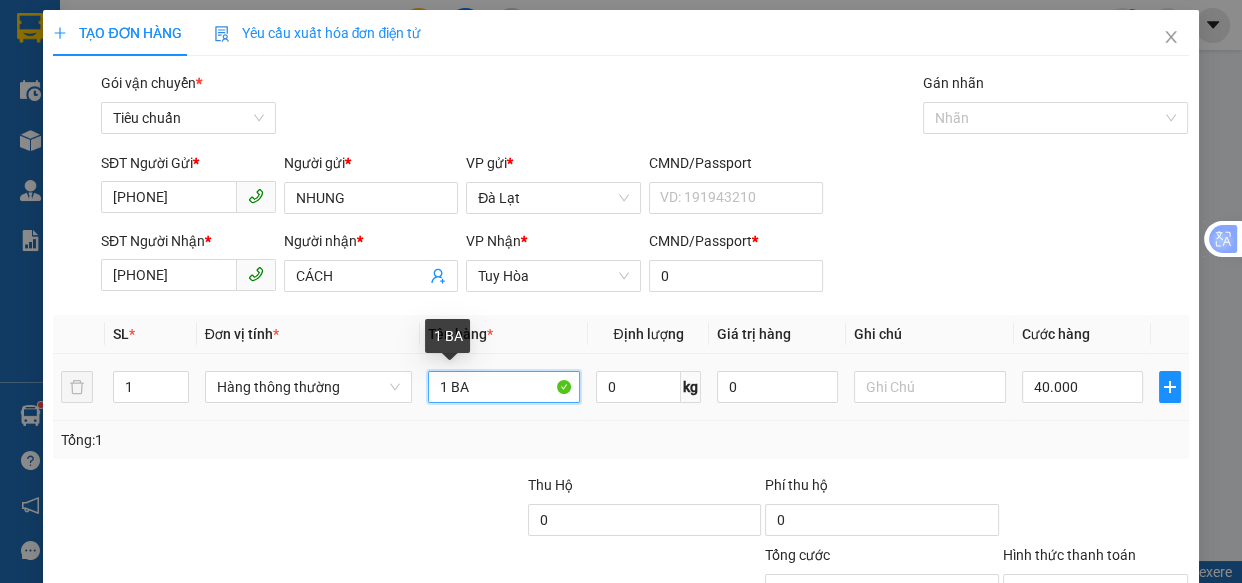 type on "1 BAO" 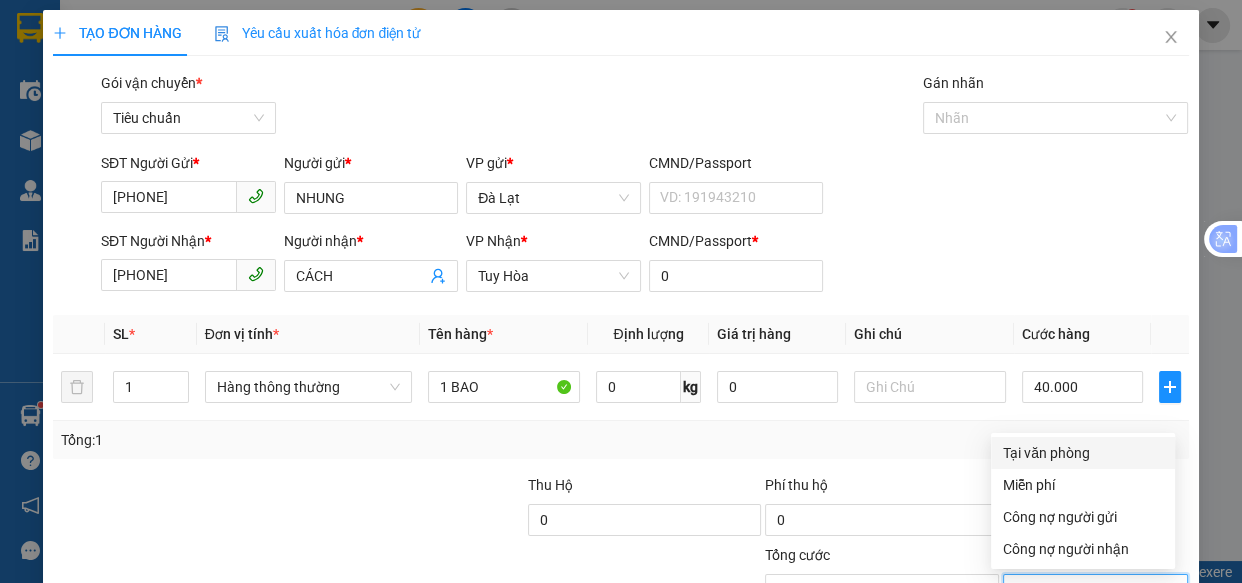 click on "Hình thức thanh toán" at bounding box center [1089, 590] 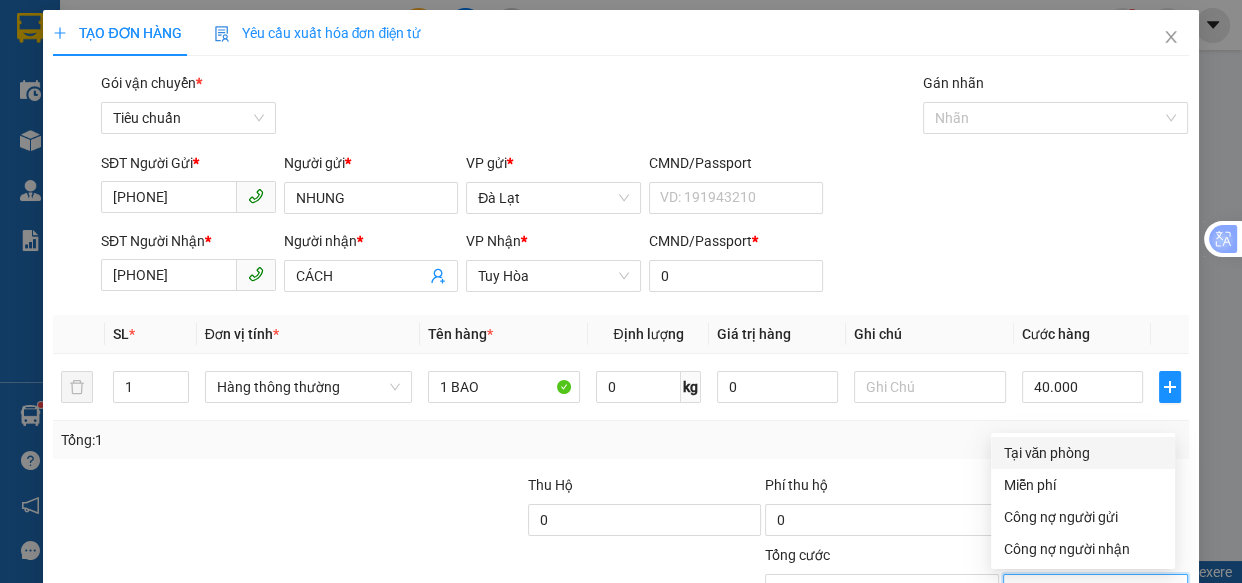 click on "Tại văn phòng" at bounding box center [1083, 453] 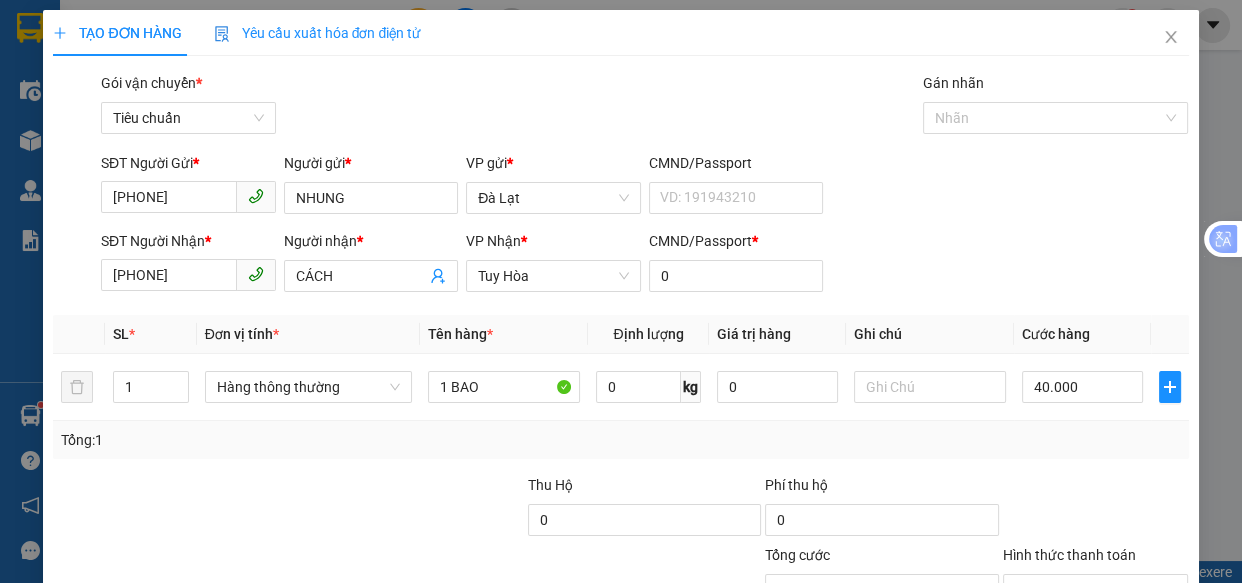 click on "Lưu và In" at bounding box center (1119, 685) 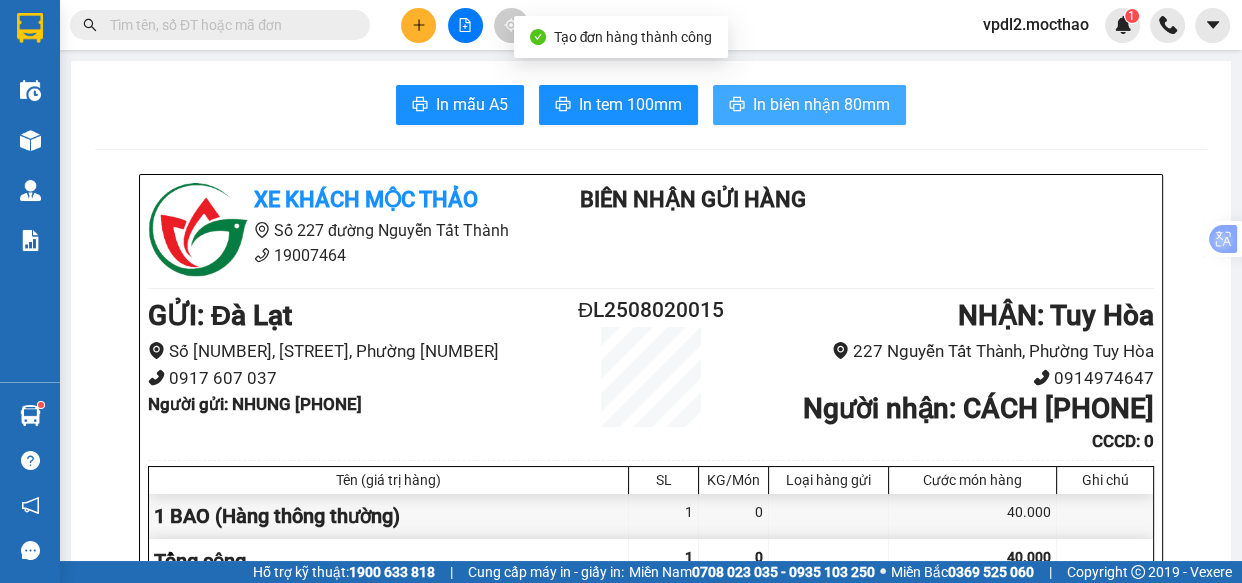 click on "In biên nhận 80mm" at bounding box center [809, 105] 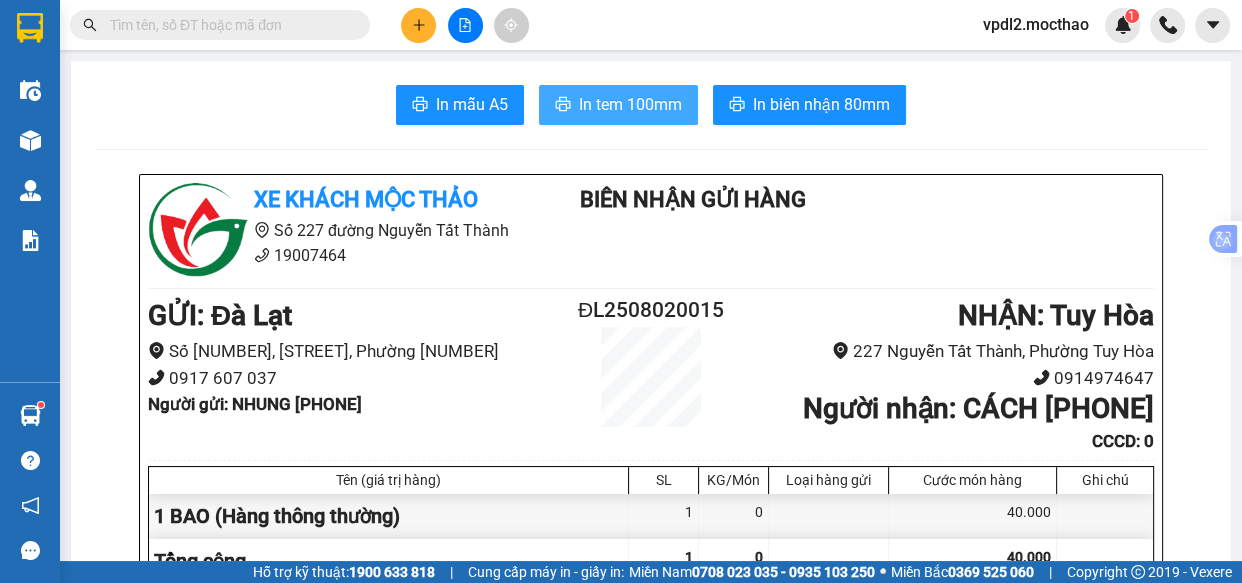 click on "In tem 100mm" at bounding box center (630, 104) 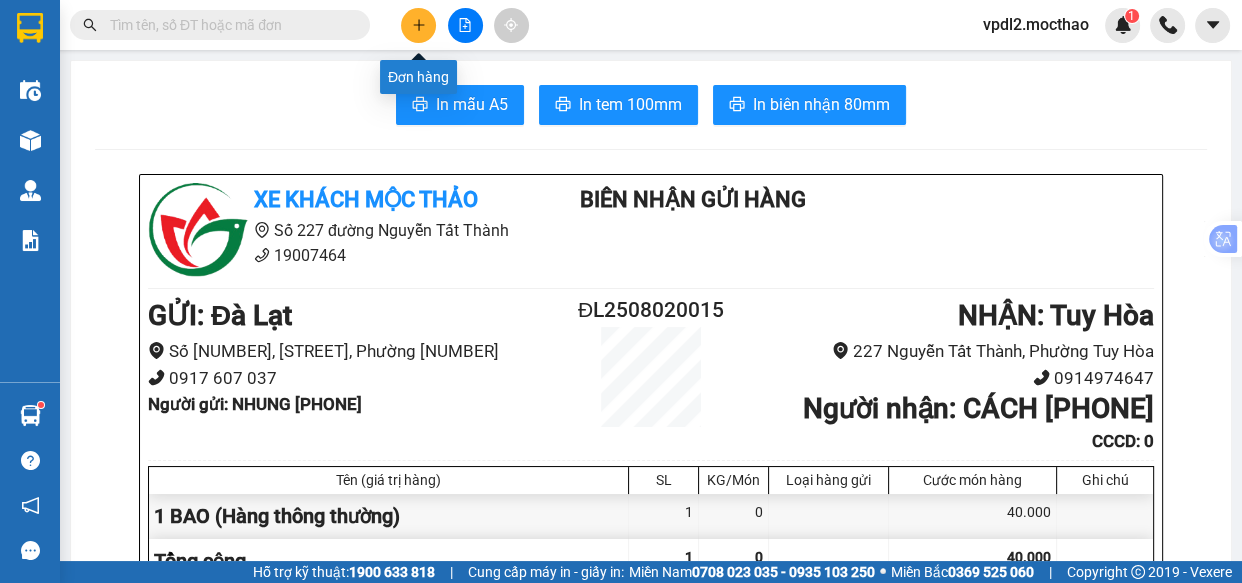 click 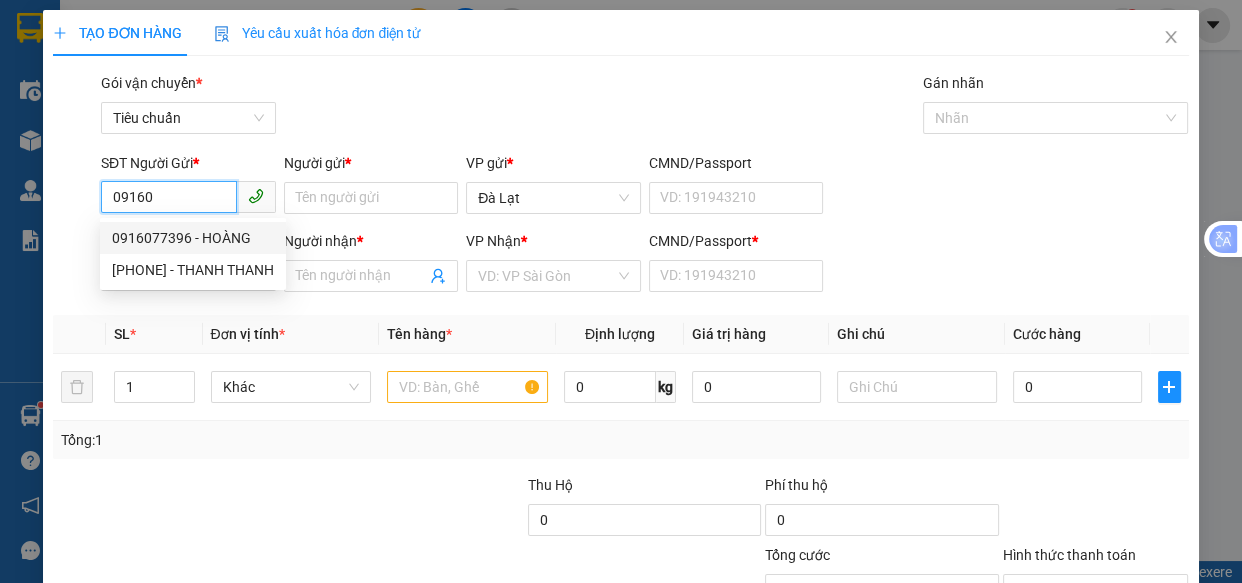 click on "0916077396 - HOÀNG" at bounding box center (193, 238) 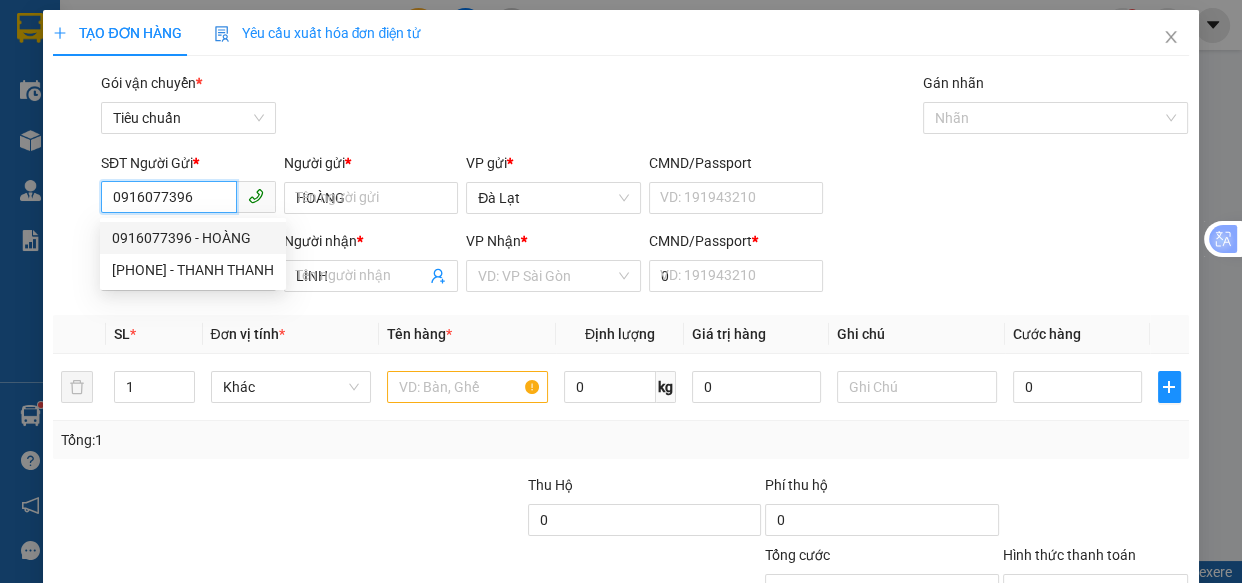 type on "100.000" 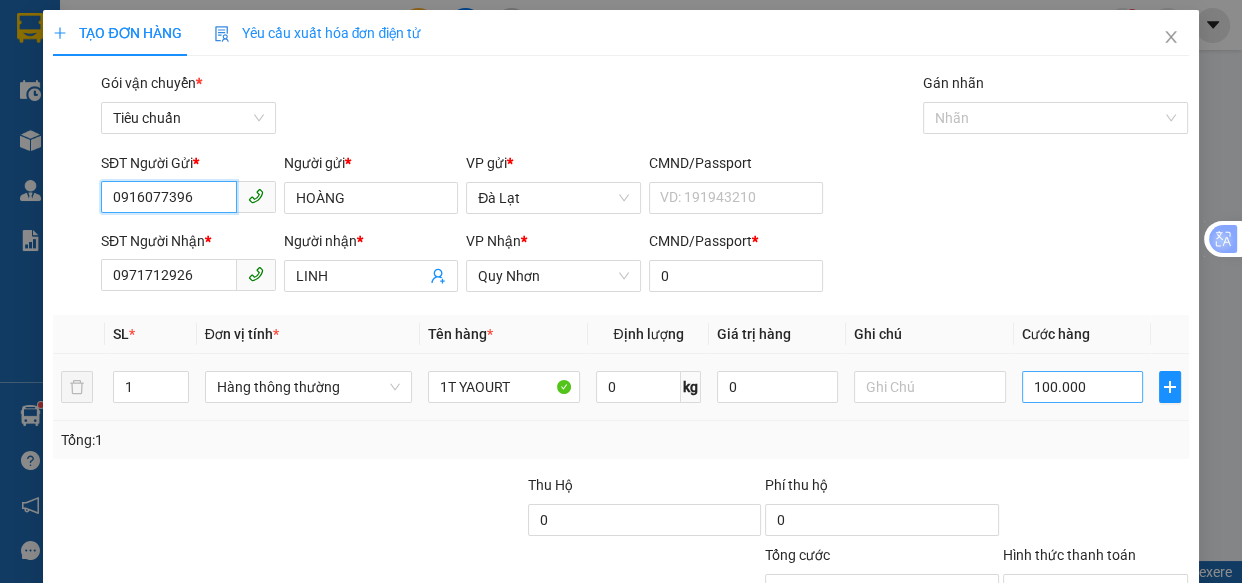type on "0916077396" 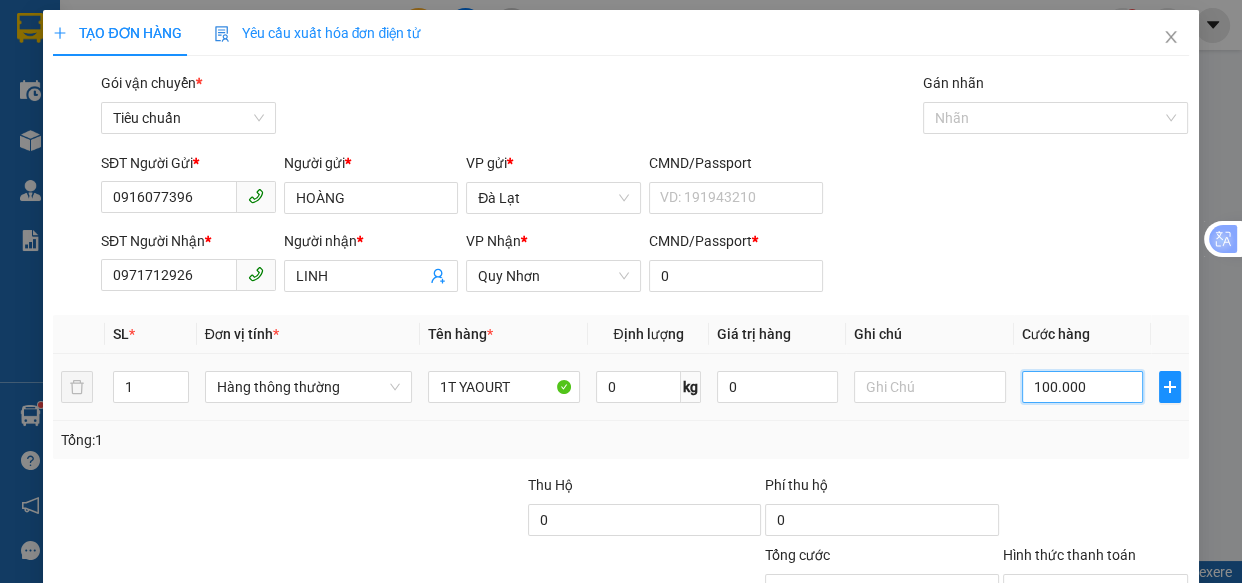 click on "100.000" at bounding box center [1082, 387] 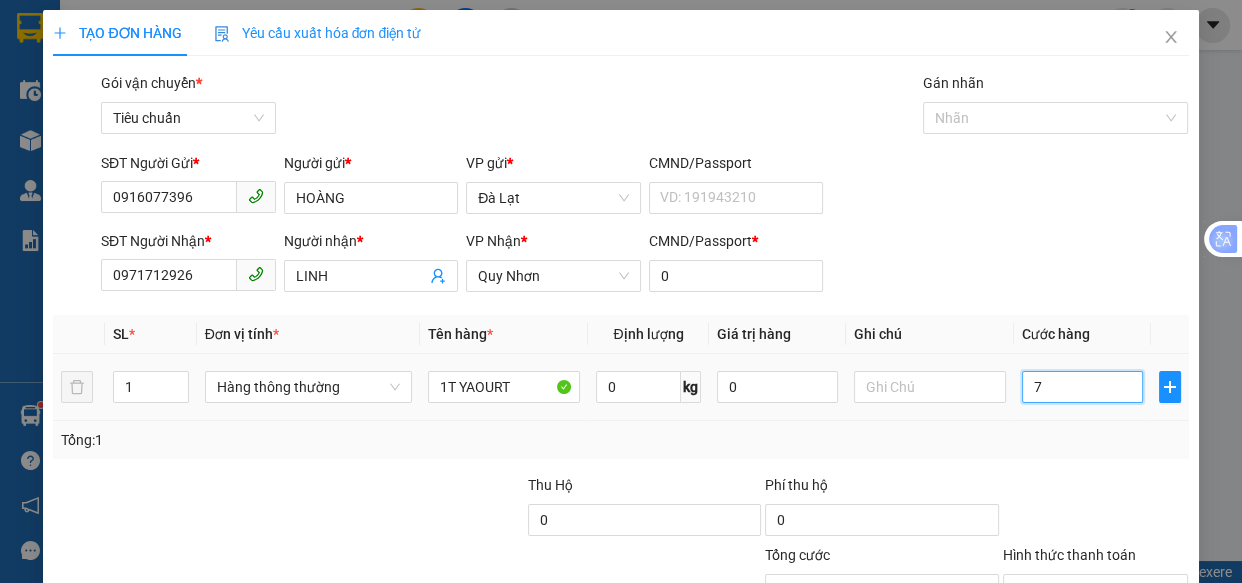 type on "70" 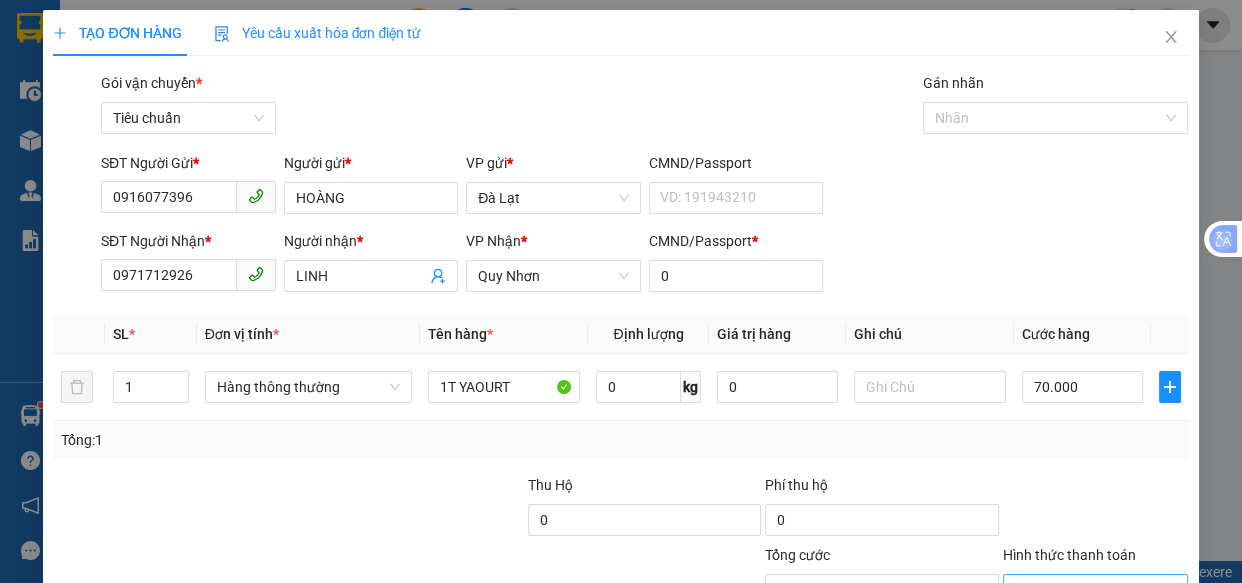 click on "Hình thức thanh toán" at bounding box center [1089, 590] 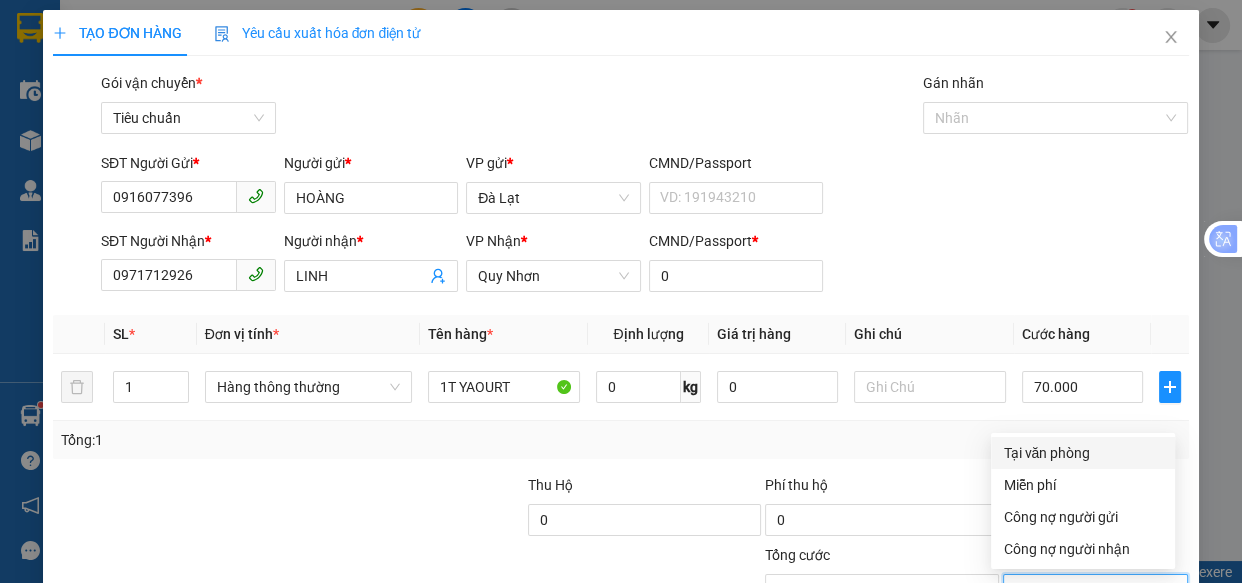 click on "Tại văn phòng" at bounding box center [1083, 453] 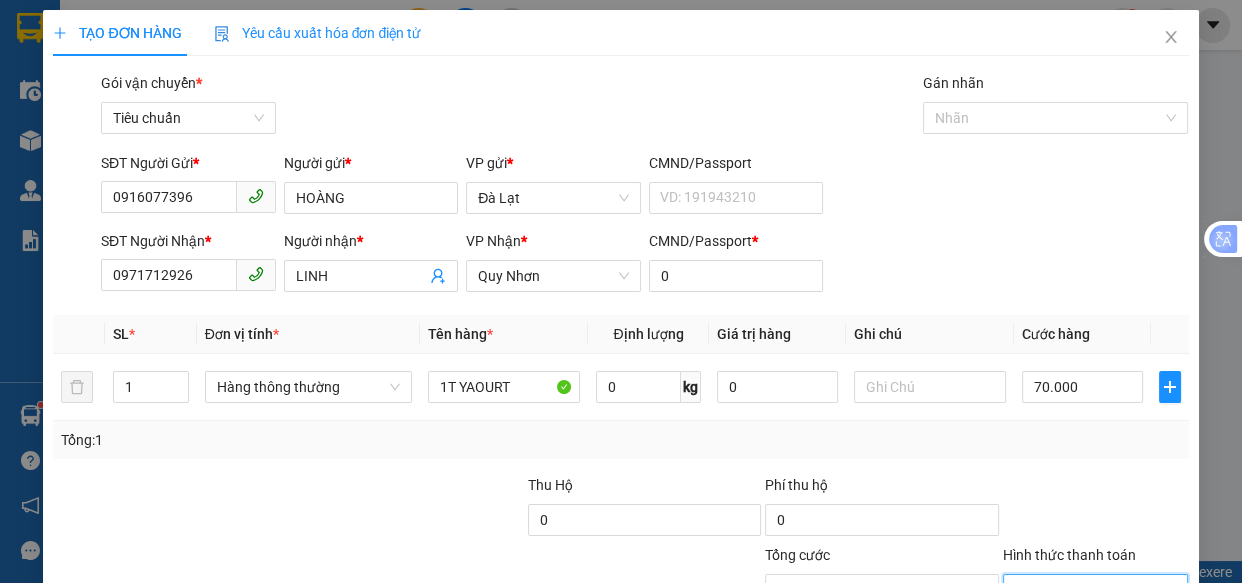 click on "Lưu và In" at bounding box center [1130, 685] 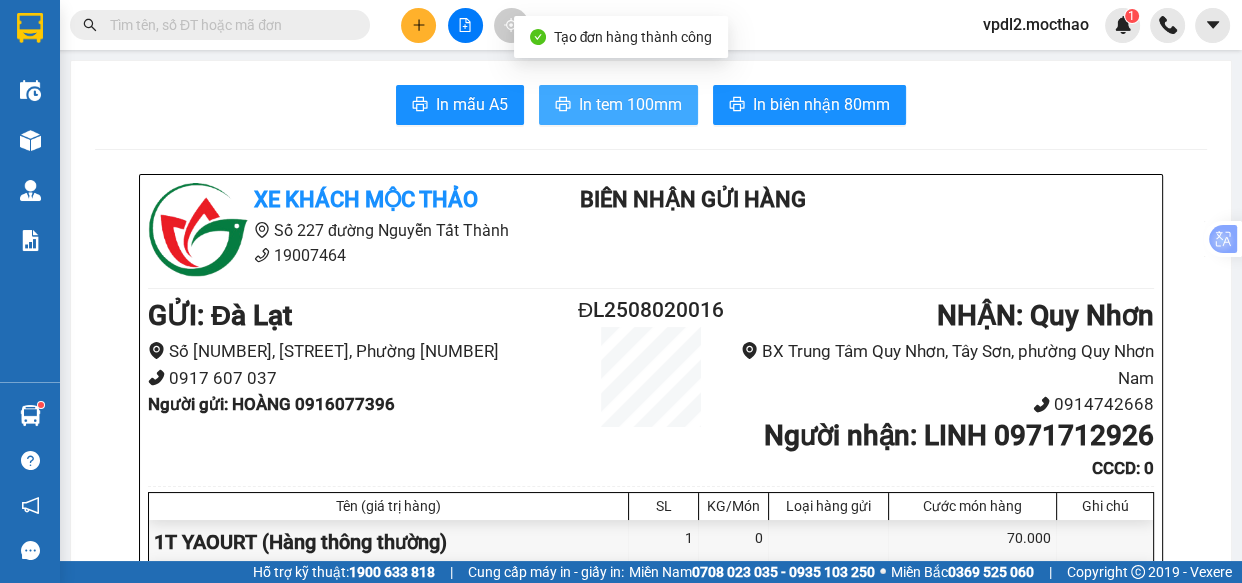 click on "In tem 100mm" at bounding box center (630, 104) 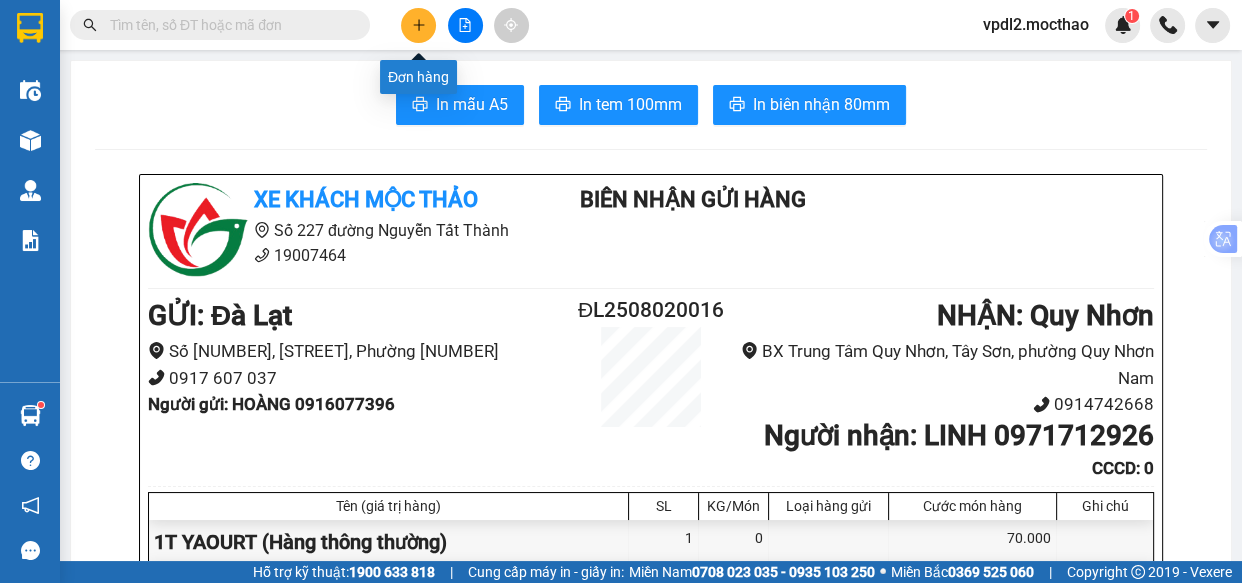 click 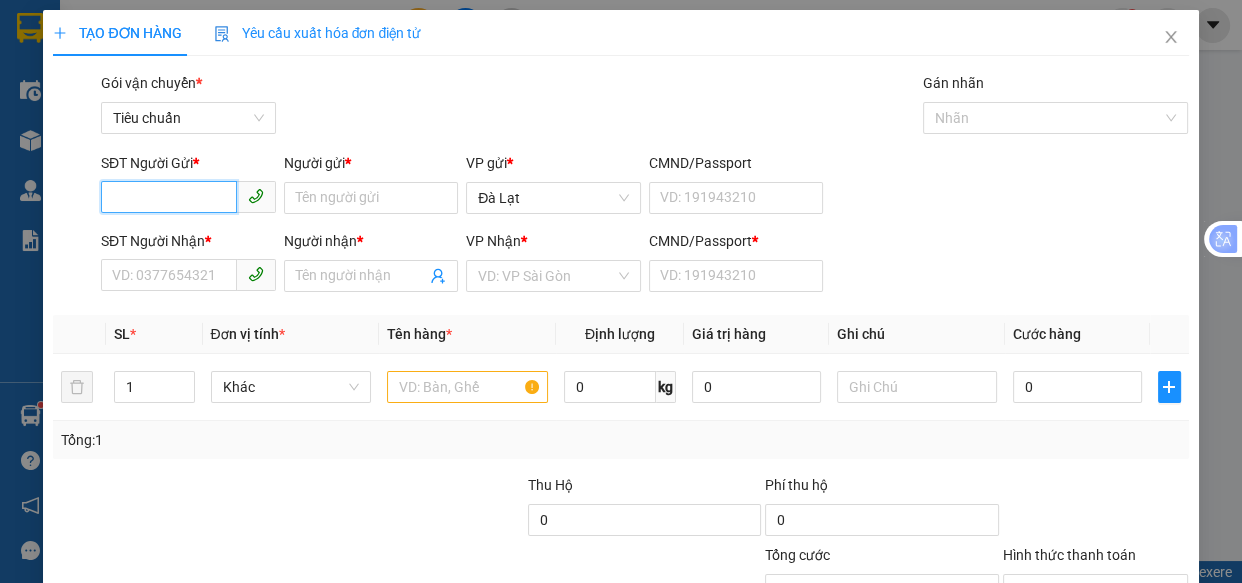 click on "SĐT Người Gửi  *" at bounding box center (169, 197) 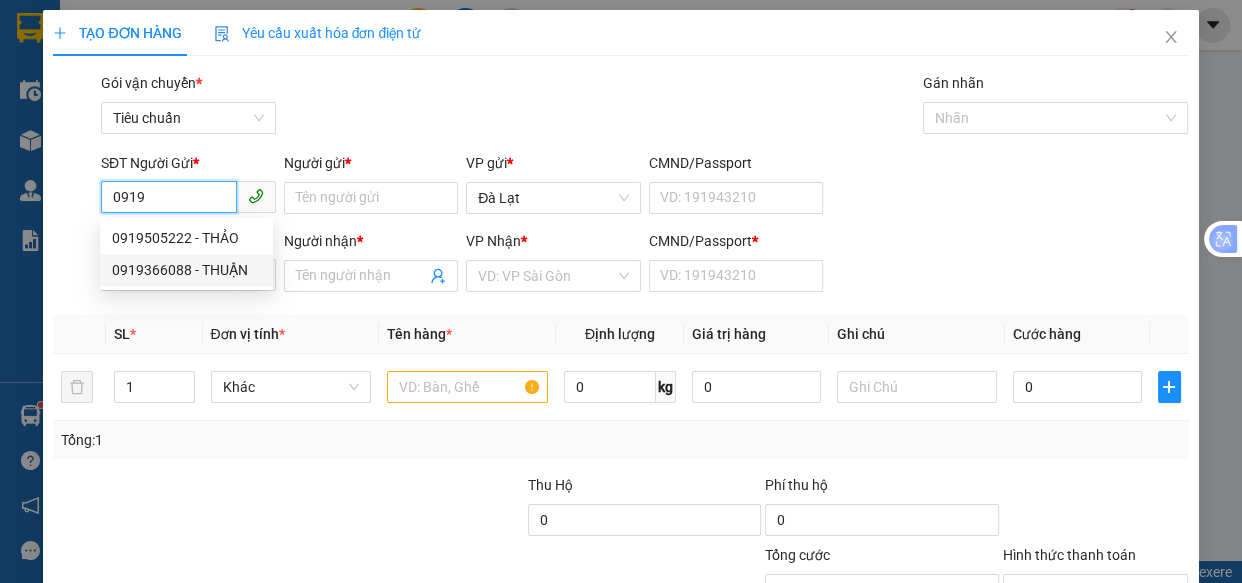 click on "0919366088 - THUẬN" at bounding box center [186, 270] 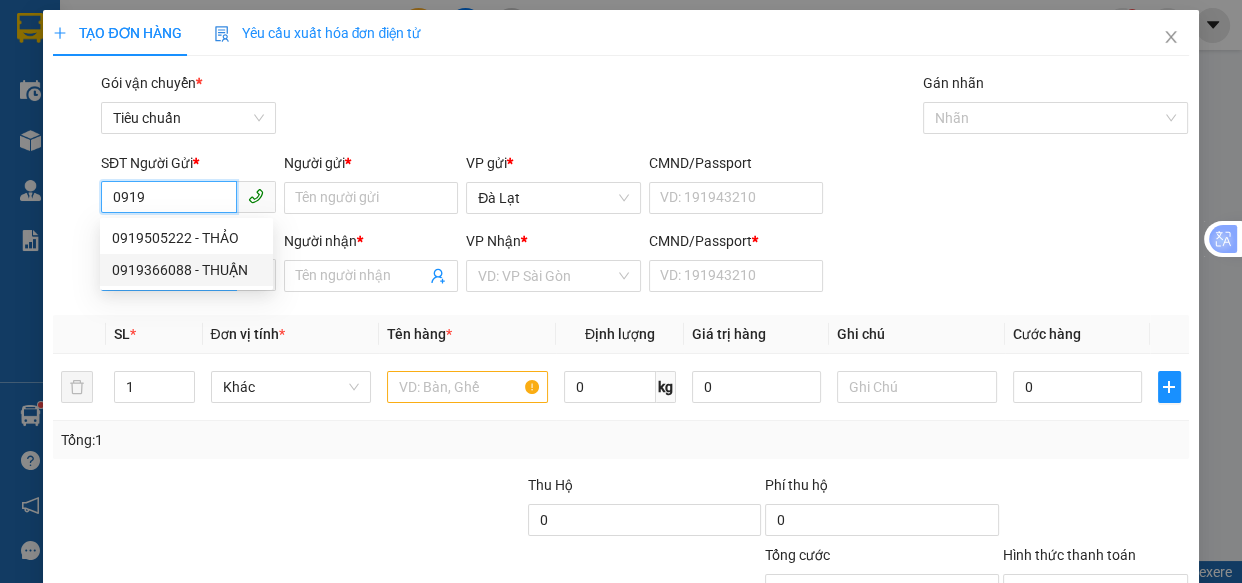type on "0919366088" 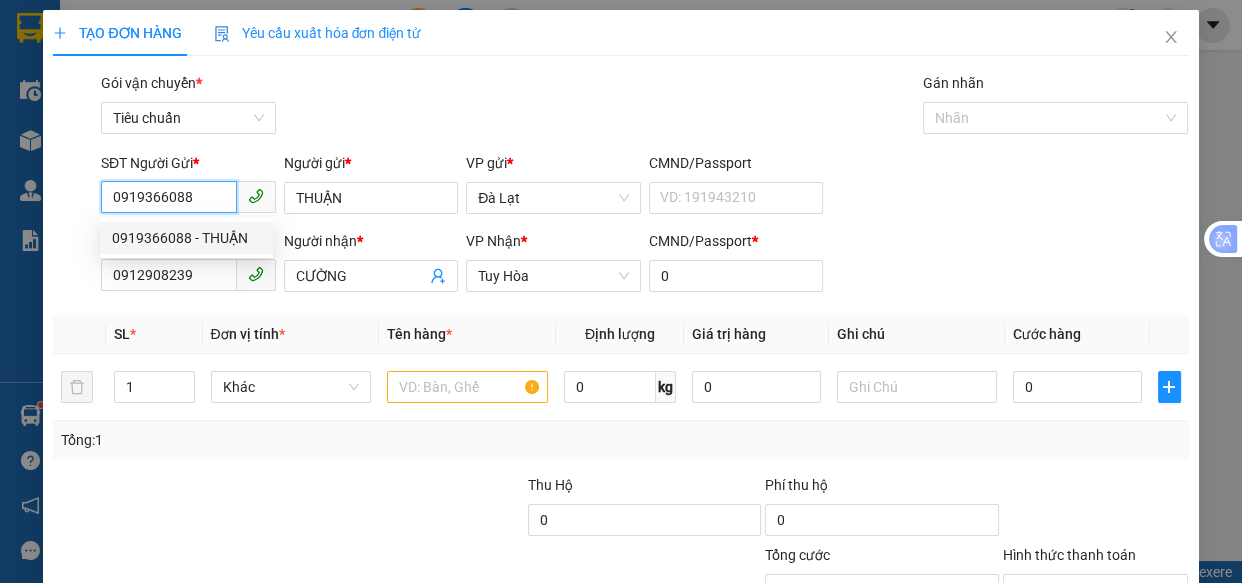 type on "50.000" 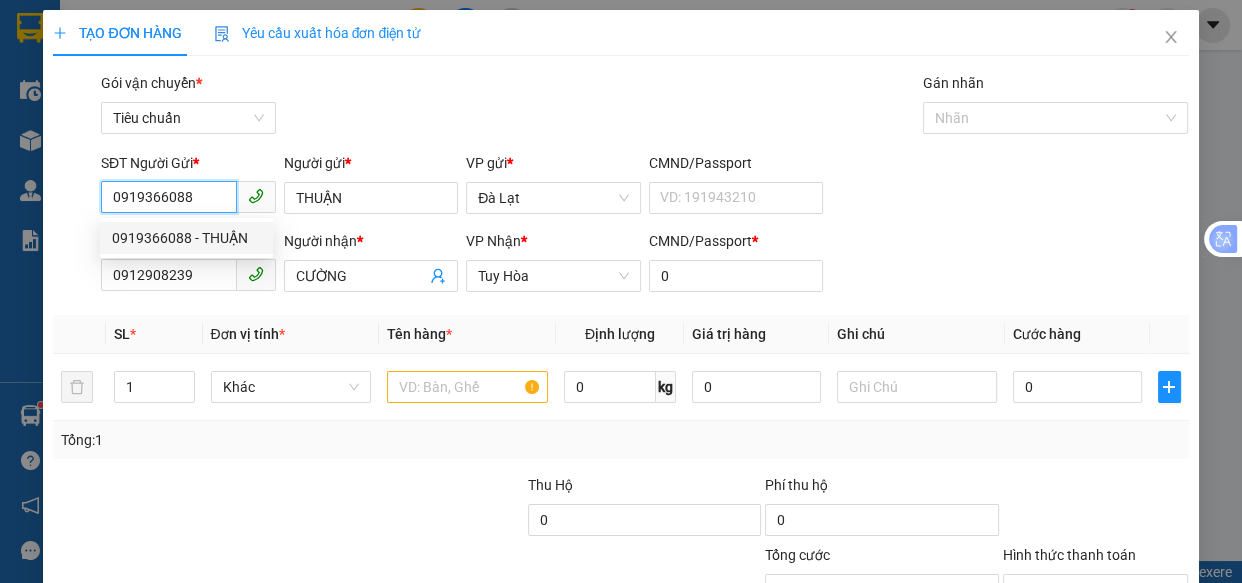 type on "50.000" 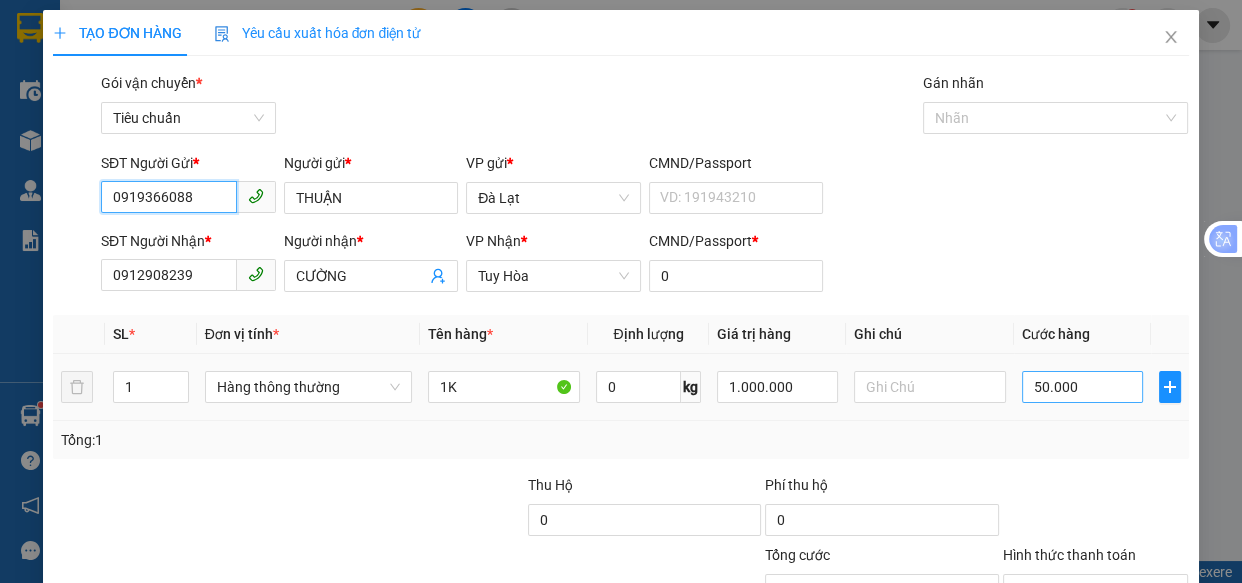 type on "0919366088" 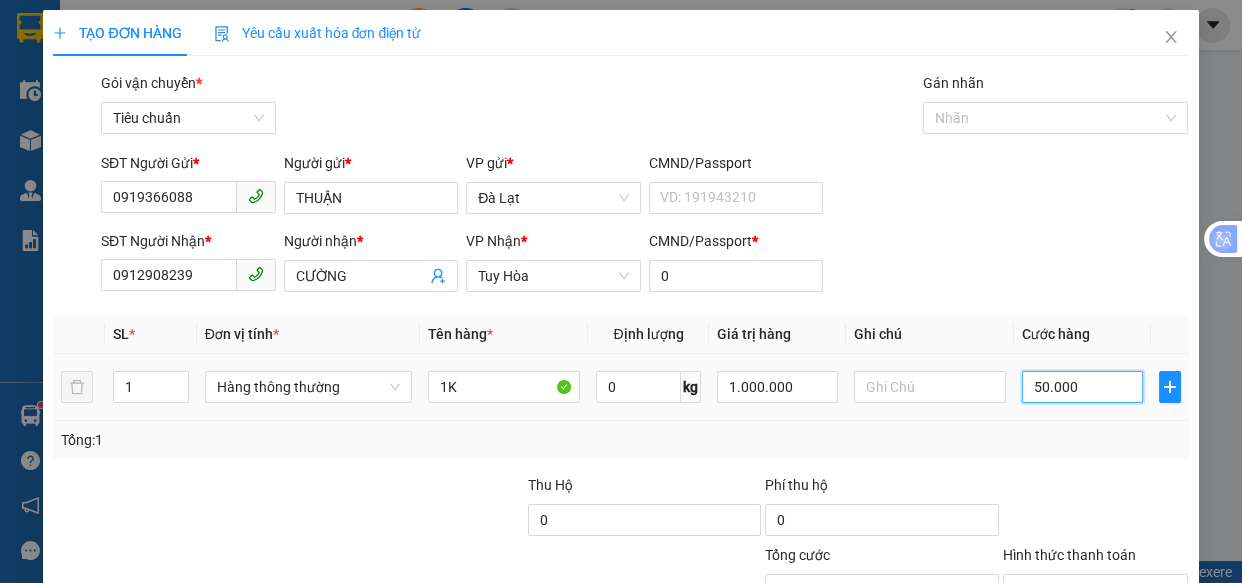click on "50.000" at bounding box center (1082, 387) 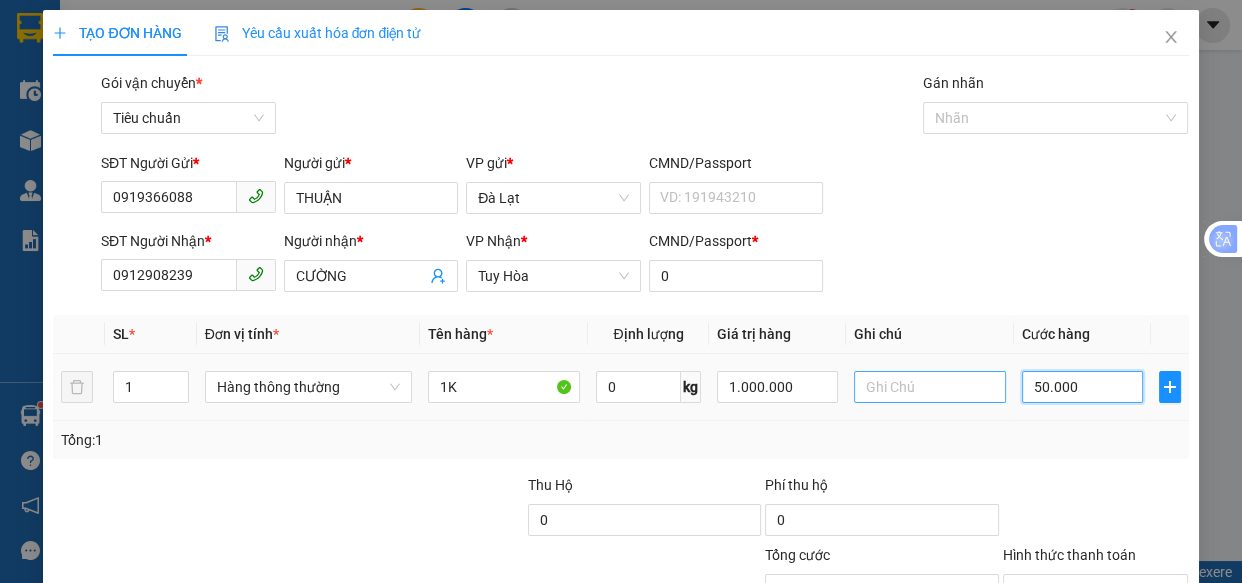type on "7" 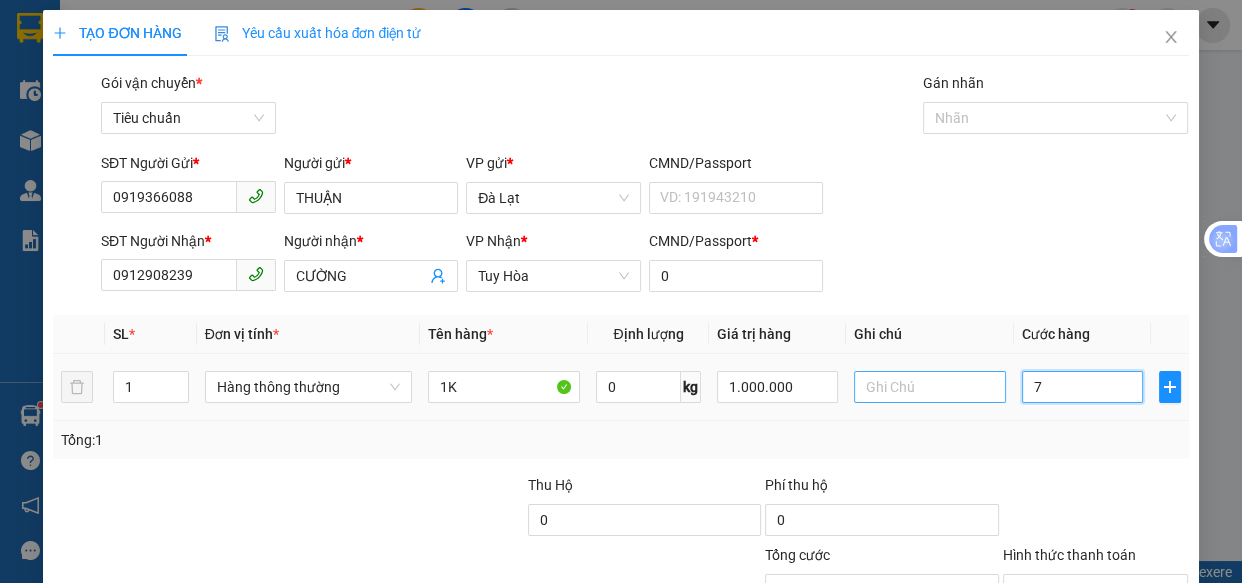 type on "70" 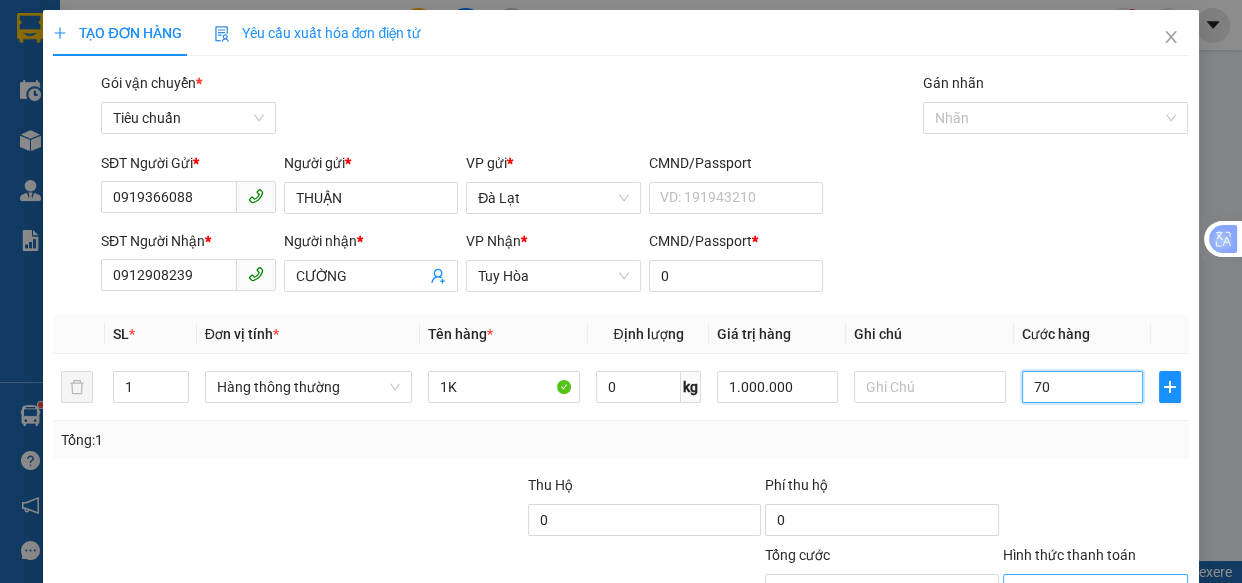 type on "70" 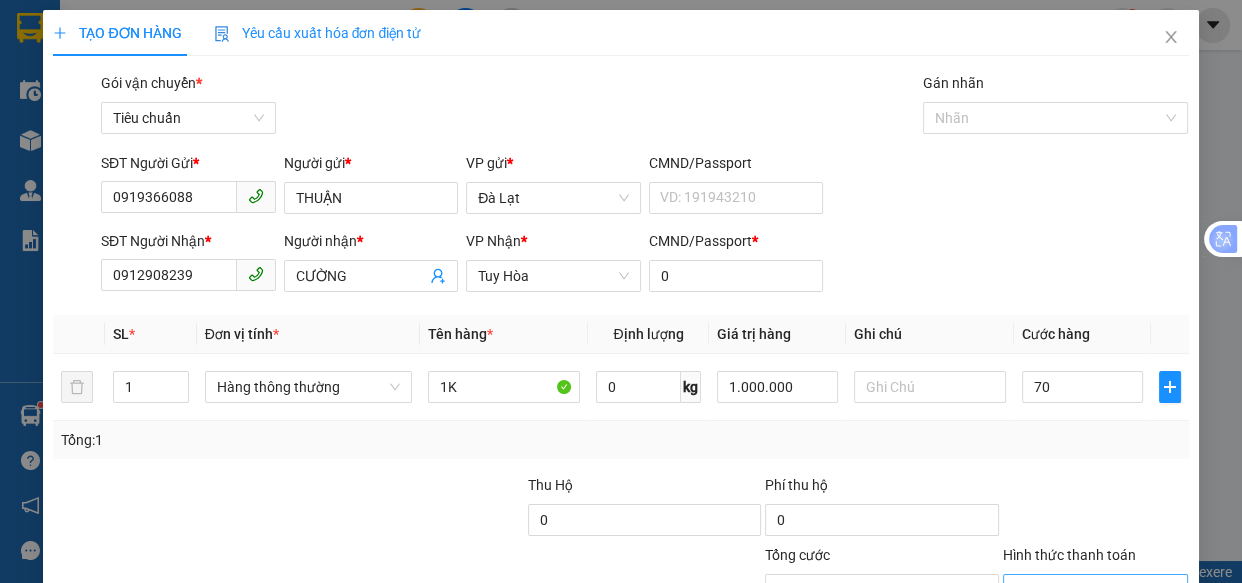 type on "70.000" 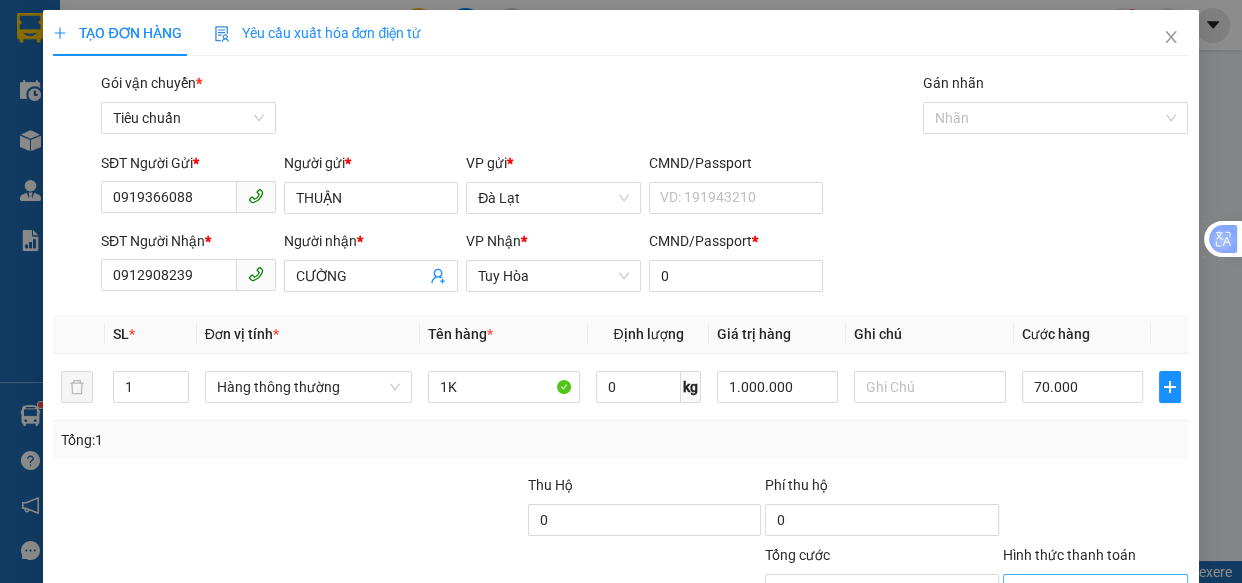click on "Hình thức thanh toán" at bounding box center (1089, 590) 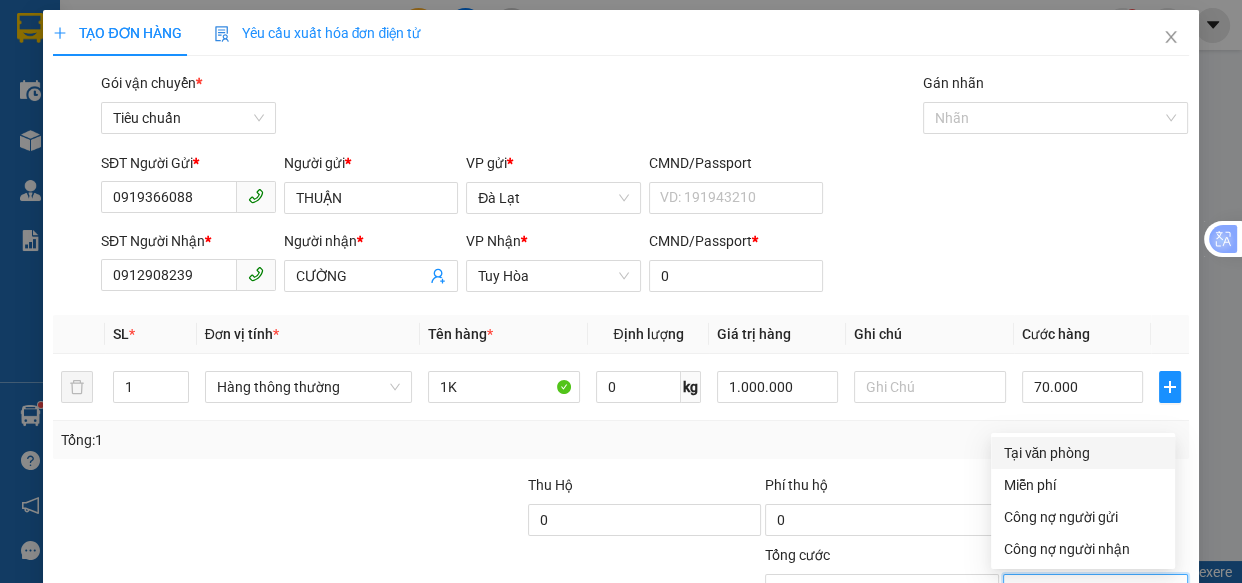 click on "Tại văn phòng" at bounding box center (1083, 453) 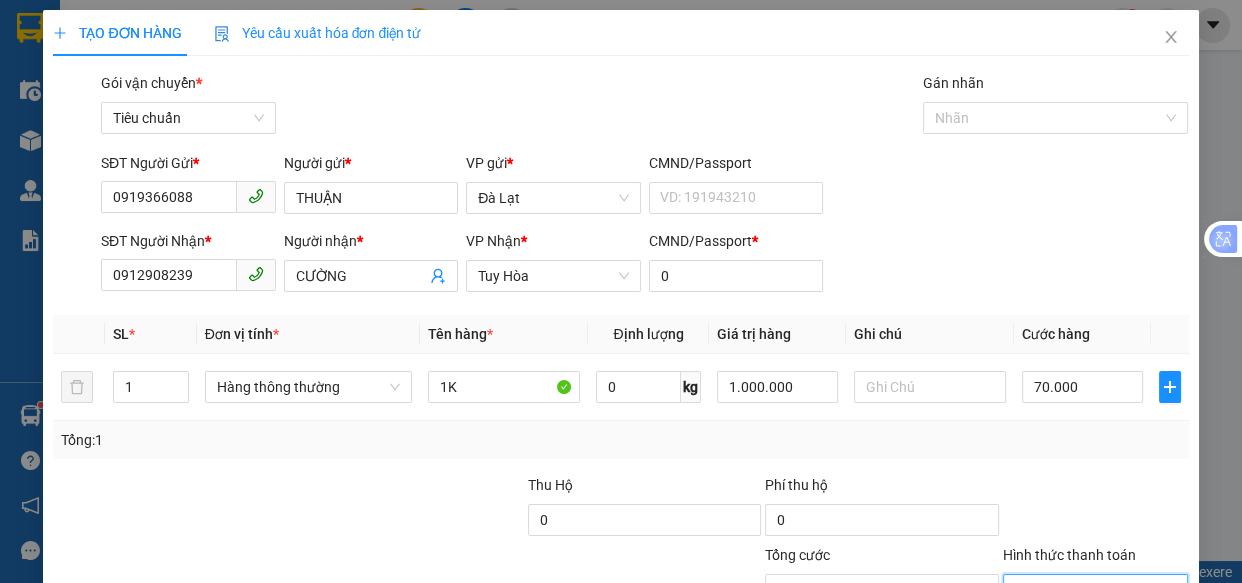 click on "Lưu và In" at bounding box center [1130, 685] 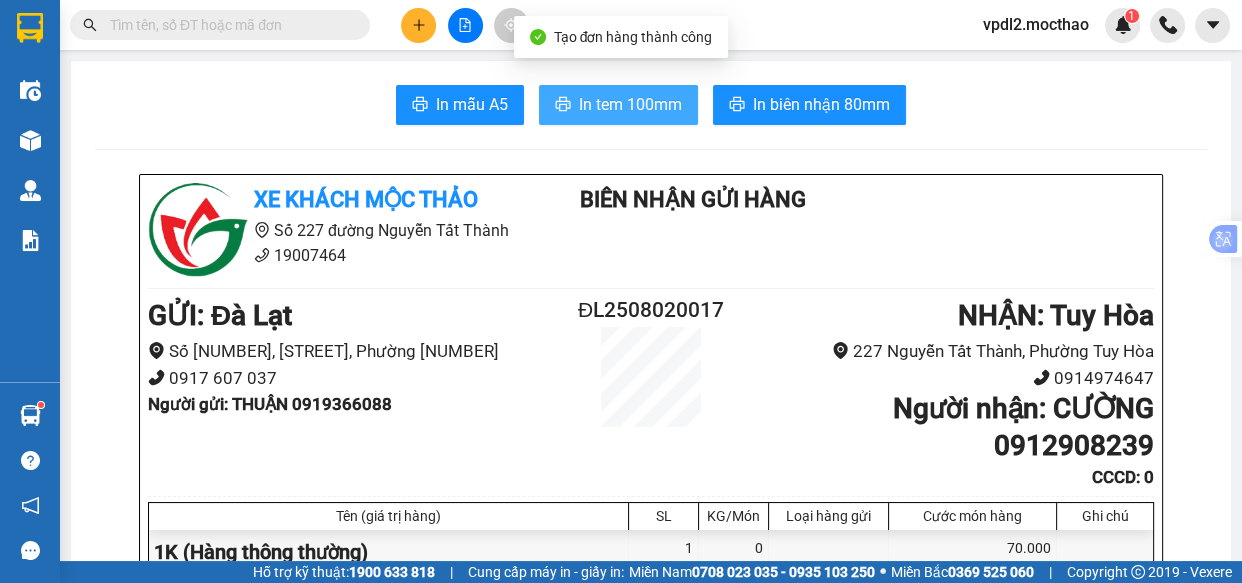 click on "In tem 100mm" at bounding box center [630, 104] 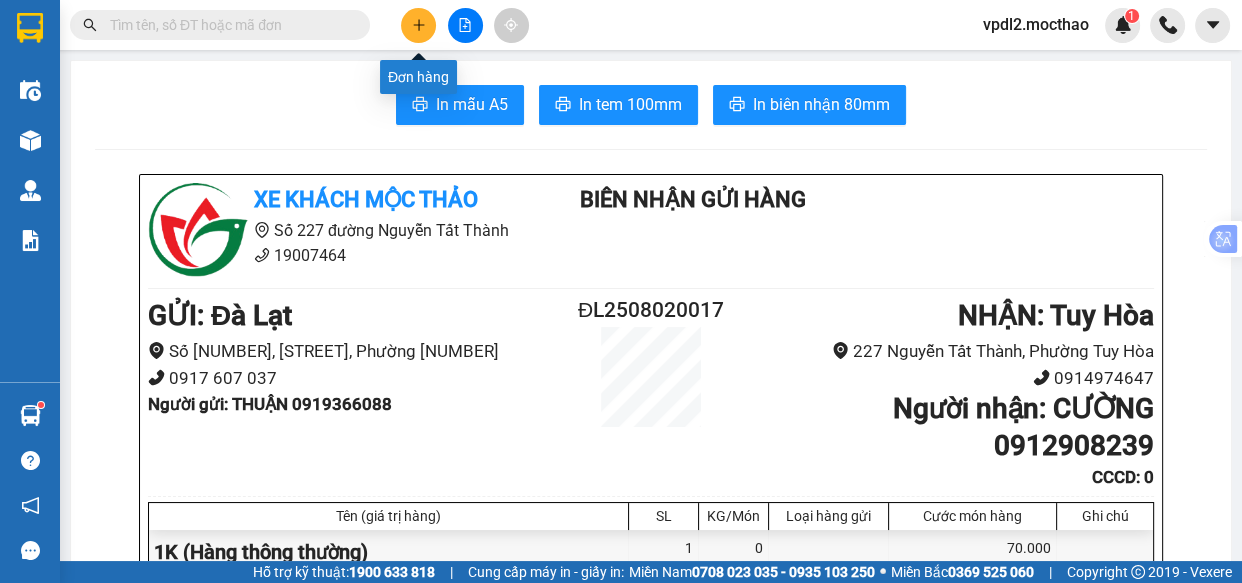 click at bounding box center (418, 25) 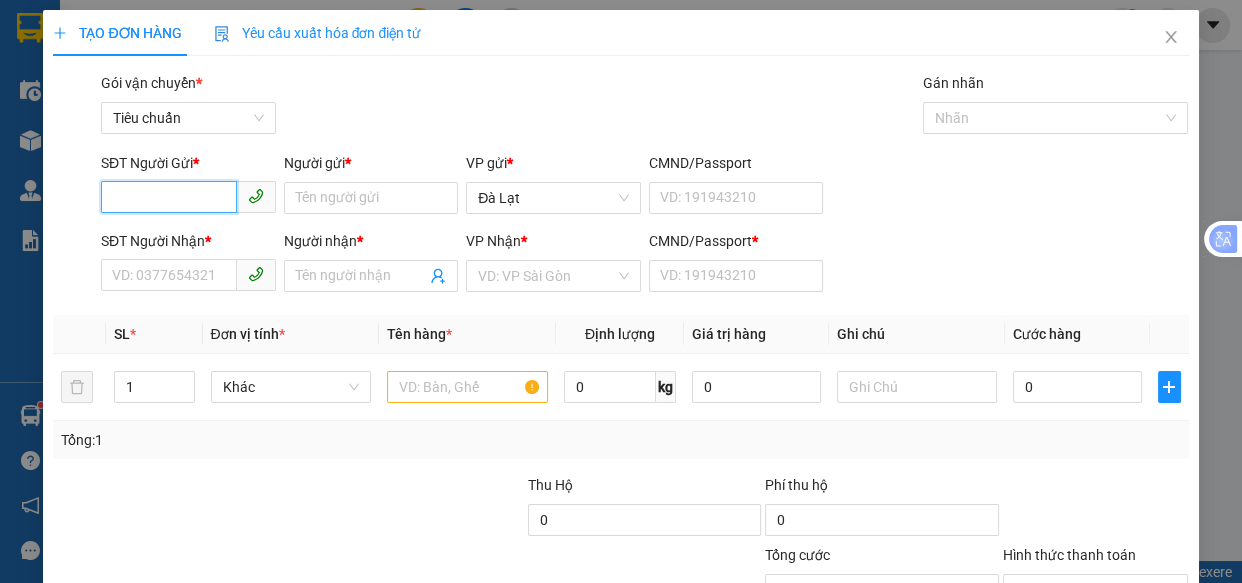 click on "SĐT Người Gửi  *" at bounding box center [169, 197] 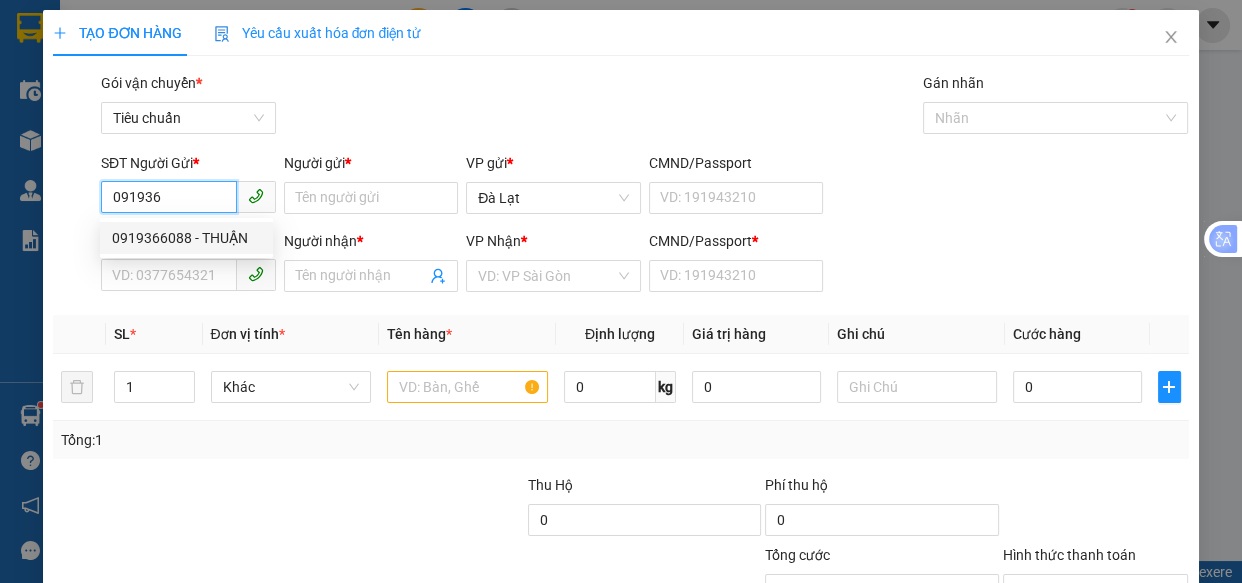 click on "0919366088 - THUẬN" at bounding box center [186, 238] 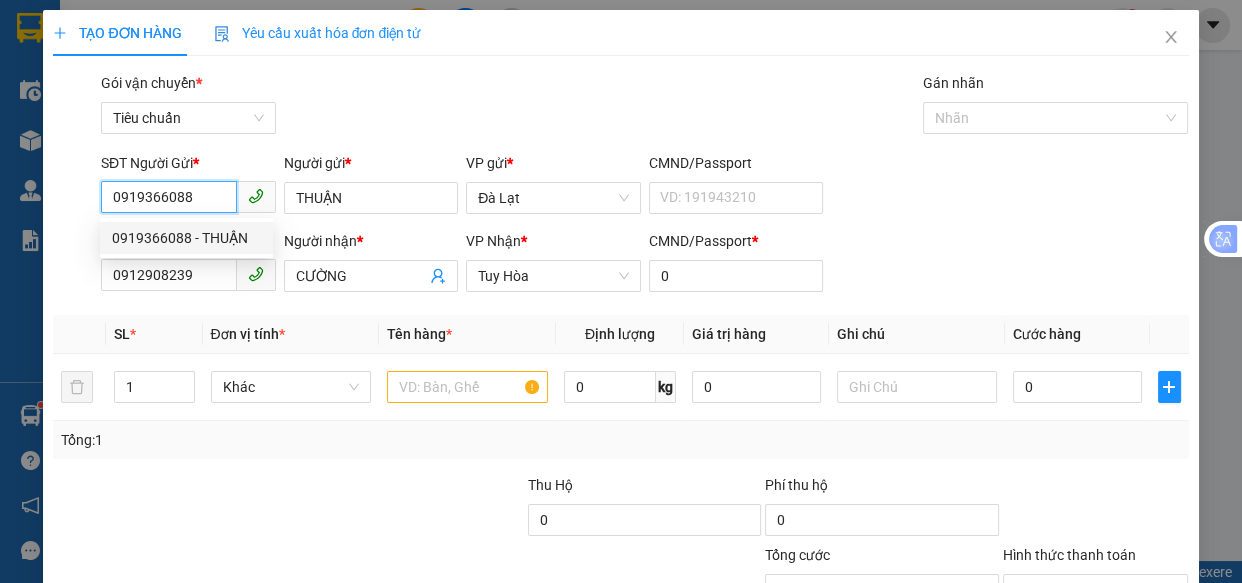 type on "70.000" 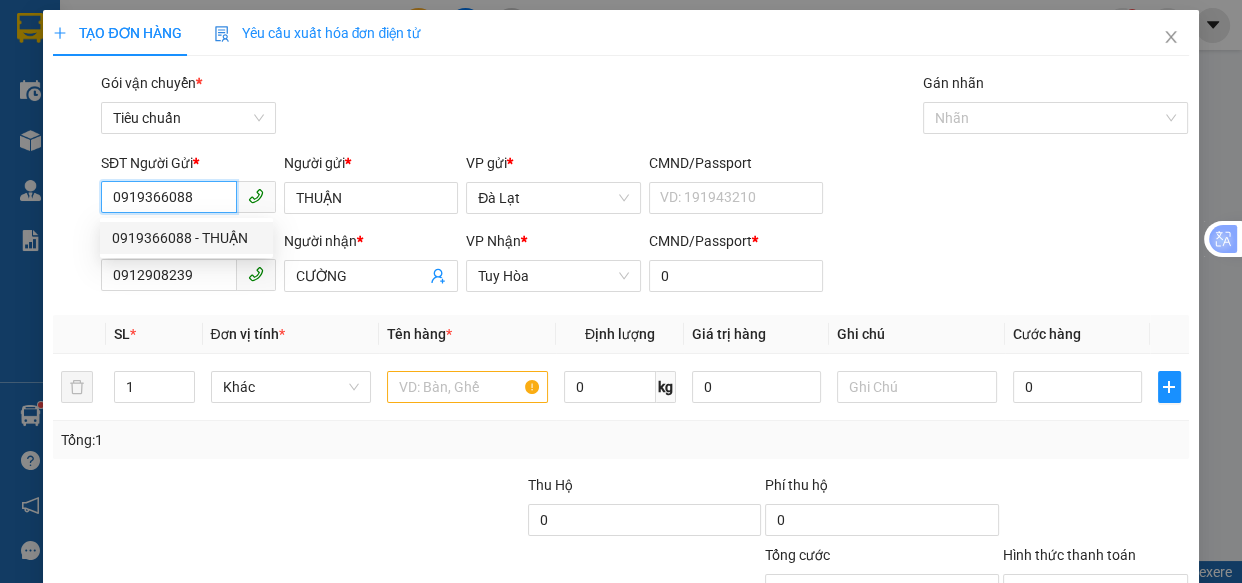 type on "70.000" 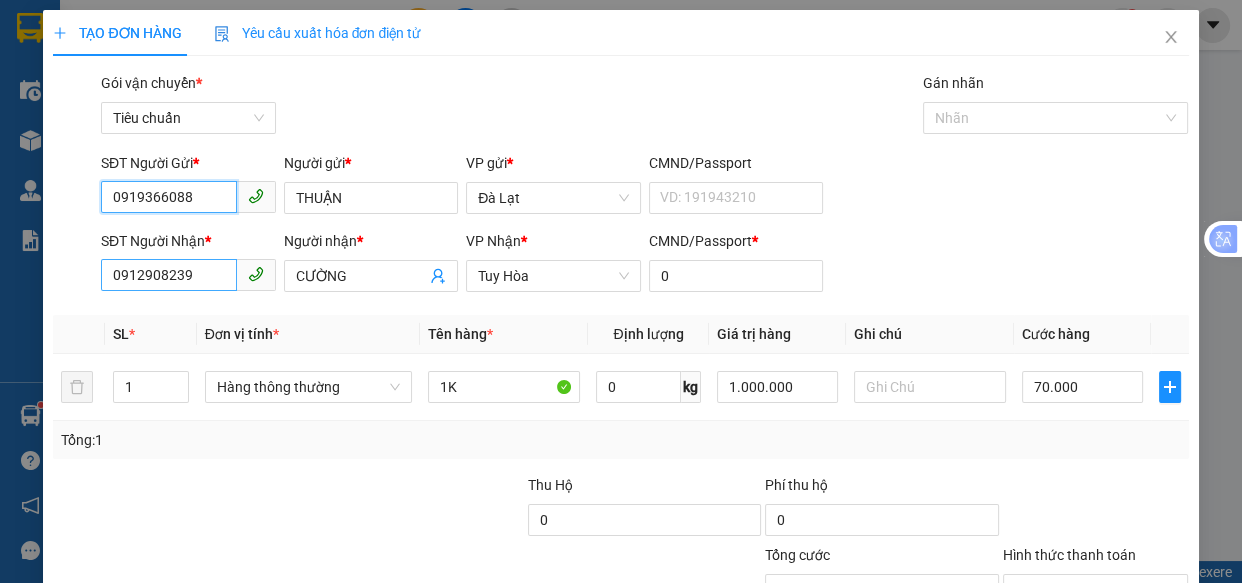 type on "0919366088" 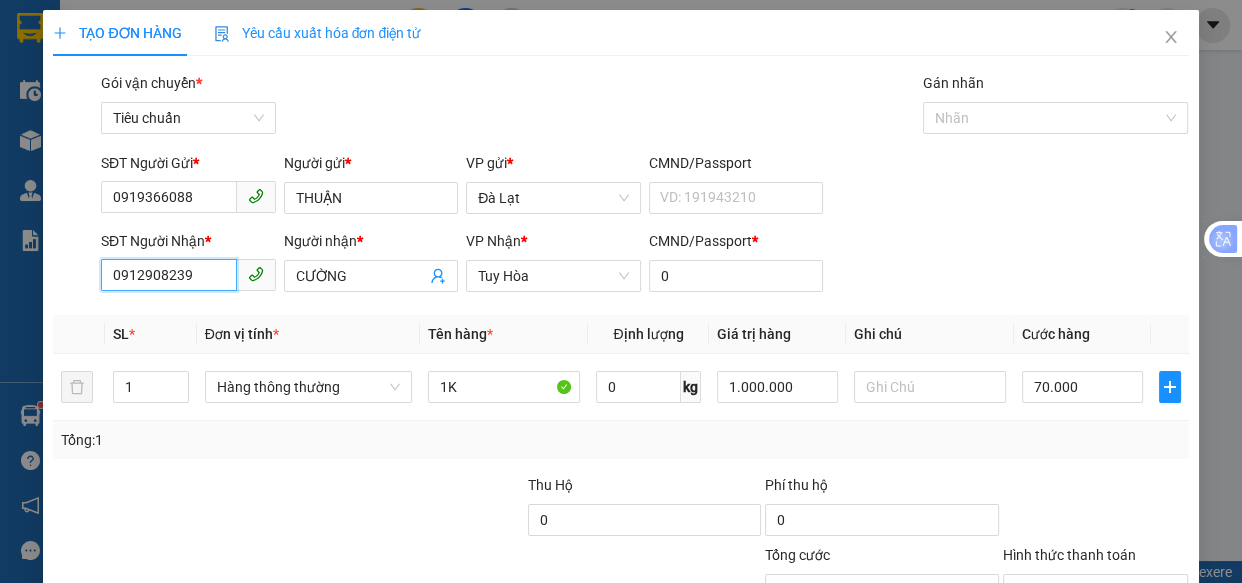click on "0912908239" at bounding box center (169, 275) 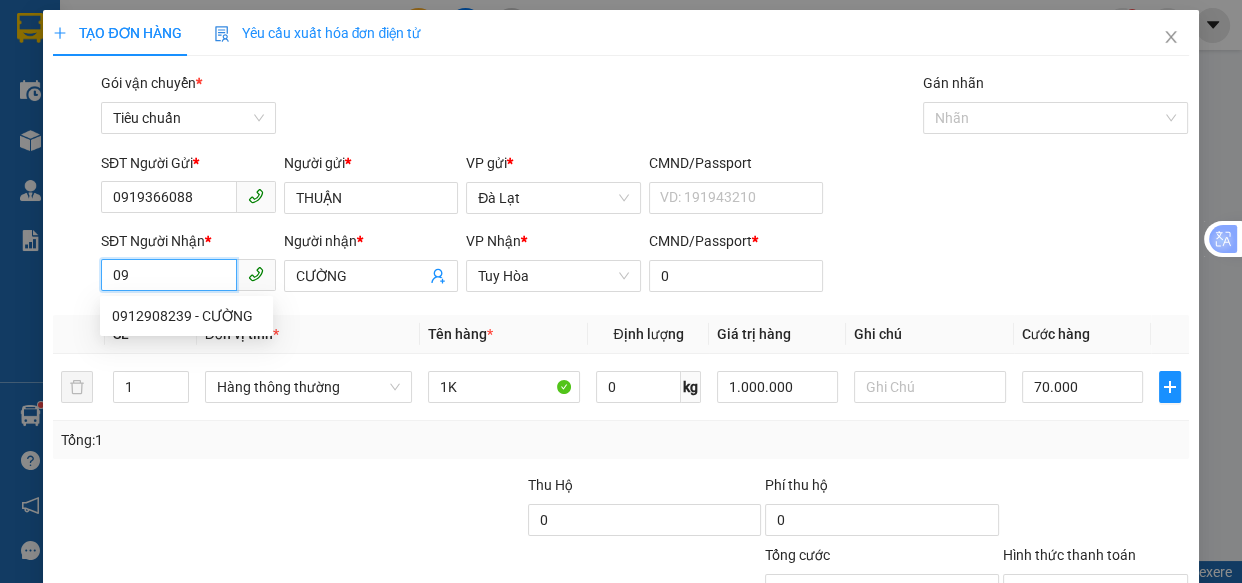 type on "0" 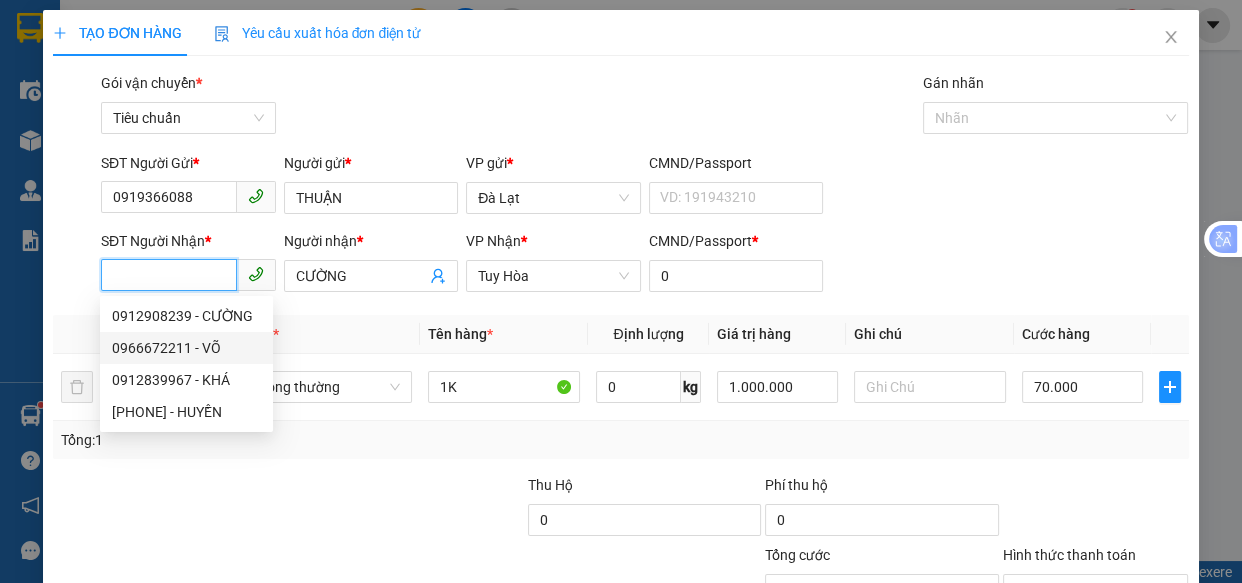 click on "0966672211 - VÕ" at bounding box center (186, 348) 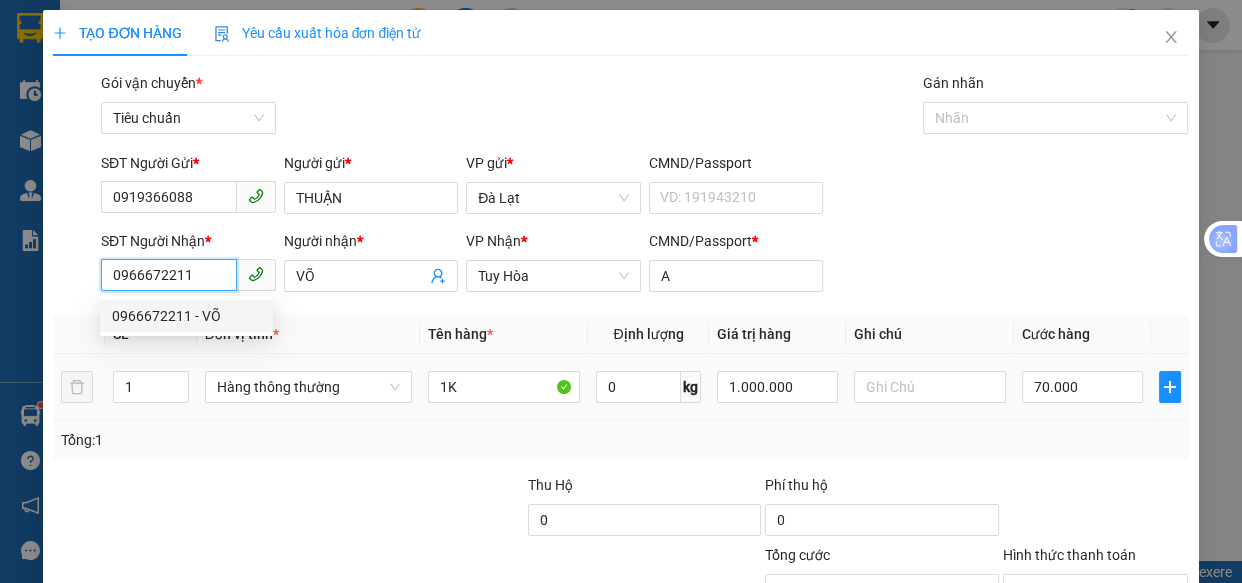 type on "30.000" 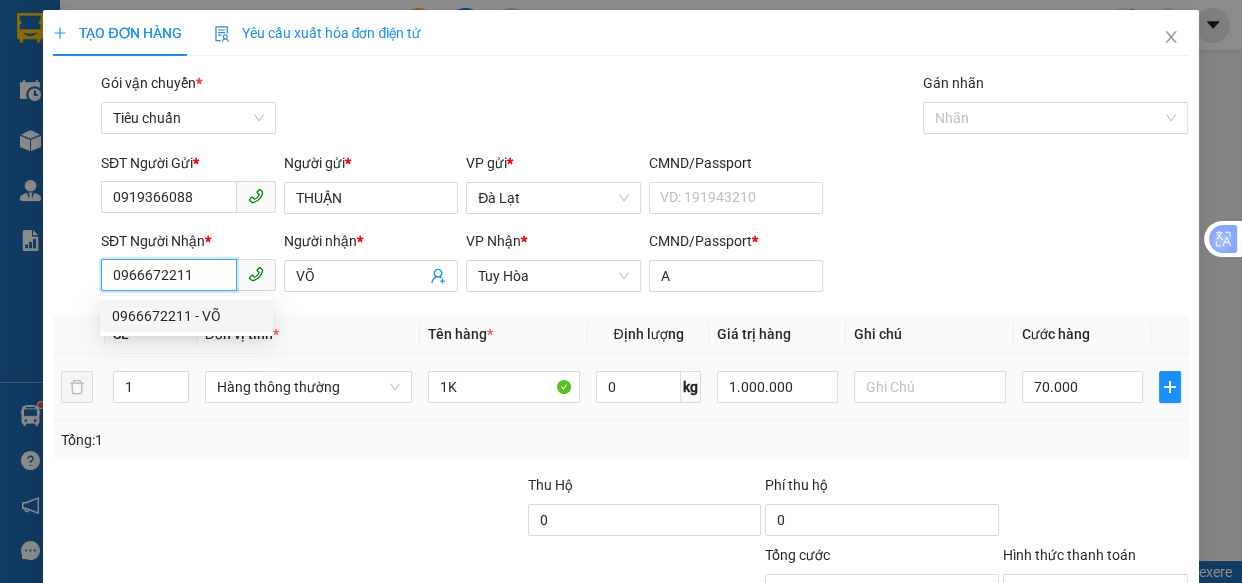 type on "30.000" 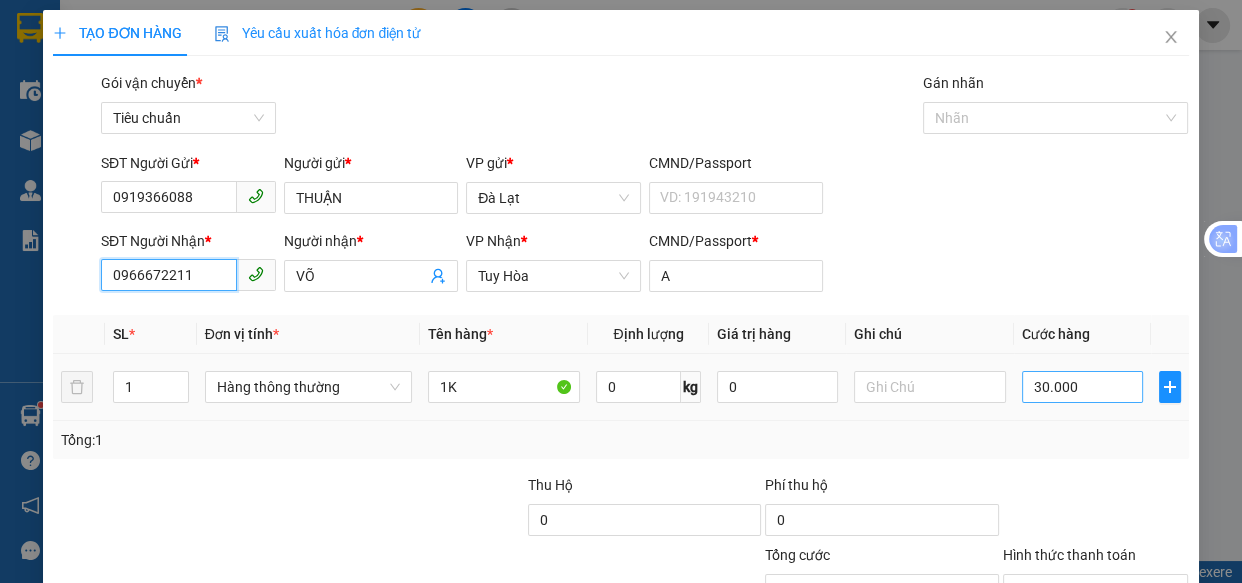 type on "0966672211" 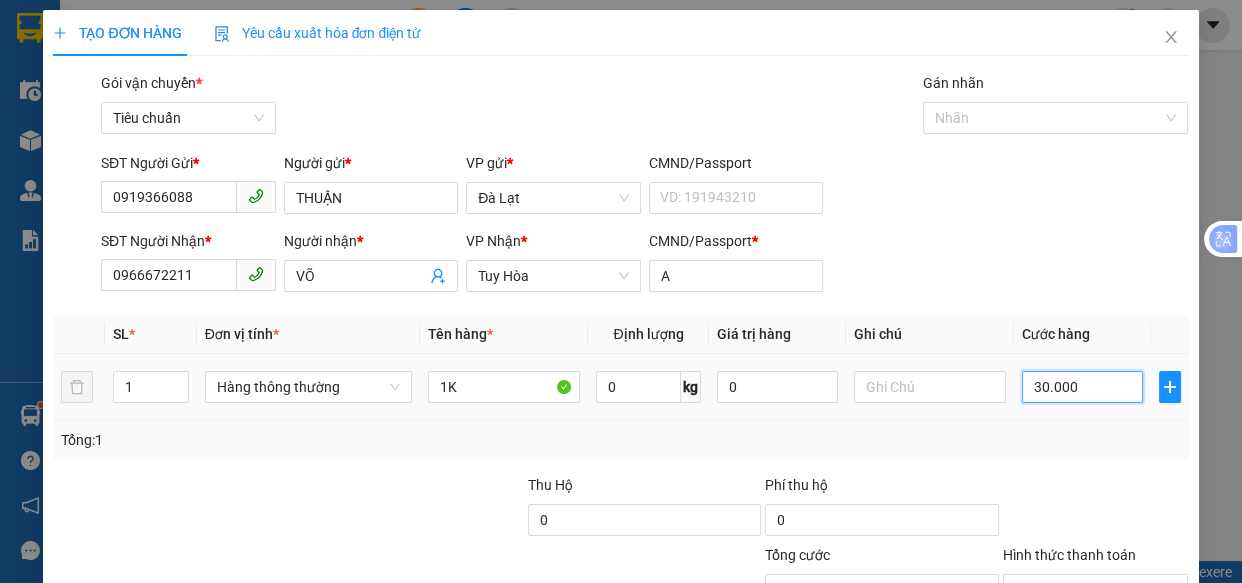 click on "30.000" at bounding box center (1082, 387) 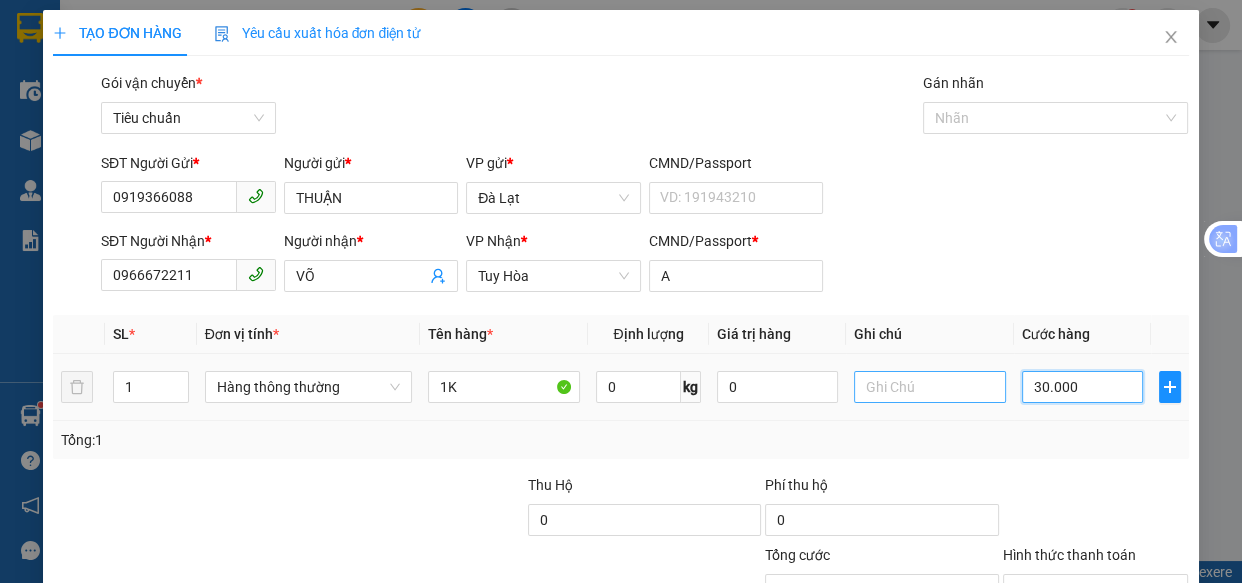 type on "7" 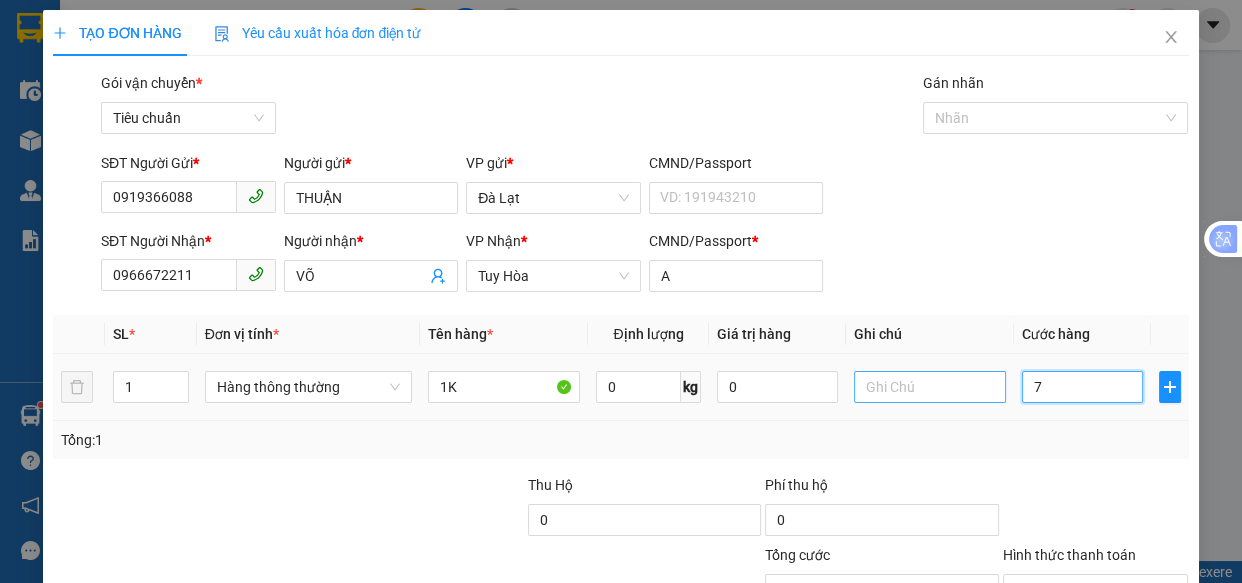 type on "70" 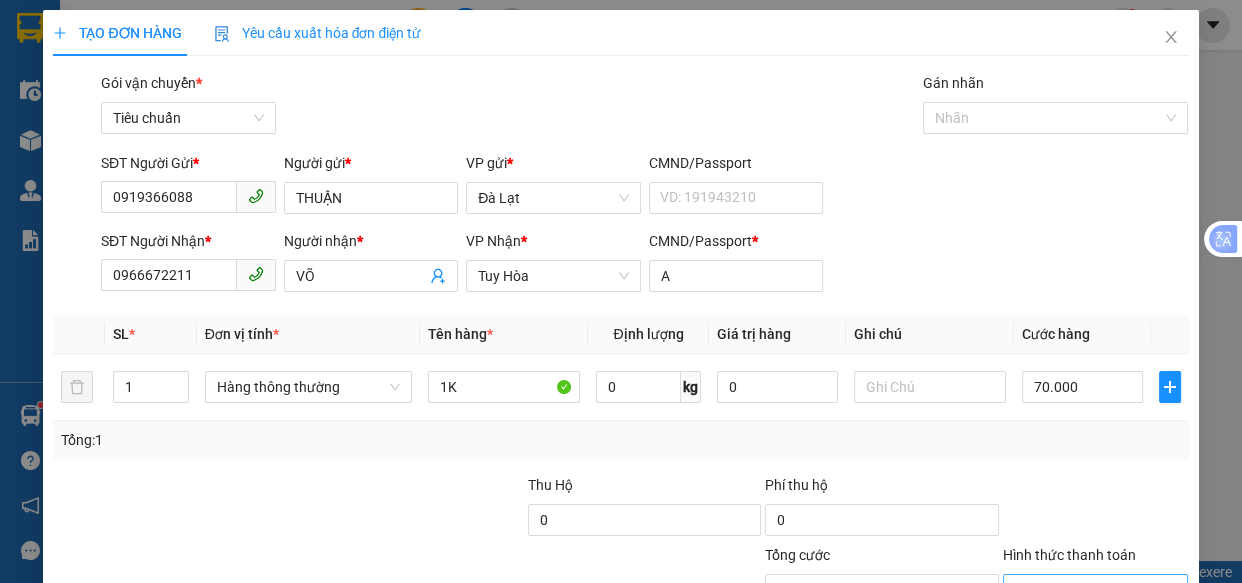 click on "Hình thức thanh toán" at bounding box center (1089, 590) 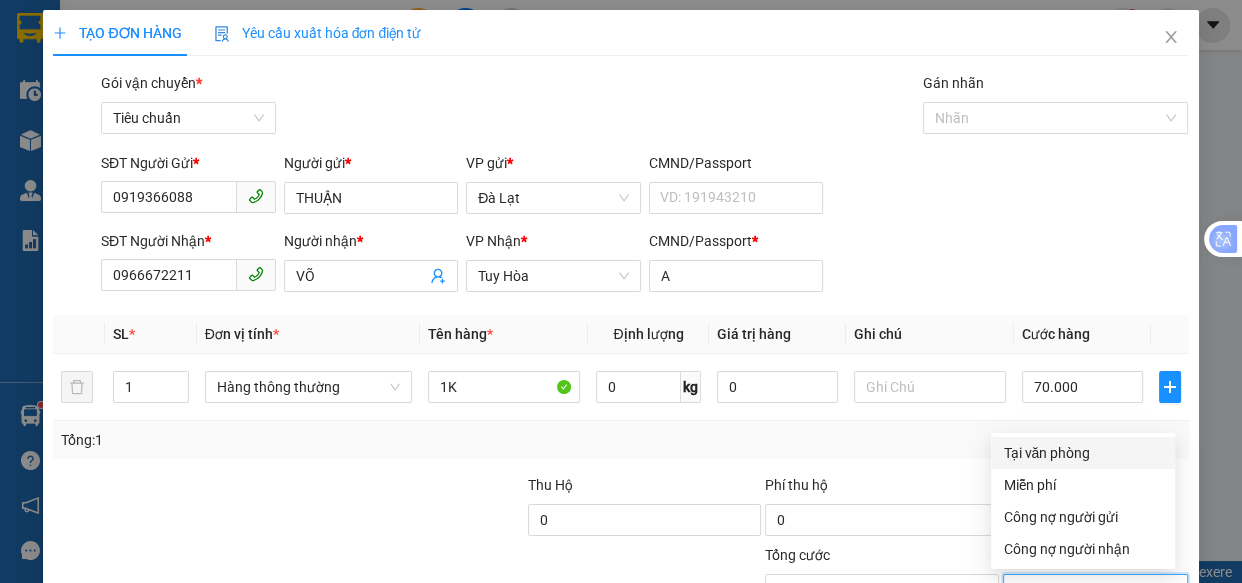 click on "Tại văn phòng" at bounding box center [1083, 453] 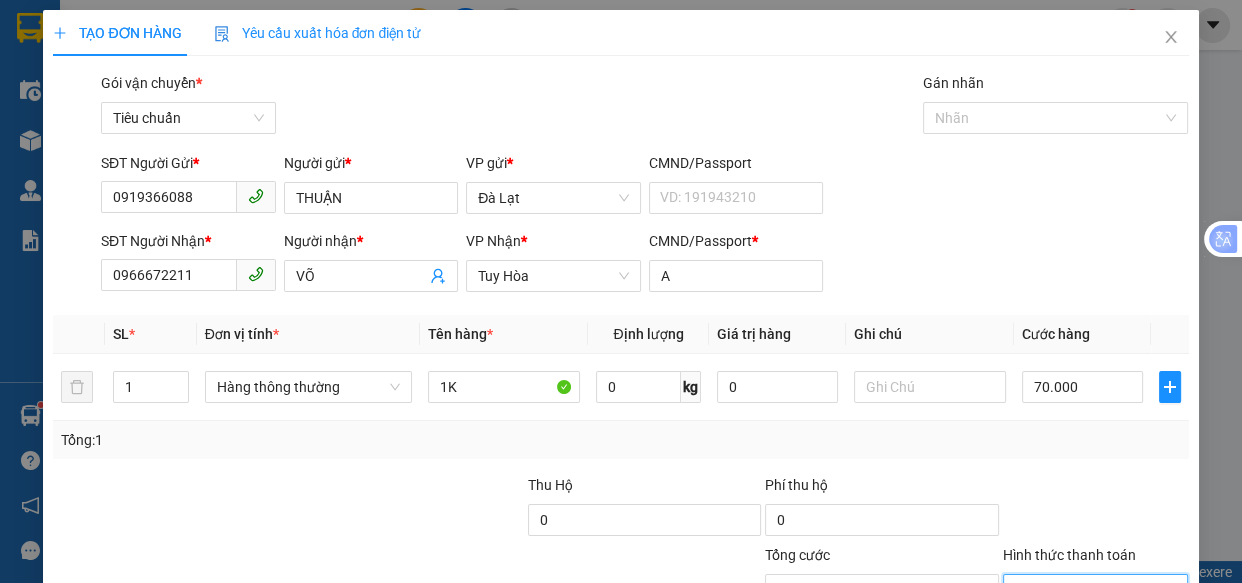 drag, startPoint x: 1107, startPoint y: 526, endPoint x: 1096, endPoint y: 510, distance: 19.416489 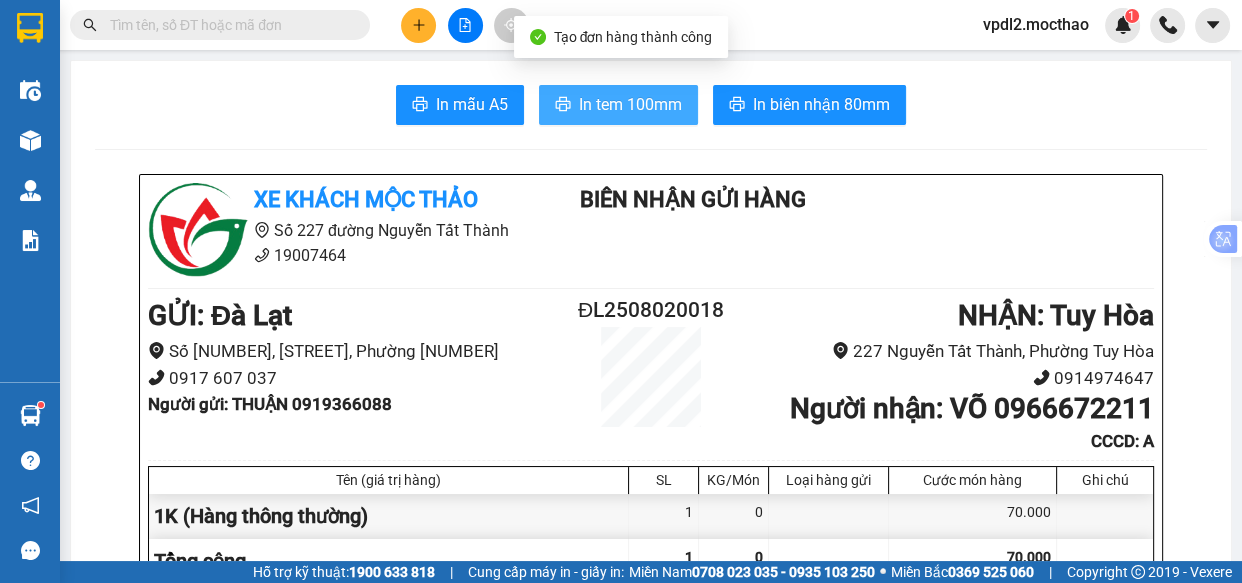 click on "In tem 100mm" at bounding box center (630, 104) 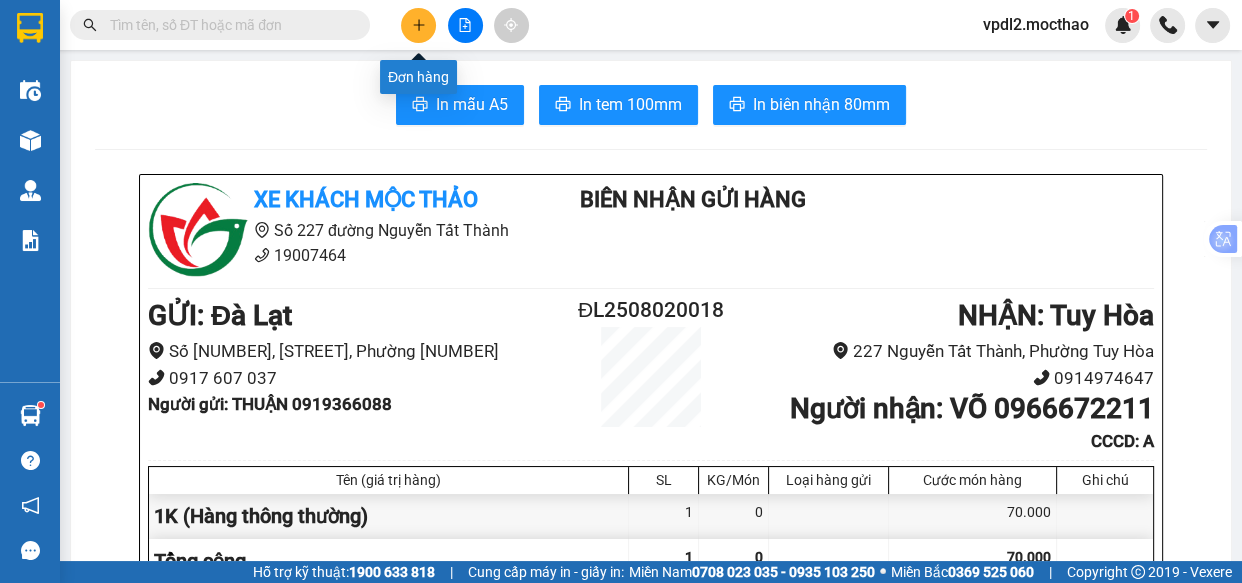 click 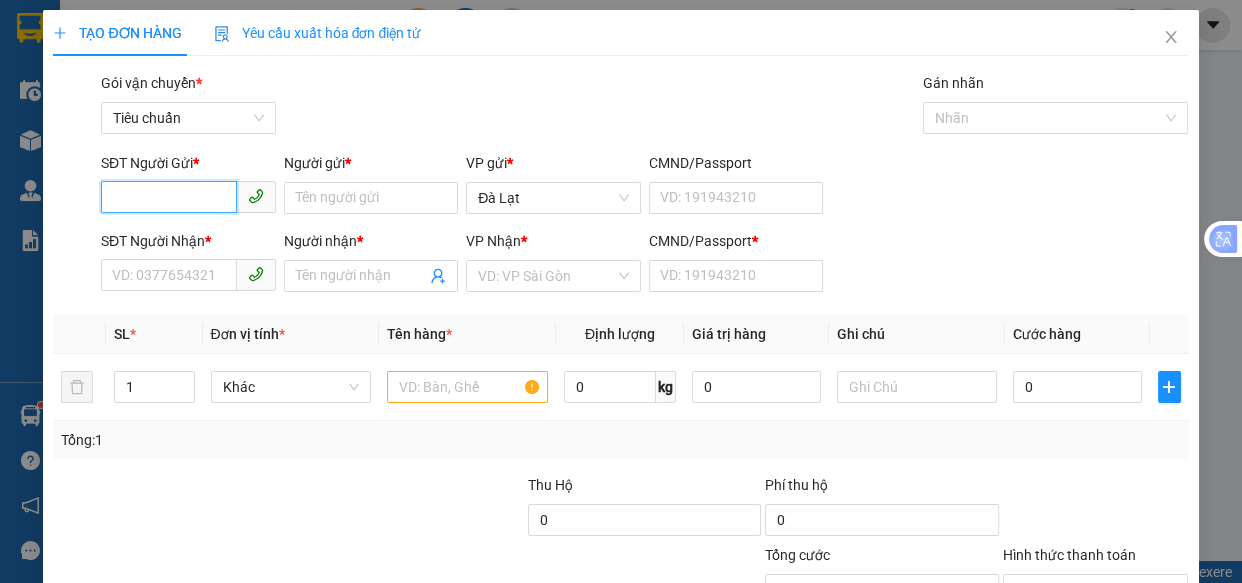 drag, startPoint x: 183, startPoint y: 196, endPoint x: 195, endPoint y: 192, distance: 12.649111 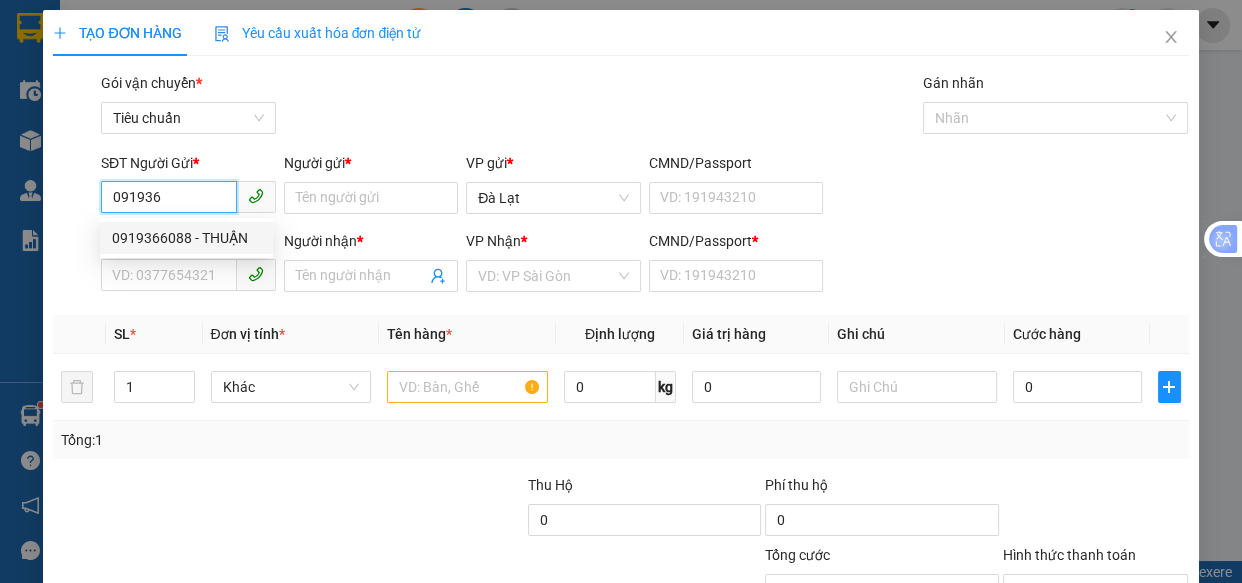 click on "0919366088 - THUẬN" at bounding box center (186, 238) 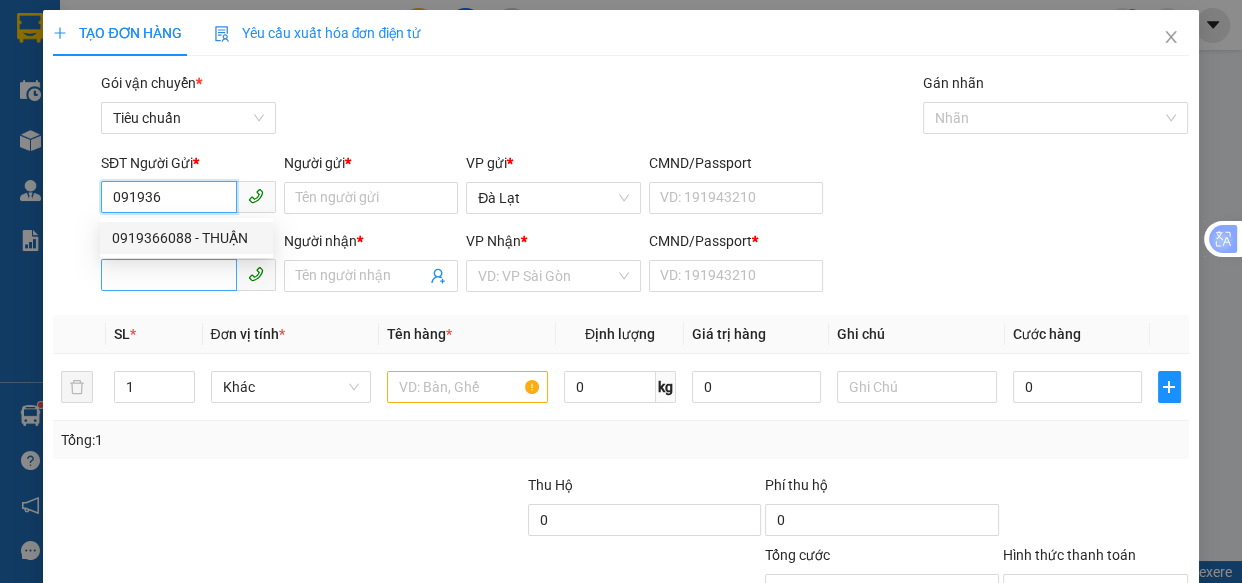 type on "0919366088" 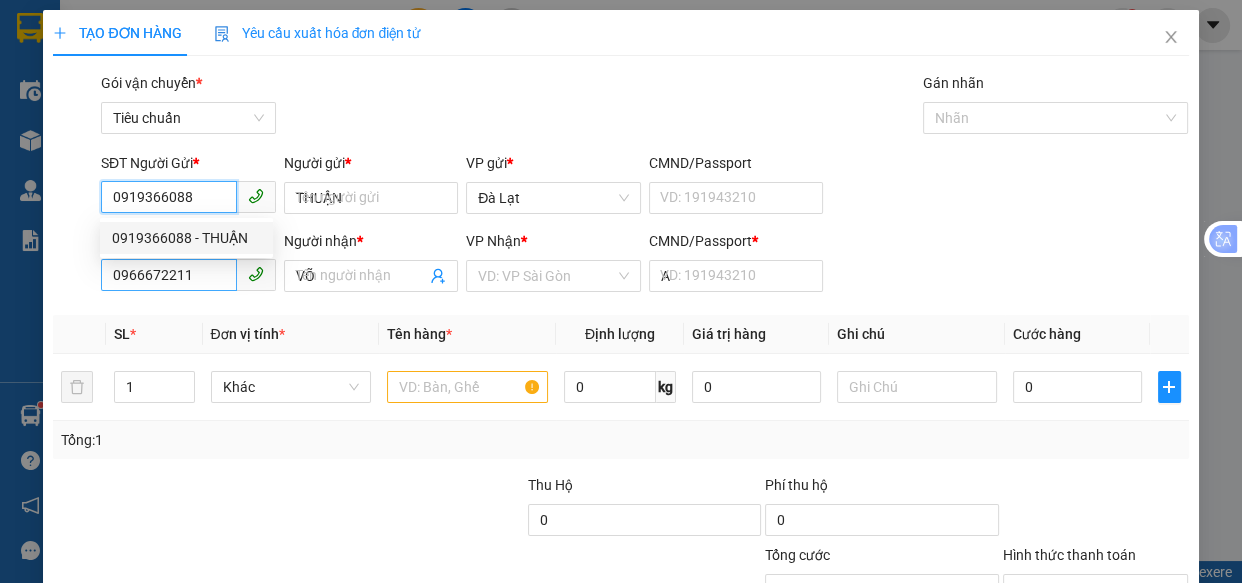 type on "70.000" 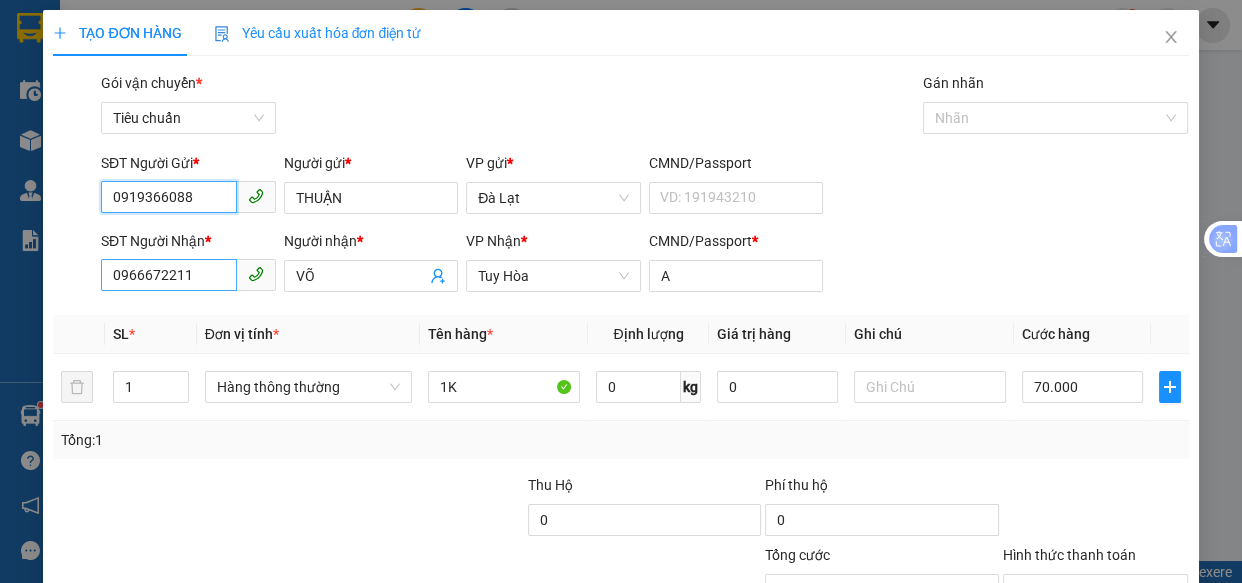 type on "0919366088" 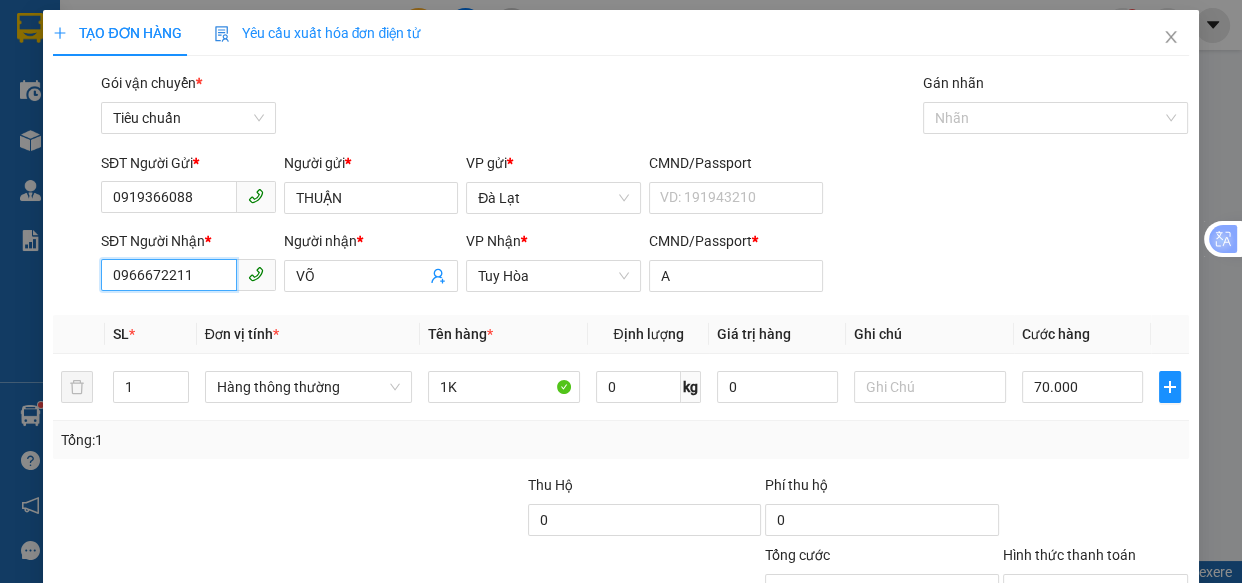 drag, startPoint x: 202, startPoint y: 280, endPoint x: 186, endPoint y: 280, distance: 16 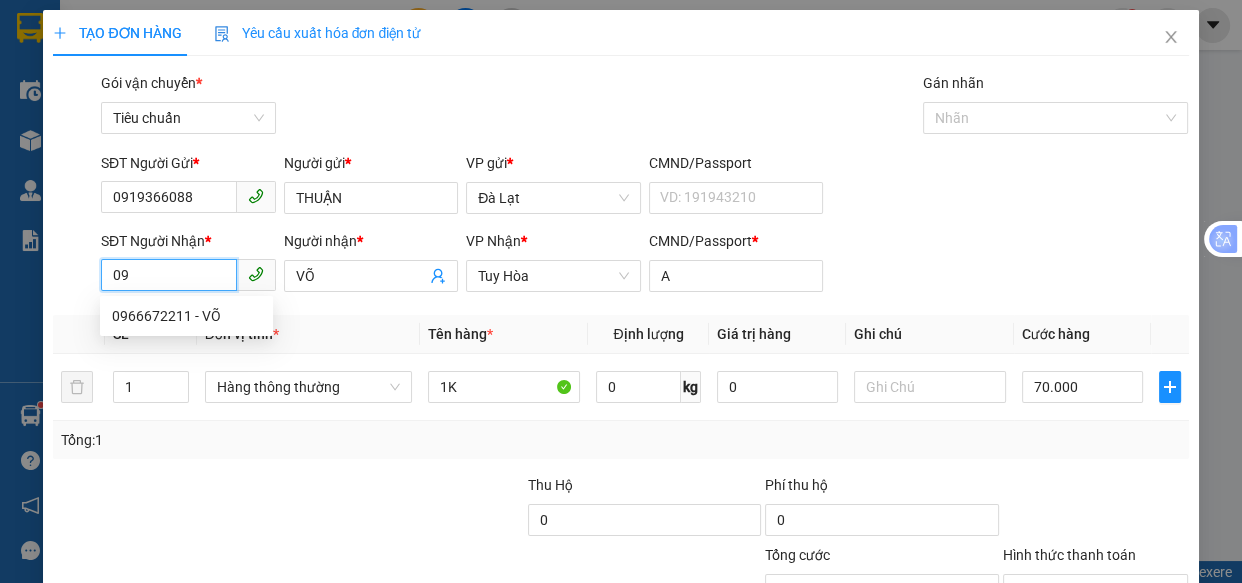 type on "0" 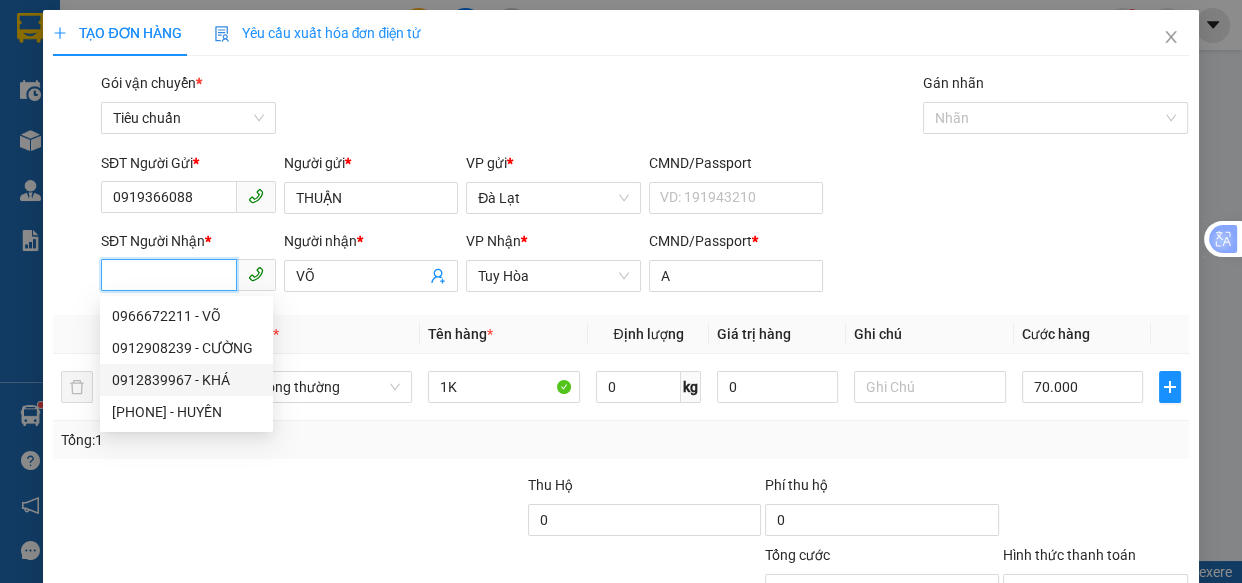 click on "0912839967 - KHÁ" at bounding box center [186, 380] 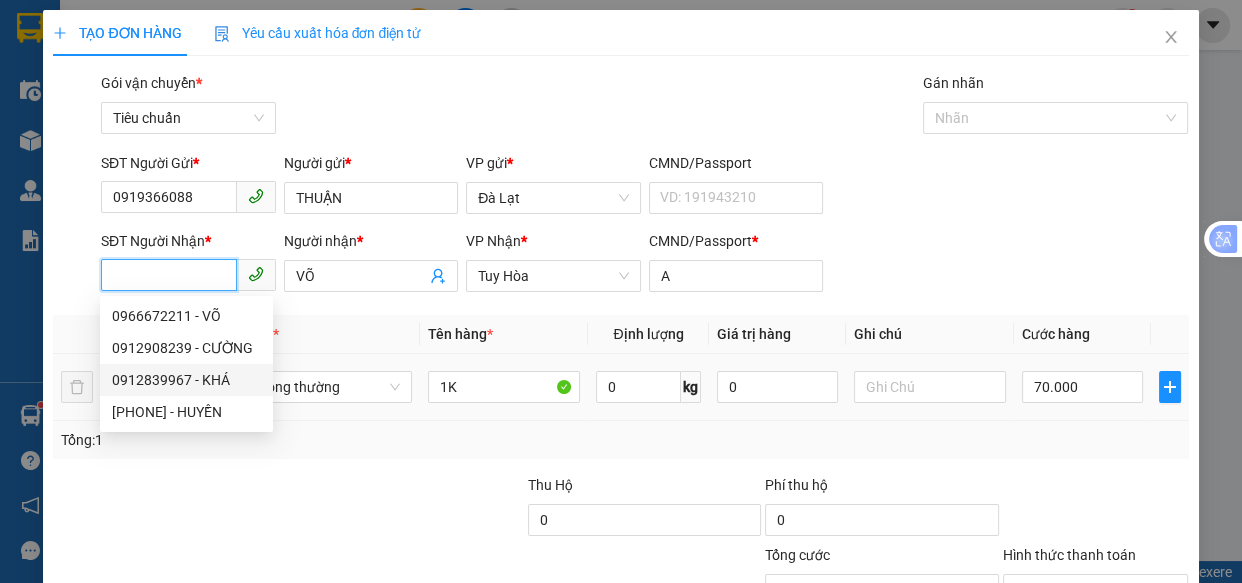 type on "0912839967" 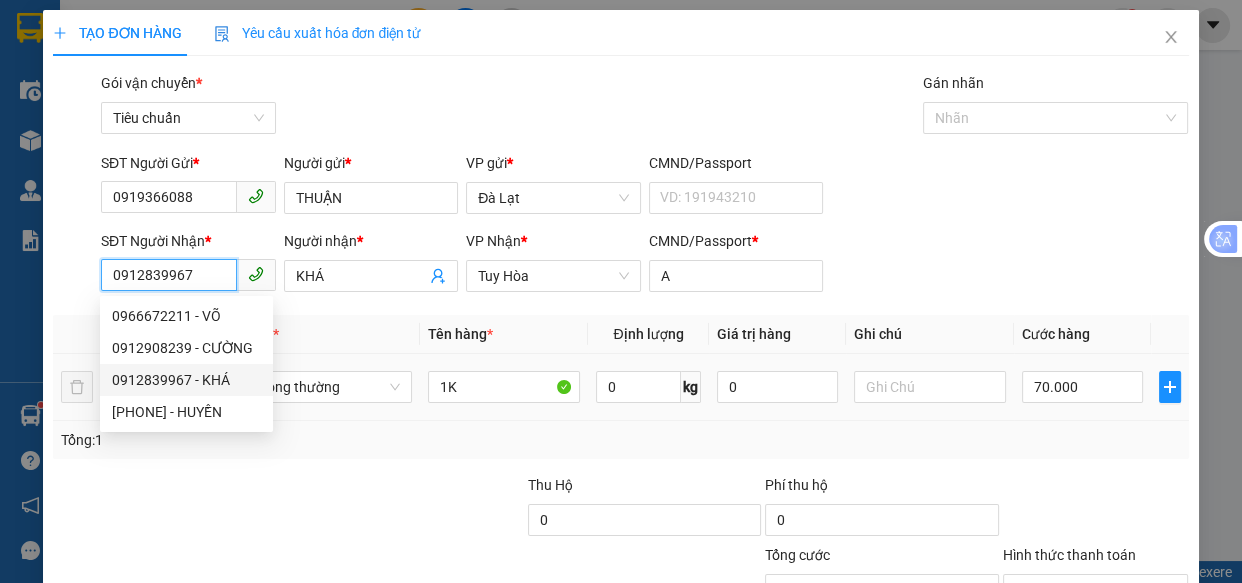 type on "60.000" 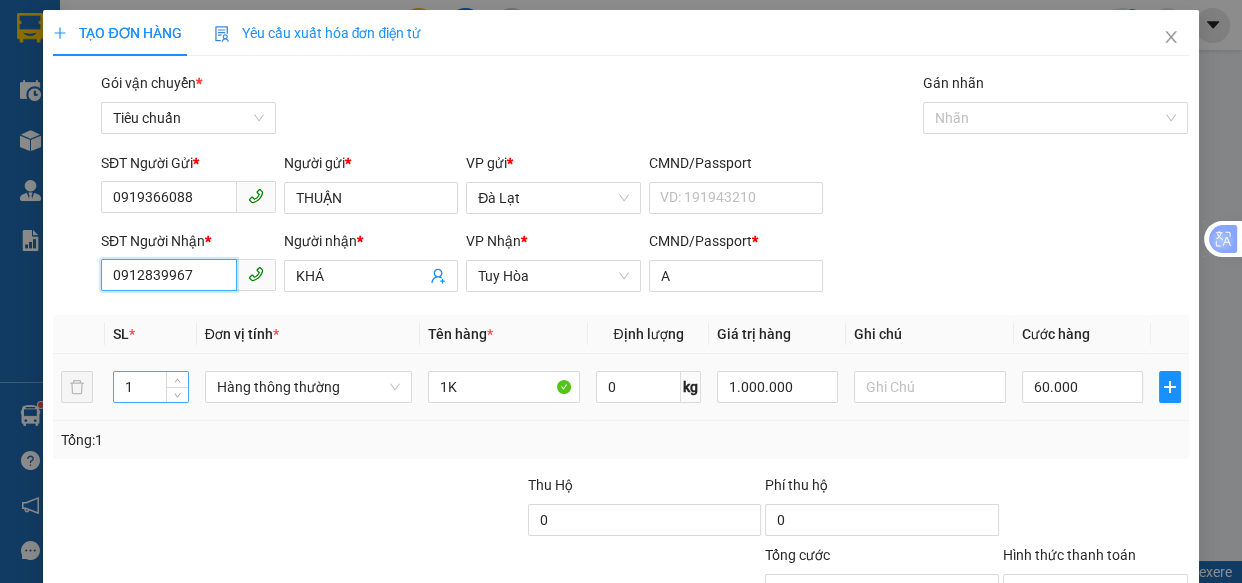 type on "0912839967" 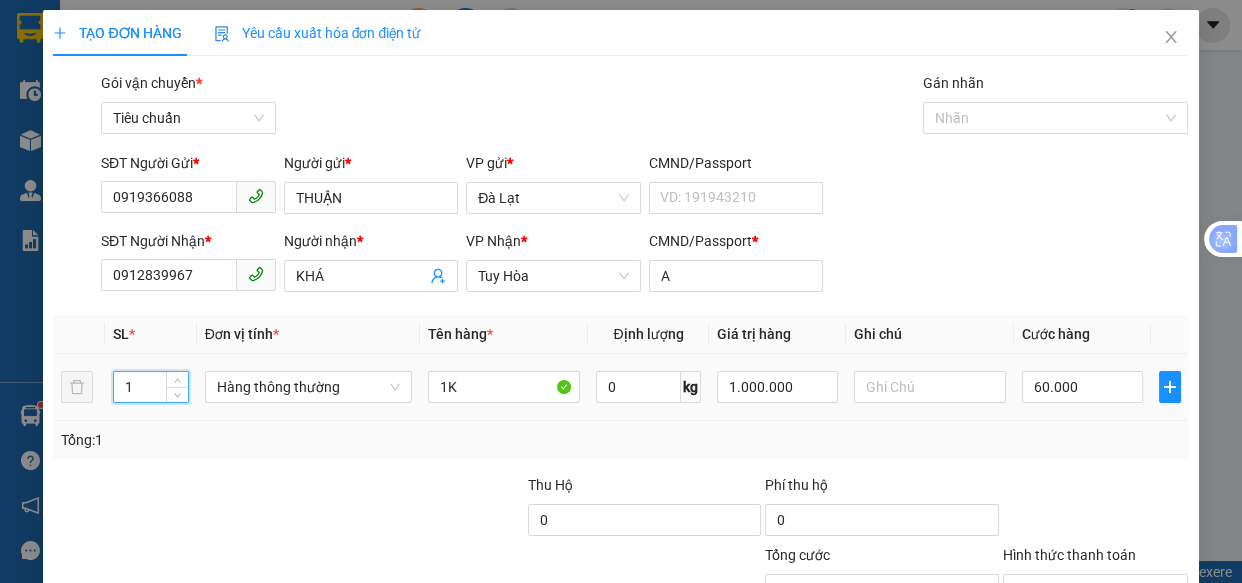 click on "1" at bounding box center [150, 387] 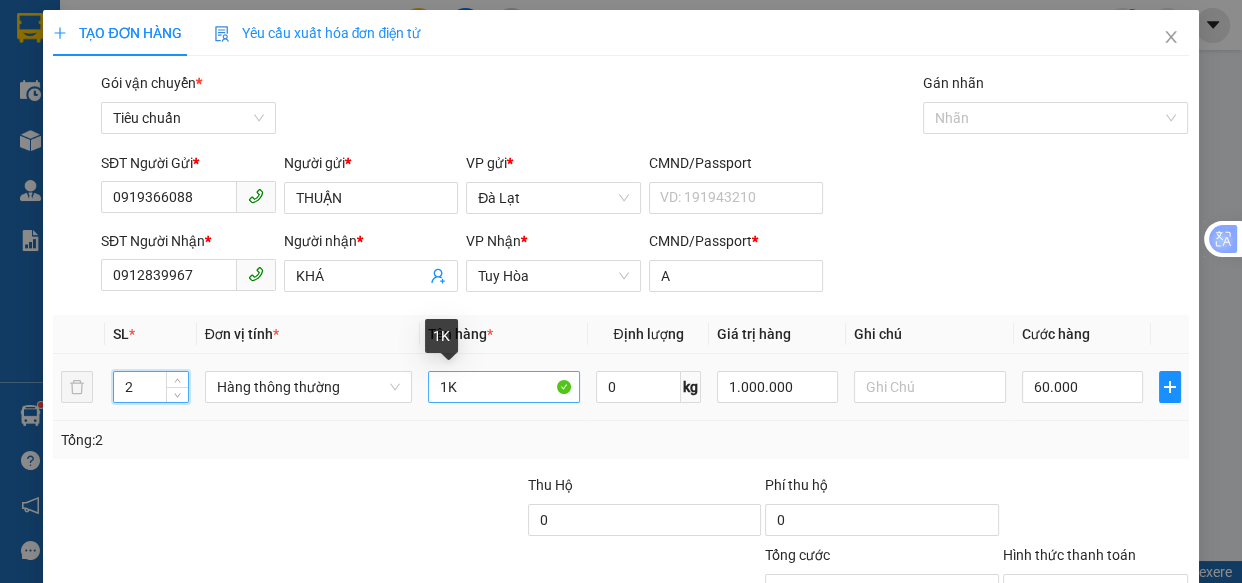type on "2" 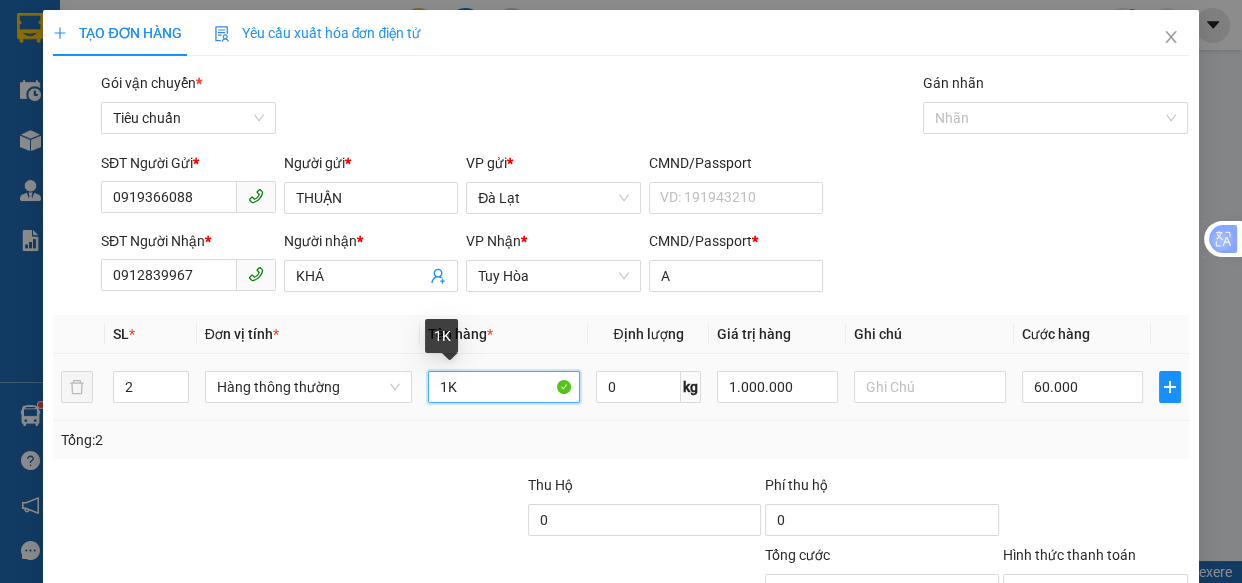 click on "1K" at bounding box center (503, 387) 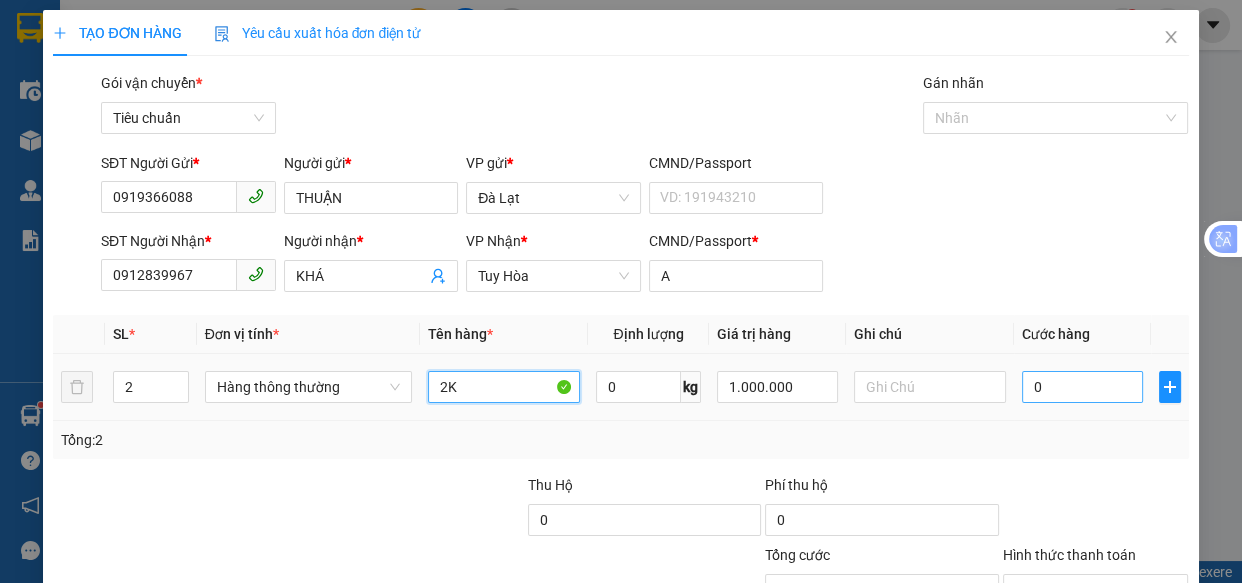 type 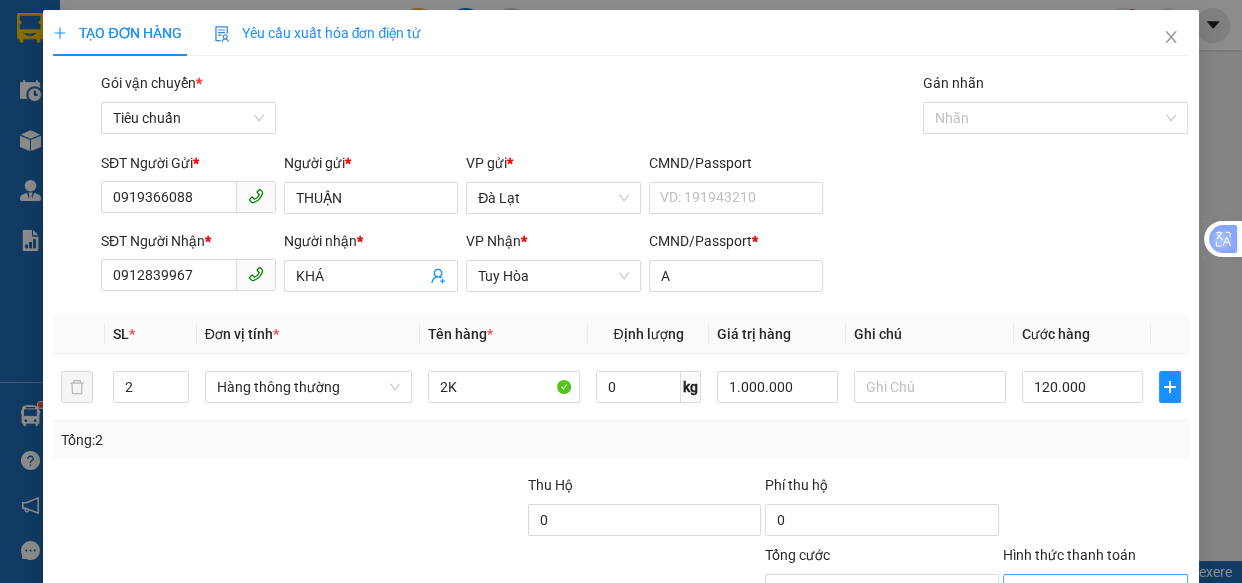 click on "Hình thức thanh toán" at bounding box center [1089, 590] 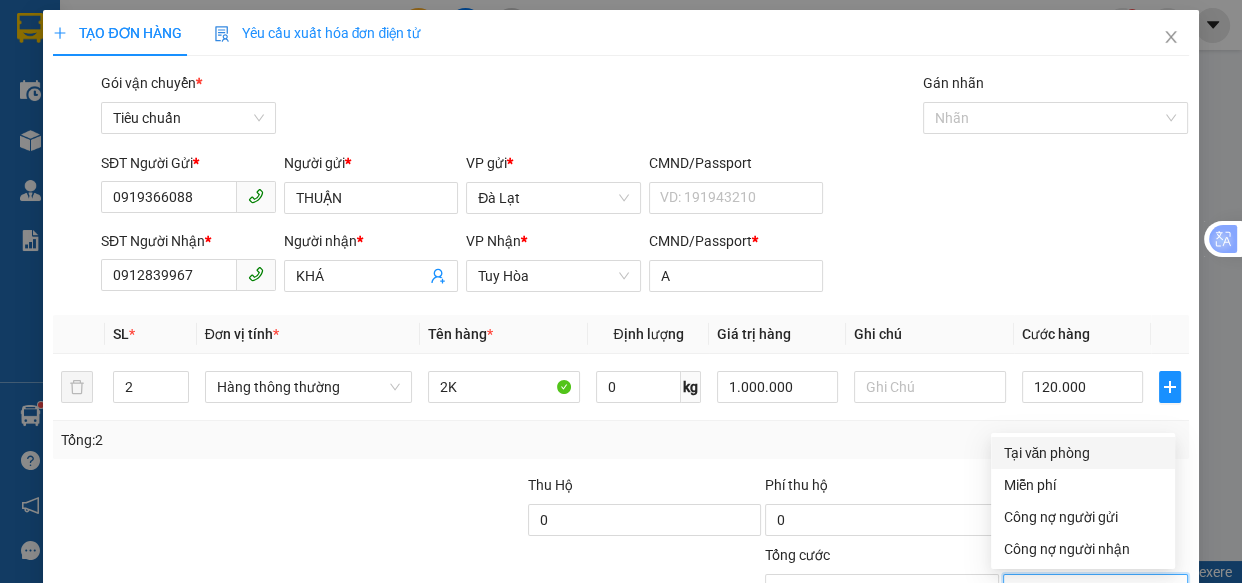 click on "Tại văn phòng" at bounding box center (1083, 453) 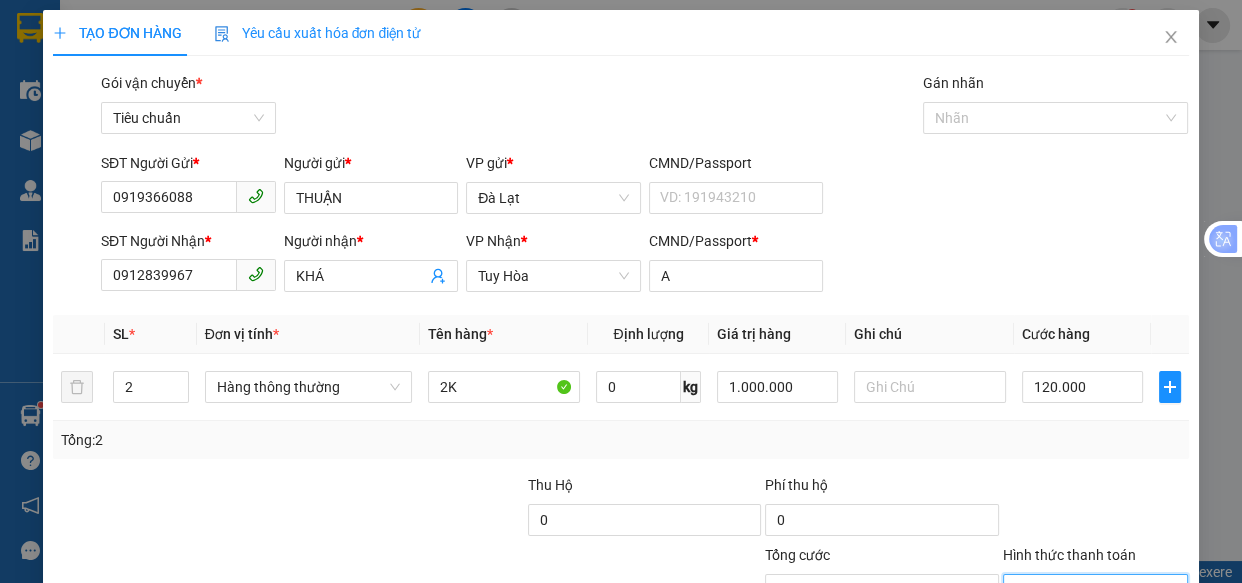 click on "Lưu và In" at bounding box center (1130, 685) 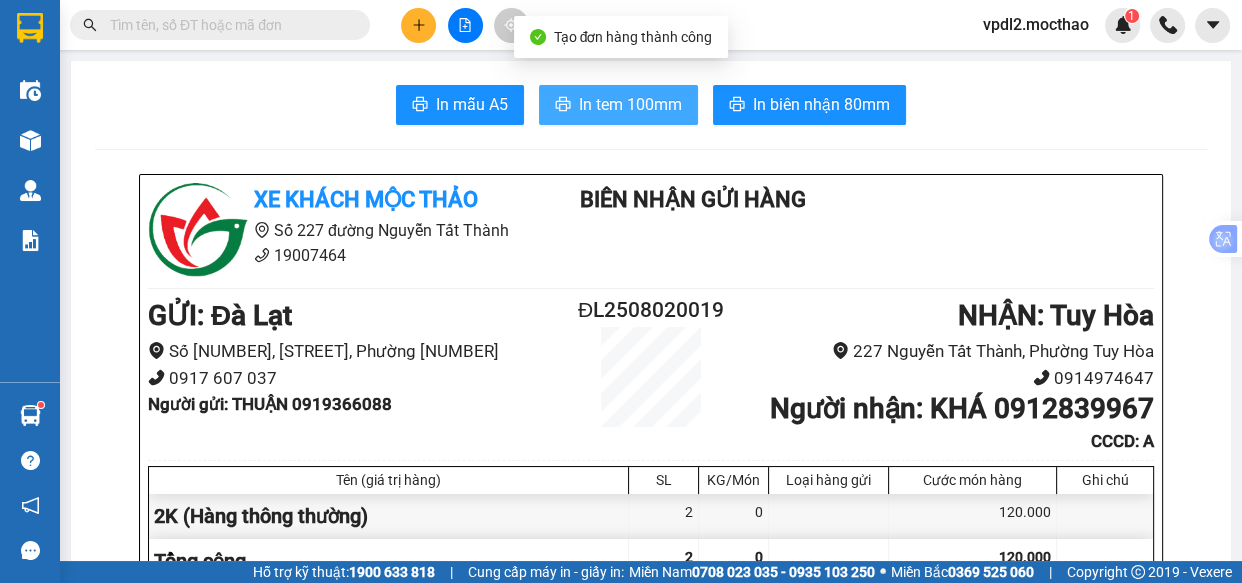 click on "In tem 100mm" at bounding box center (630, 104) 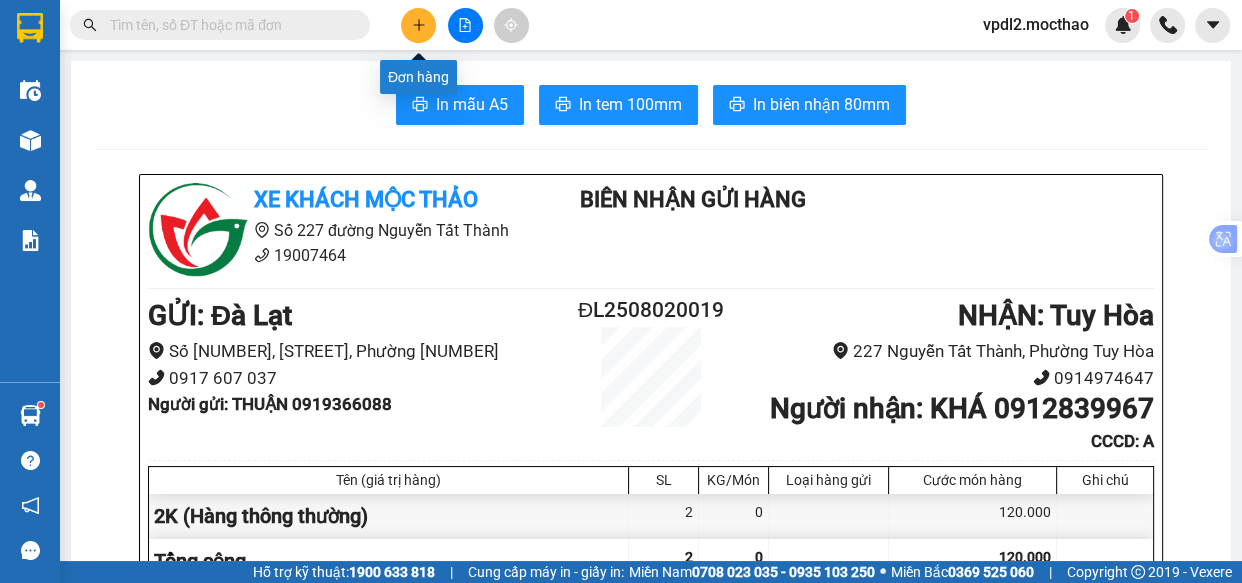 click 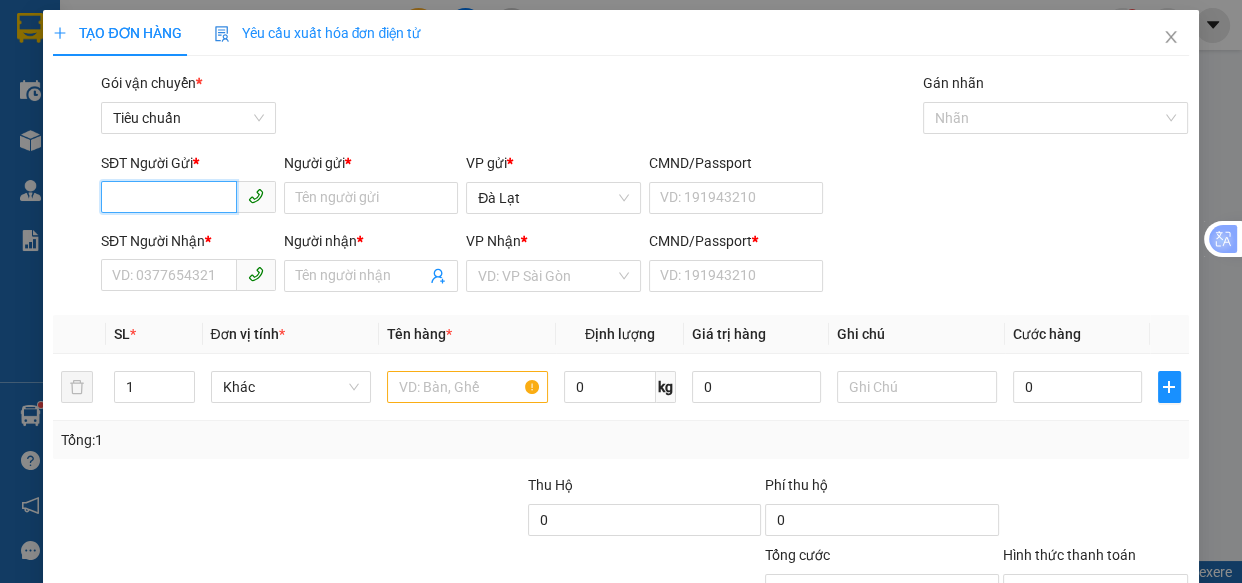 click on "SĐT Người Gửi  *" at bounding box center (169, 197) 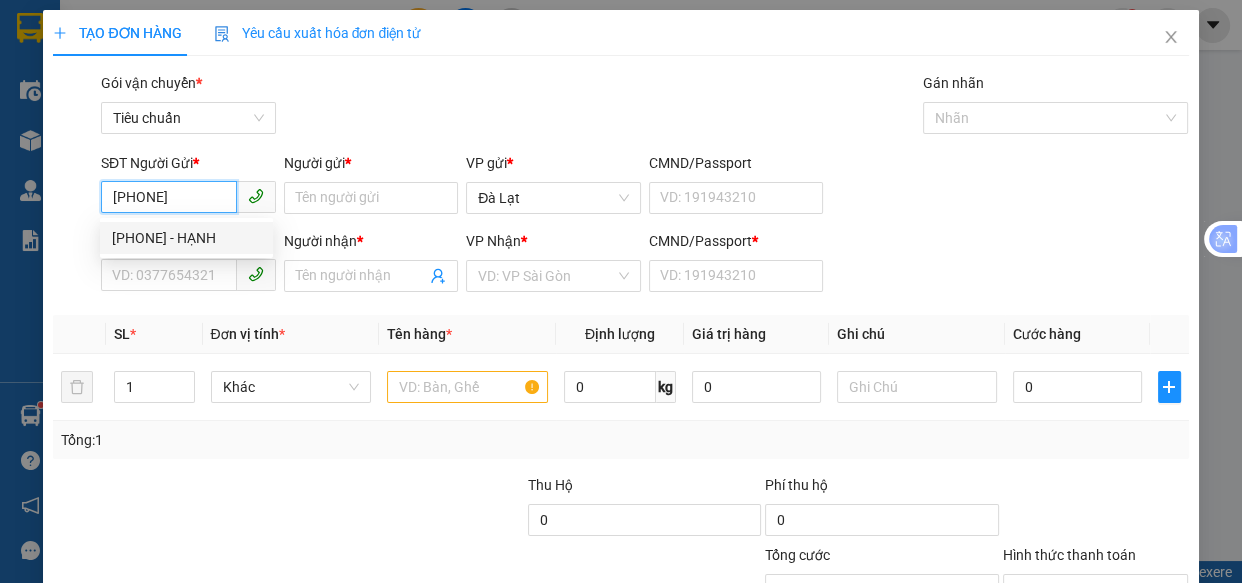 click on "[PHONE] - HẠNH" at bounding box center (186, 238) 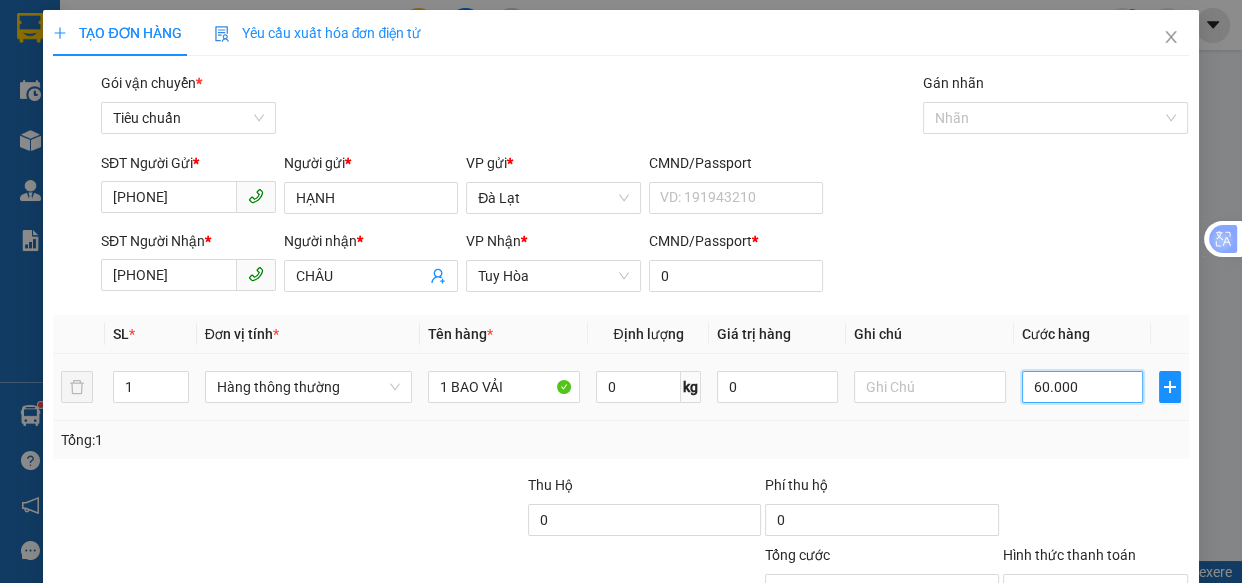click on "60.000" at bounding box center [1082, 387] 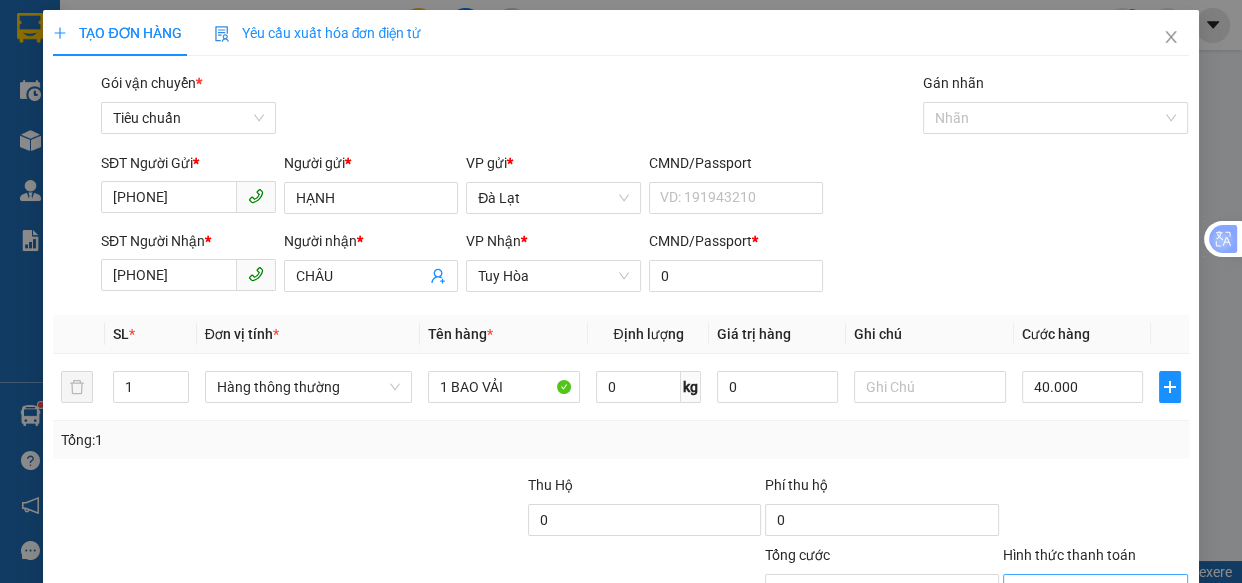 click on "Hình thức thanh toán" at bounding box center [1089, 590] 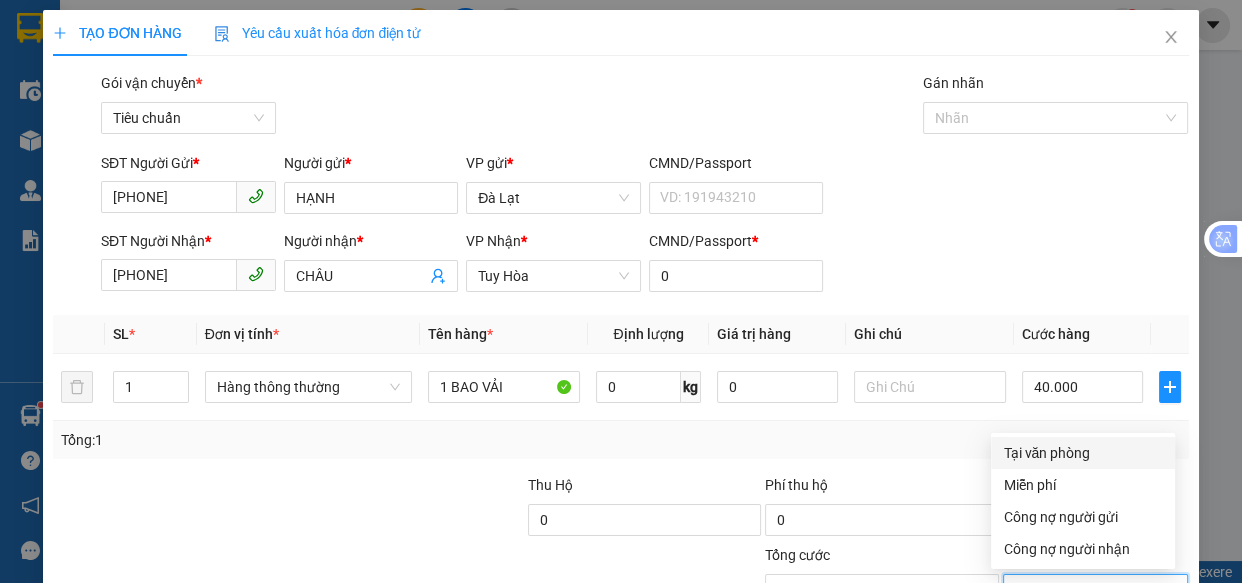 click on "Tại văn phòng" at bounding box center (1083, 453) 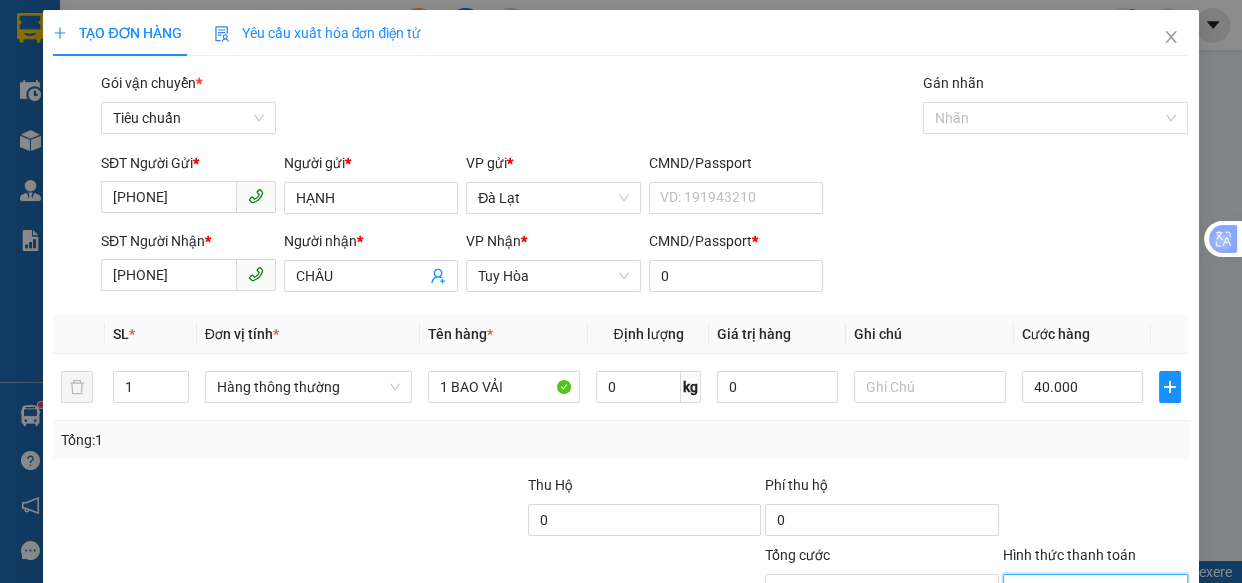 click on "Lưu và In" at bounding box center (1130, 685) 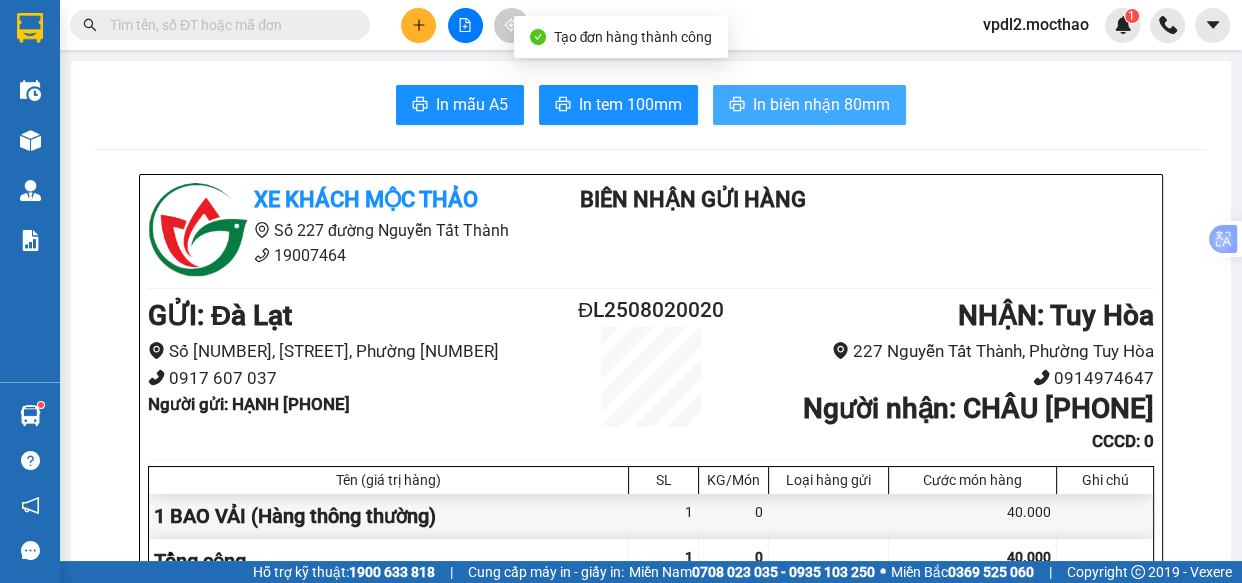 click on "In biên nhận 80mm" at bounding box center (821, 104) 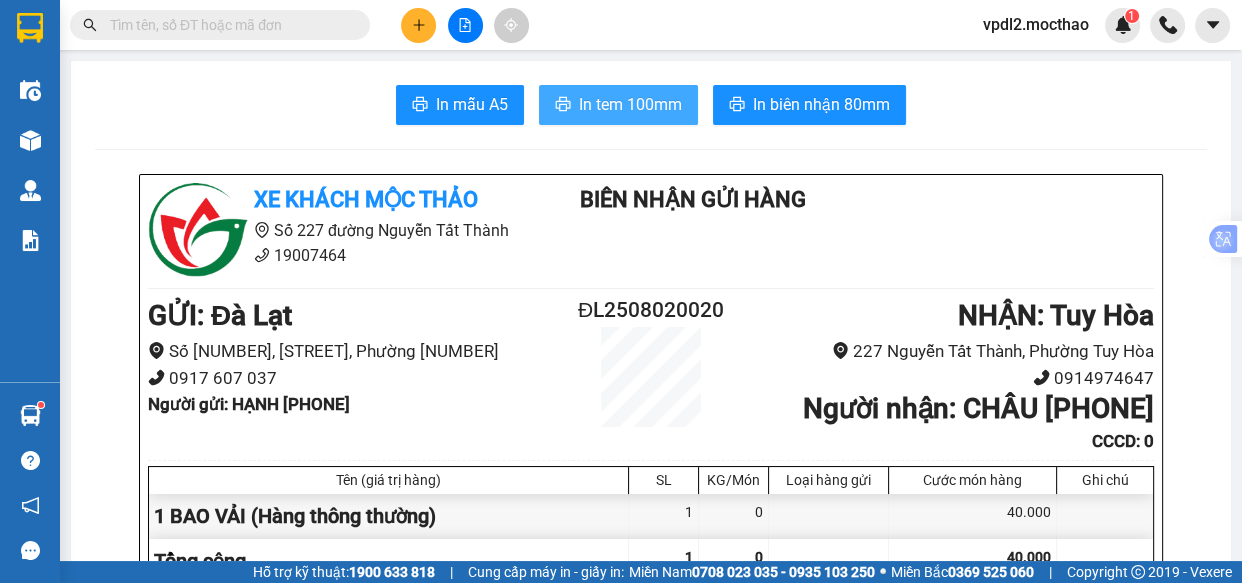 drag, startPoint x: 644, startPoint y: 101, endPoint x: 817, endPoint y: 198, distance: 198.33809 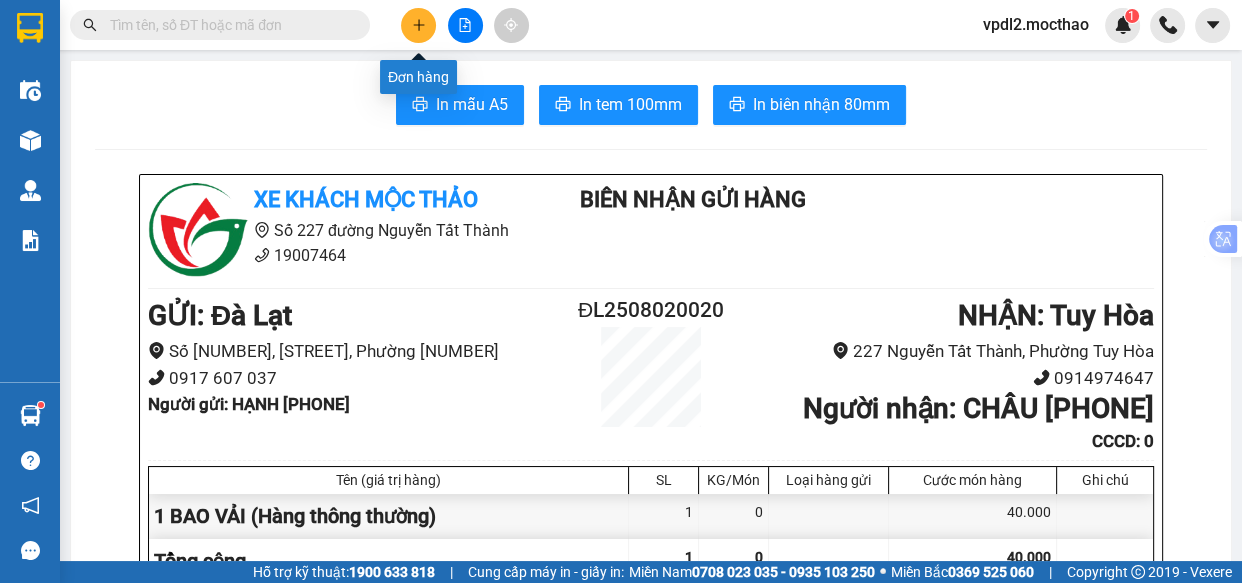click 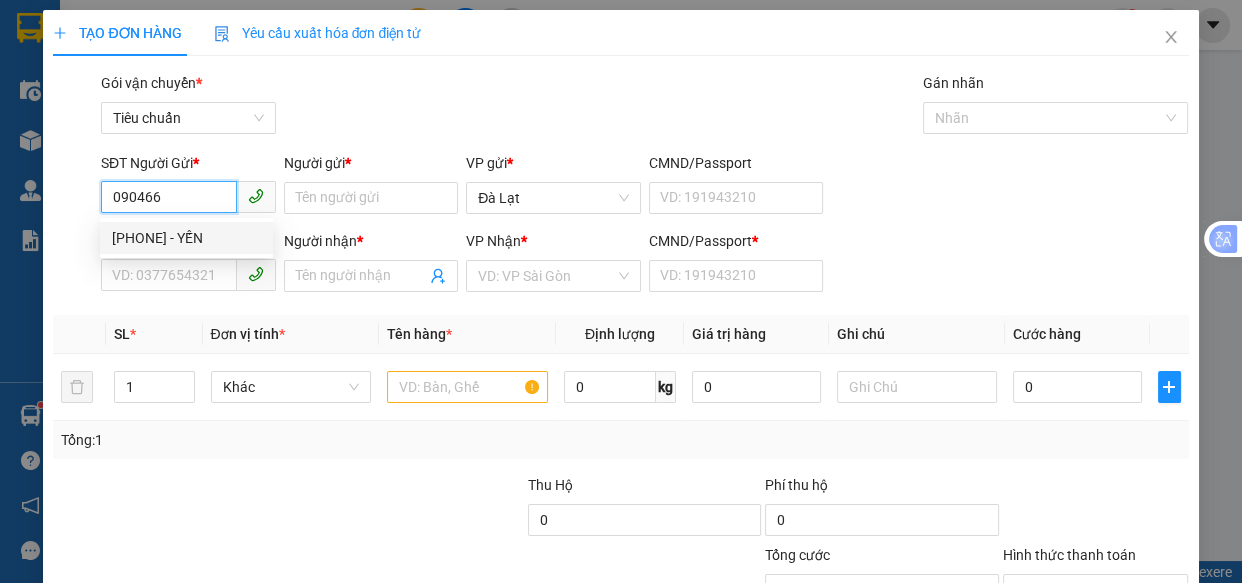 click on "[PHONE] - YẾN" at bounding box center [186, 238] 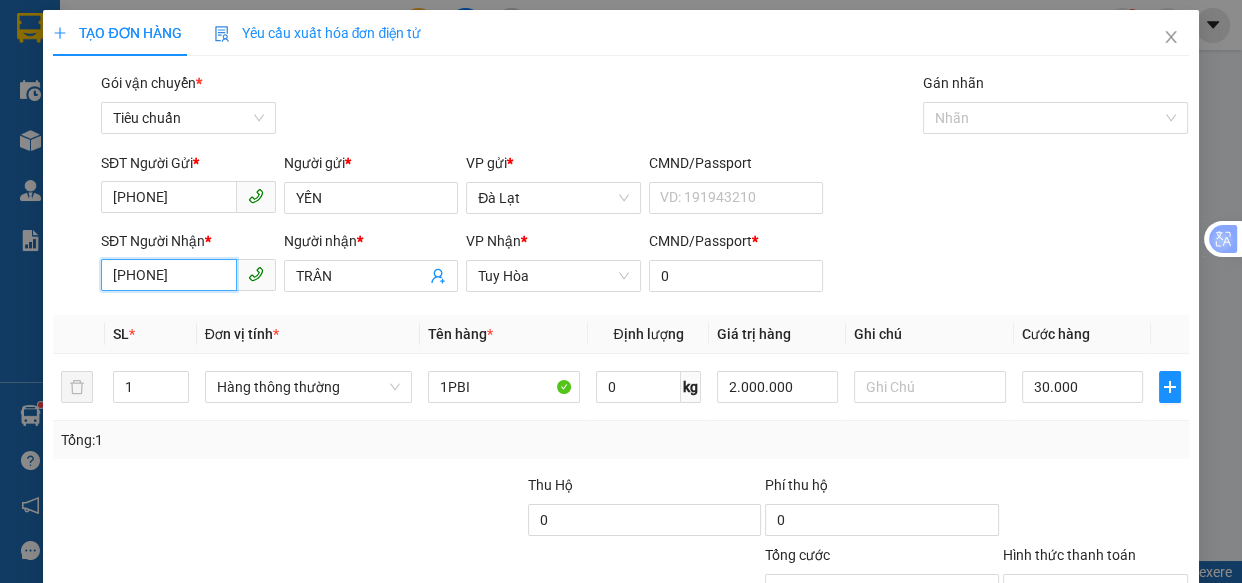 click on "[PHONE]" at bounding box center [169, 275] 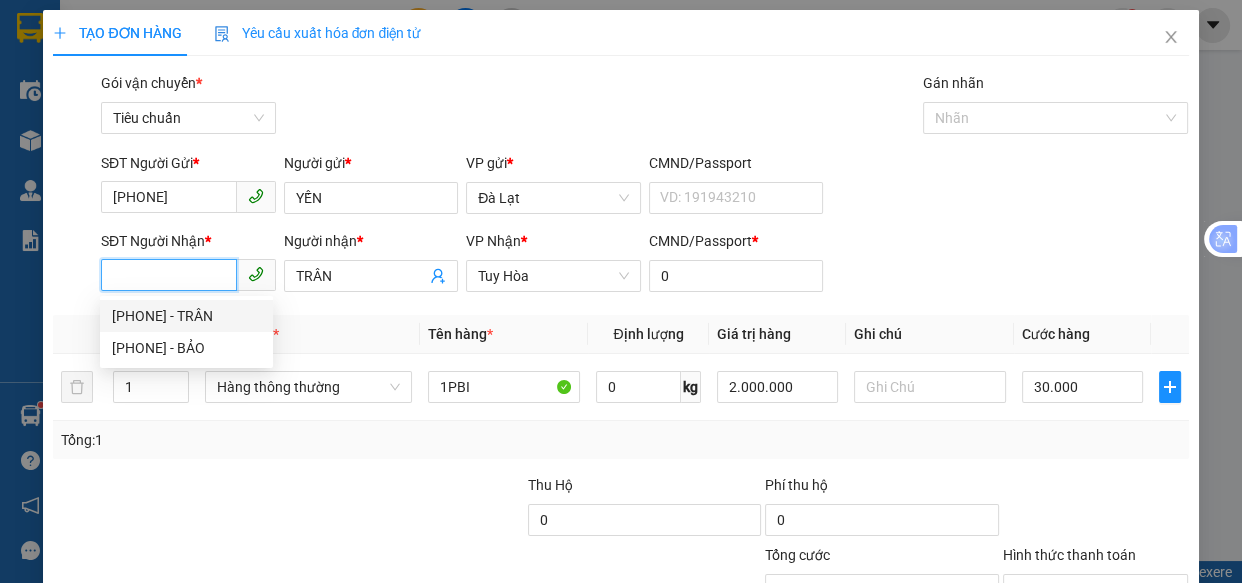 click on "[PHONE] - TRÂN" at bounding box center [186, 316] 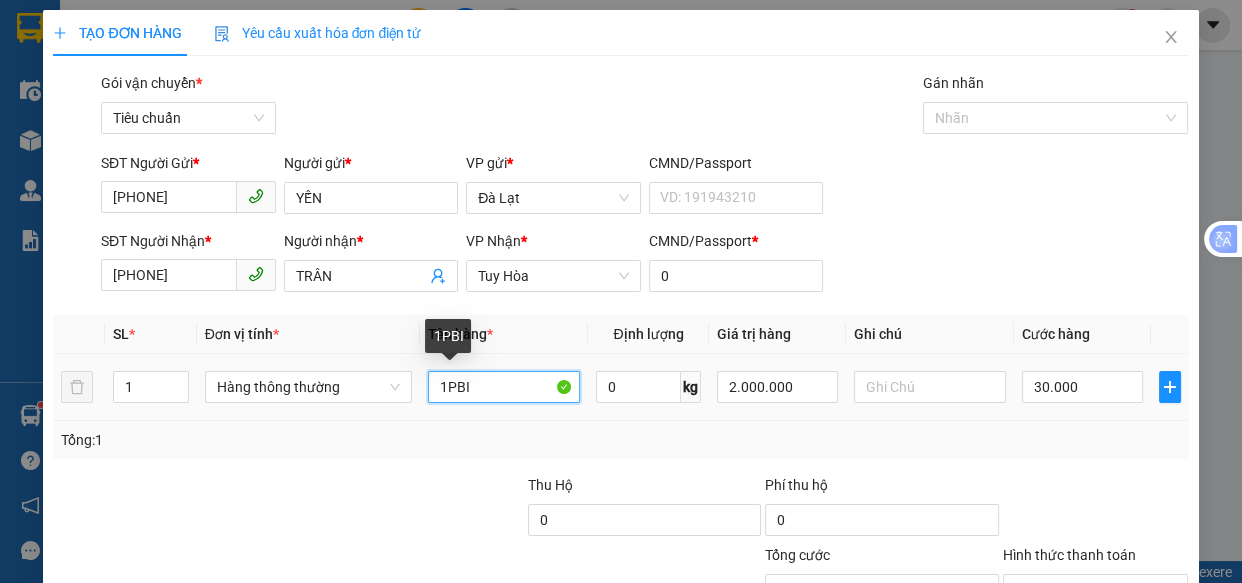 click on "1PBI" at bounding box center (503, 387) 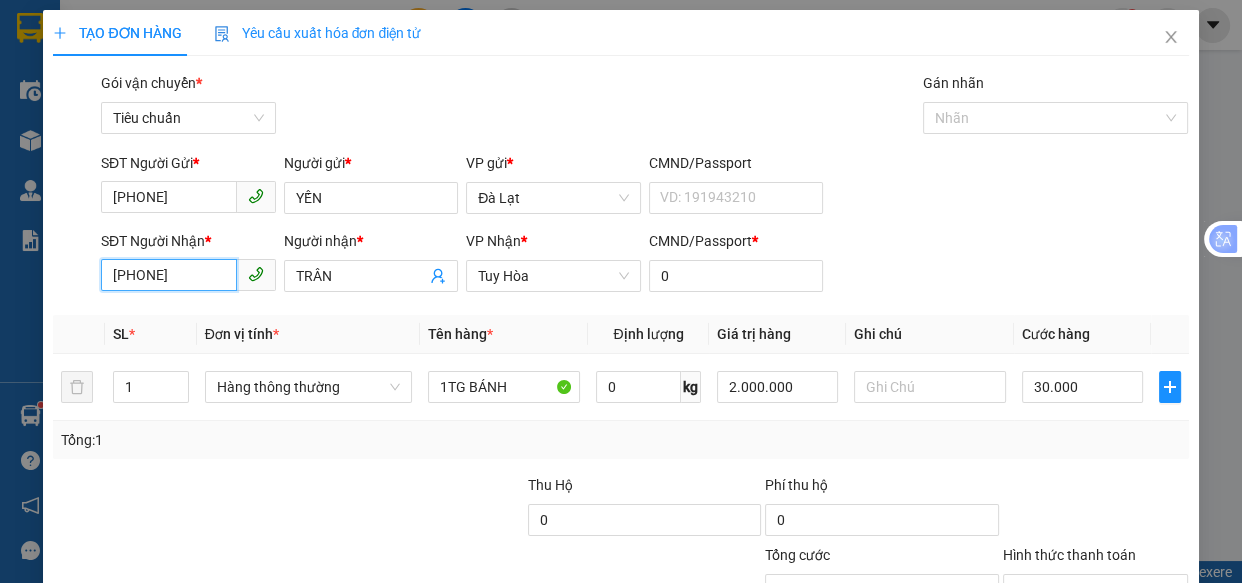 click on "[PHONE]" at bounding box center (169, 275) 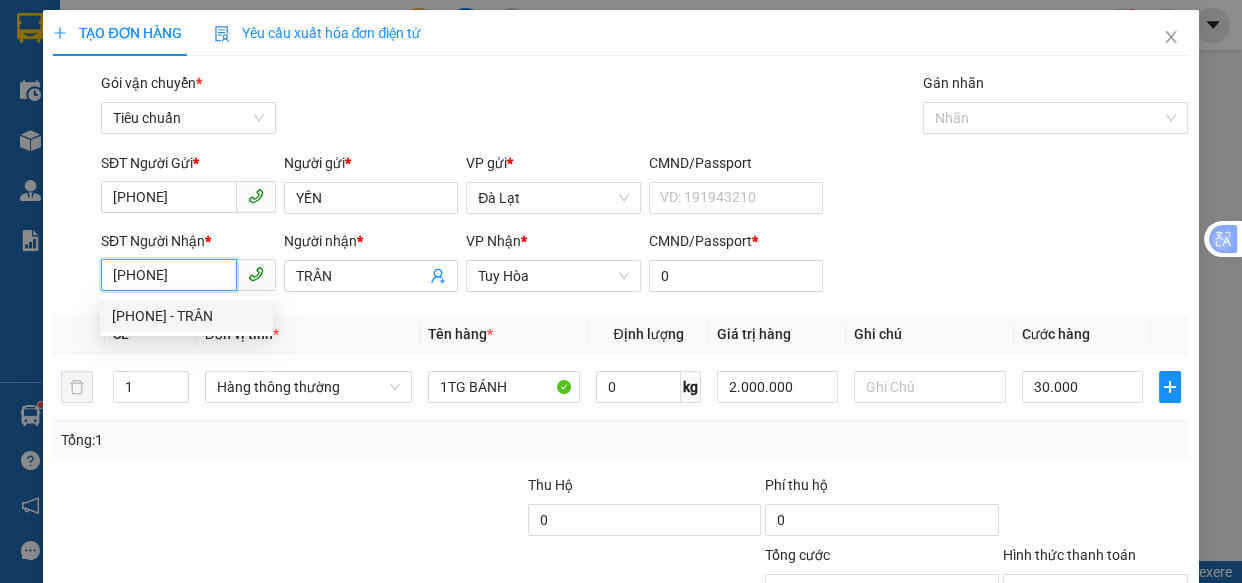 click on "[PHONE] - TRÂN" at bounding box center [186, 316] 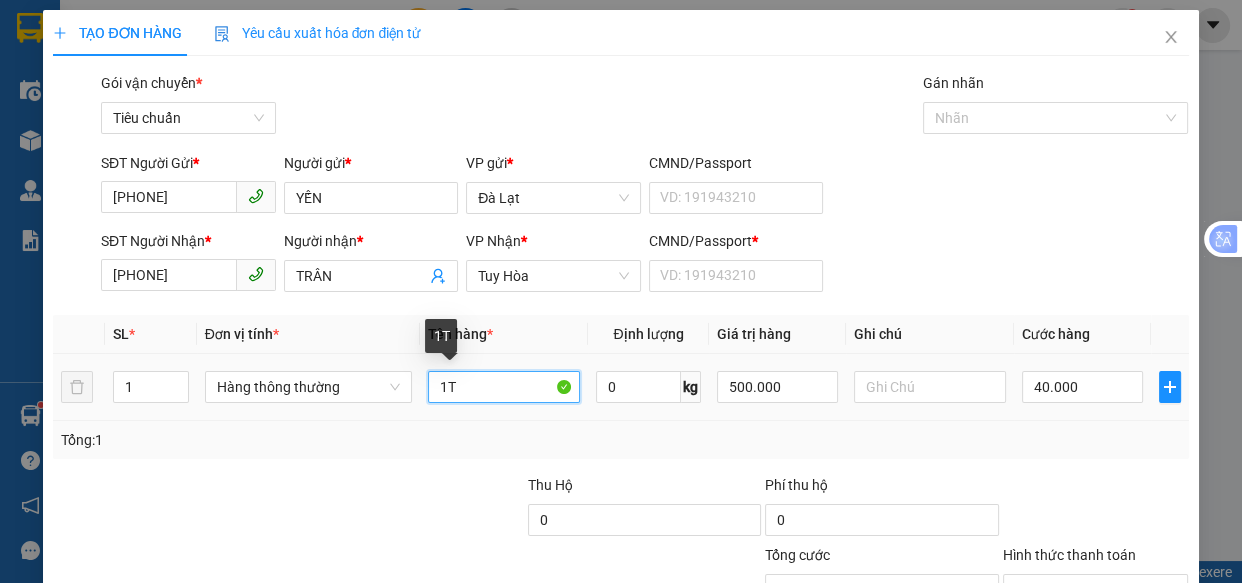click on "1T" at bounding box center [503, 387] 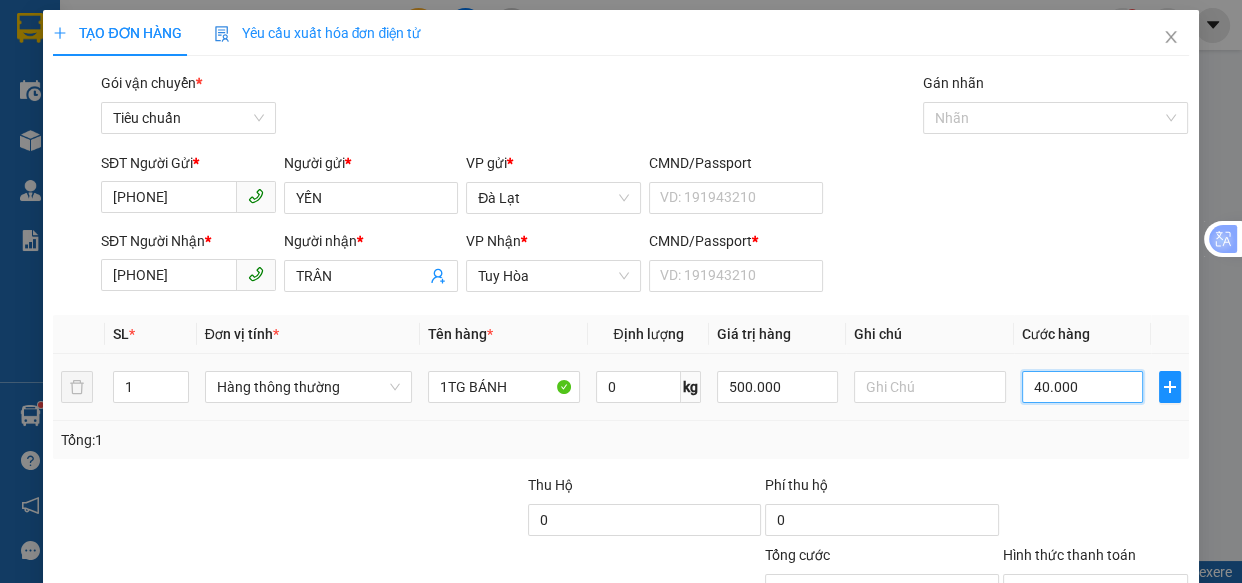 click on "40.000" at bounding box center (1082, 387) 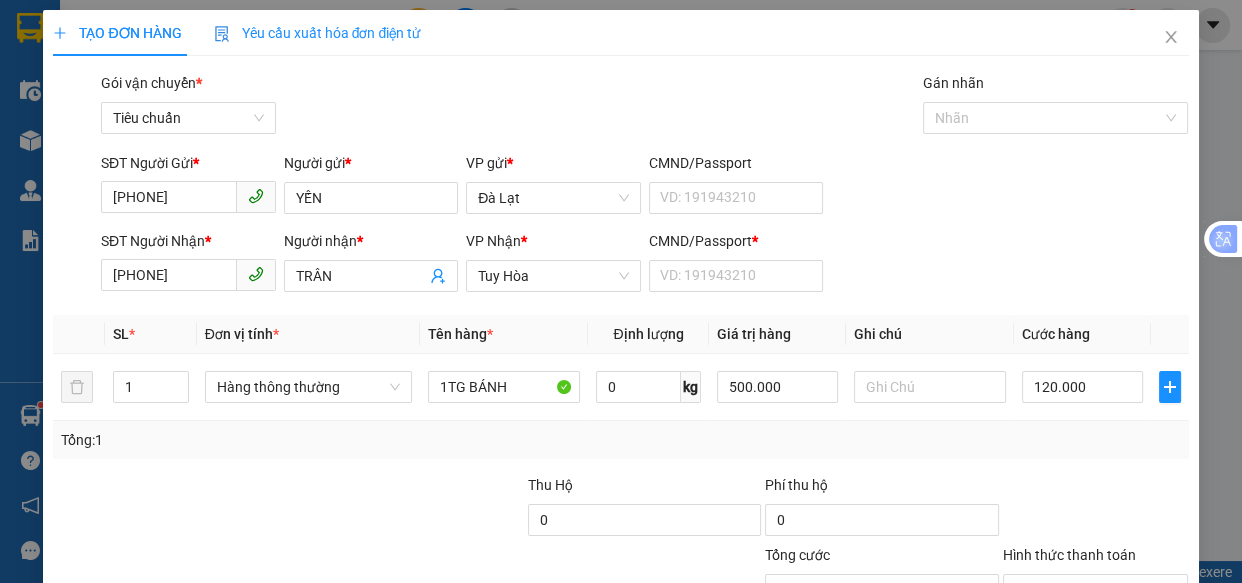 click on "Lưu và In" at bounding box center (1130, 685) 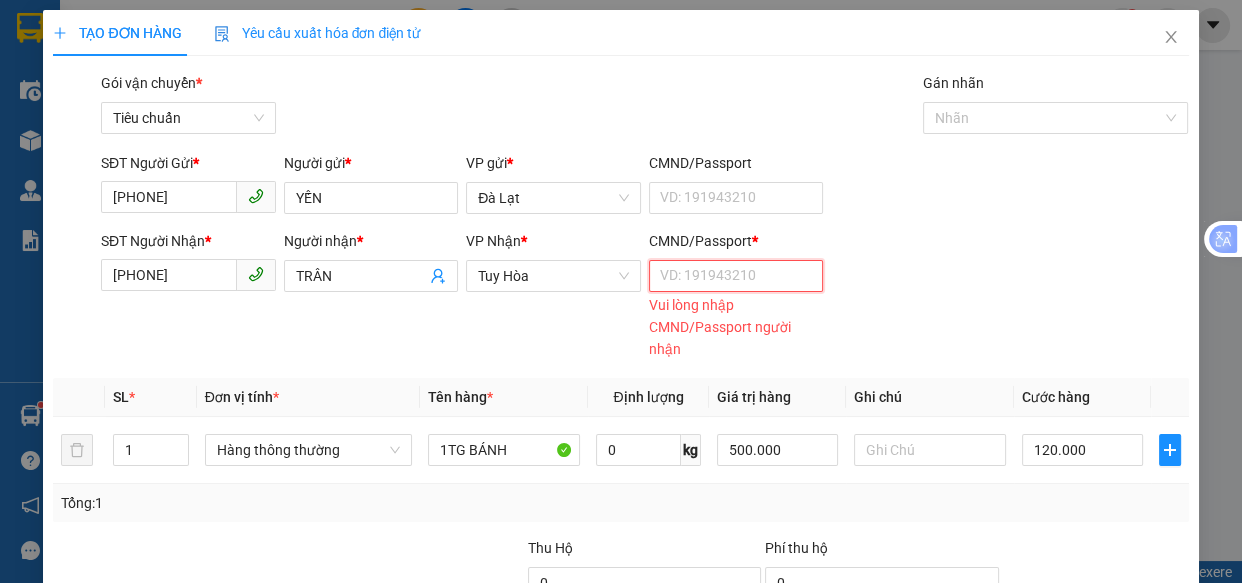 drag, startPoint x: 673, startPoint y: 113, endPoint x: 708, endPoint y: 136, distance: 41.880783 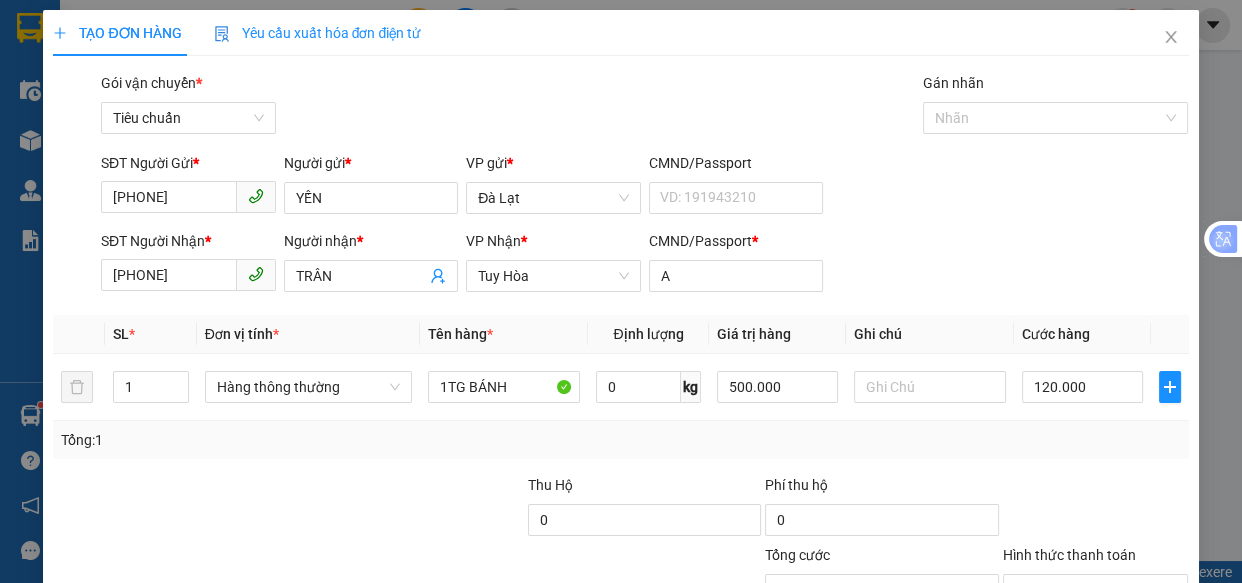 click on "Lưu và In" at bounding box center (1130, 685) 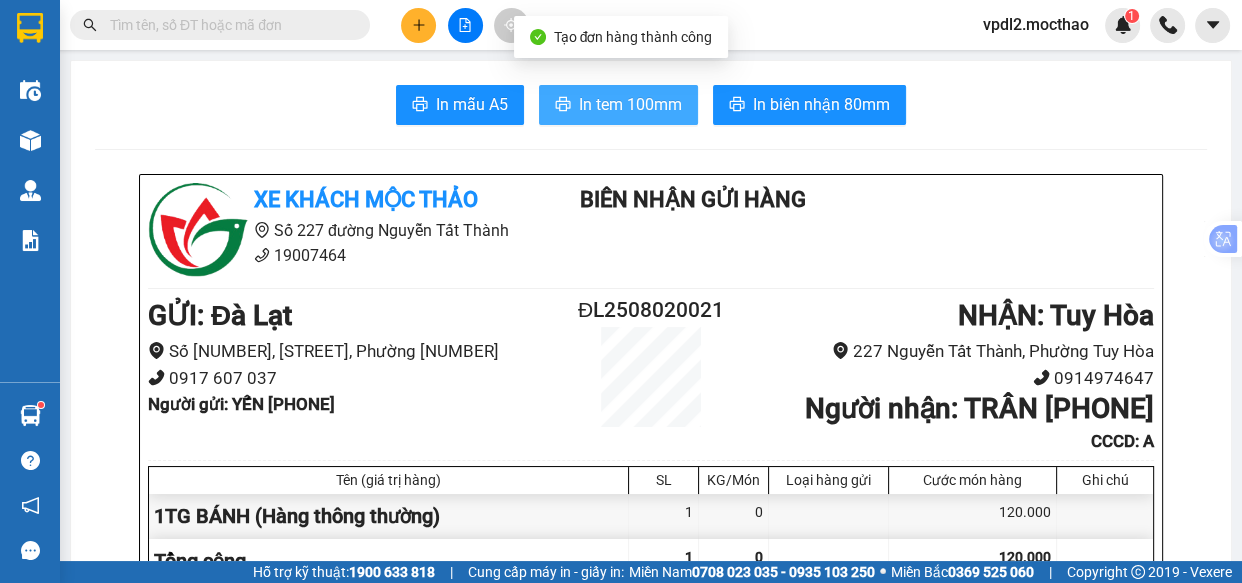 click on "In tem 100mm" at bounding box center (630, 104) 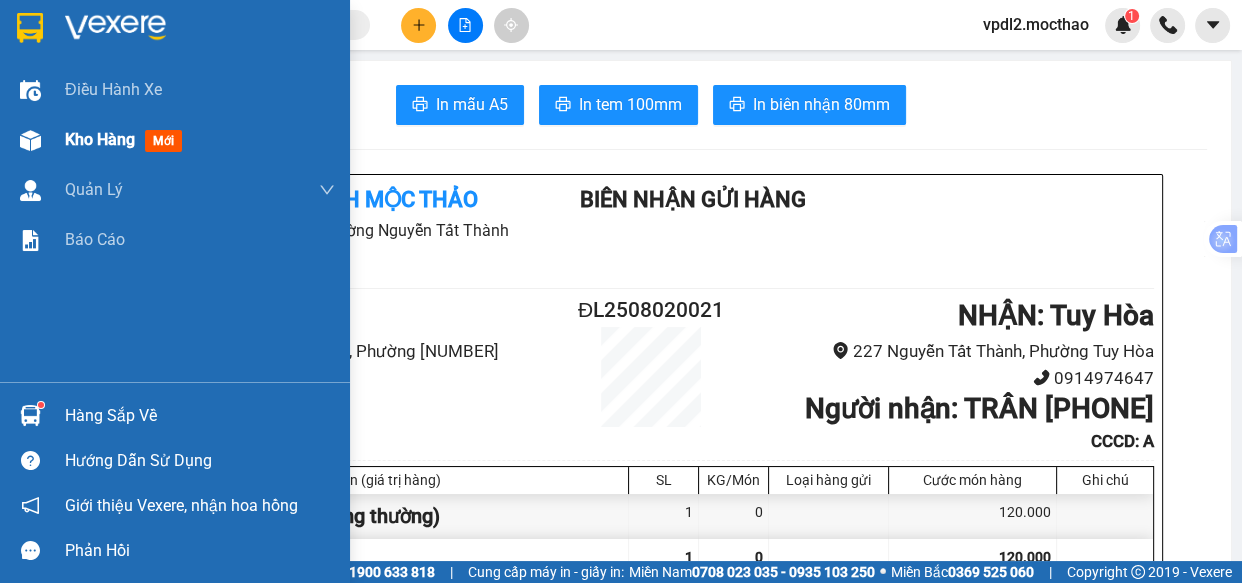 click on "Kho hàng" at bounding box center (100, 139) 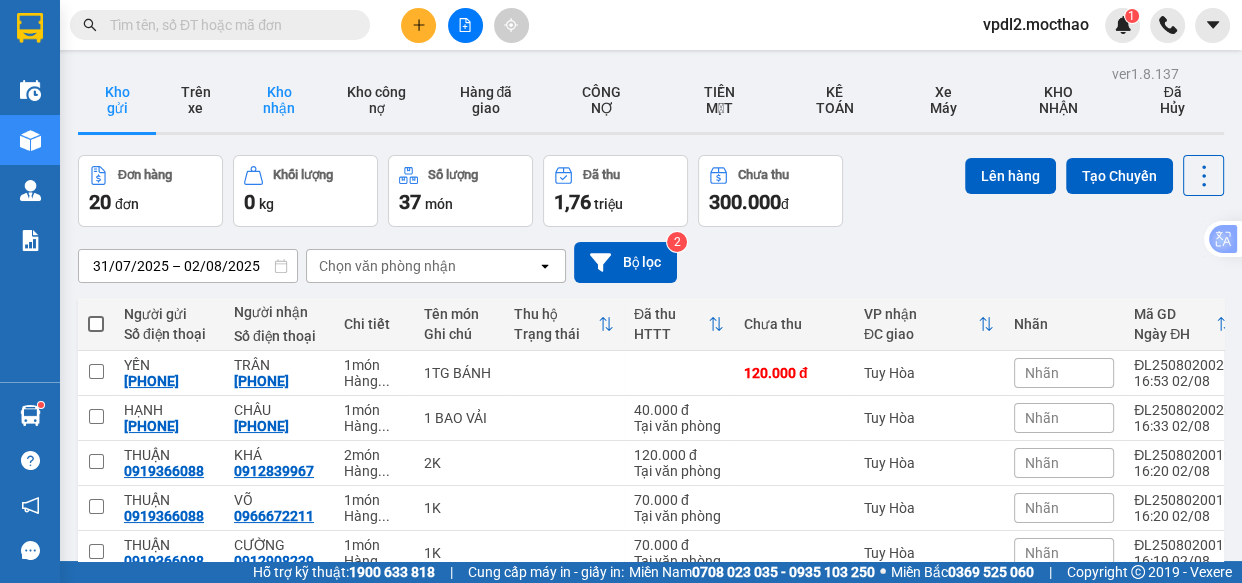 click on "Kho nhận" at bounding box center (278, 100) 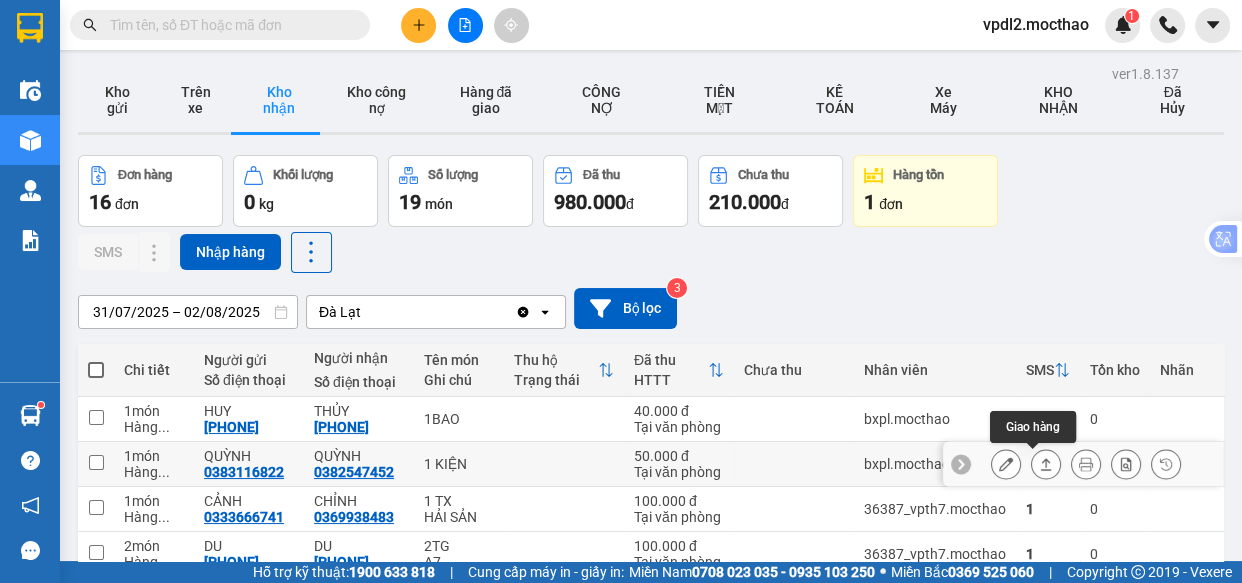 click 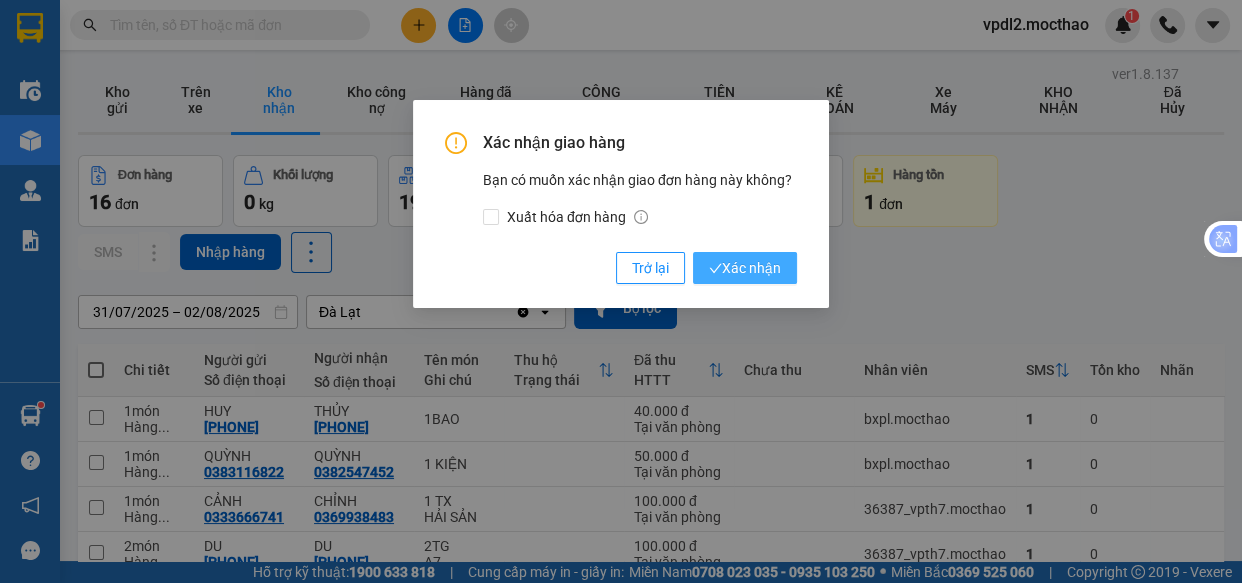 click on "Xác nhận" at bounding box center (745, 268) 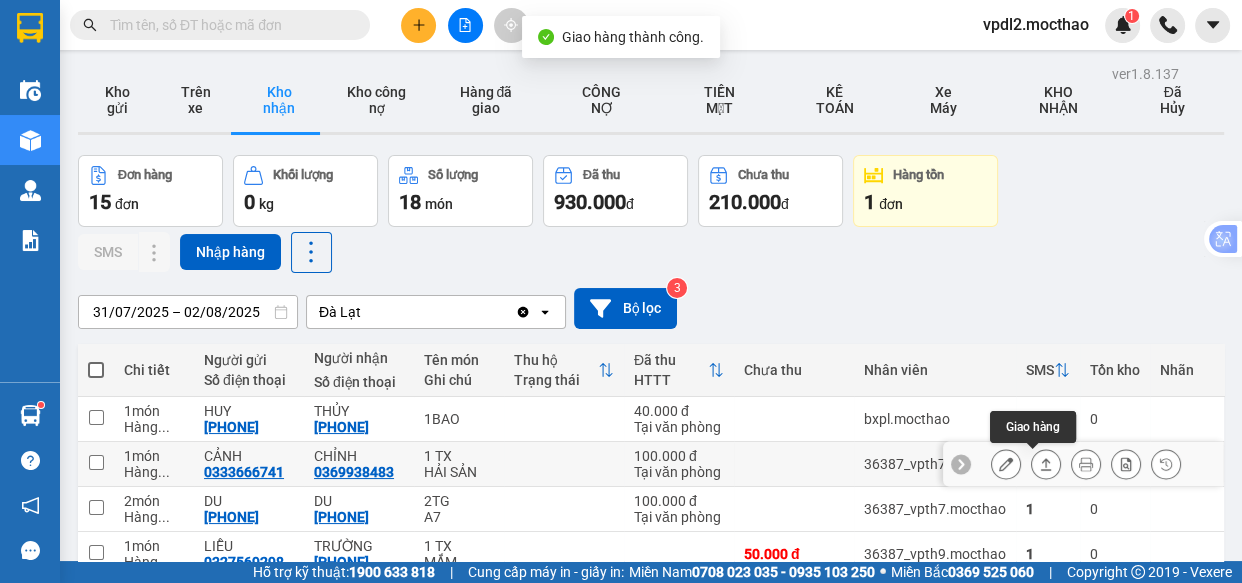 click 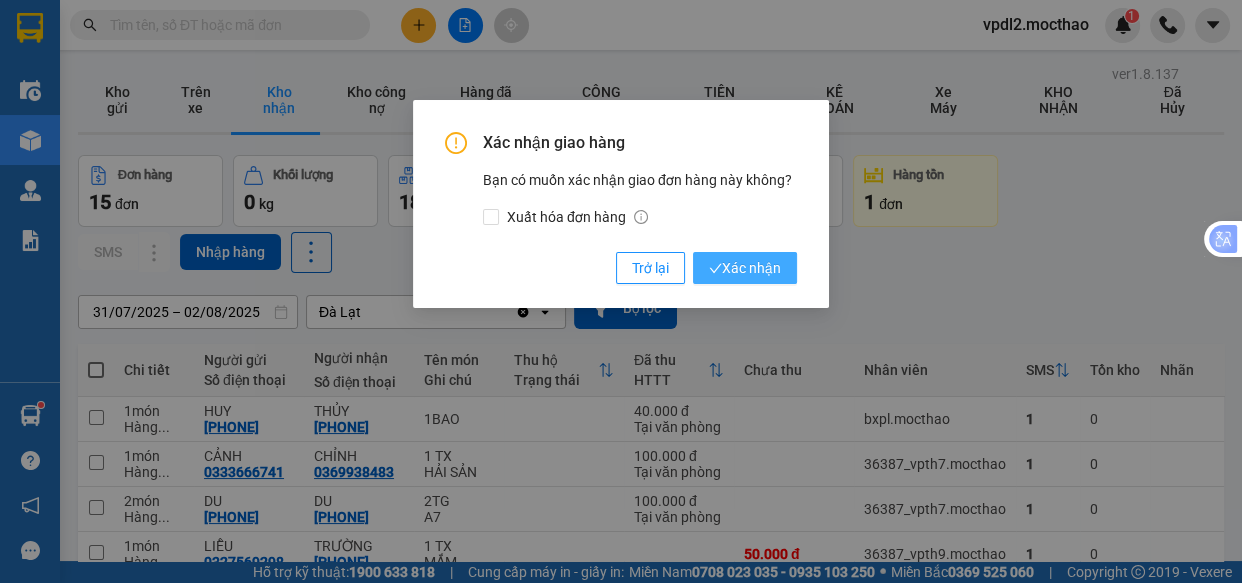 click on "Xác nhận" at bounding box center [745, 268] 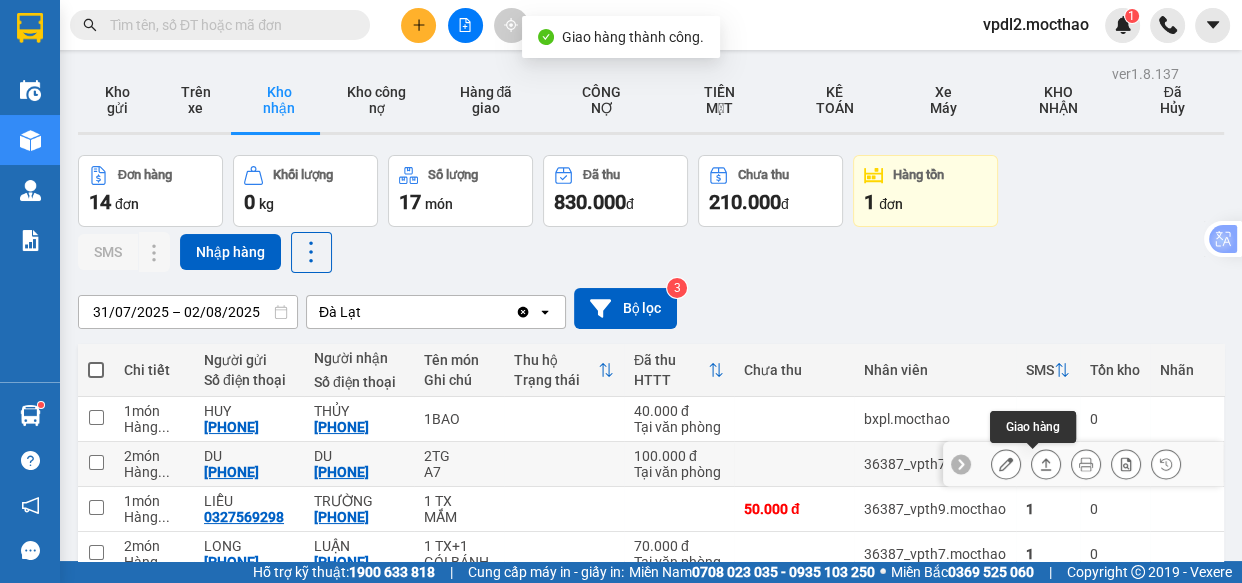 drag, startPoint x: 1038, startPoint y: 278, endPoint x: 1022, endPoint y: 283, distance: 16.763054 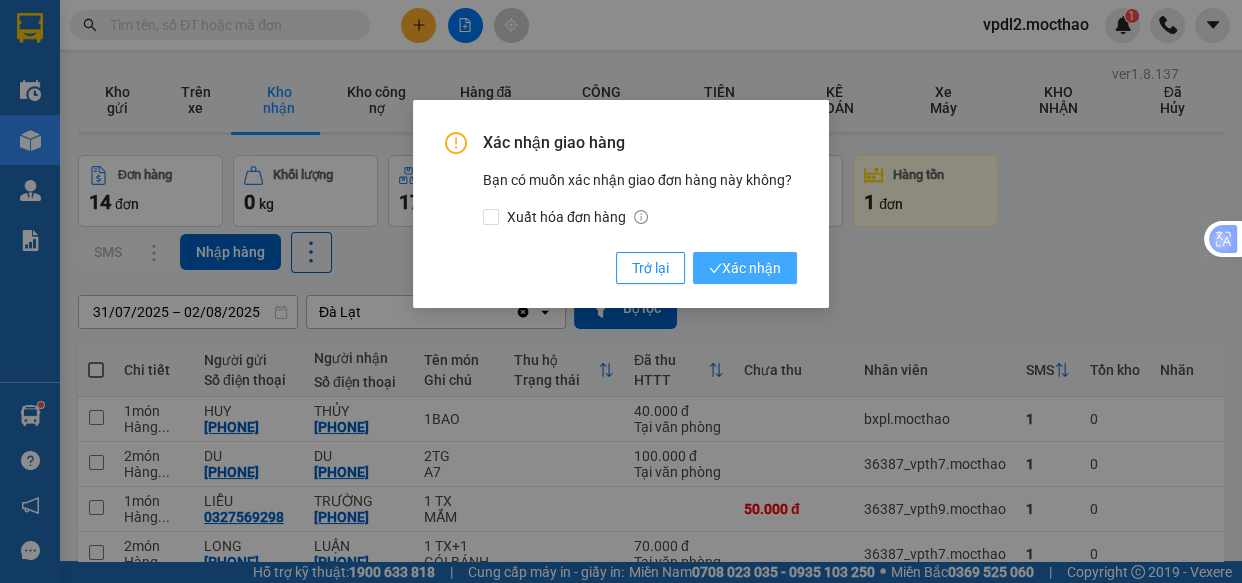 click on "Xác nhận" at bounding box center [745, 268] 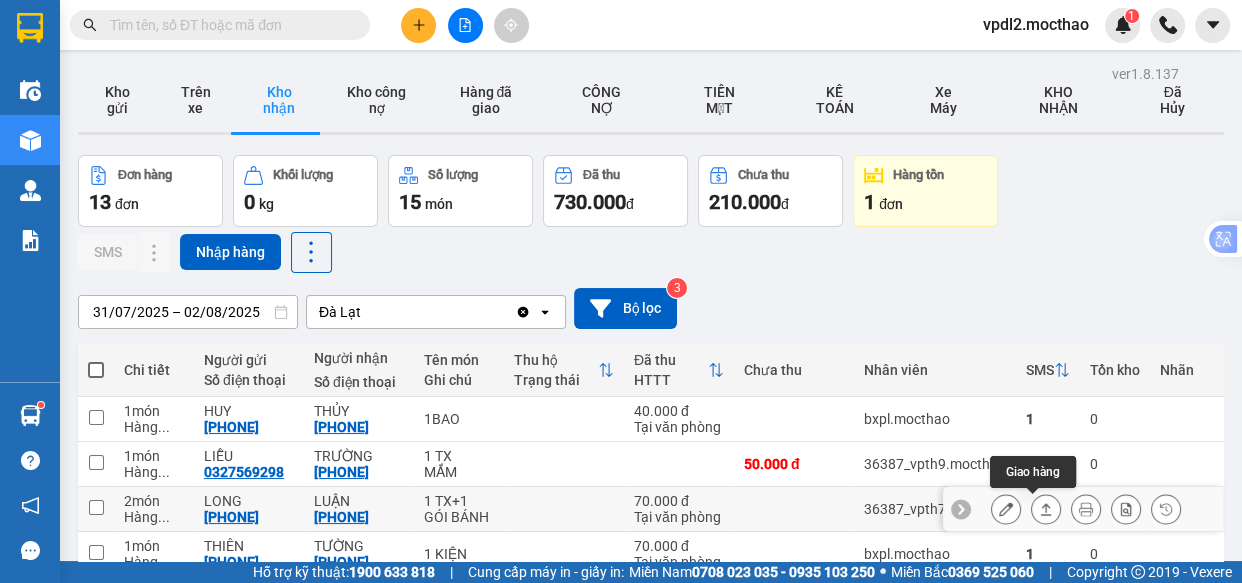 click 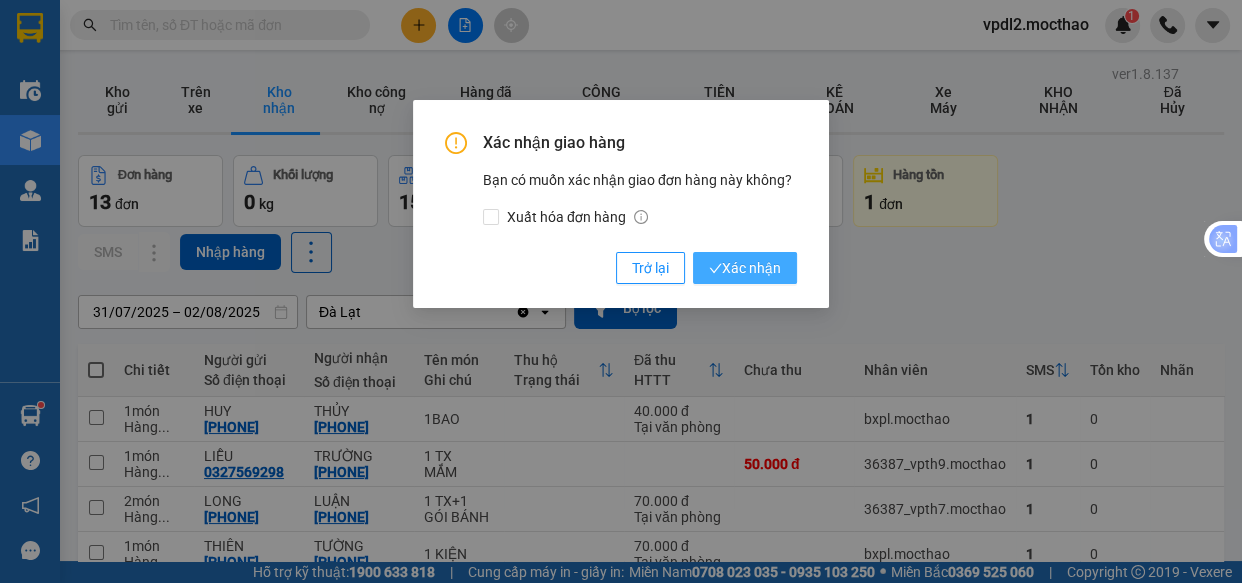 drag, startPoint x: 739, startPoint y: 266, endPoint x: 739, endPoint y: 282, distance: 16 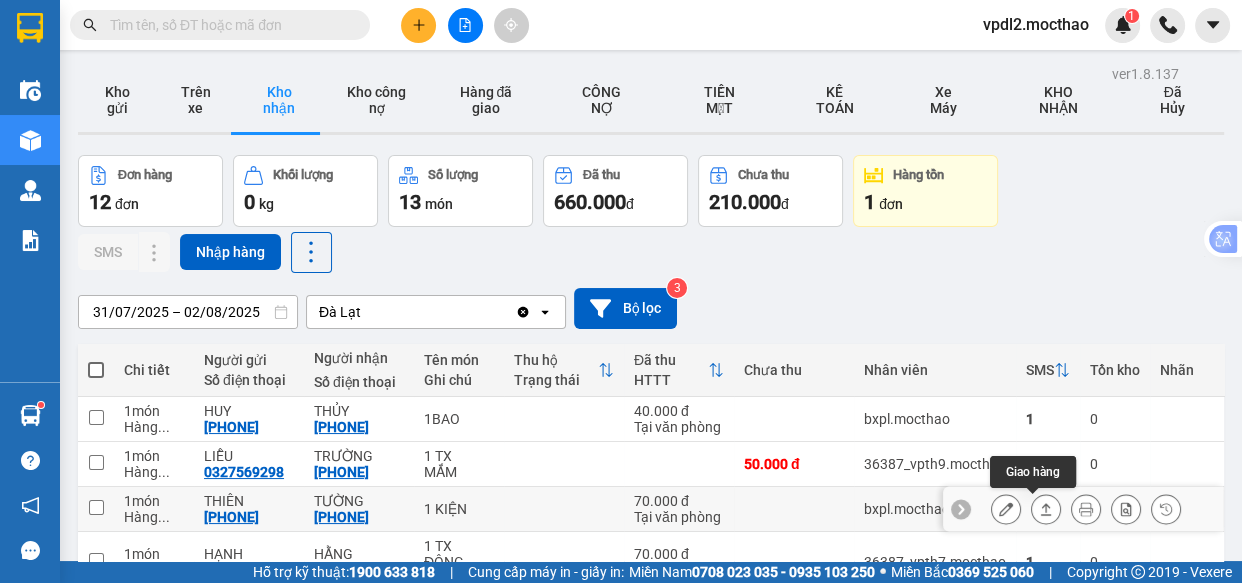 click 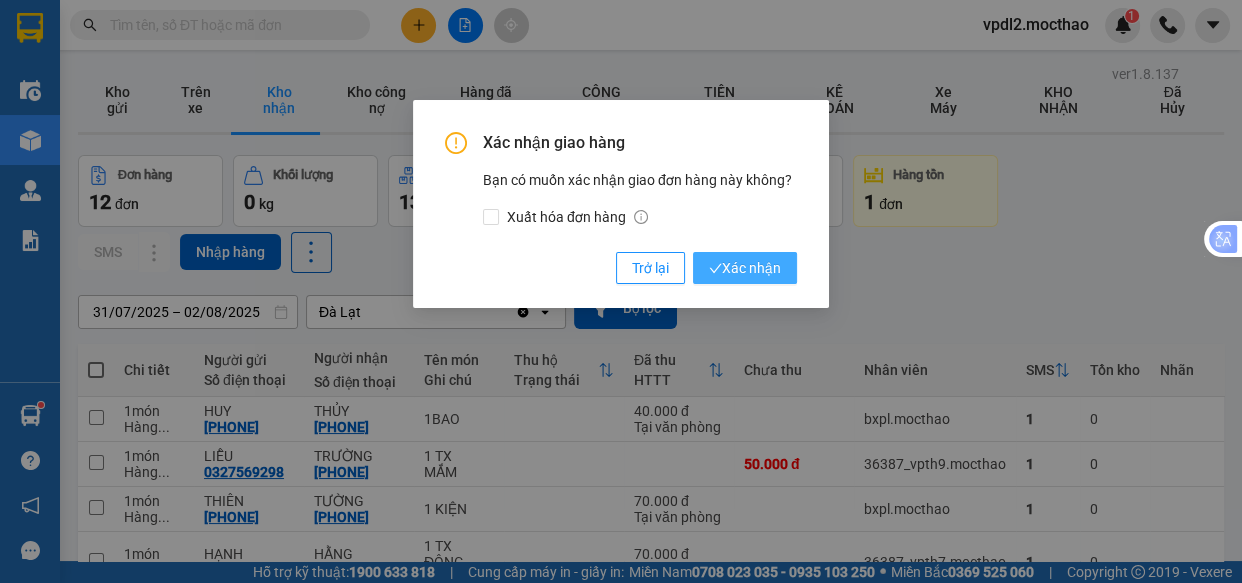 click on "Xác nhận" at bounding box center [745, 268] 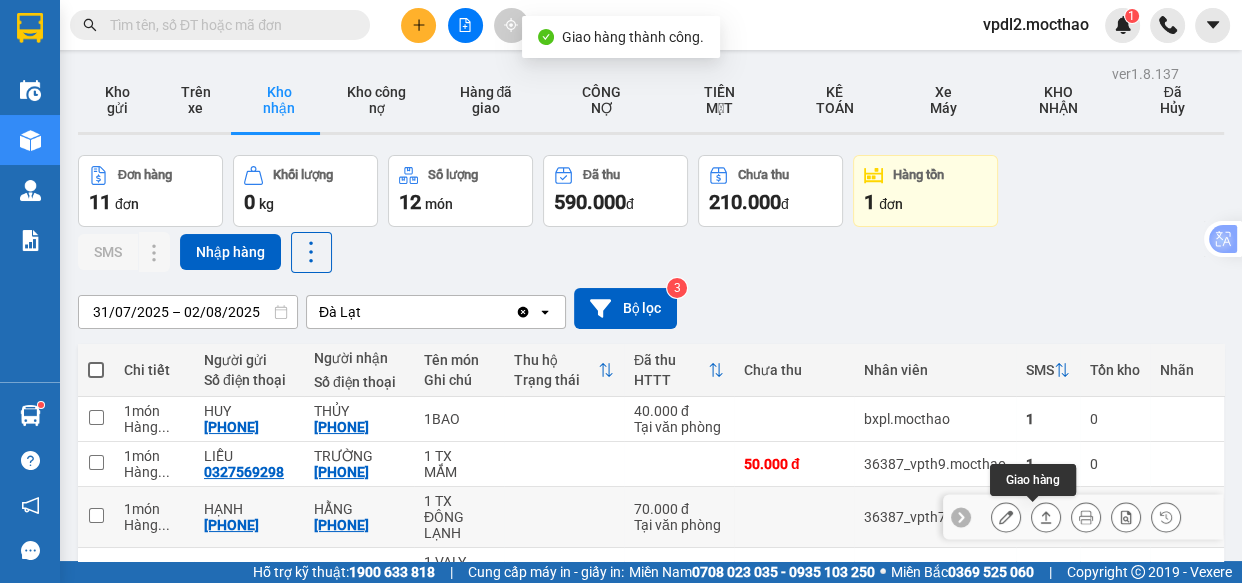 click 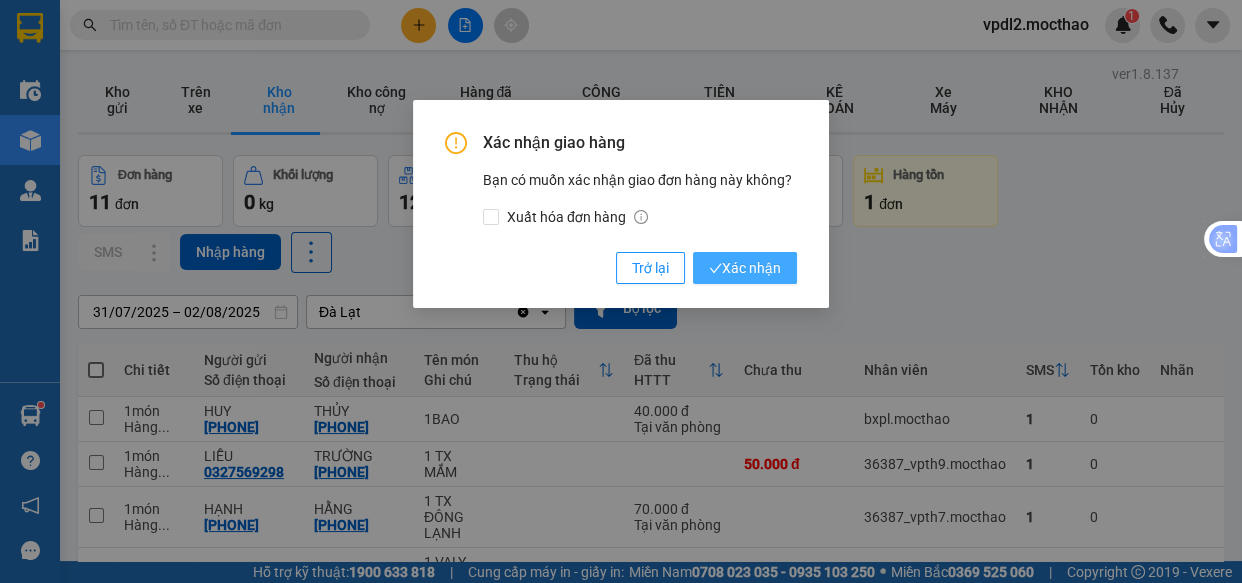drag, startPoint x: 747, startPoint y: 268, endPoint x: 778, endPoint y: 299, distance: 43.840622 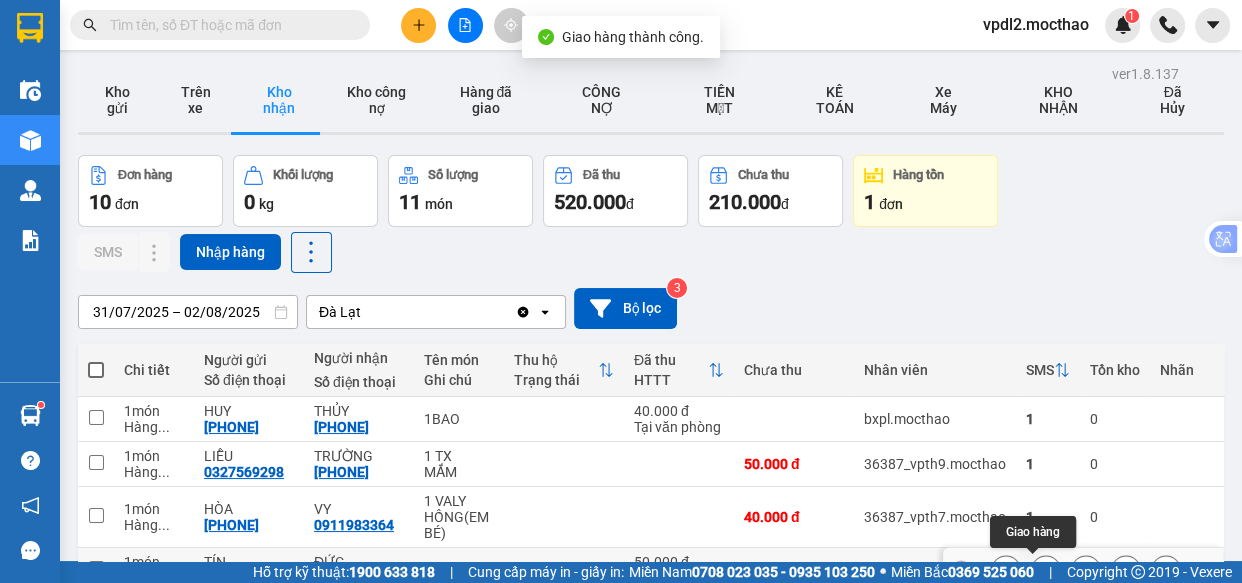 click 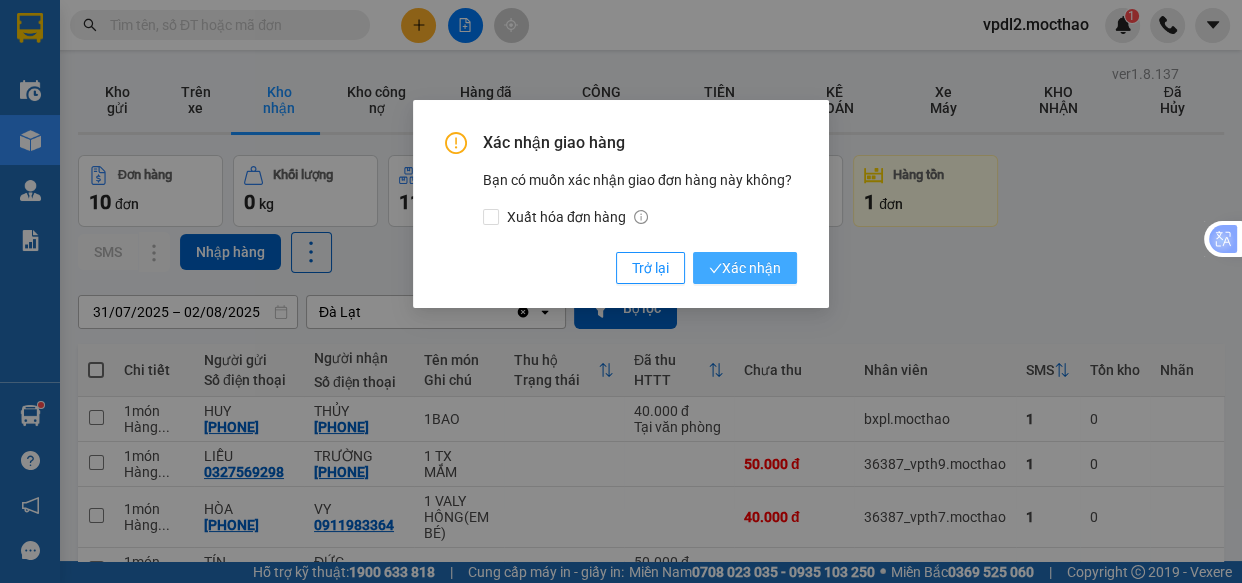drag, startPoint x: 770, startPoint y: 265, endPoint x: 780, endPoint y: 280, distance: 18.027756 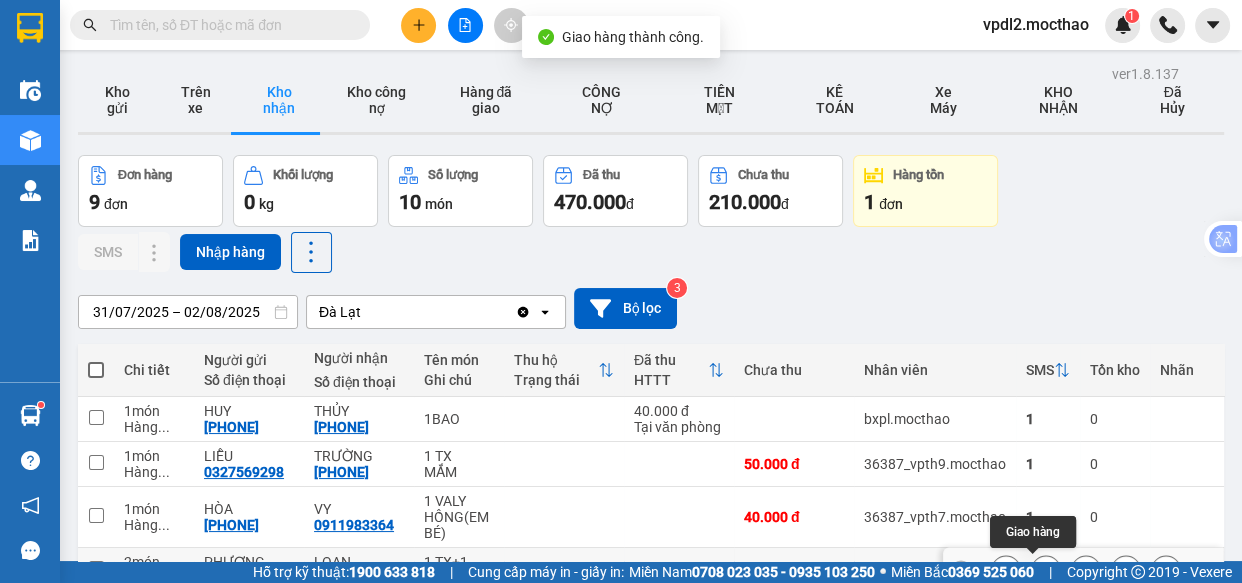 click 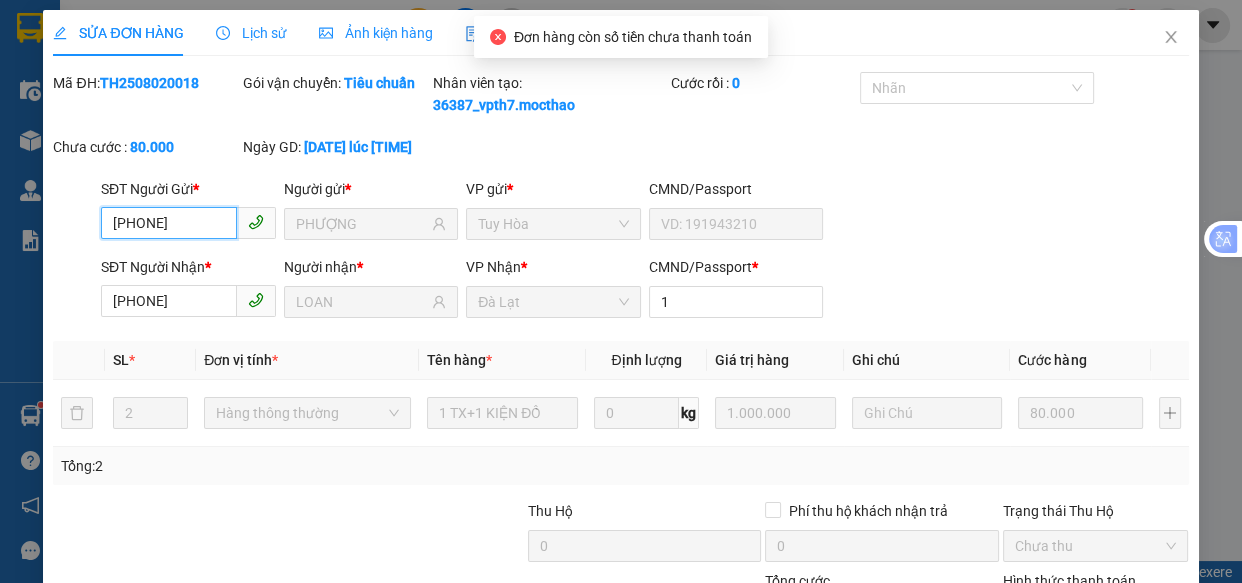 click on "Chọn HT Thanh Toán" at bounding box center (1096, 616) 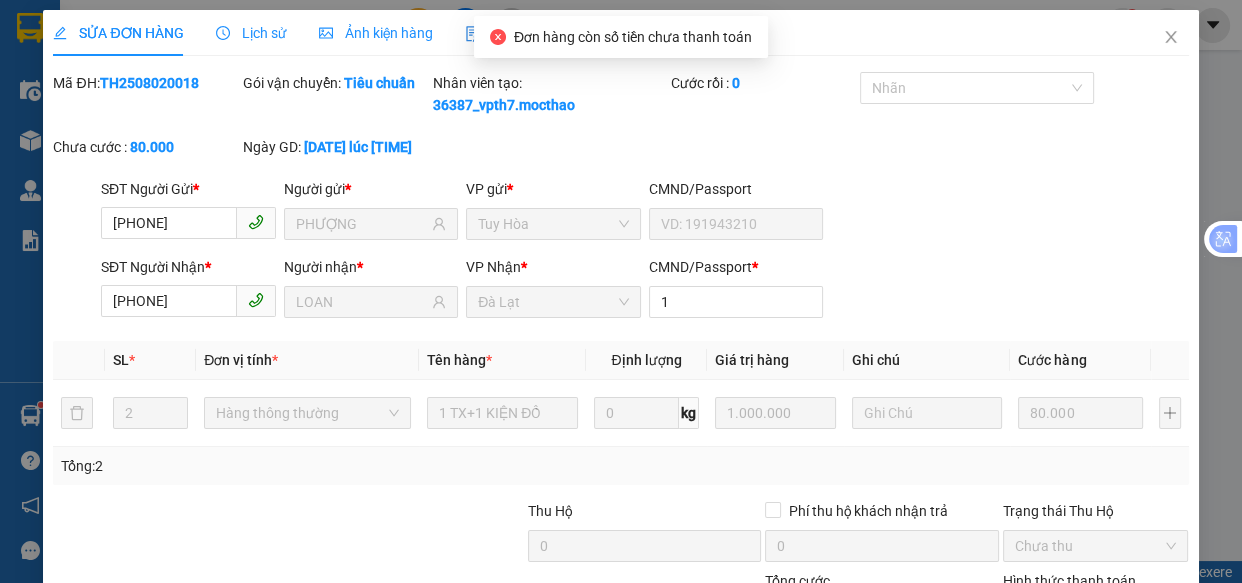 click on "Tại văn phòng" at bounding box center (1083, 678) 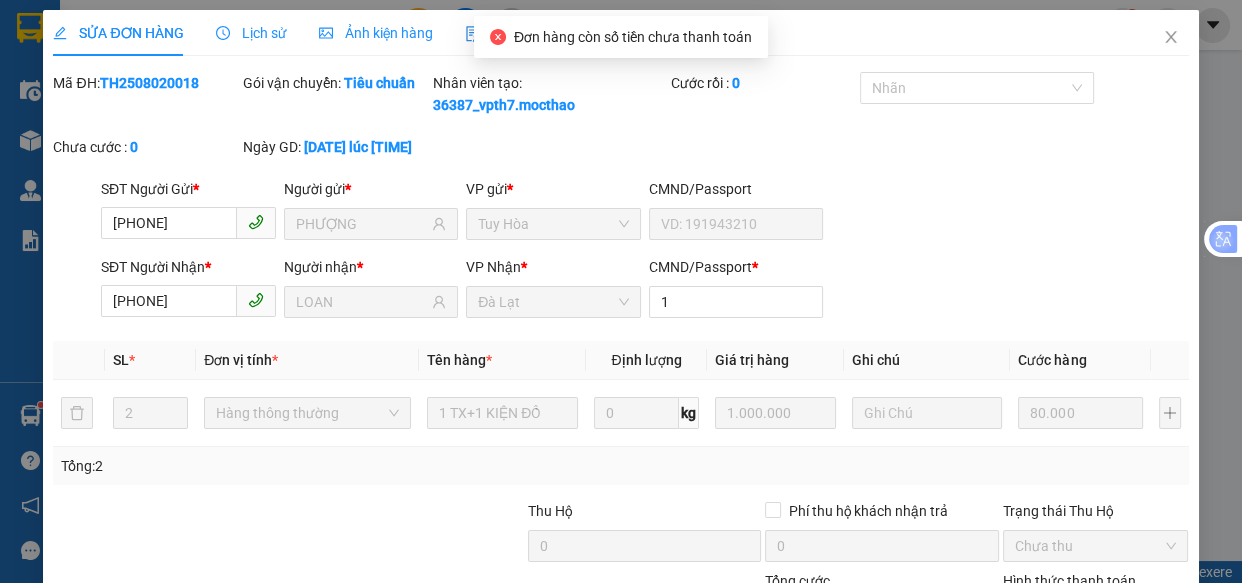 click on "Giao hàng" at bounding box center [846, 711] 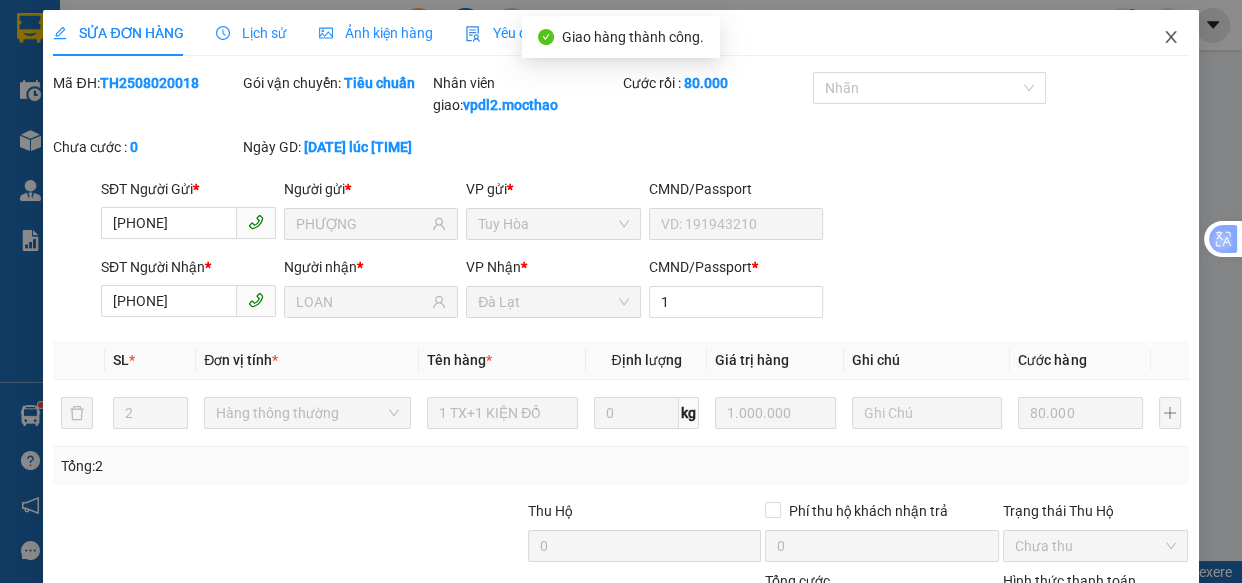 click 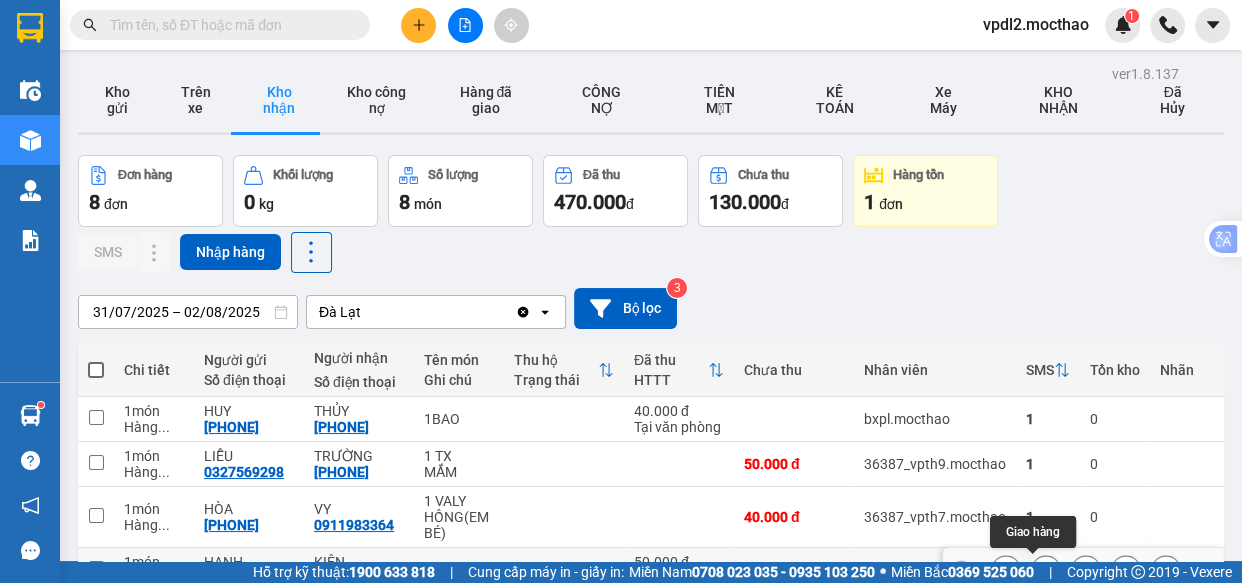 click 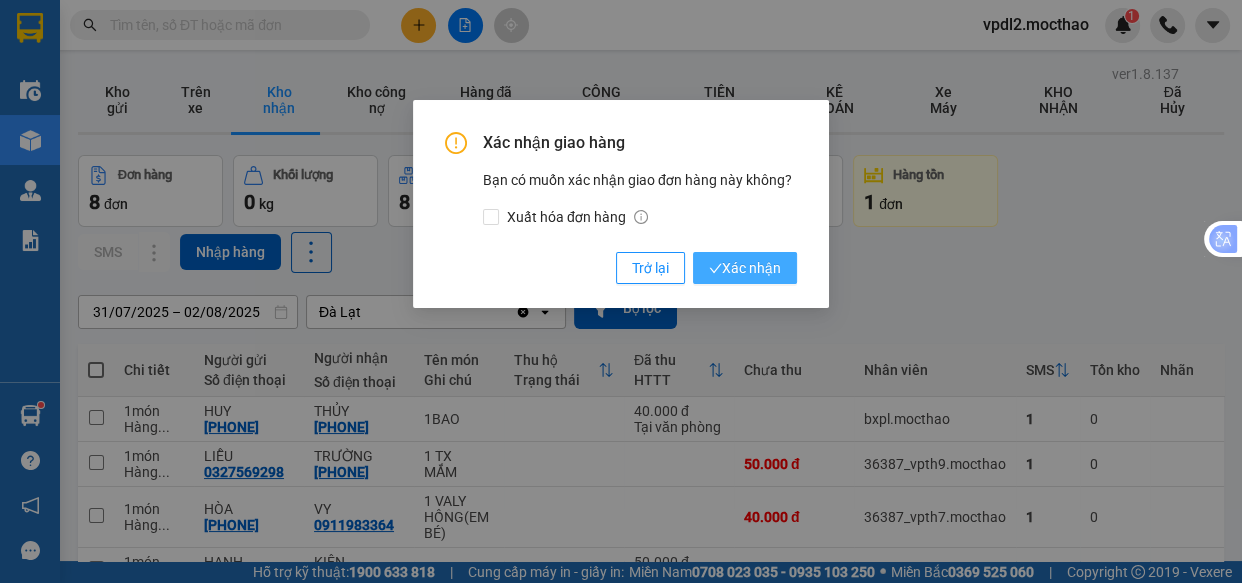 click on "Xác nhận" at bounding box center (745, 268) 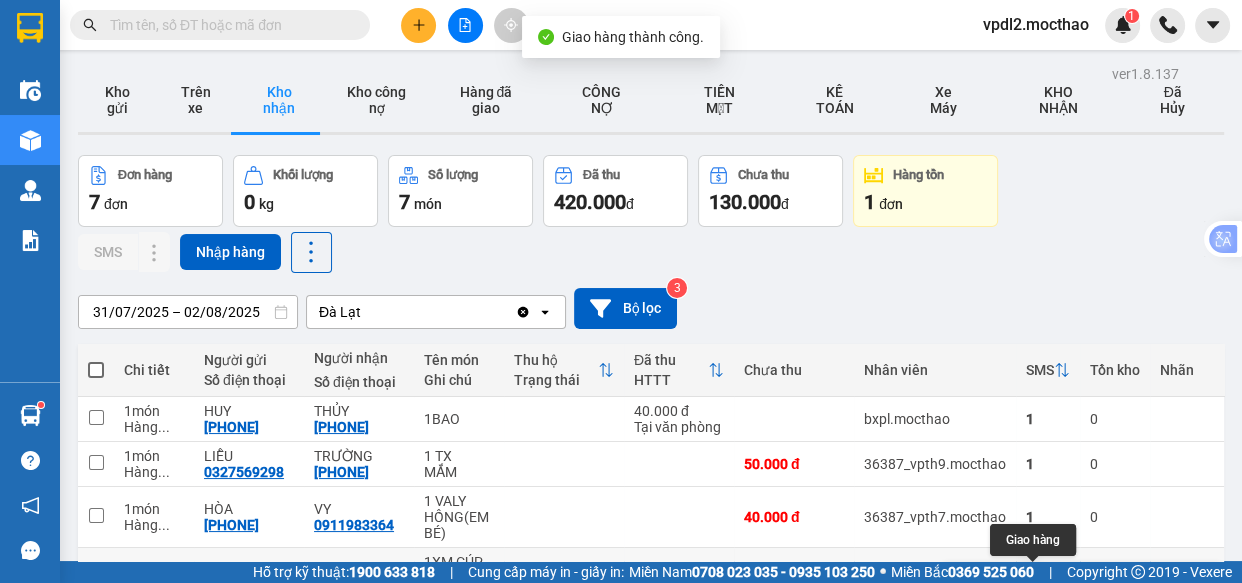 click 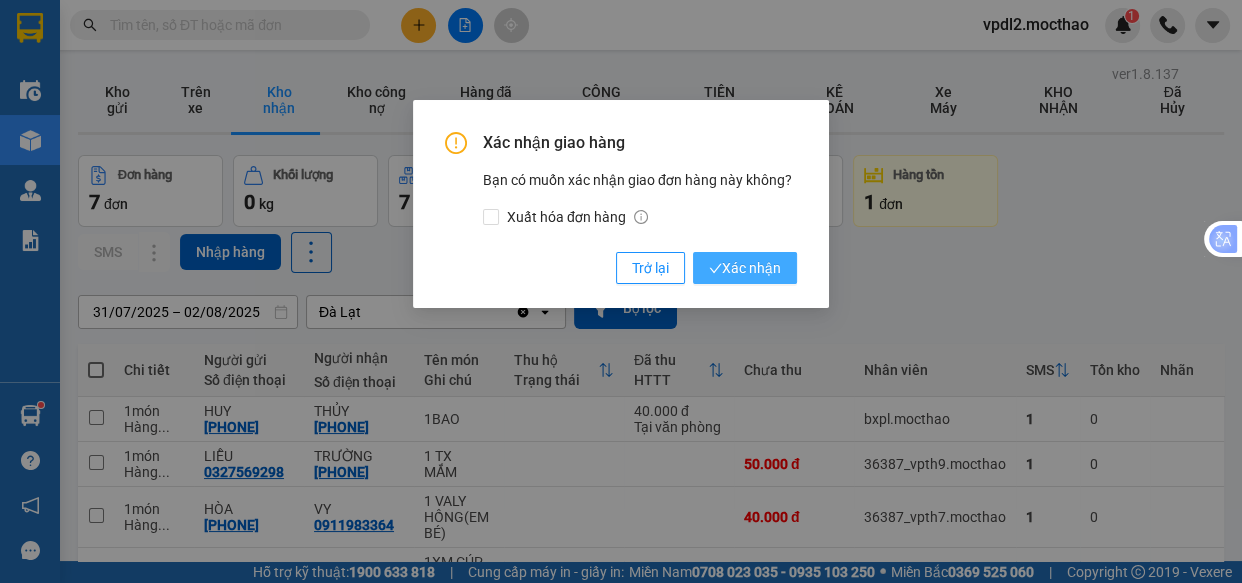 click on "Xác nhận" at bounding box center [745, 268] 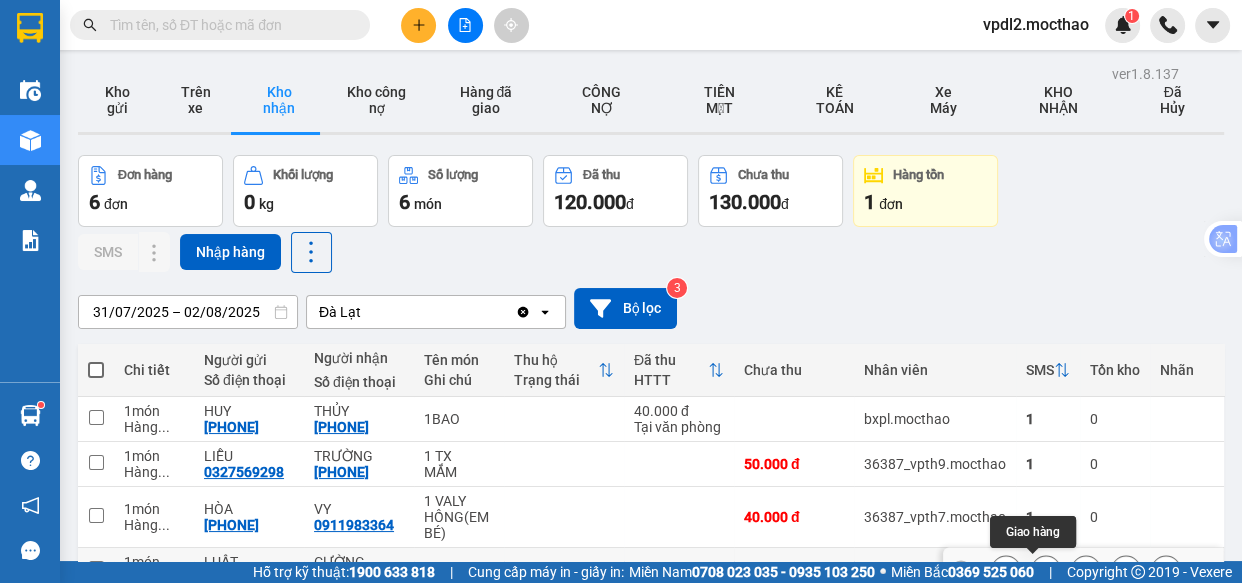 click at bounding box center (1046, 570) 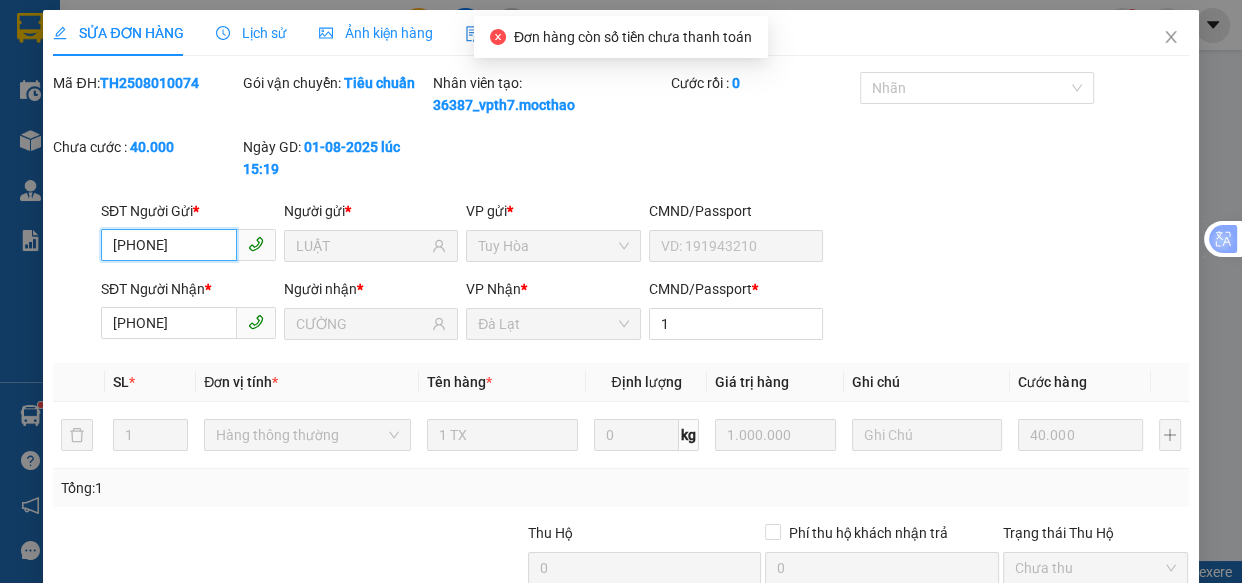 drag, startPoint x: 1039, startPoint y: 430, endPoint x: 1047, endPoint y: 449, distance: 20.615528 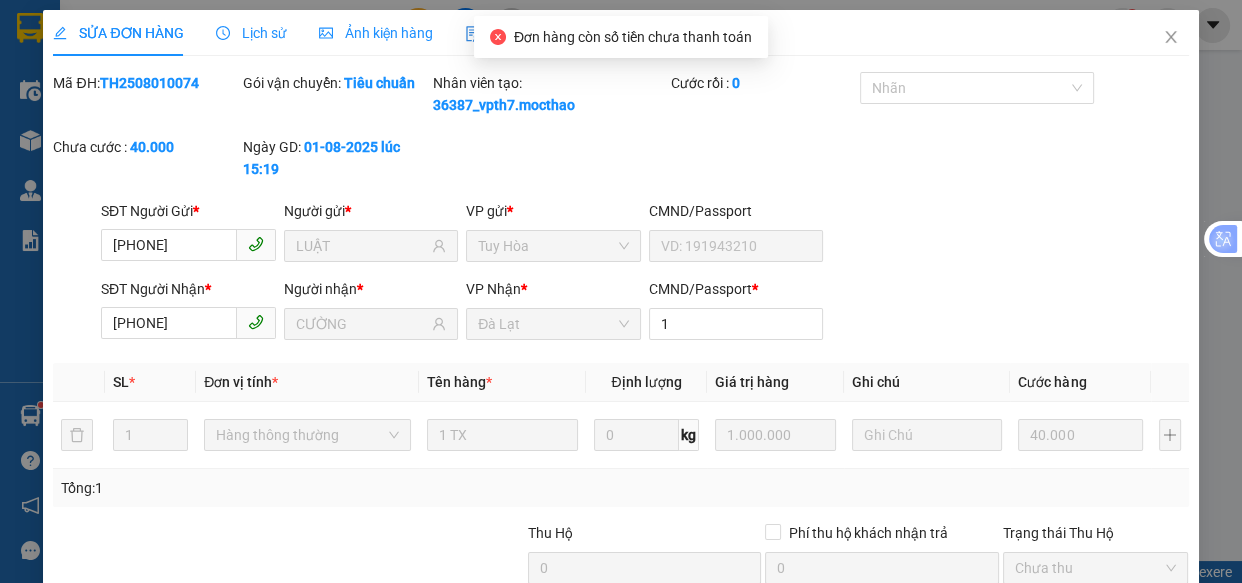 click on "Tại văn phòng" at bounding box center (1083, 678) 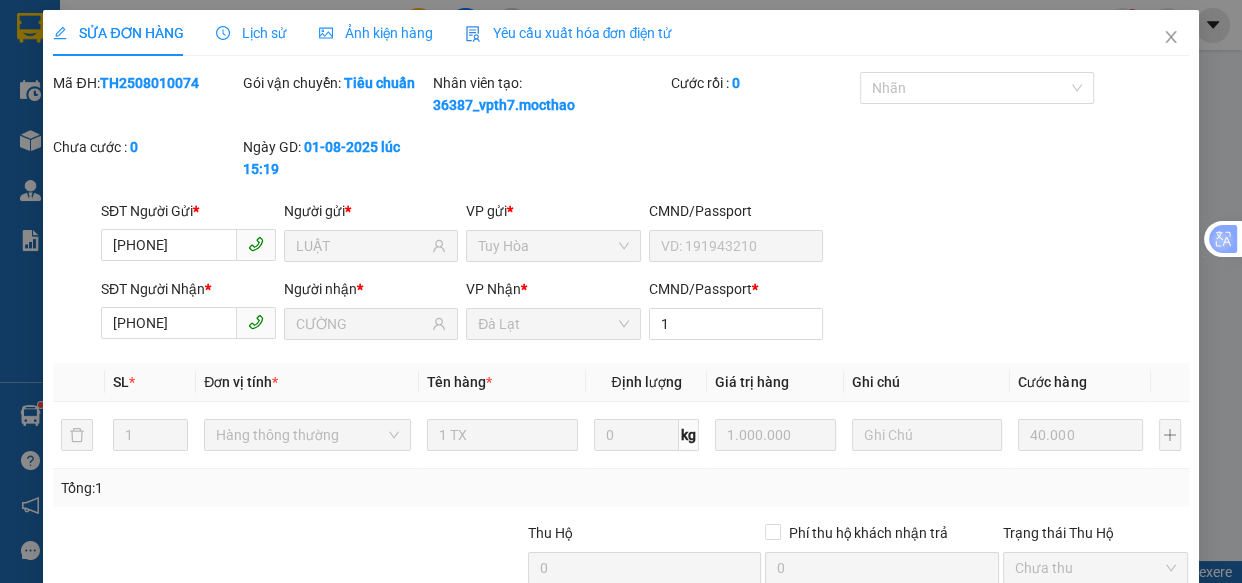 drag, startPoint x: 874, startPoint y: 519, endPoint x: 899, endPoint y: 423, distance: 99.20181 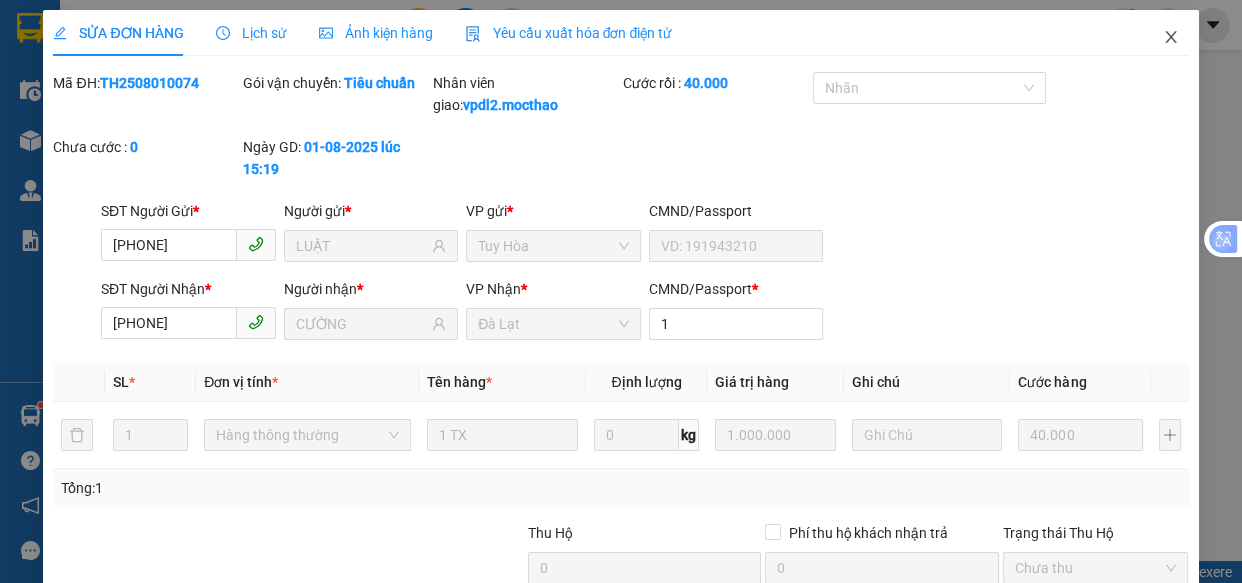 click 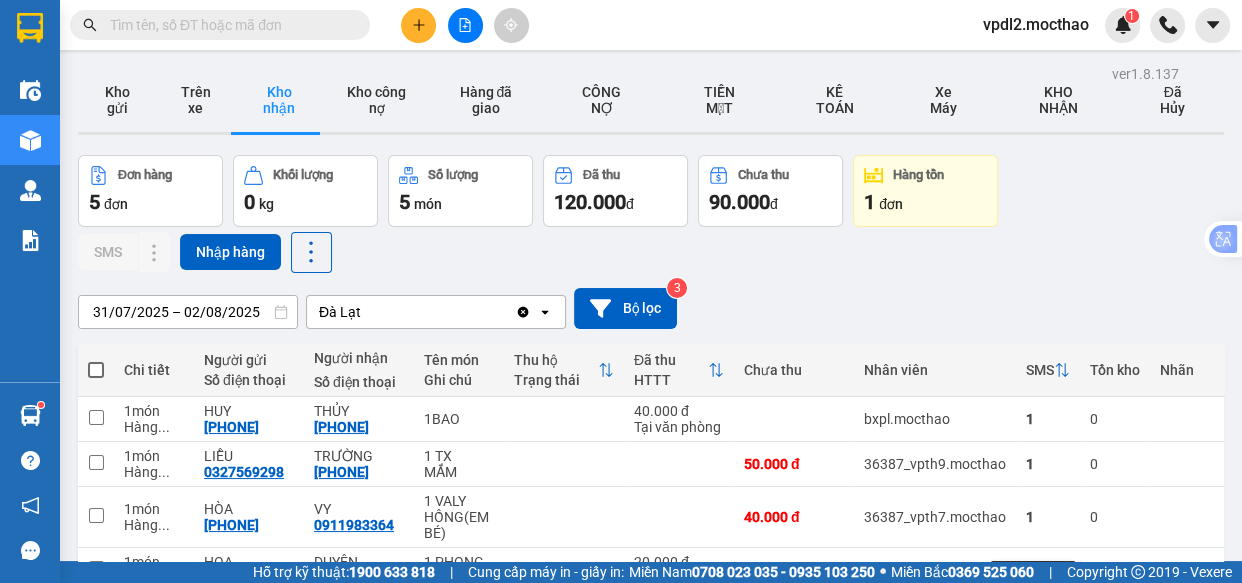 click 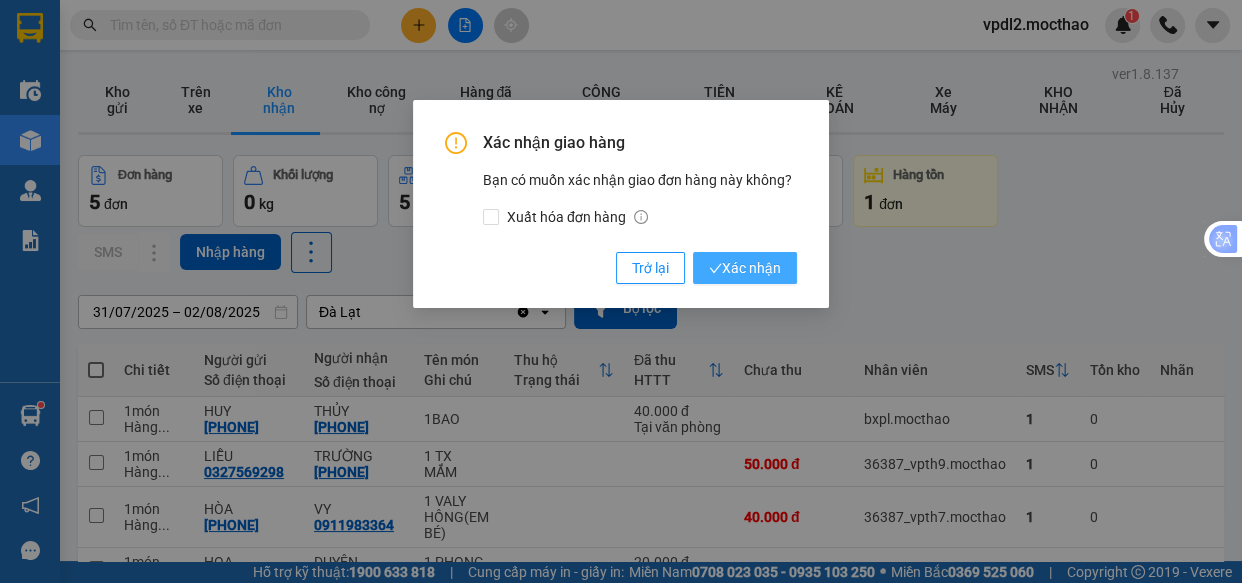 click on "Xác nhận" at bounding box center [745, 268] 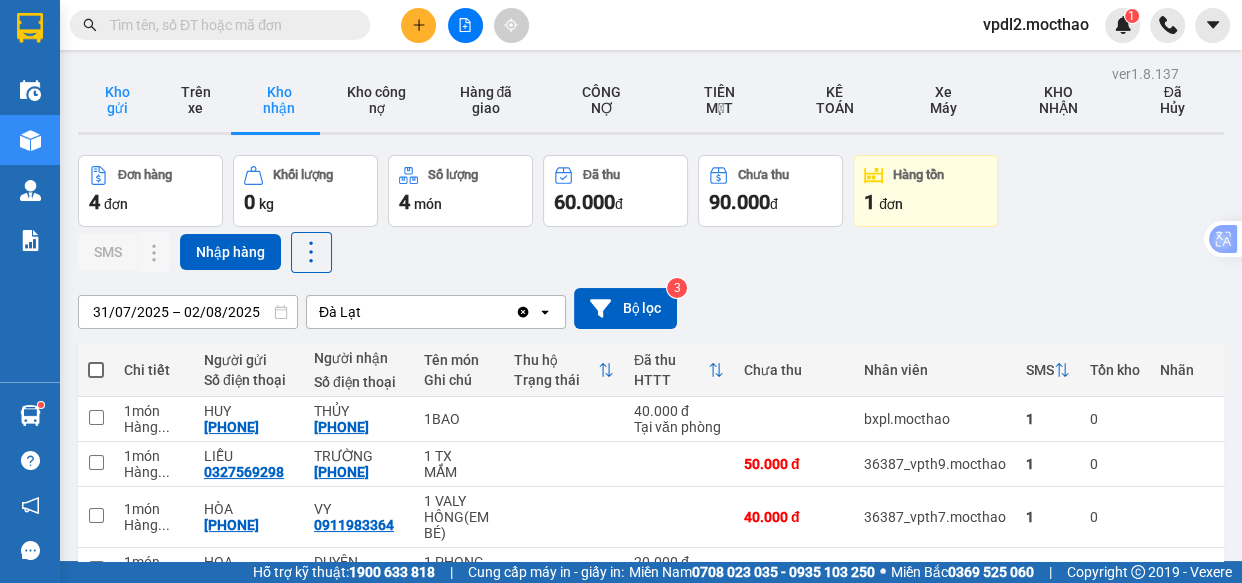 click on "Kho gửi" at bounding box center (117, 100) 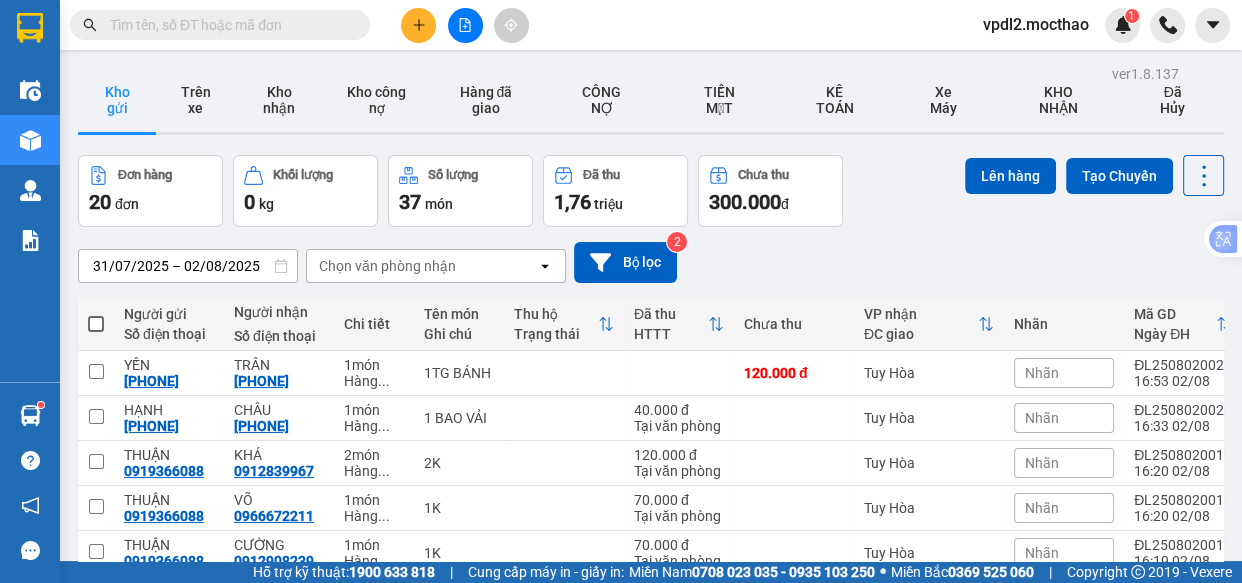 click on "10 / trang" at bounding box center [1140, 833] 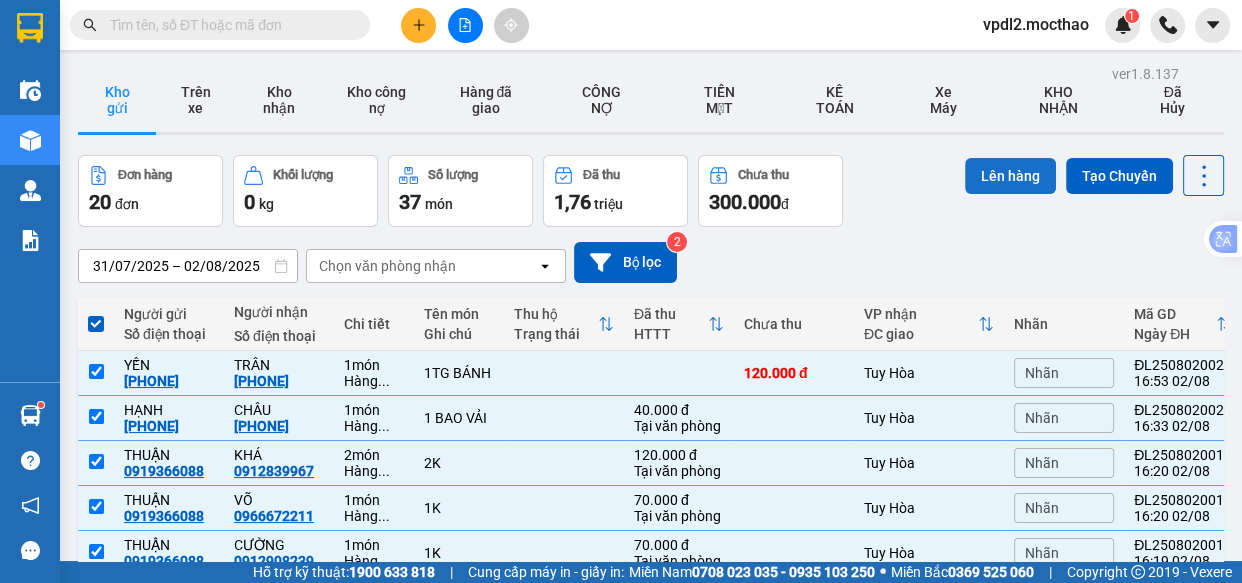 click on "Lên hàng" at bounding box center (1010, 176) 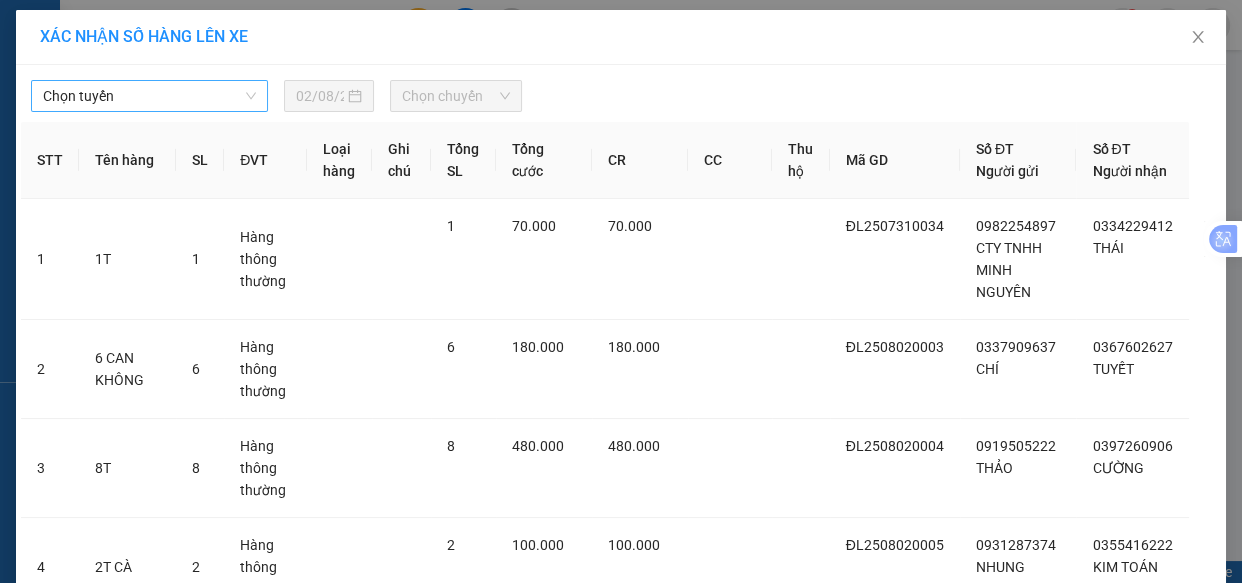 click on "Chọn tuyến" at bounding box center [149, 96] 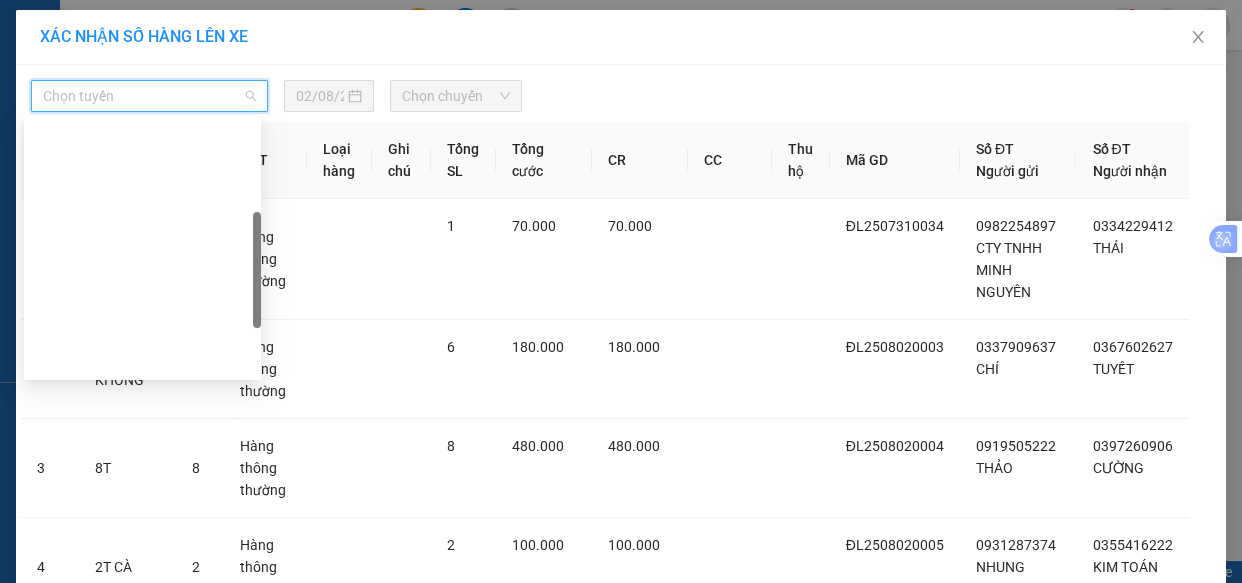 click on "Đà Lạt - Quy Nhơn" at bounding box center (142, 456) 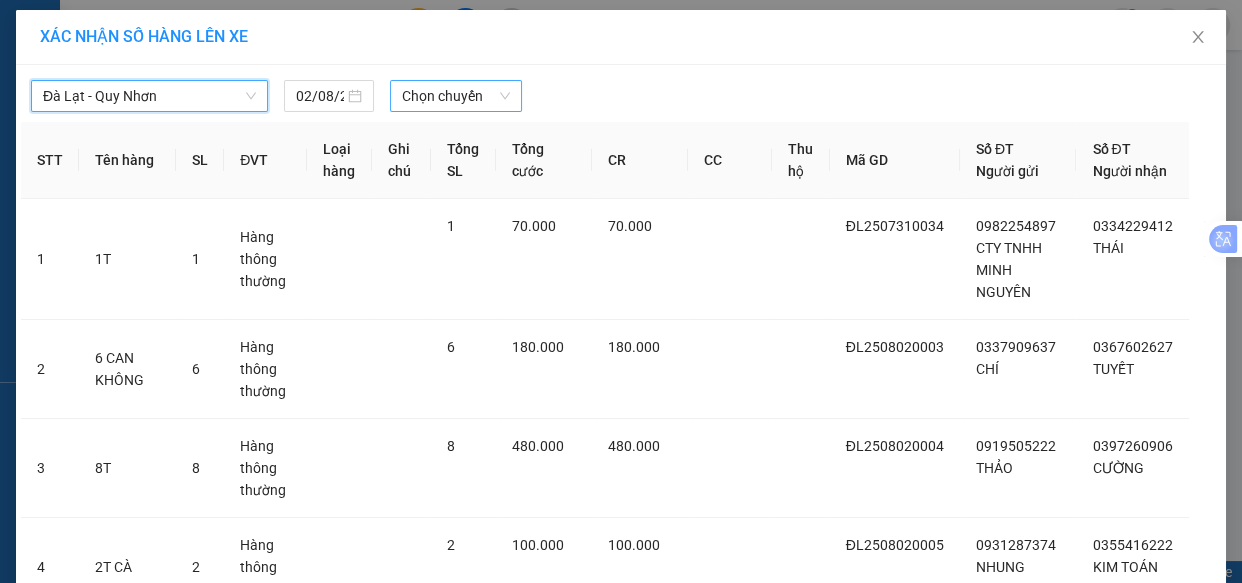 click on "Chọn chuyến" at bounding box center (456, 96) 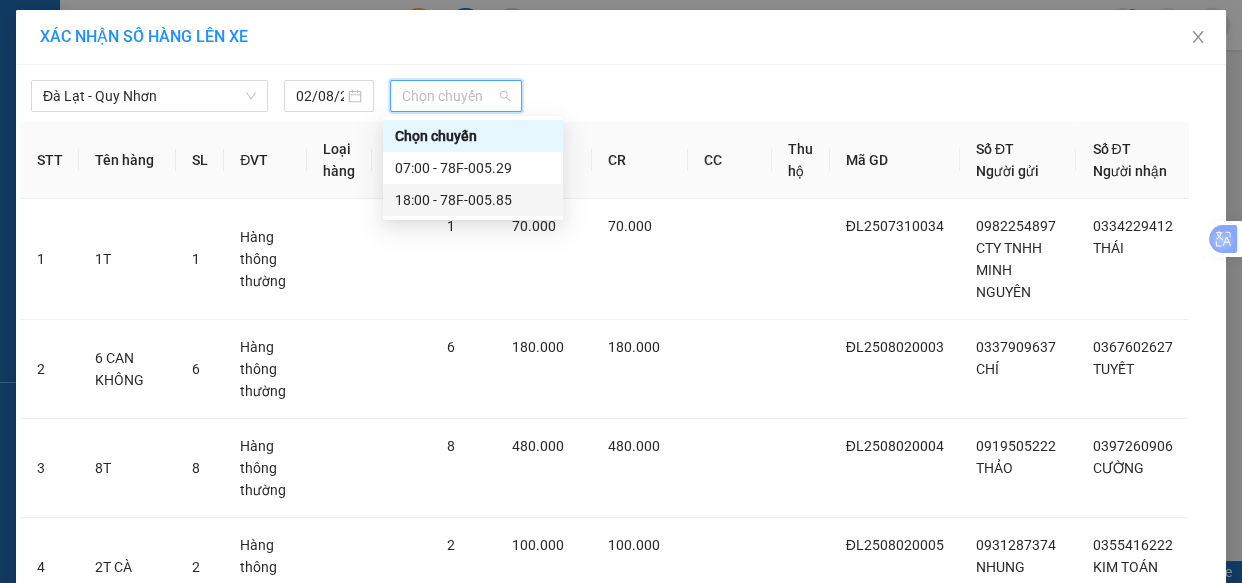click on "18:00     - 78F-005.85" at bounding box center [473, 200] 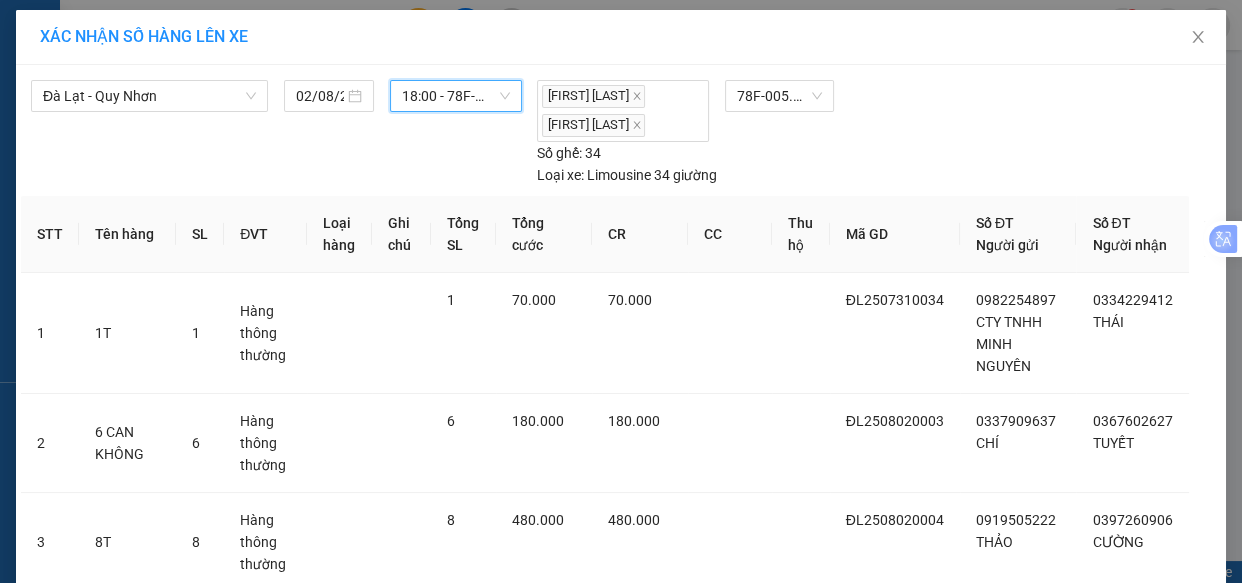 click on "Lên hàng" at bounding box center (694, 2410) 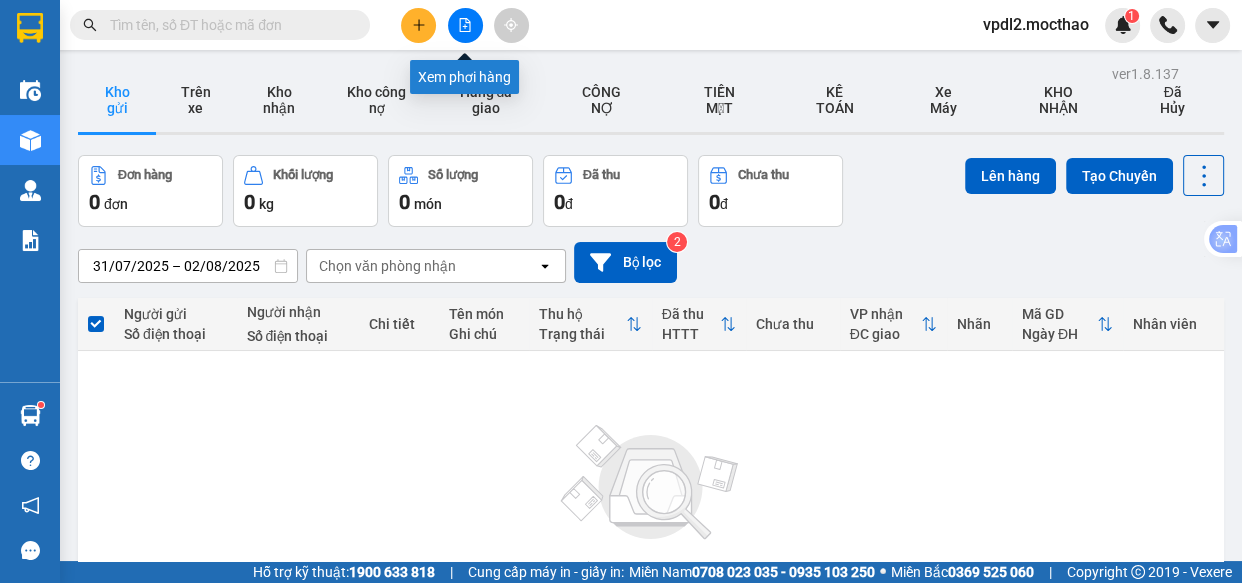 click at bounding box center [465, 25] 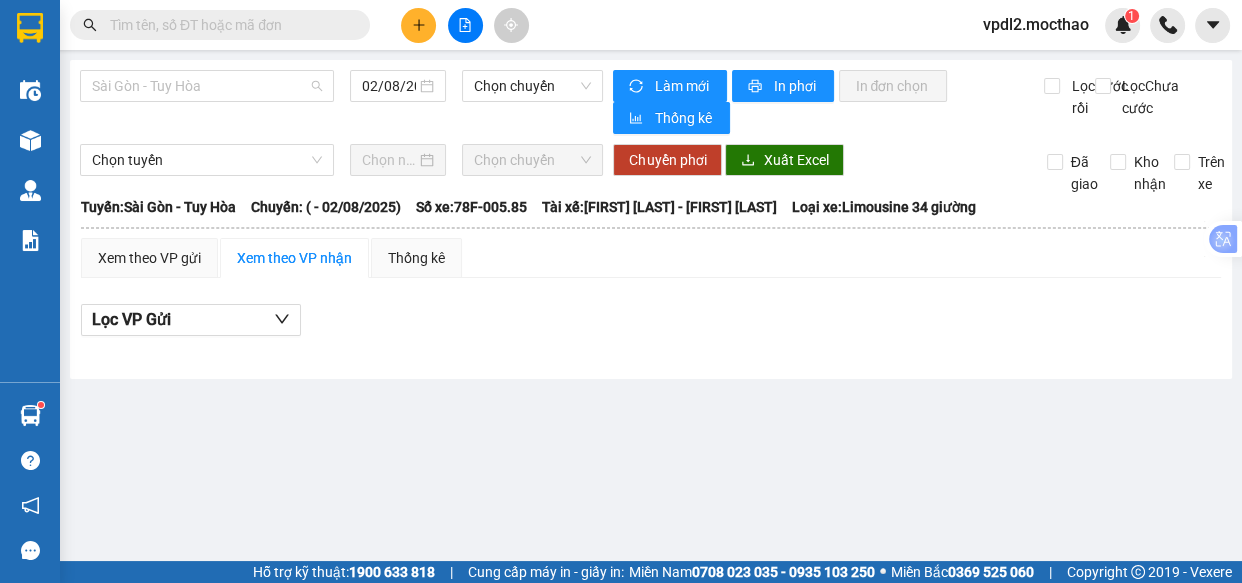 drag, startPoint x: 206, startPoint y: 90, endPoint x: 205, endPoint y: 118, distance: 28.01785 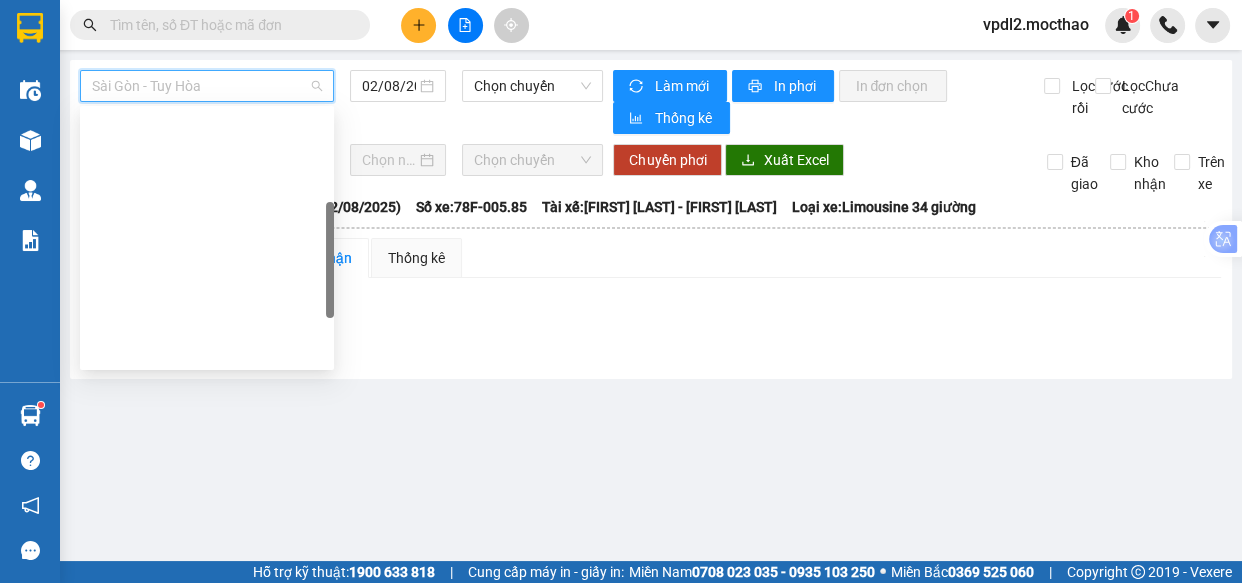 drag, startPoint x: 175, startPoint y: 170, endPoint x: 238, endPoint y: 146, distance: 67.41662 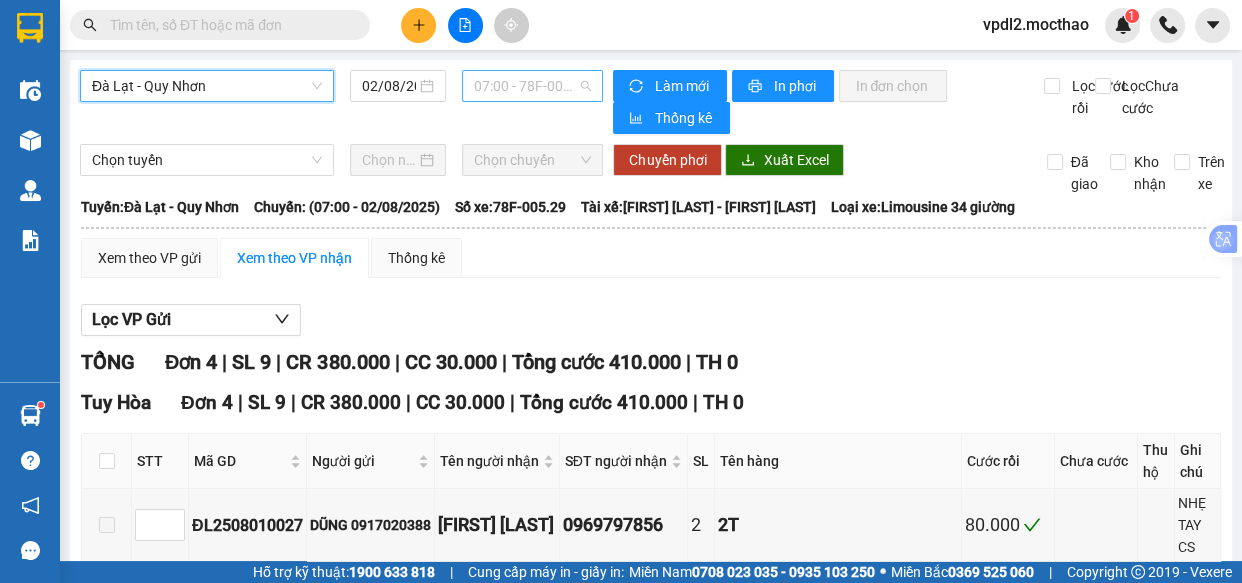click on "[TIME]     - [LICENSE_PLATE]" at bounding box center (532, 86) 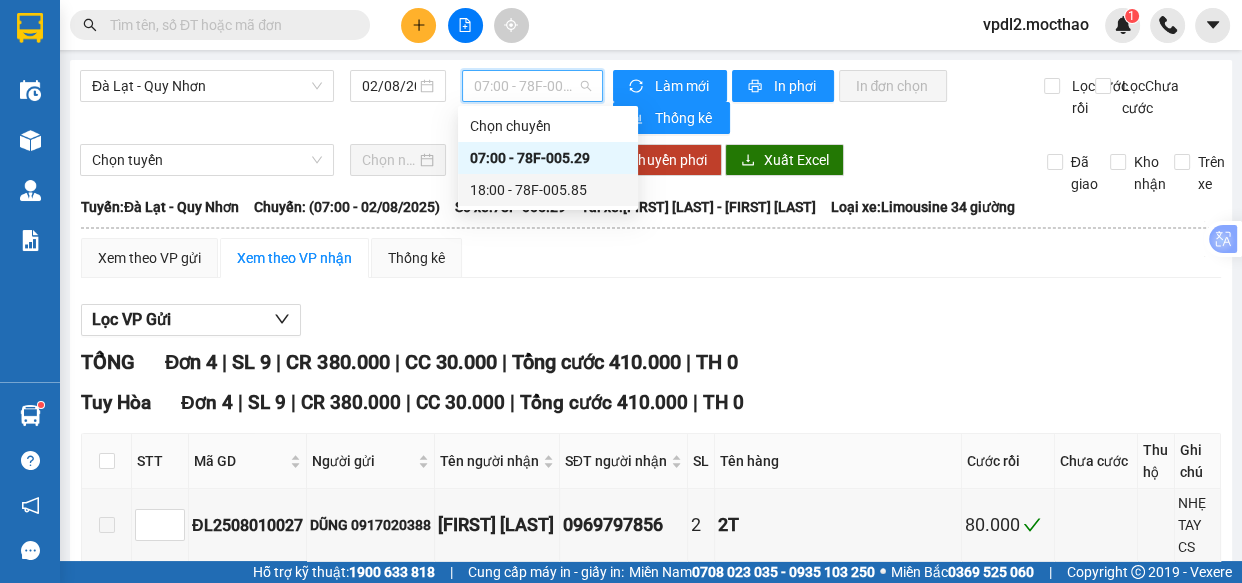 click on "18:00     - 78F-005.85" at bounding box center [548, 190] 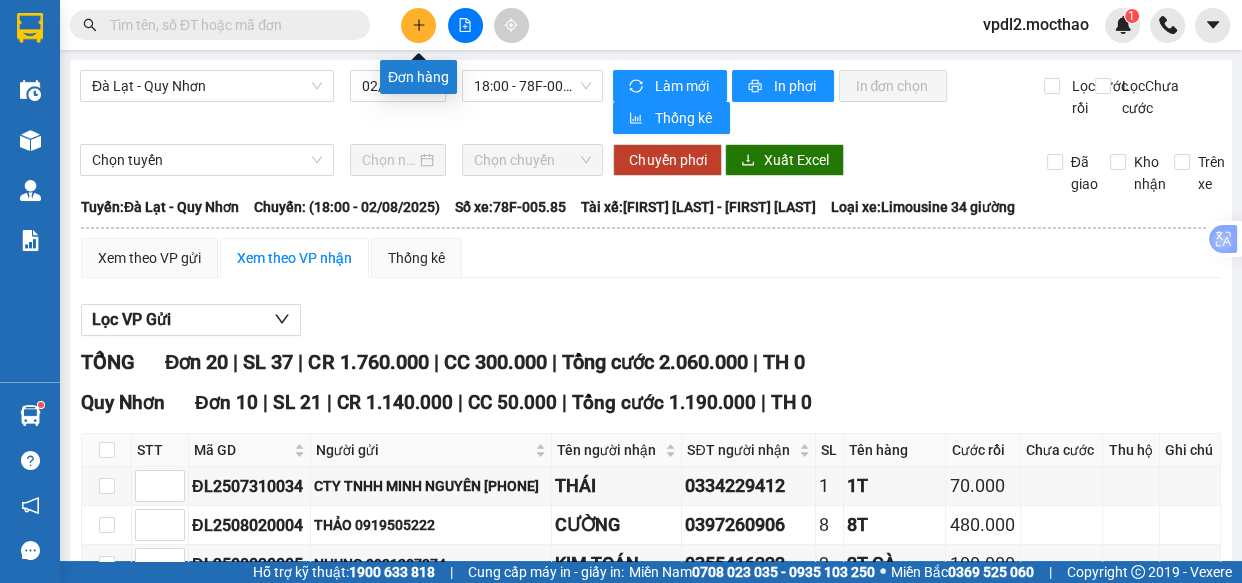 click 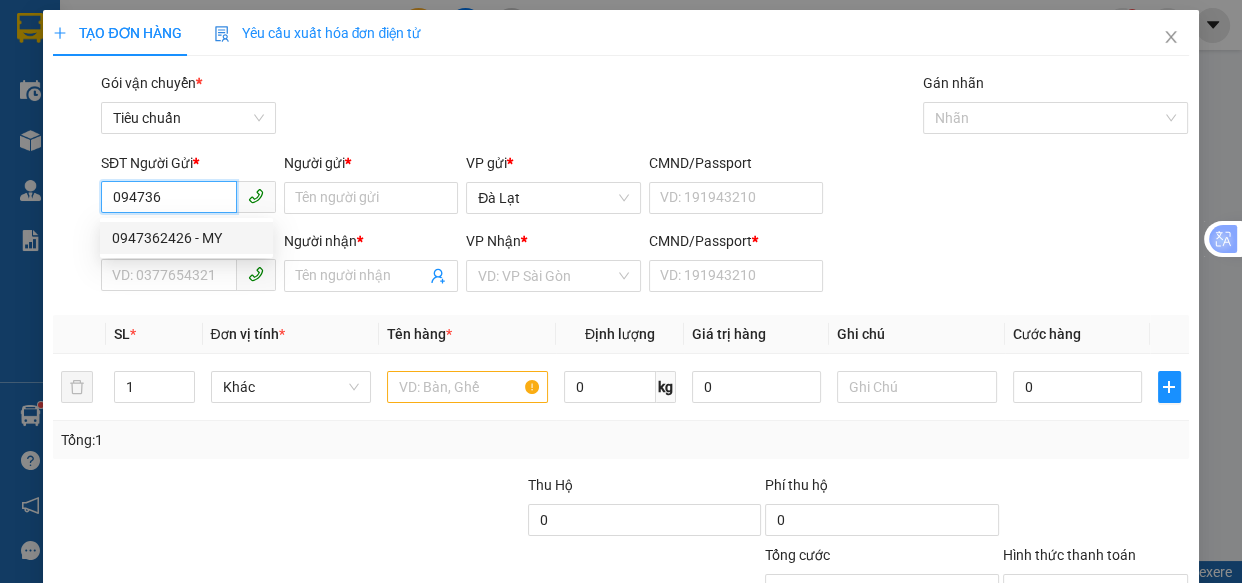 click on "0947362426 - MY" at bounding box center (186, 238) 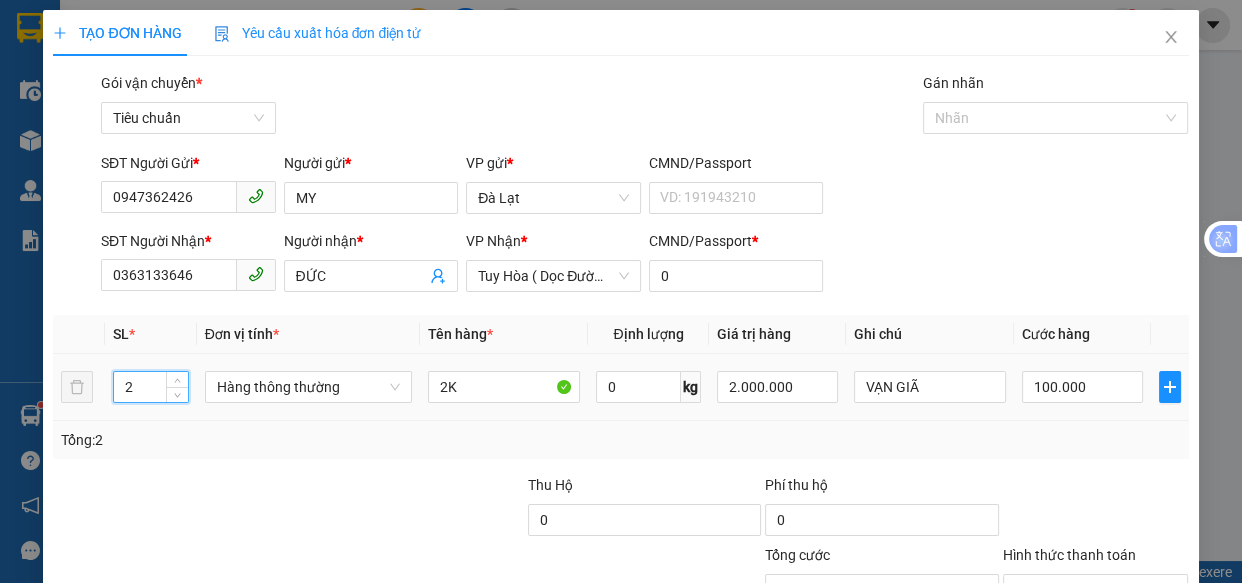 click on "2" at bounding box center (150, 387) 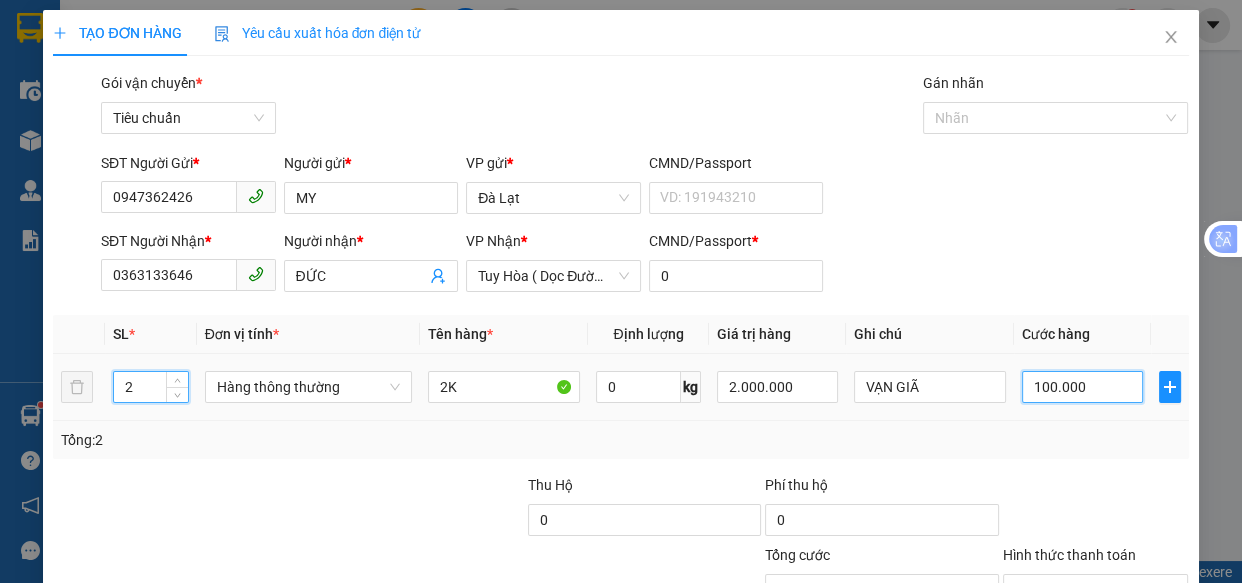 click on "100.000" at bounding box center (1082, 387) 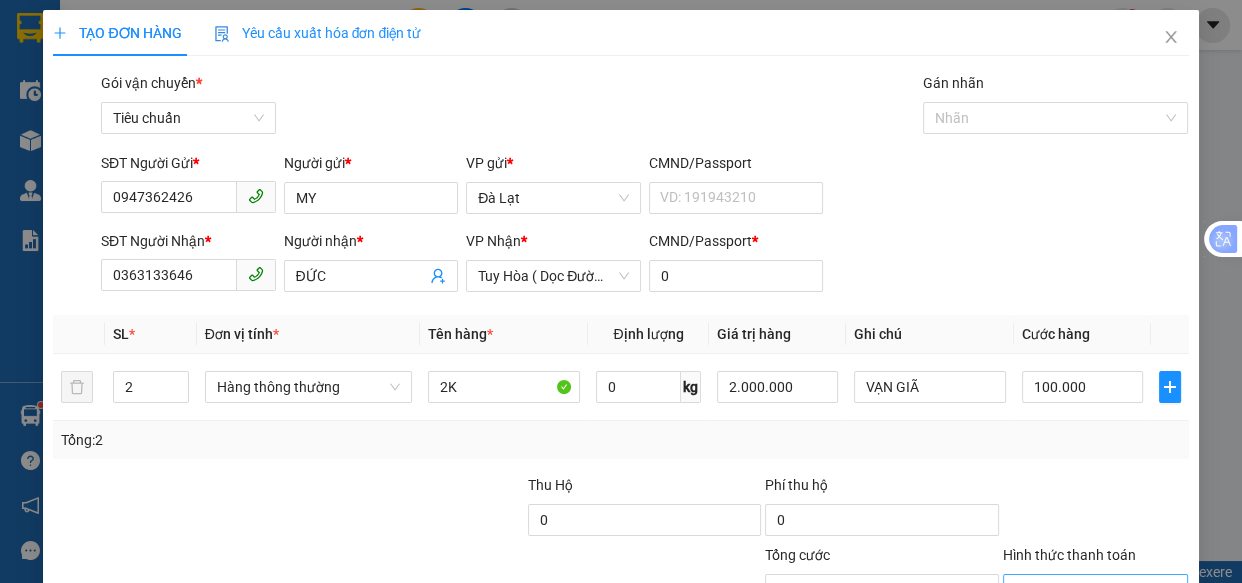click on "Hình thức thanh toán" at bounding box center [1089, 590] 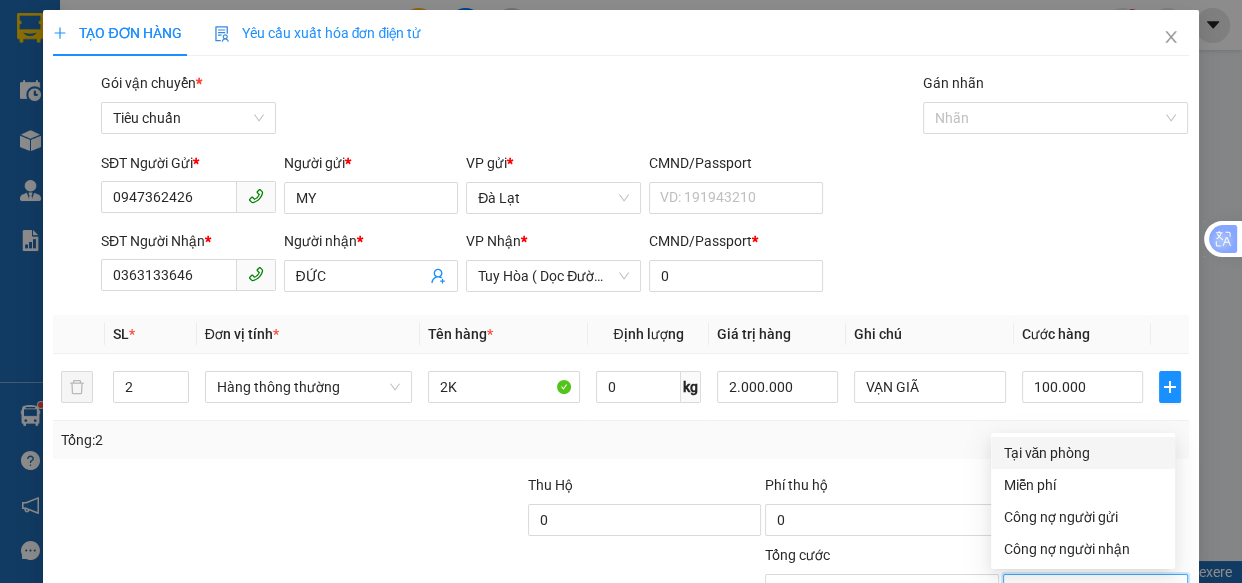 click on "Tại văn phòng" at bounding box center (1083, 453) 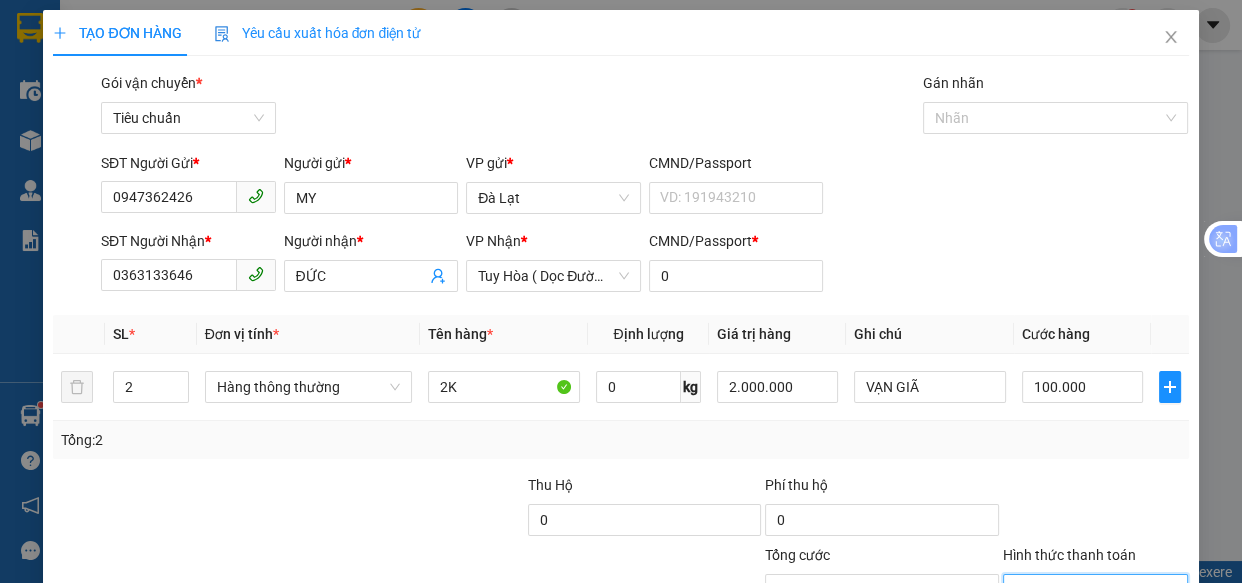 drag, startPoint x: 1130, startPoint y: 526, endPoint x: 1125, endPoint y: 512, distance: 14.866069 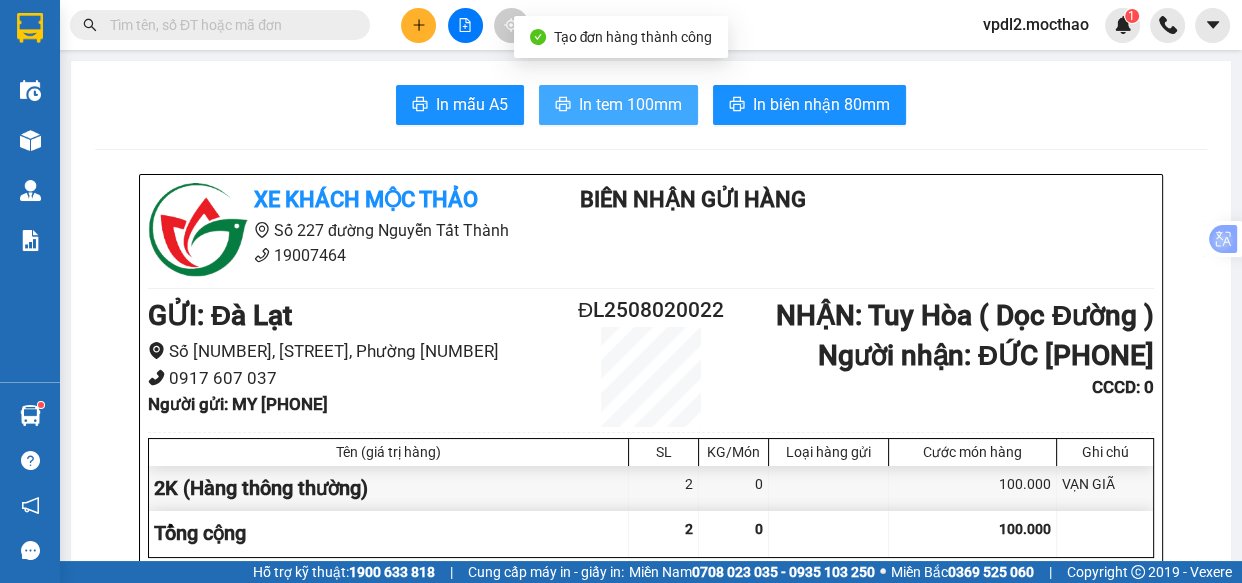 click on "In tem 100mm" at bounding box center (630, 104) 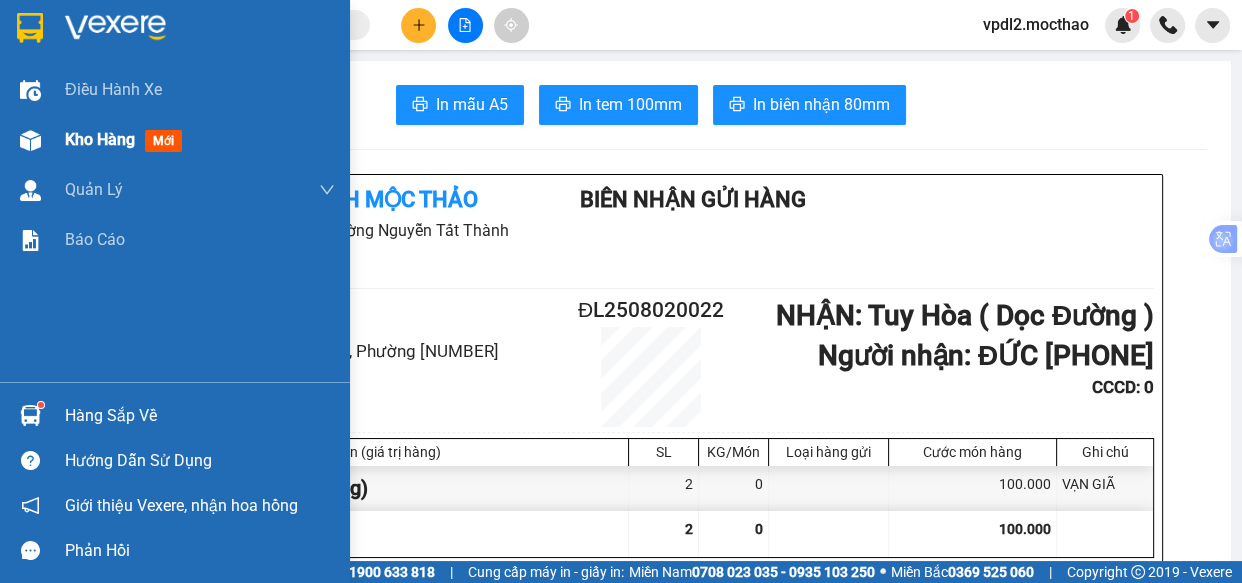 click on "Kho hàng" at bounding box center [100, 139] 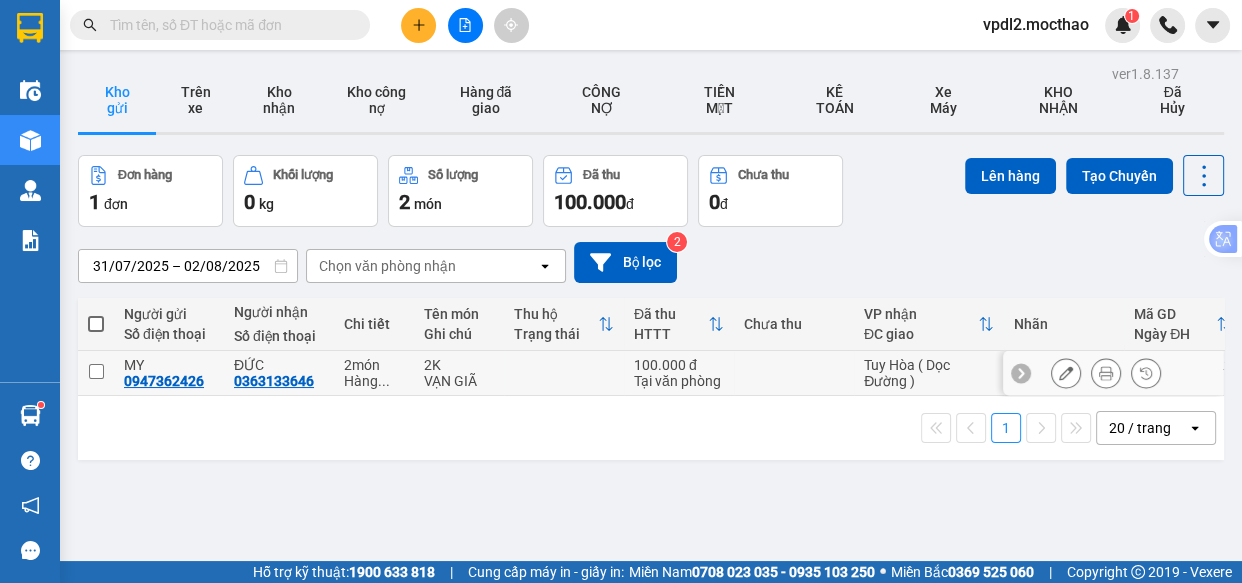 drag, startPoint x: 90, startPoint y: 372, endPoint x: 100, endPoint y: 366, distance: 11.661903 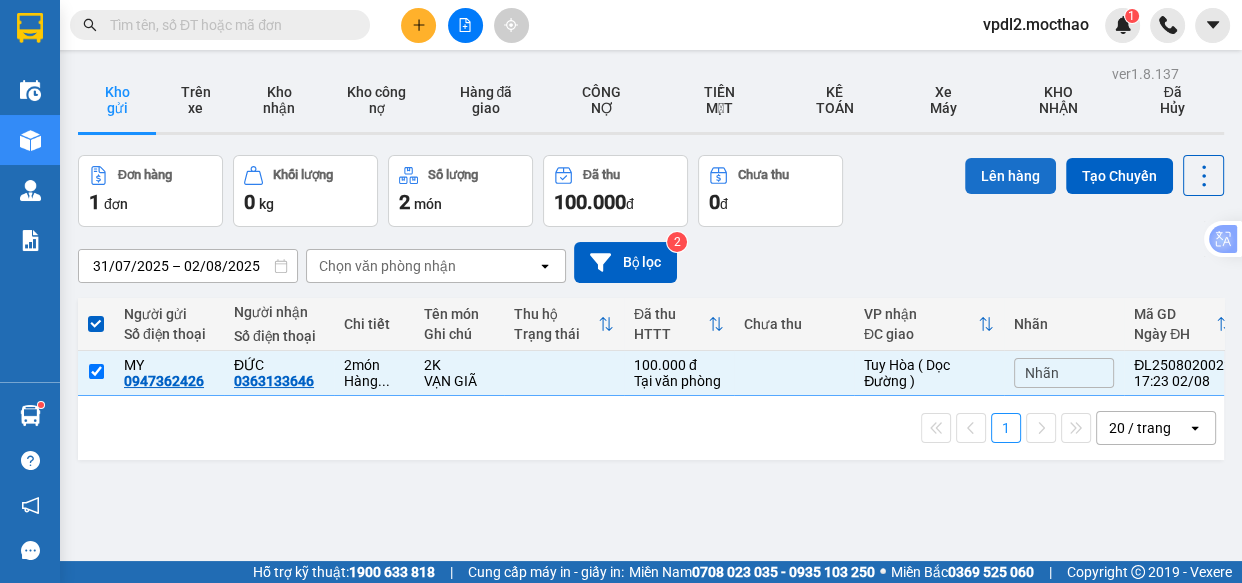 click on "Lên hàng" at bounding box center (1010, 176) 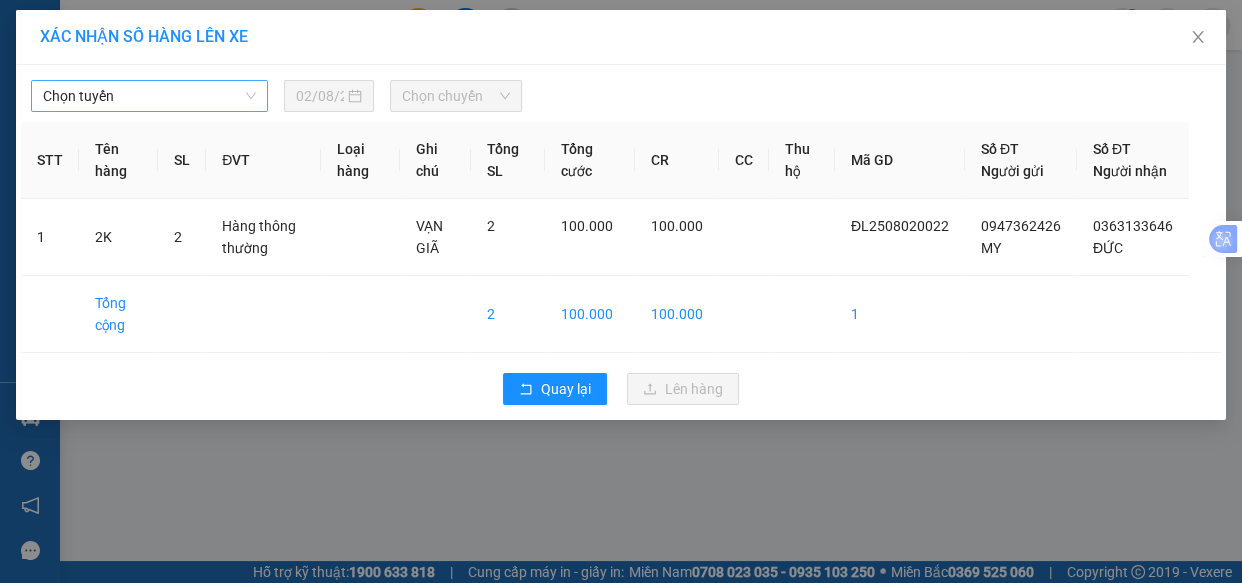click on "Chọn tuyến" at bounding box center [149, 96] 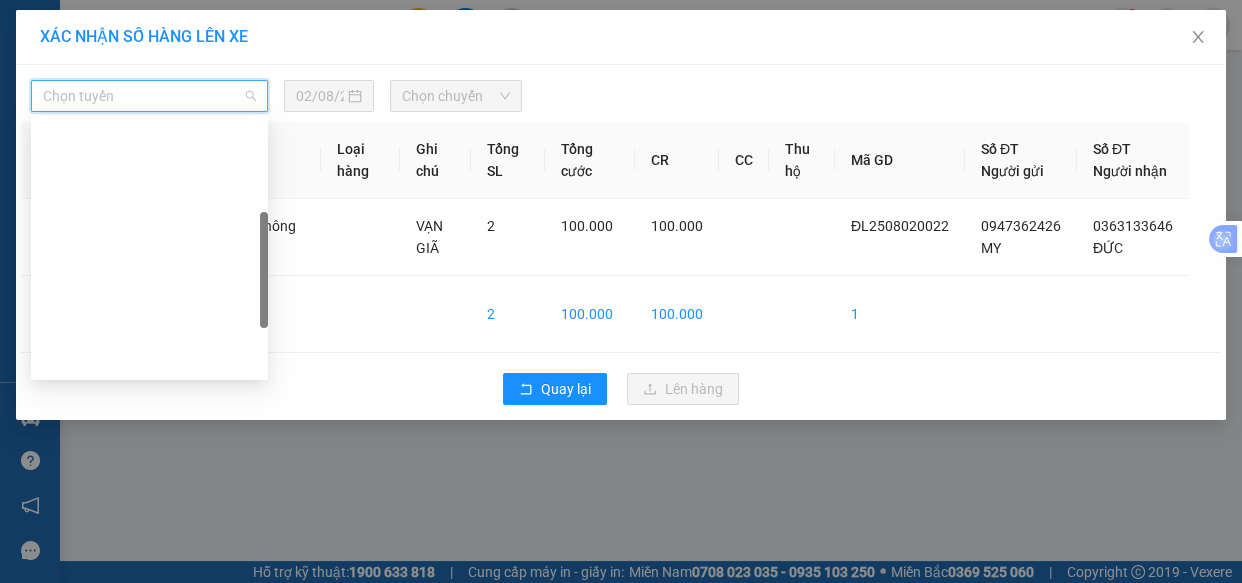 drag, startPoint x: 137, startPoint y: 183, endPoint x: 280, endPoint y: 155, distance: 145.71547 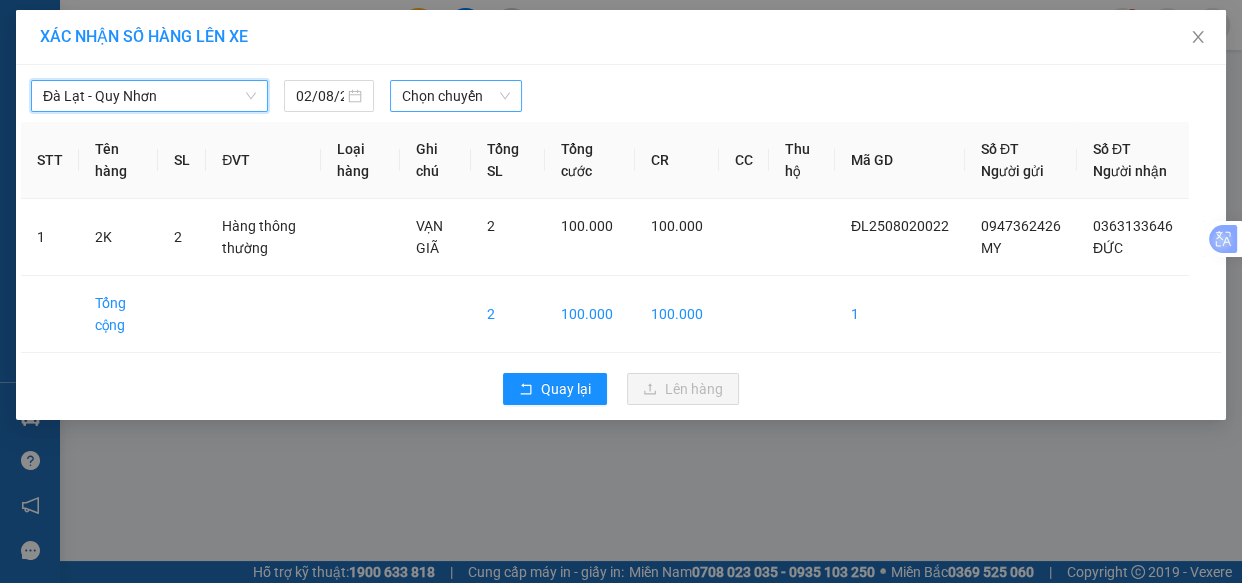 click on "Chọn chuyến" at bounding box center (456, 96) 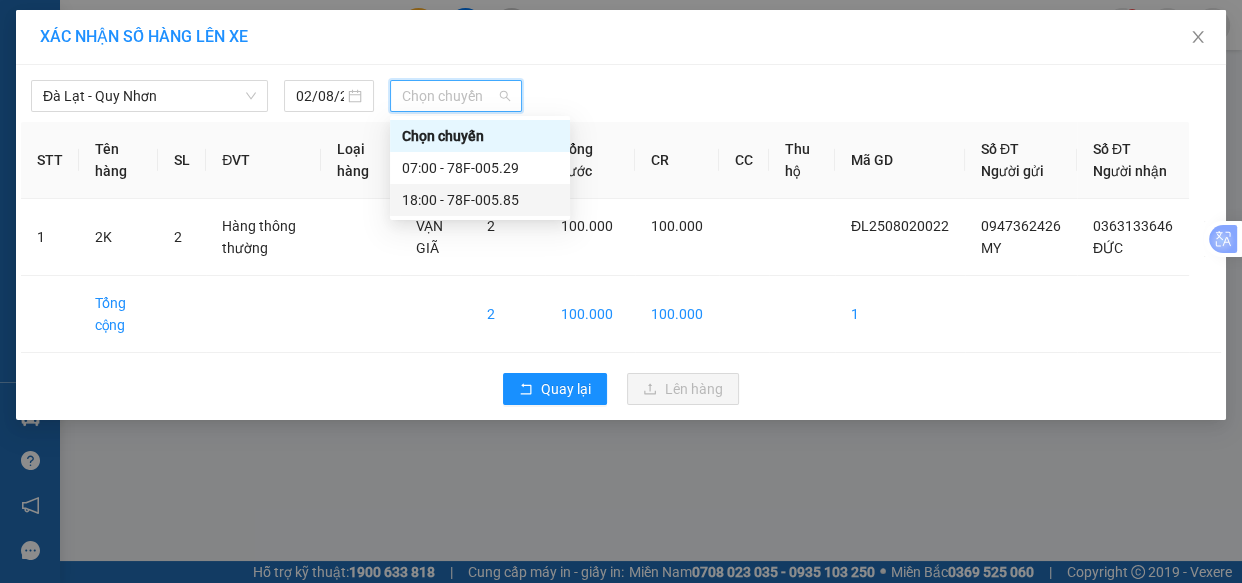 click on "18:00     - 78F-005.85" at bounding box center (480, 200) 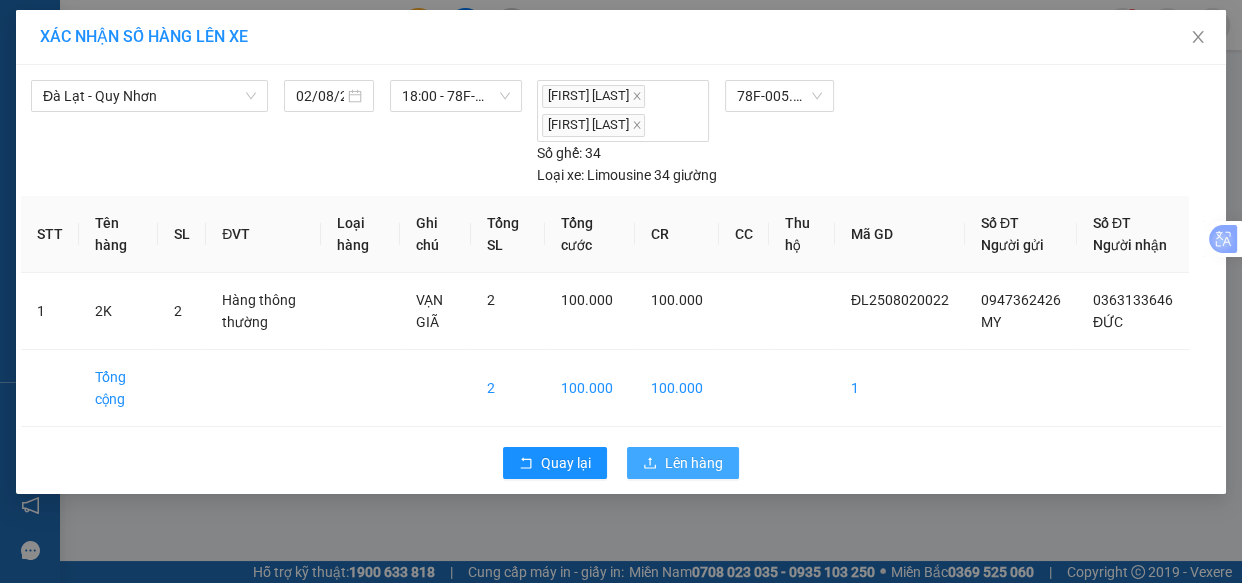 click on "Lên hàng" at bounding box center (694, 463) 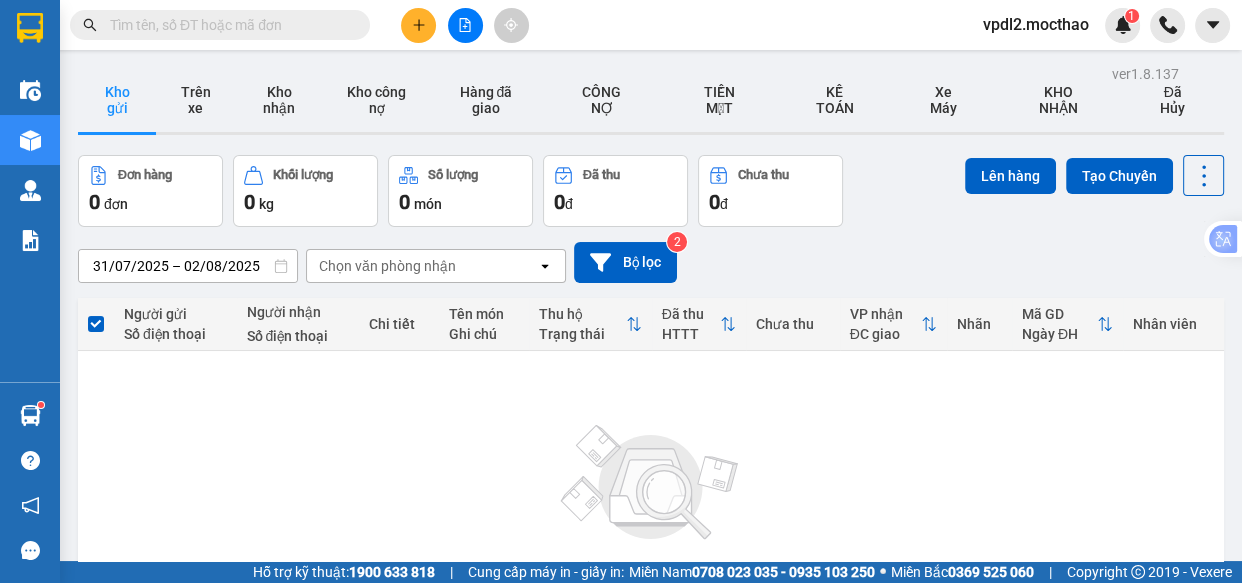 click 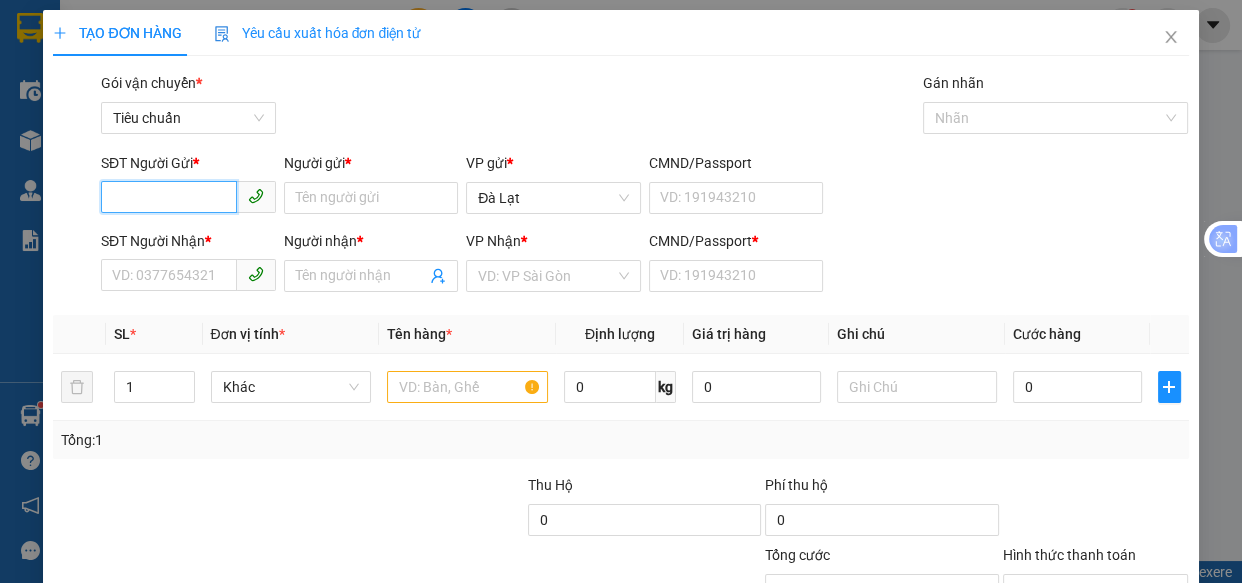 click on "SĐT Người Gửi  *" at bounding box center [169, 197] 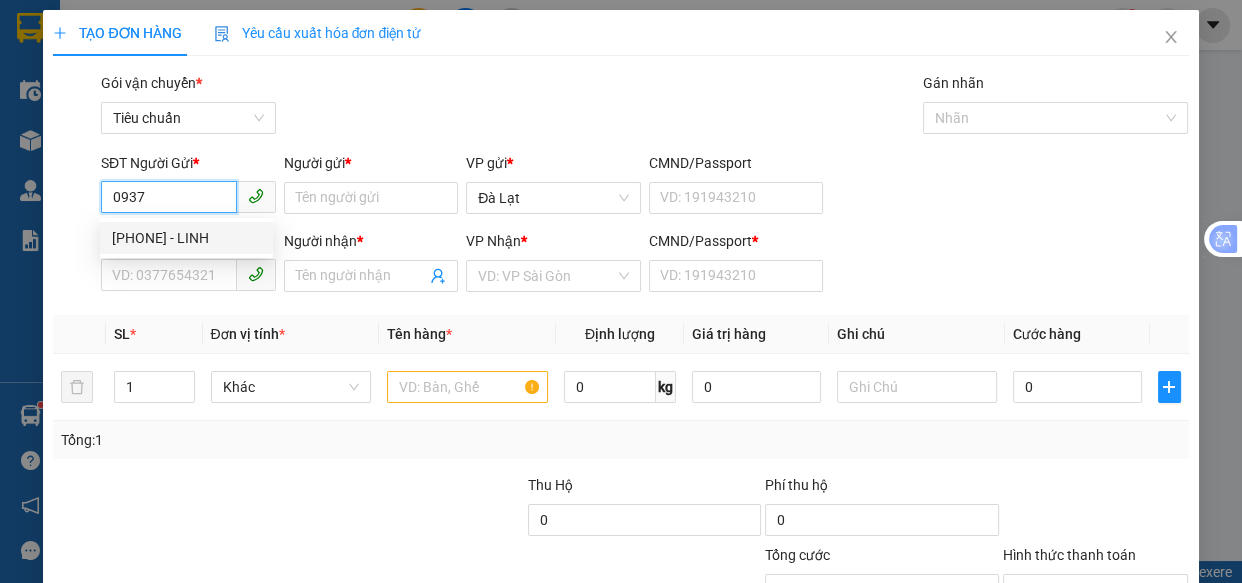 click on "[PHONE] - LINH" at bounding box center [186, 238] 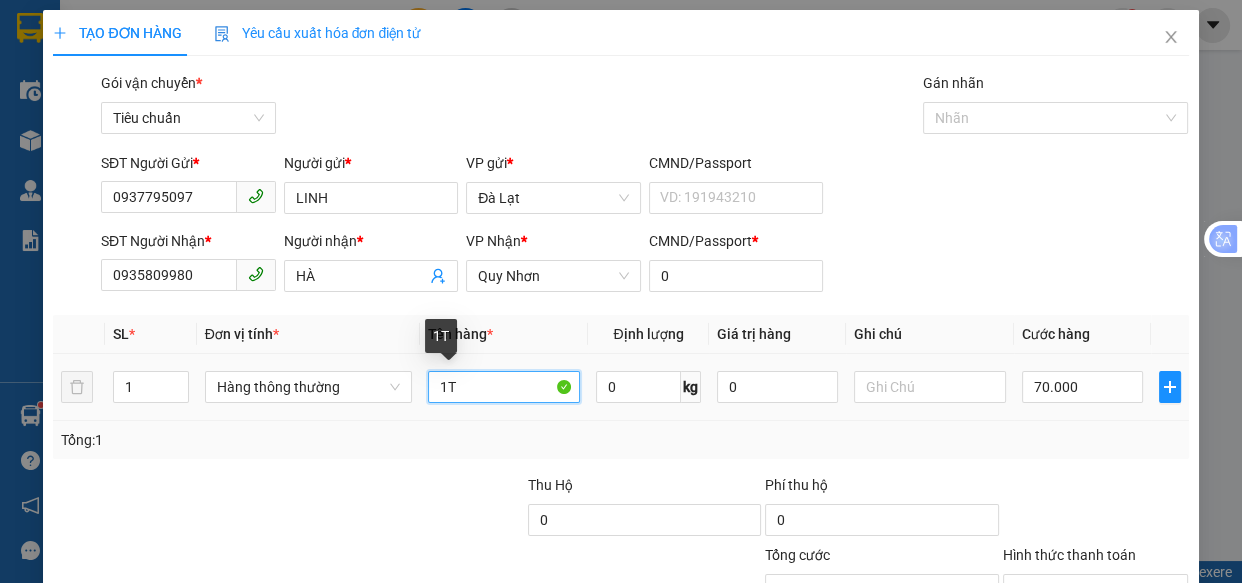click on "1T" at bounding box center (503, 387) 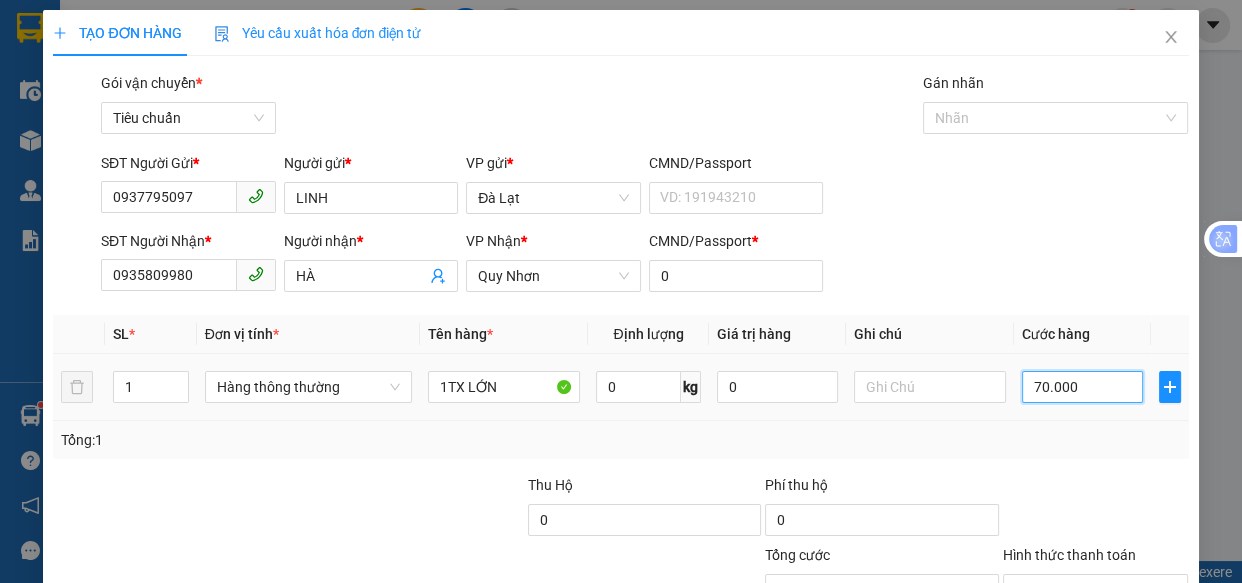click on "70.000" at bounding box center (1082, 387) 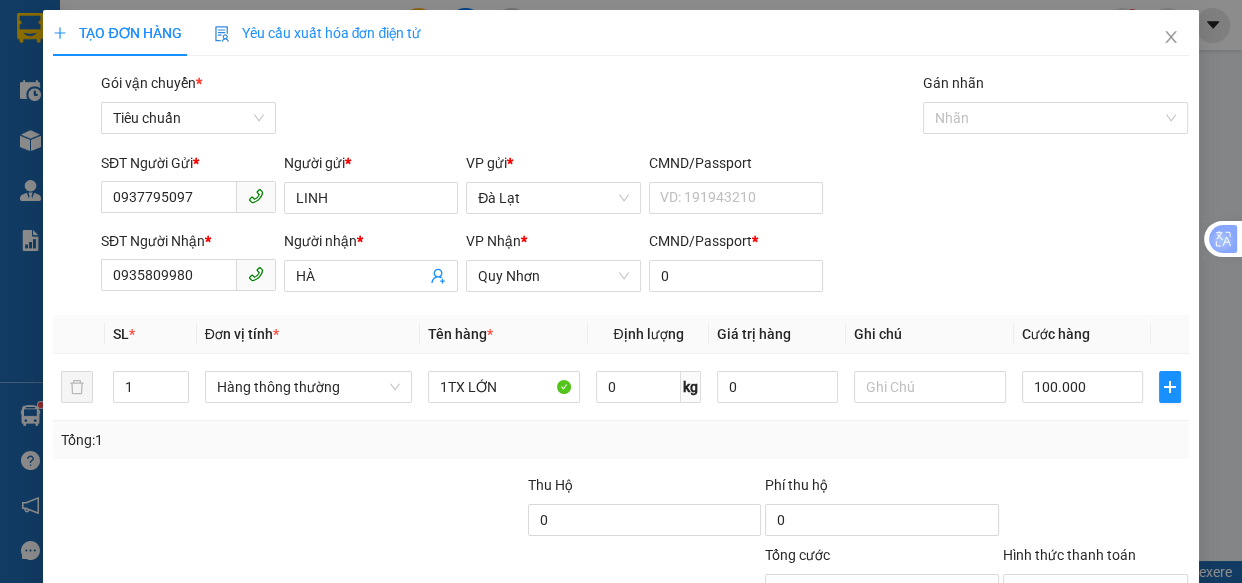 click on "Lưu và In" at bounding box center [1130, 685] 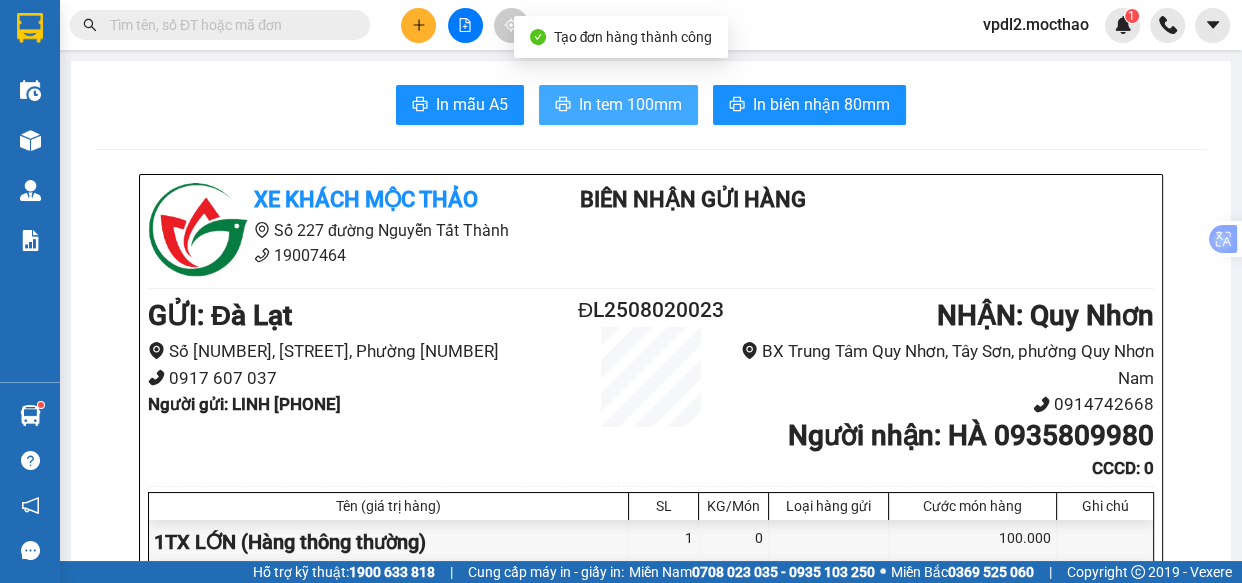 click on "In tem 100mm" at bounding box center (630, 104) 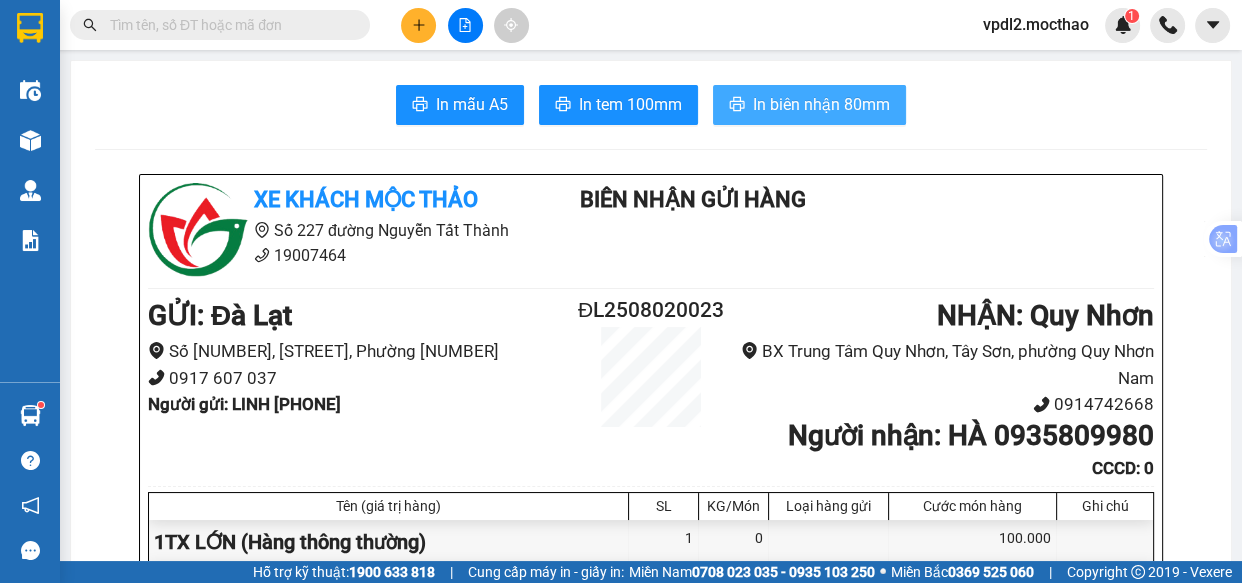 drag, startPoint x: 814, startPoint y: 102, endPoint x: 869, endPoint y: 116, distance: 56.753853 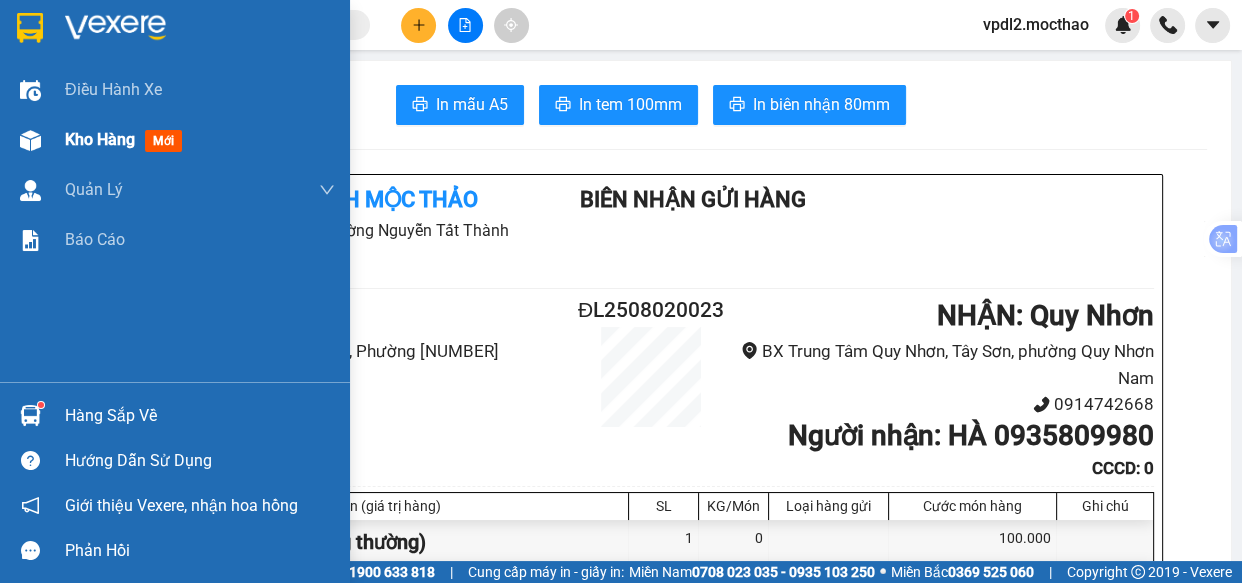 click on "Kho hàng" at bounding box center (100, 139) 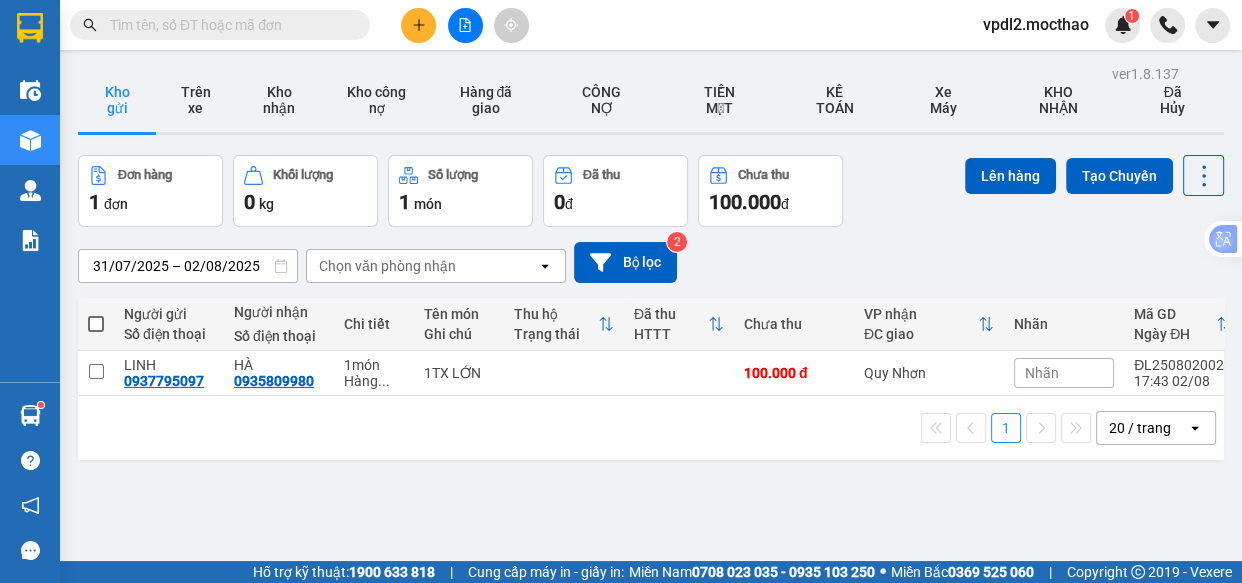 click at bounding box center (96, 324) 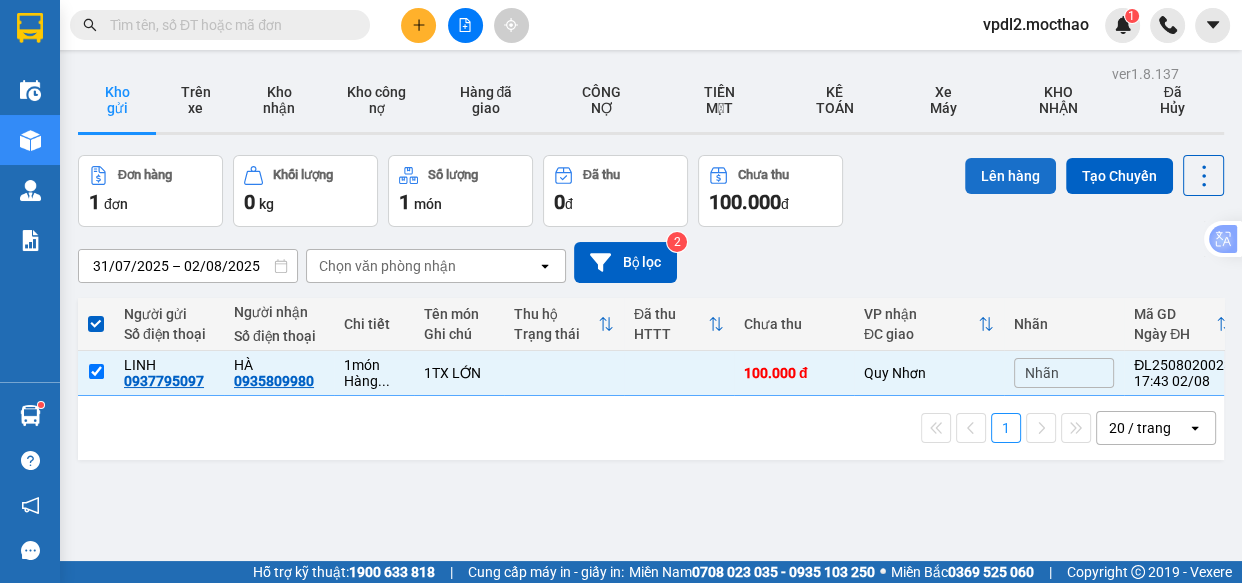click on "Lên hàng" at bounding box center (1010, 176) 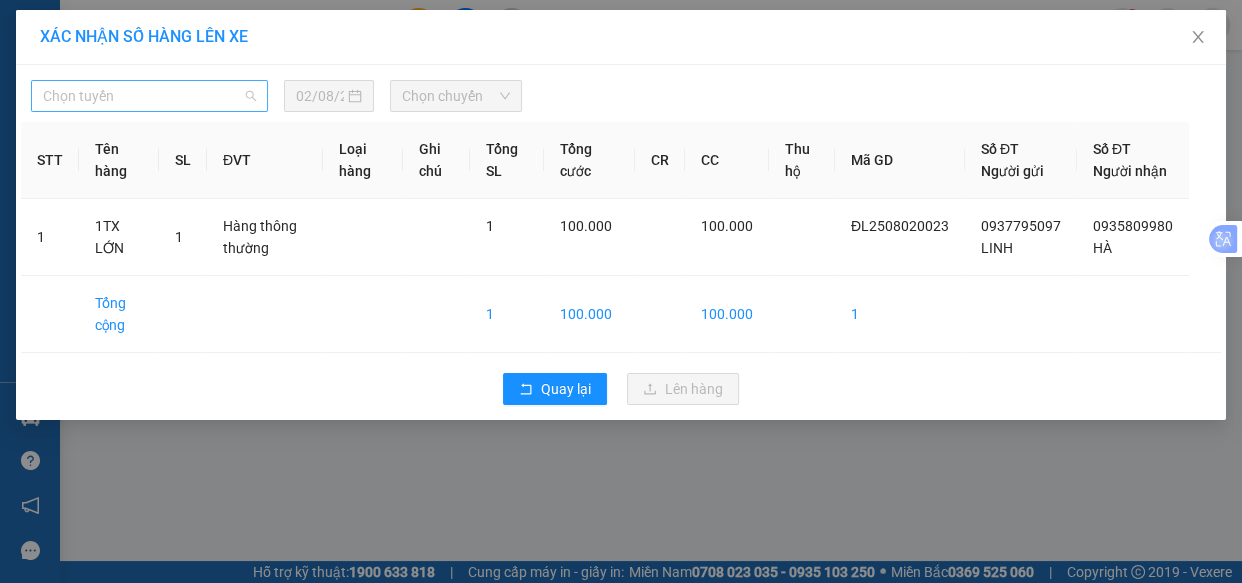 click on "Chọn tuyến" at bounding box center (149, 96) 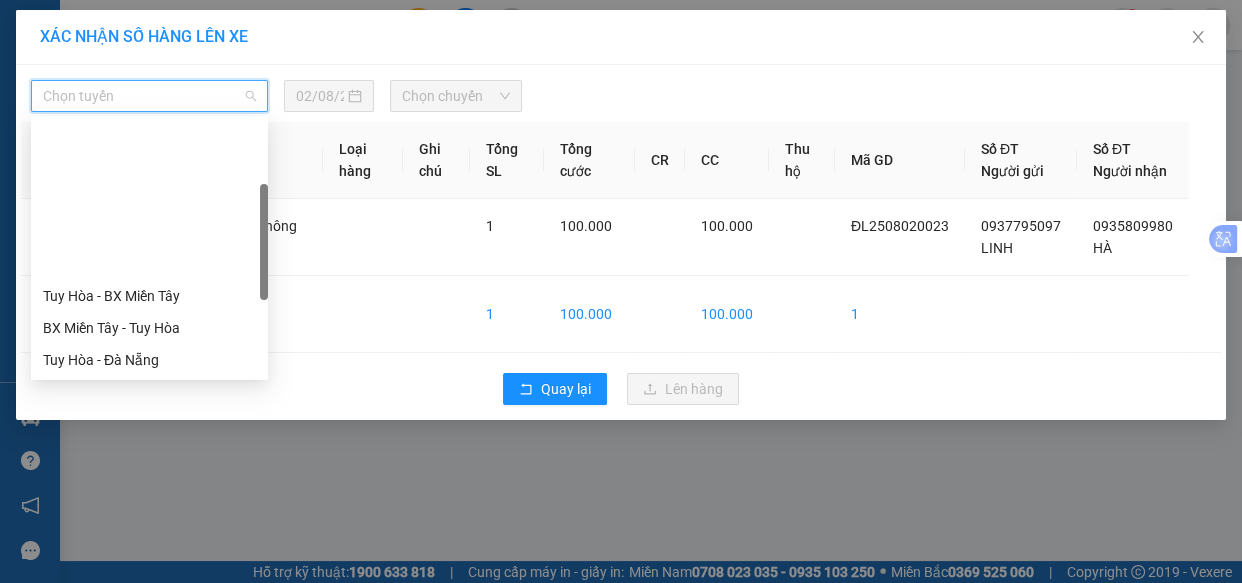 click on "Đà Lạt - Quy Nhơn" at bounding box center [149, 456] 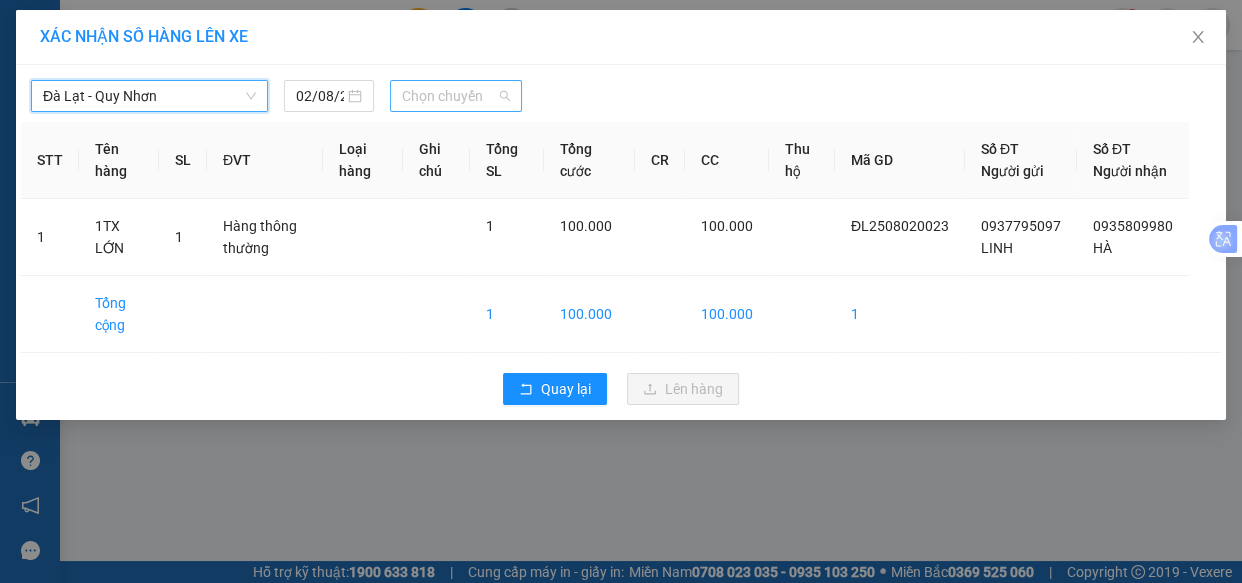 click on "Chọn chuyến" at bounding box center [456, 96] 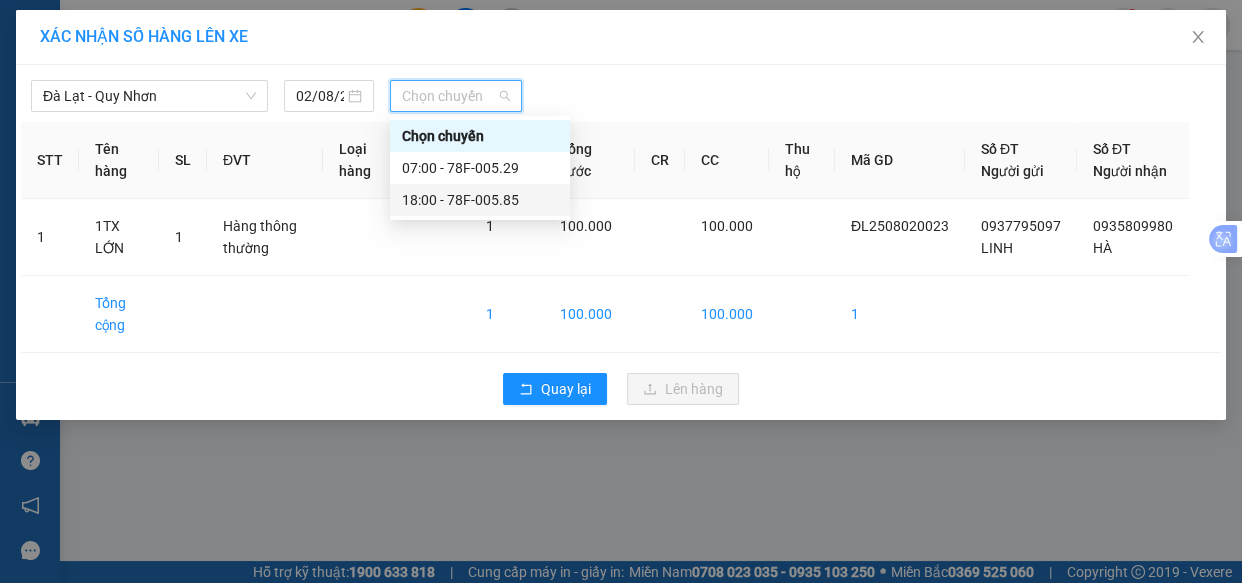 click on "18:00     - 78F-005.85" at bounding box center [480, 200] 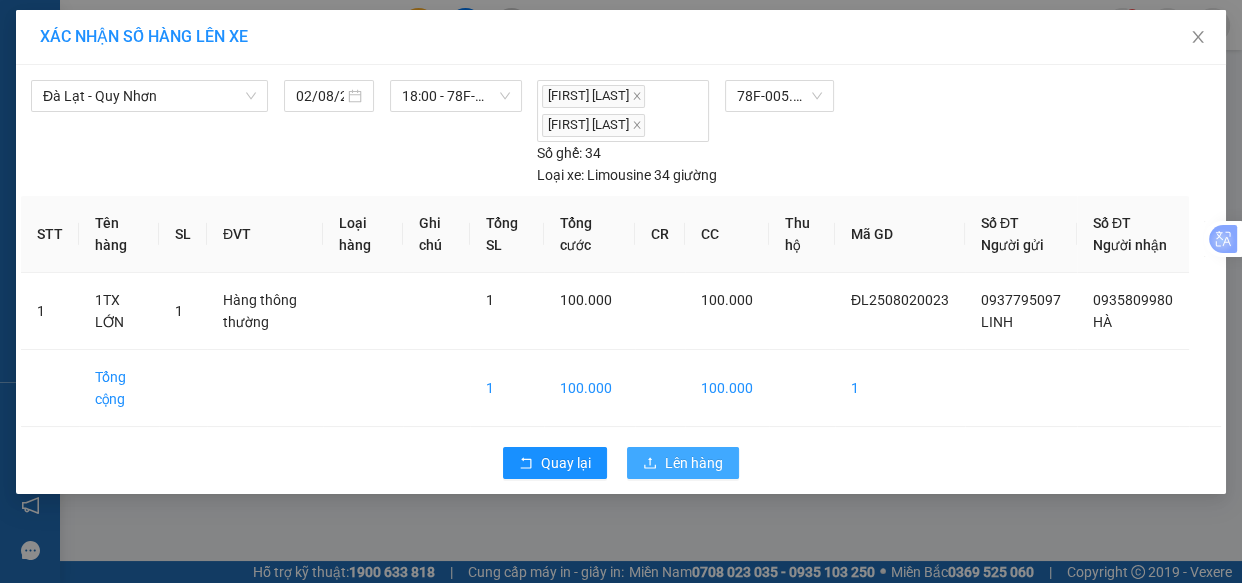 click on "Lên hàng" at bounding box center [694, 463] 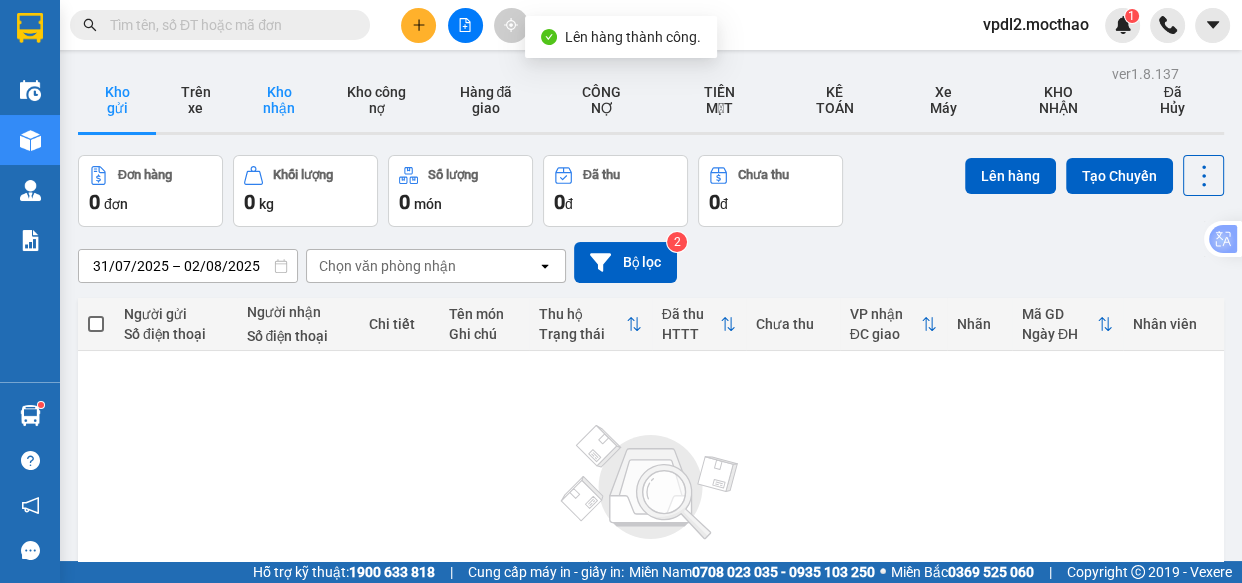click on "Kho nhận" at bounding box center (278, 100) 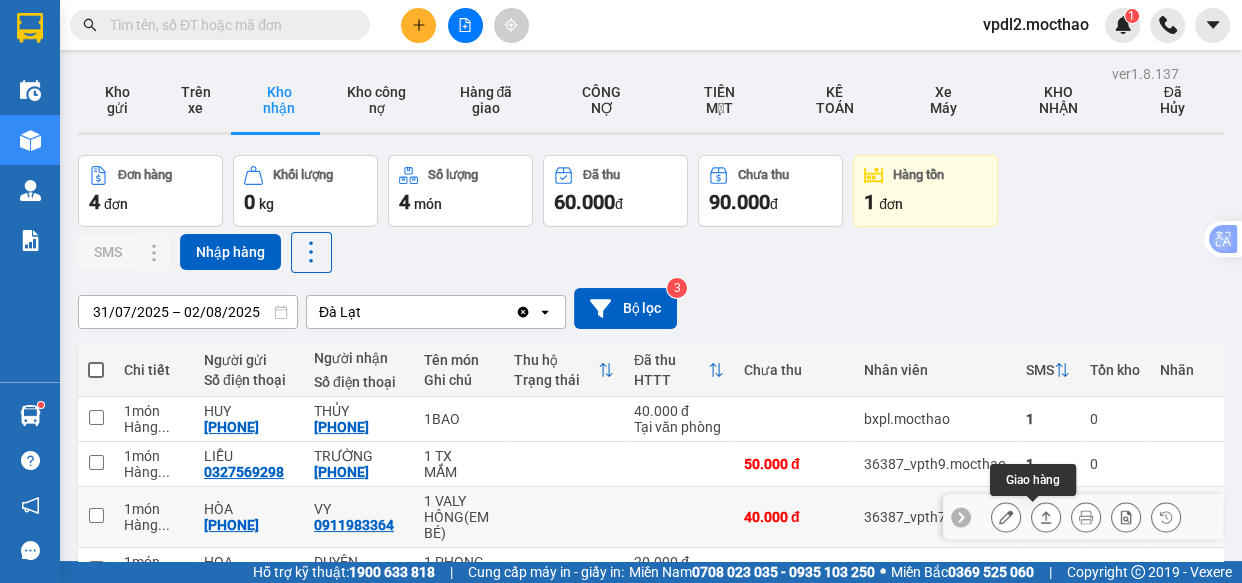 click 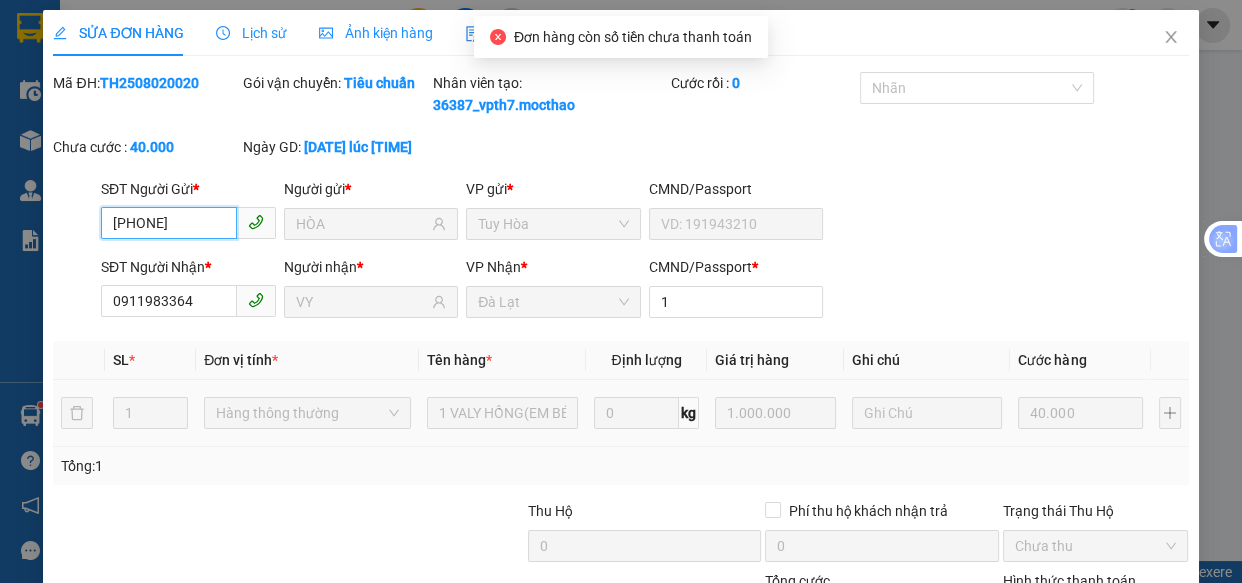 click on "Chọn HT Thanh Toán" at bounding box center [1096, 616] 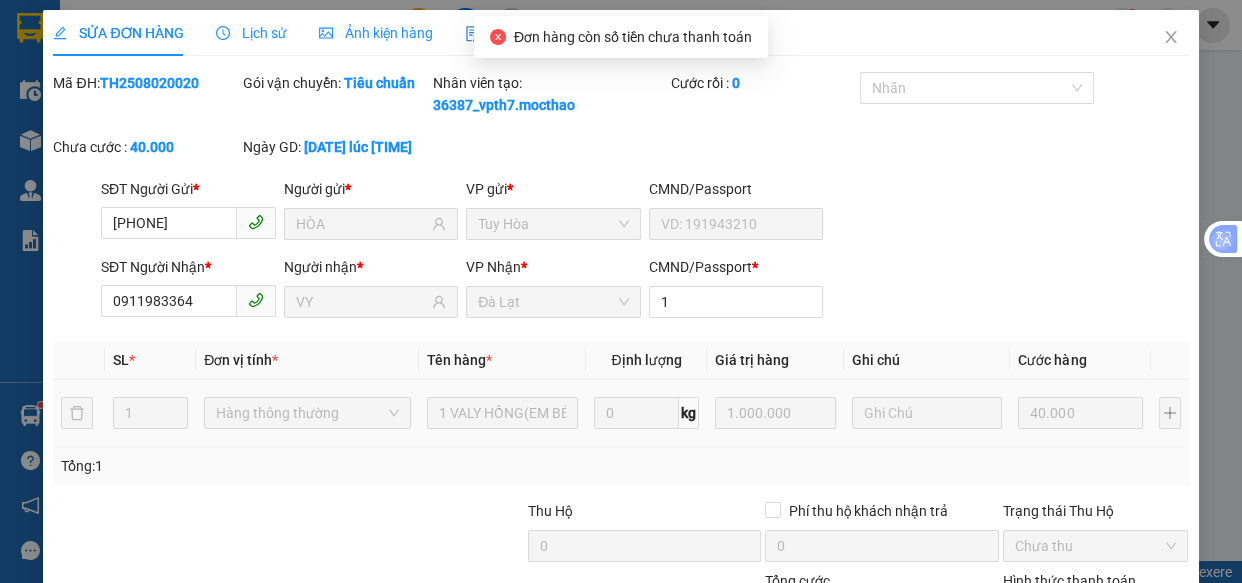 click on "Tại văn phòng" at bounding box center (1083, 678) 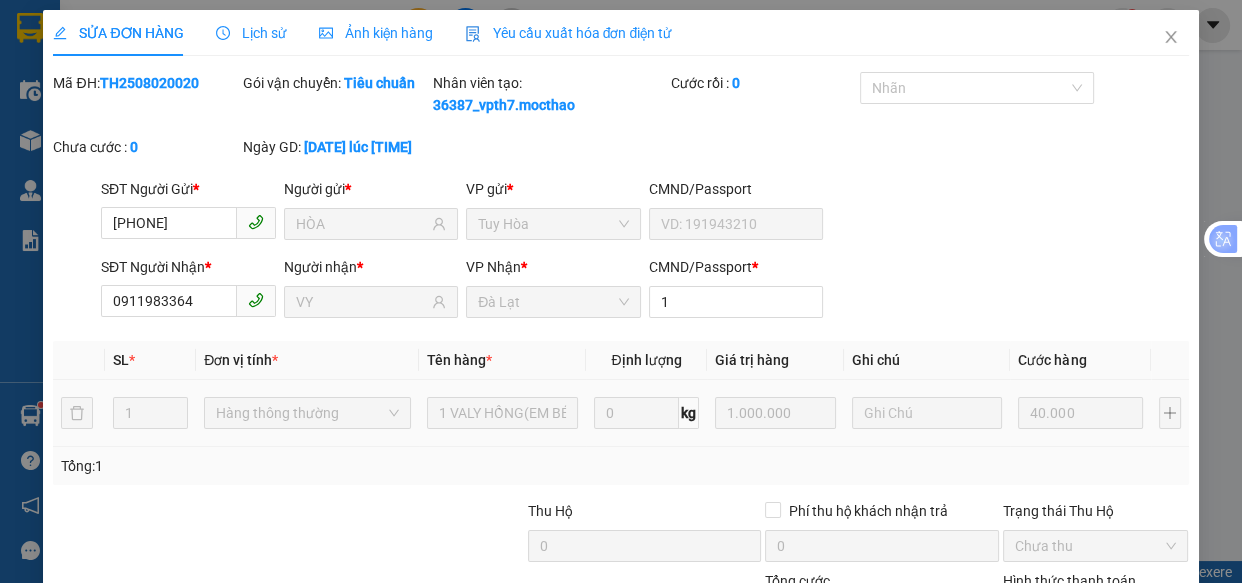 click on "Giao hàng" at bounding box center [846, 711] 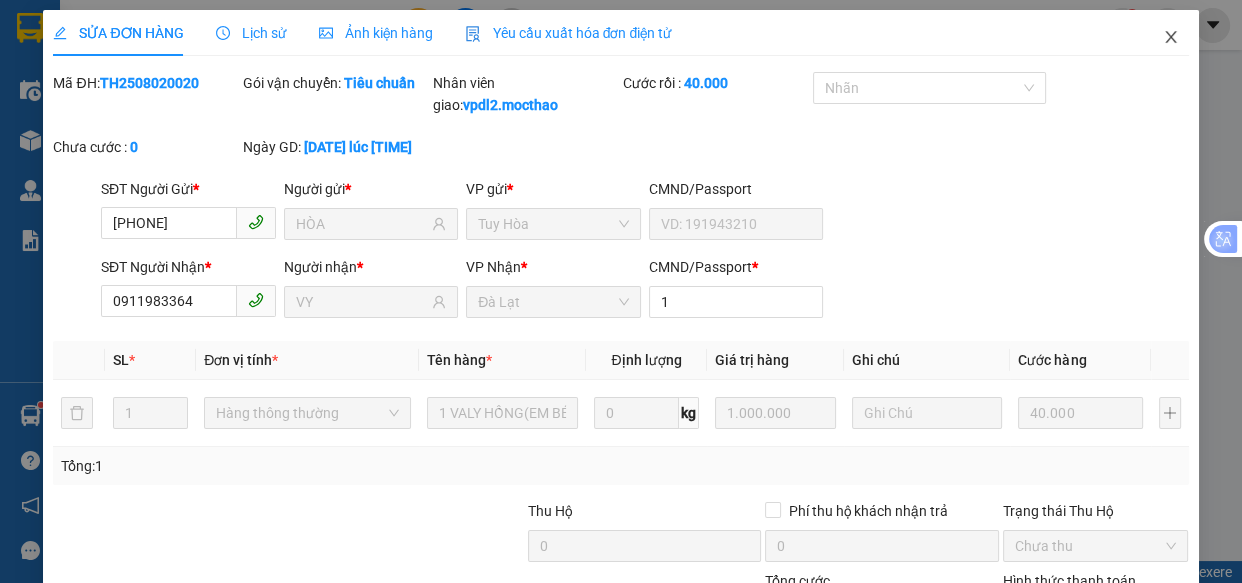 click 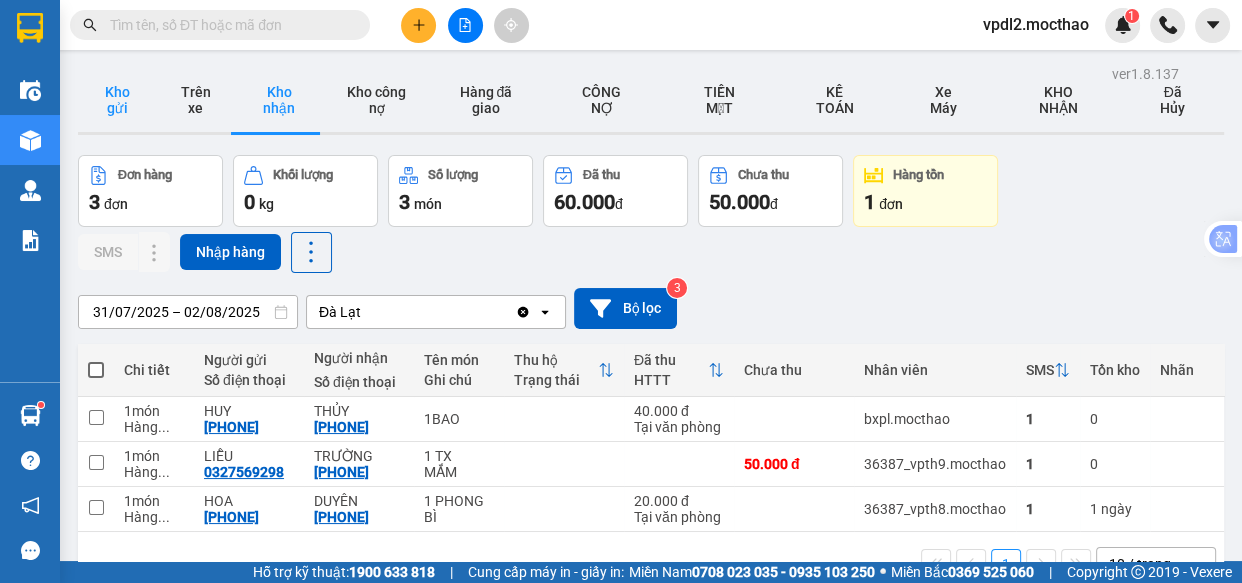 click on "Kho gửi" at bounding box center [117, 100] 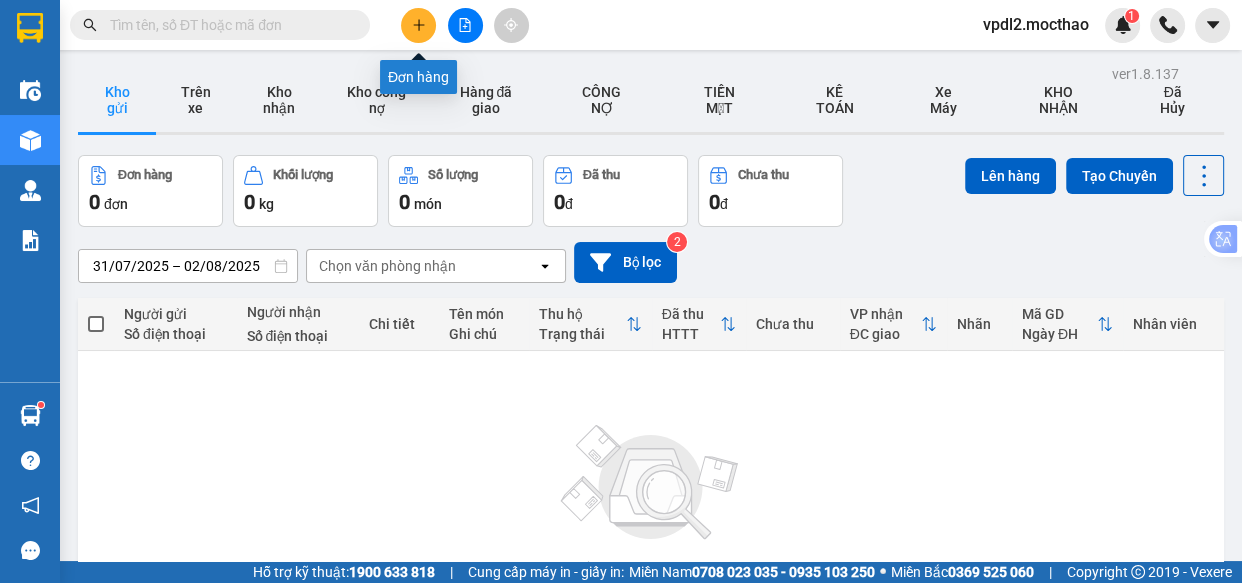 click 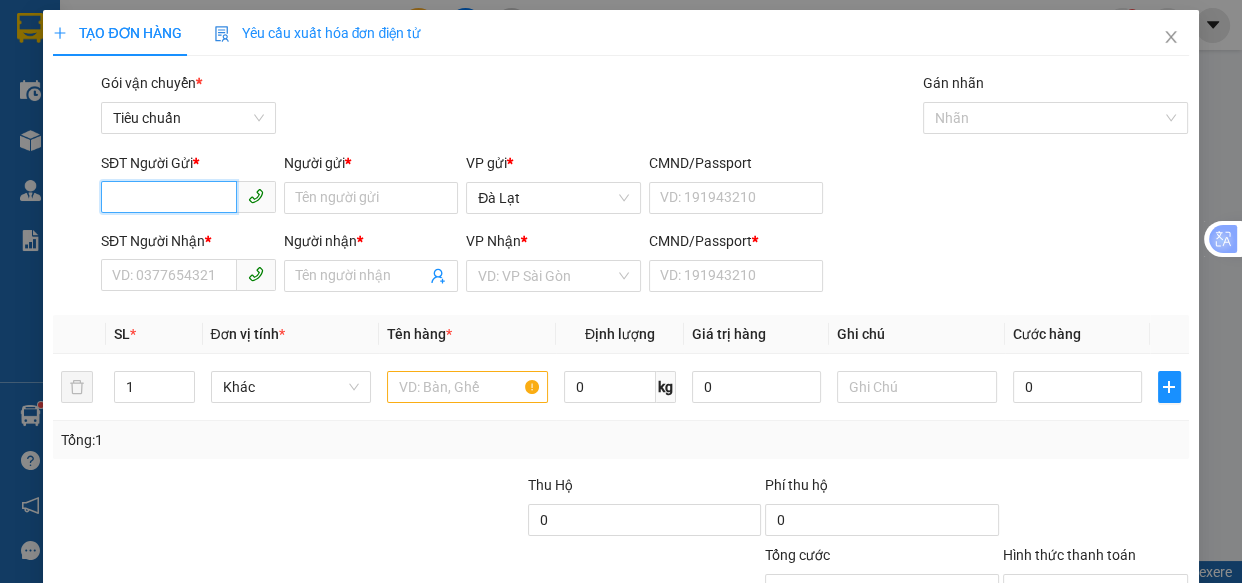 click on "SĐT Người Gửi  *" at bounding box center [169, 197] 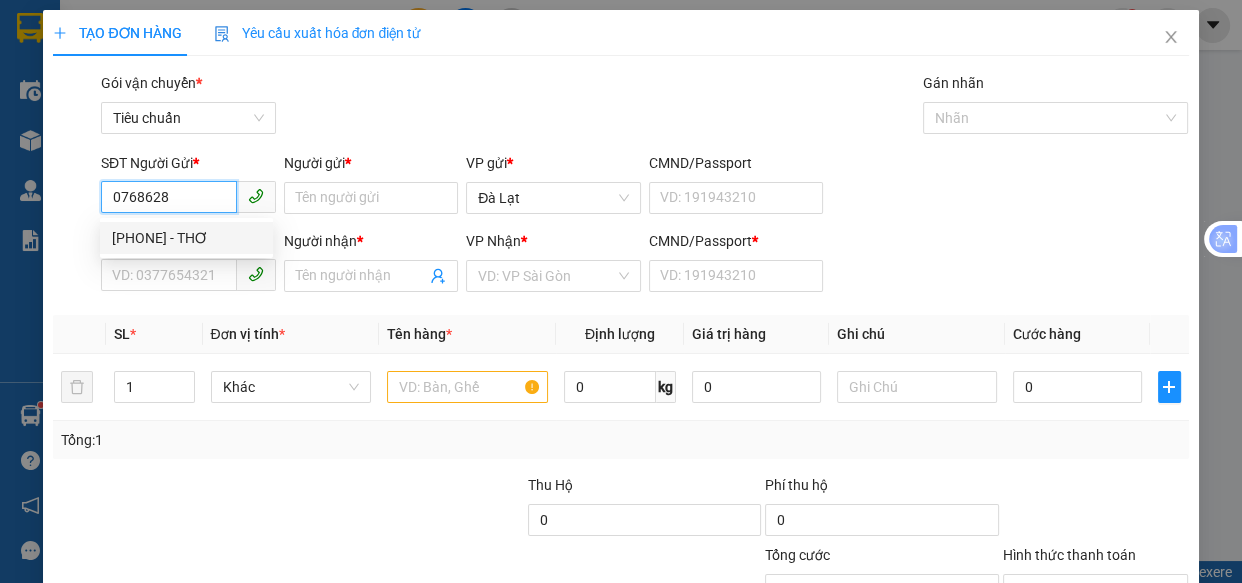 click on "[PHONE] - THƠ" at bounding box center (186, 238) 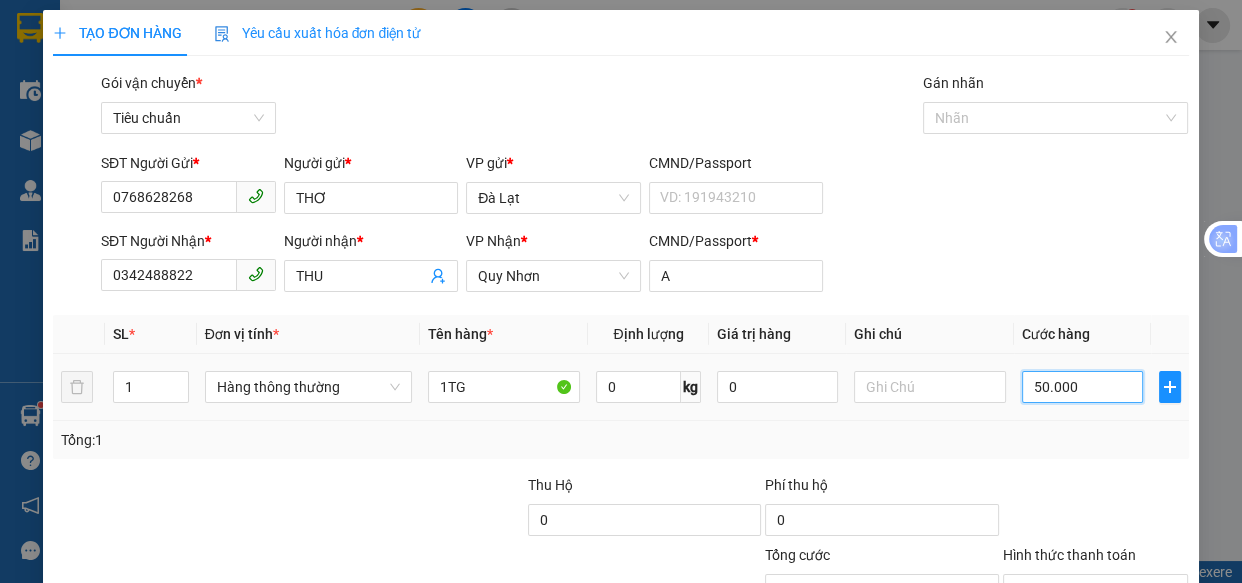 click on "50.000" at bounding box center [1082, 387] 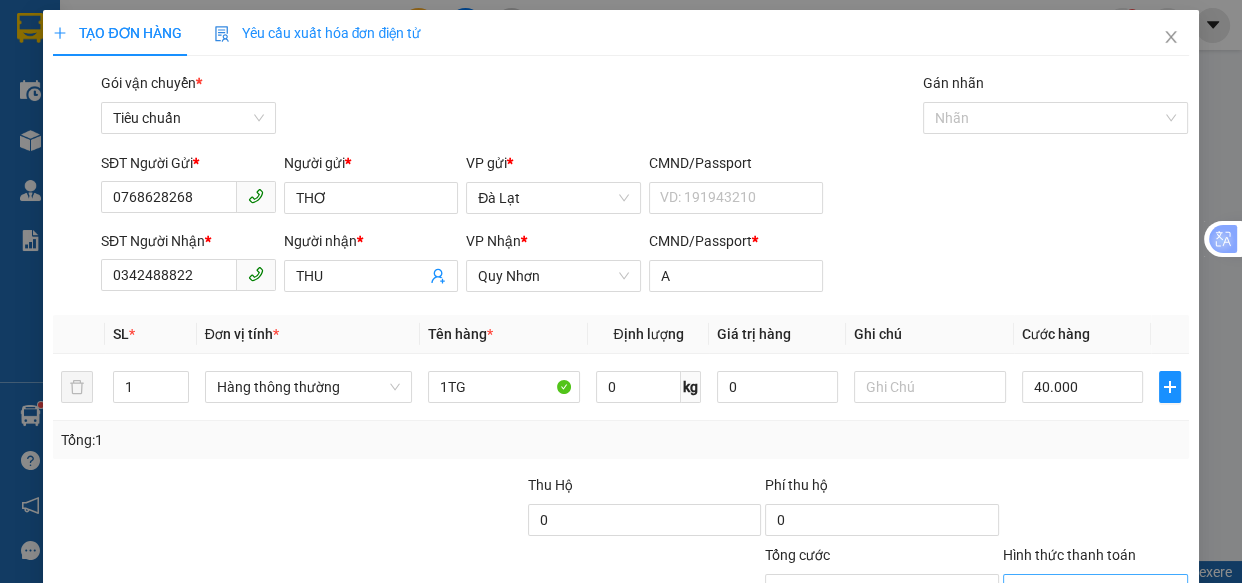 click on "Hình thức thanh toán" at bounding box center (1089, 590) 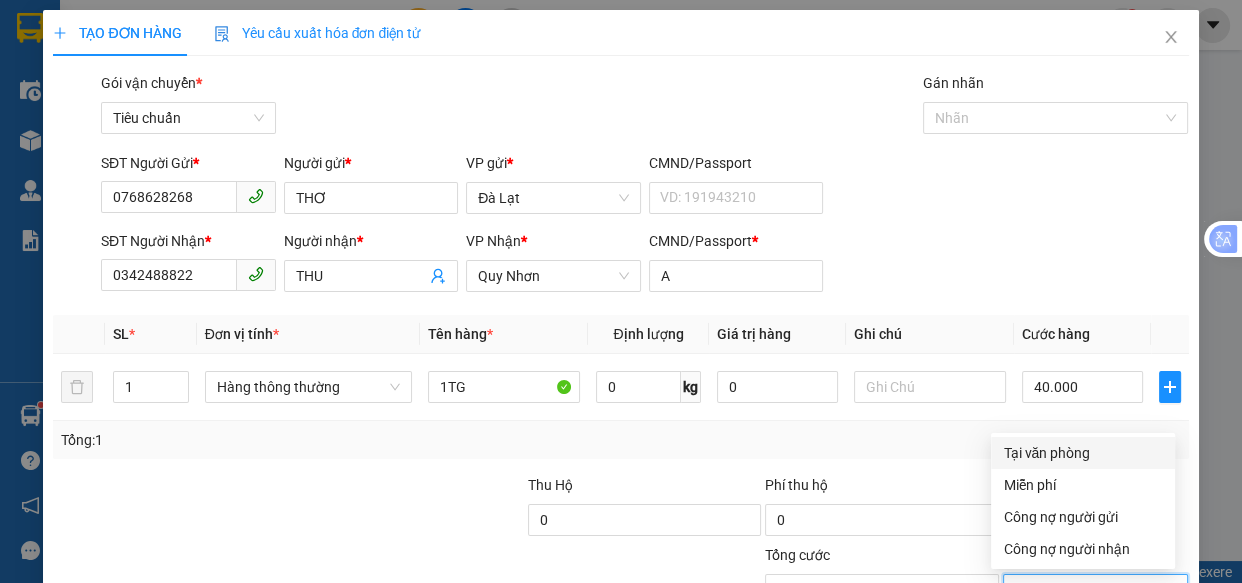 click on "Tại văn phòng" at bounding box center (1083, 453) 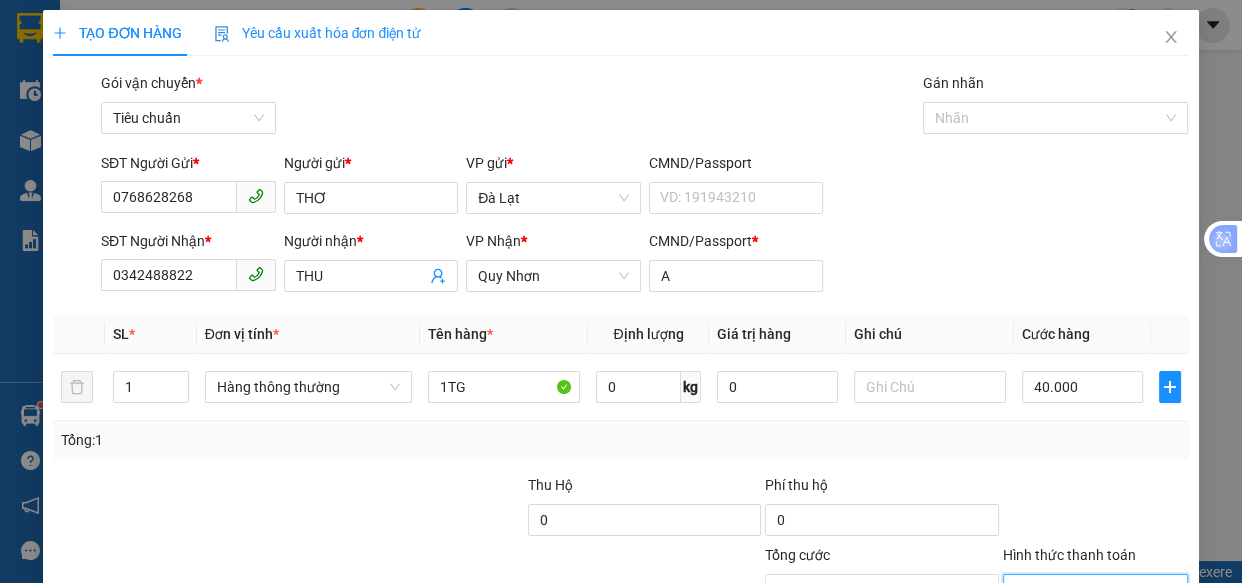 click on "Lưu và In" at bounding box center [1130, 685] 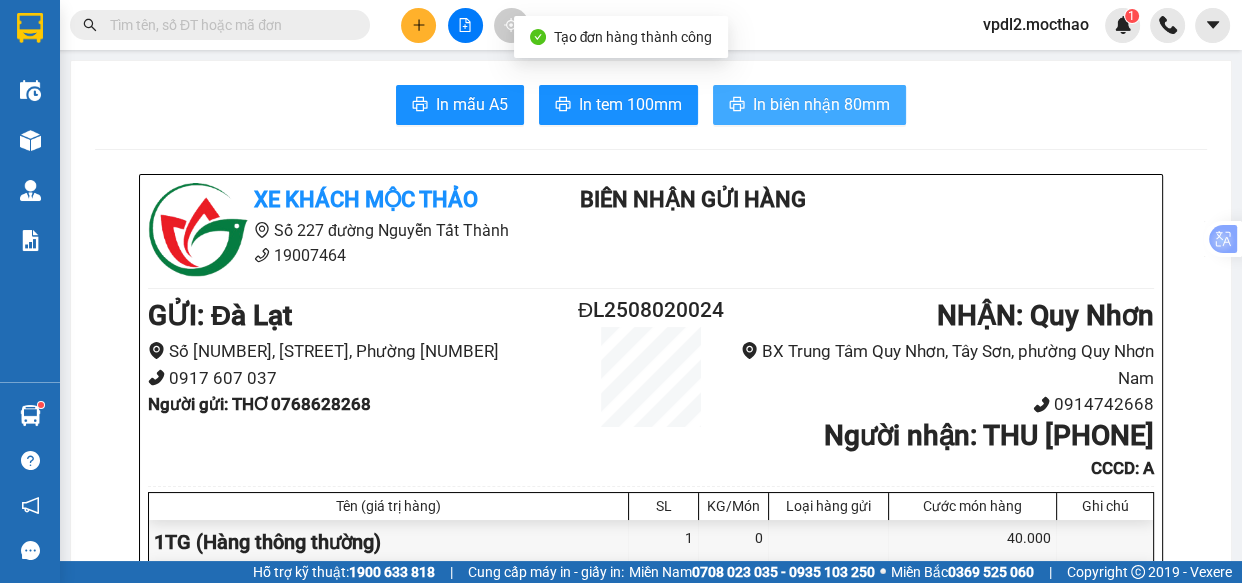 drag, startPoint x: 764, startPoint y: 99, endPoint x: 1080, endPoint y: 281, distance: 364.6642 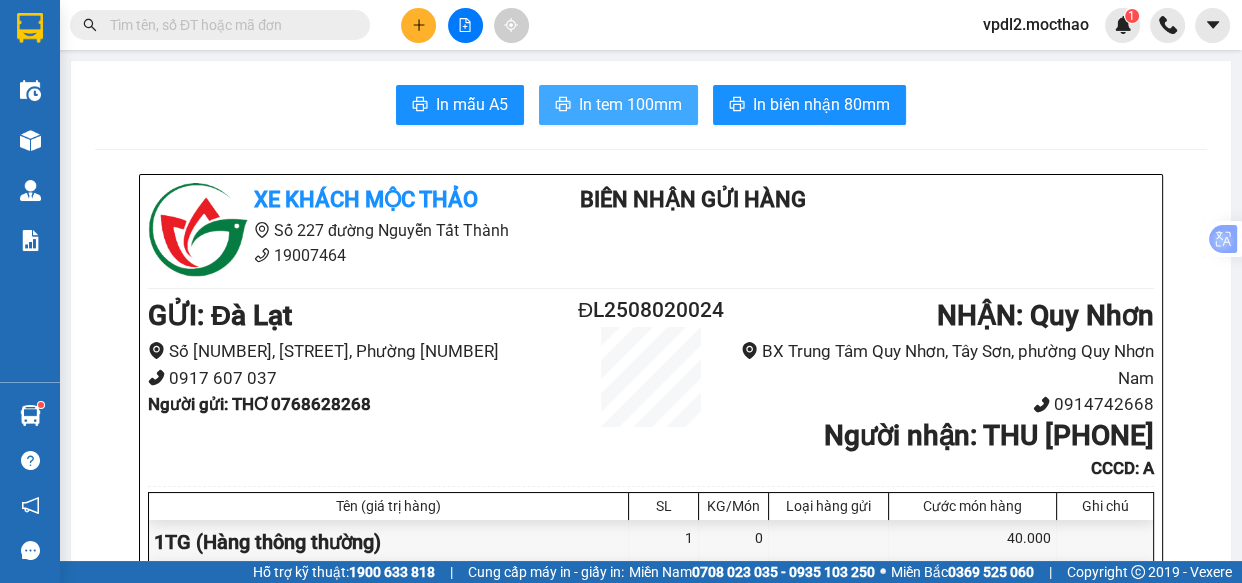 click on "In tem 100mm" at bounding box center (630, 104) 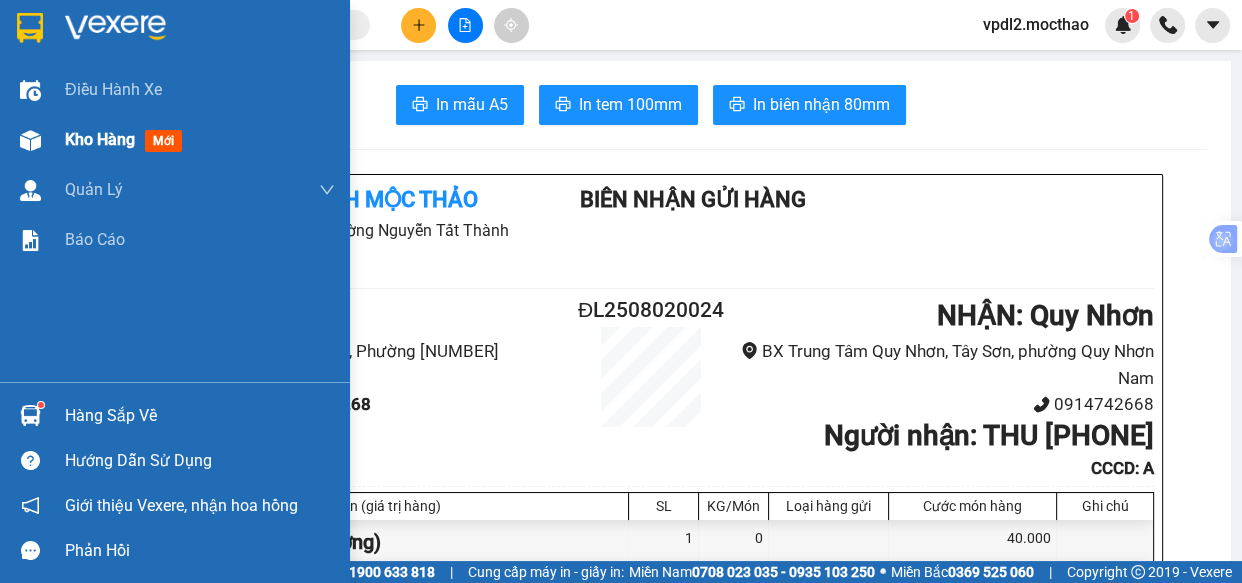 click on "Kho hàng" at bounding box center [100, 139] 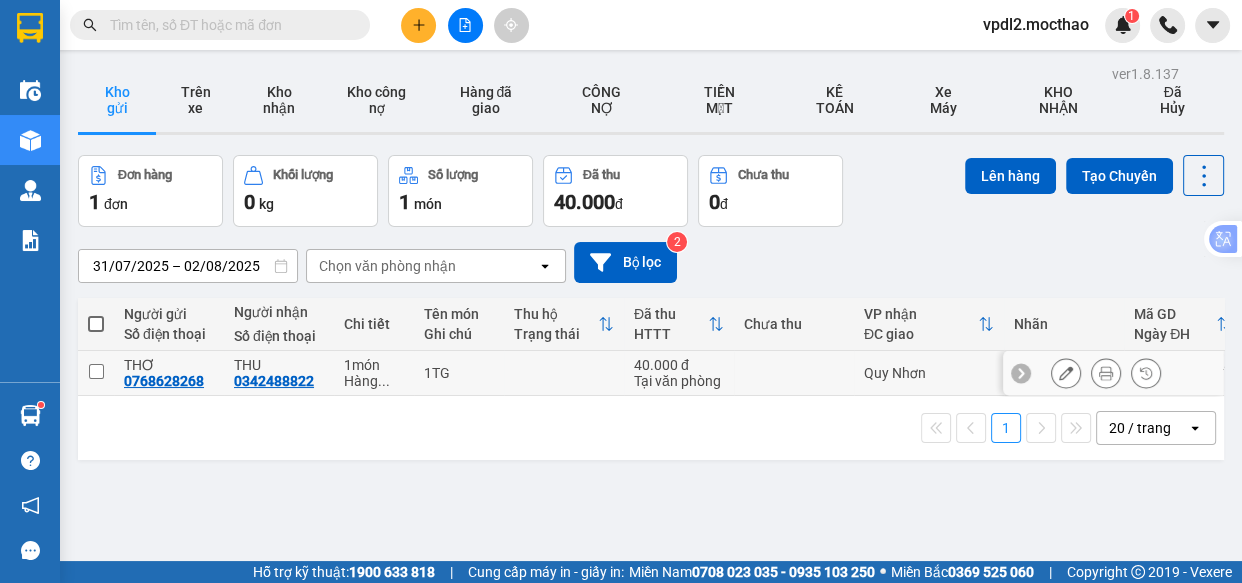 click at bounding box center [96, 373] 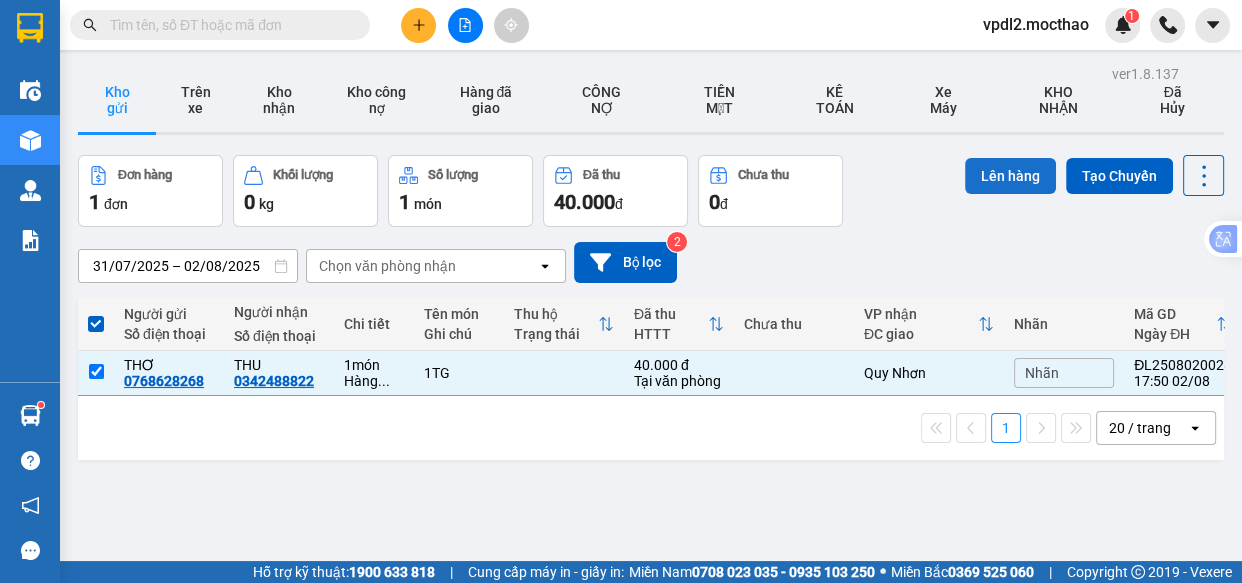 click on "Lên hàng" at bounding box center (1010, 176) 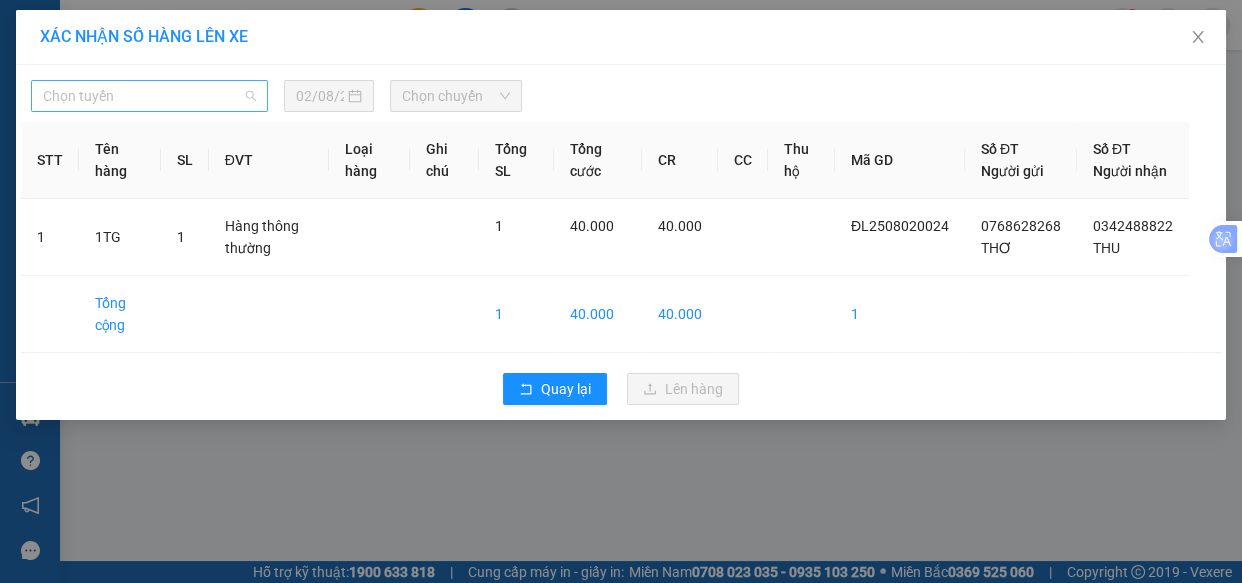 click on "Chọn tuyến" at bounding box center [149, 96] 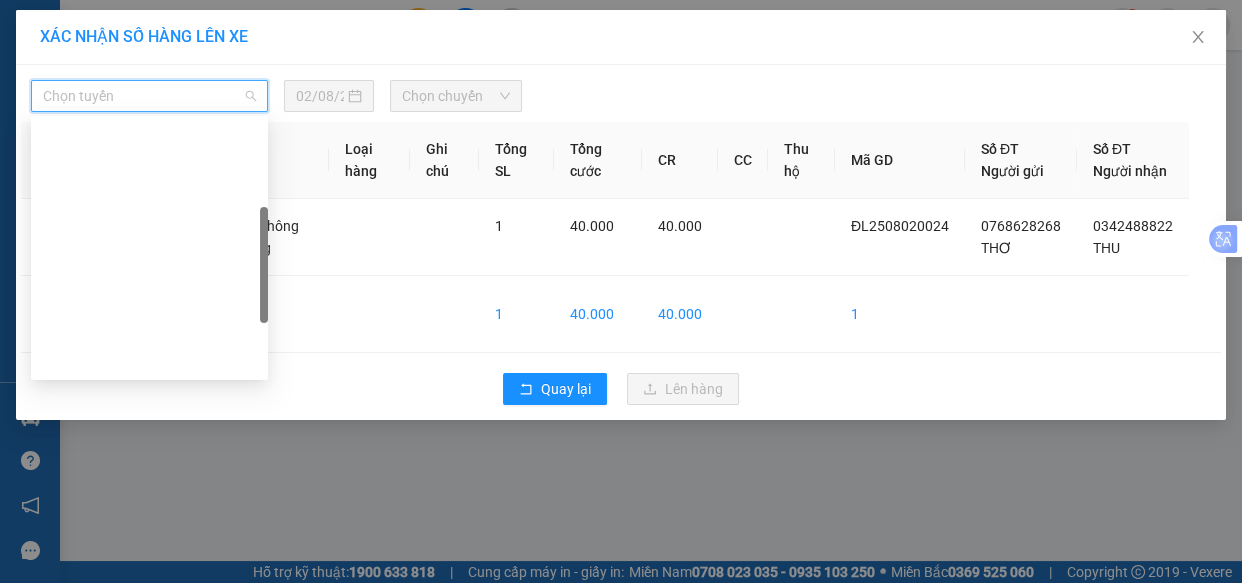 drag, startPoint x: 133, startPoint y: 185, endPoint x: 173, endPoint y: 180, distance: 40.311287 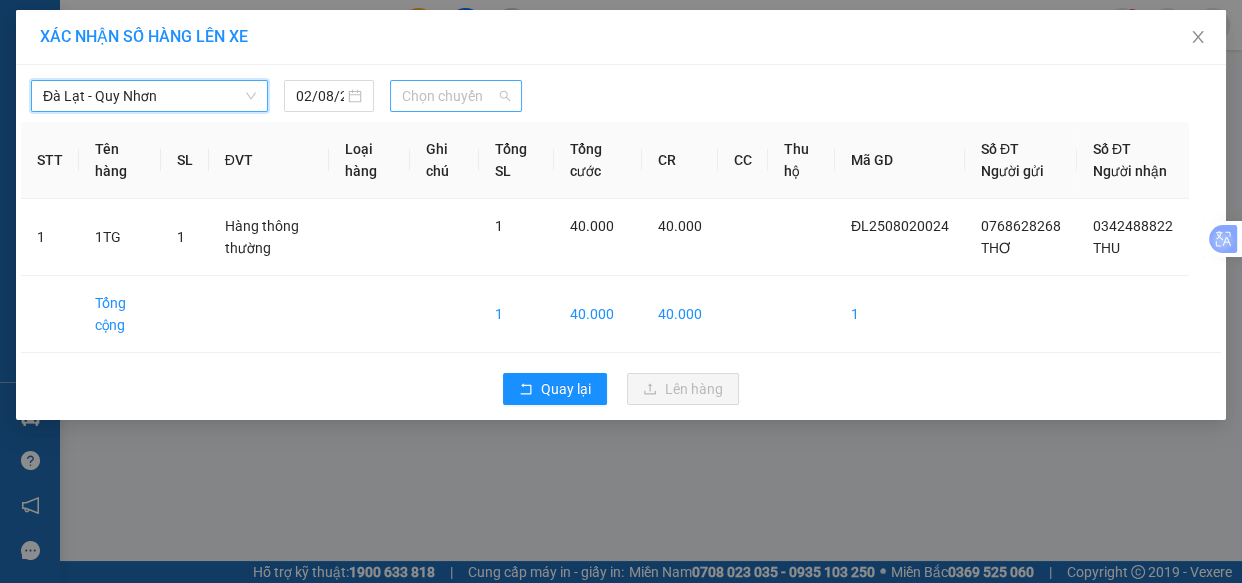 click on "Chọn chuyến" at bounding box center [456, 96] 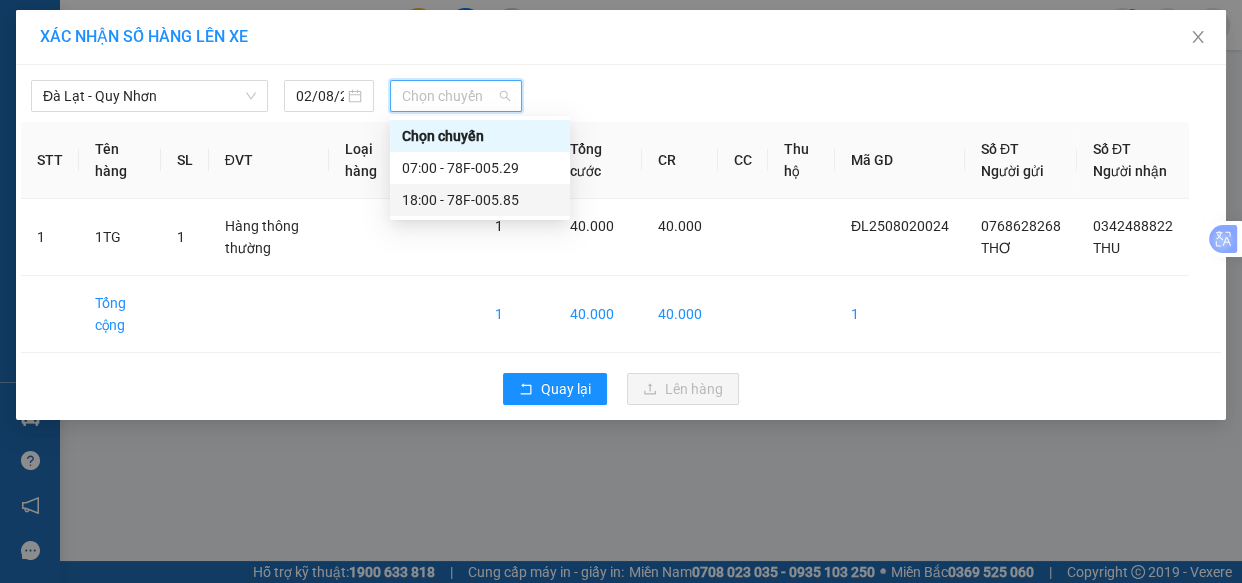 click on "18:00     - 78F-005.85" at bounding box center (480, 200) 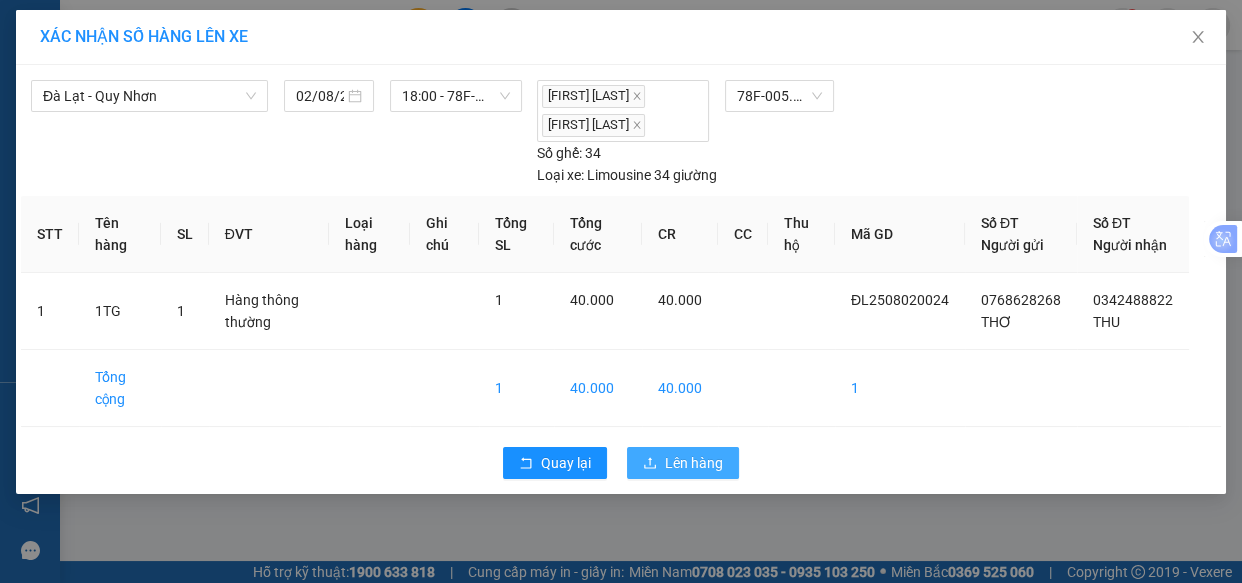 click on "Lên hàng" at bounding box center [683, 463] 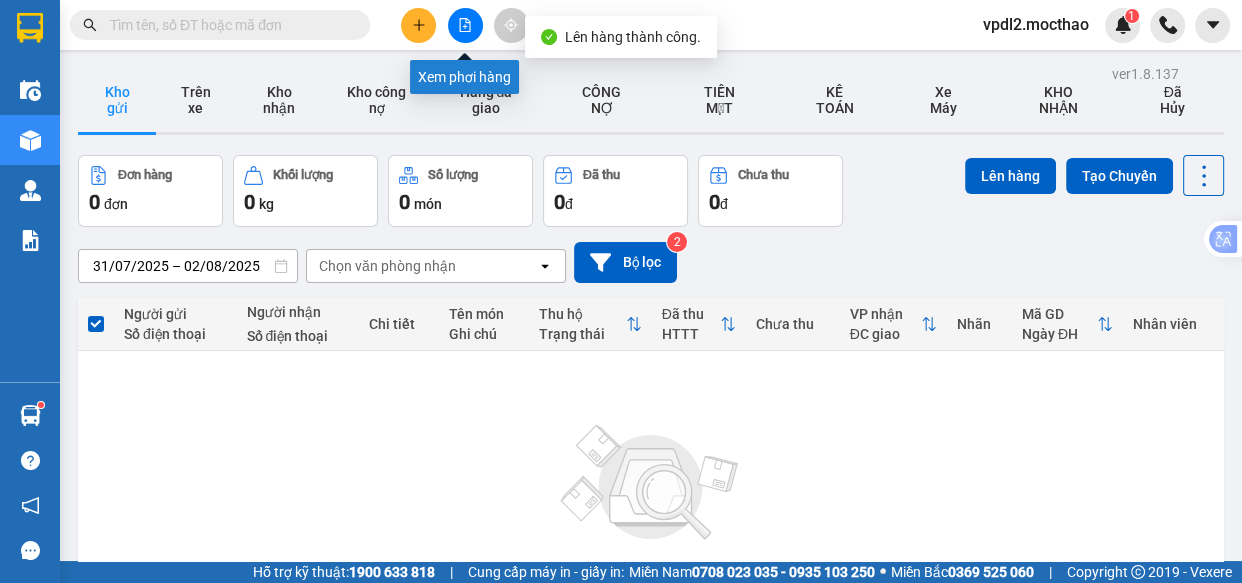 click 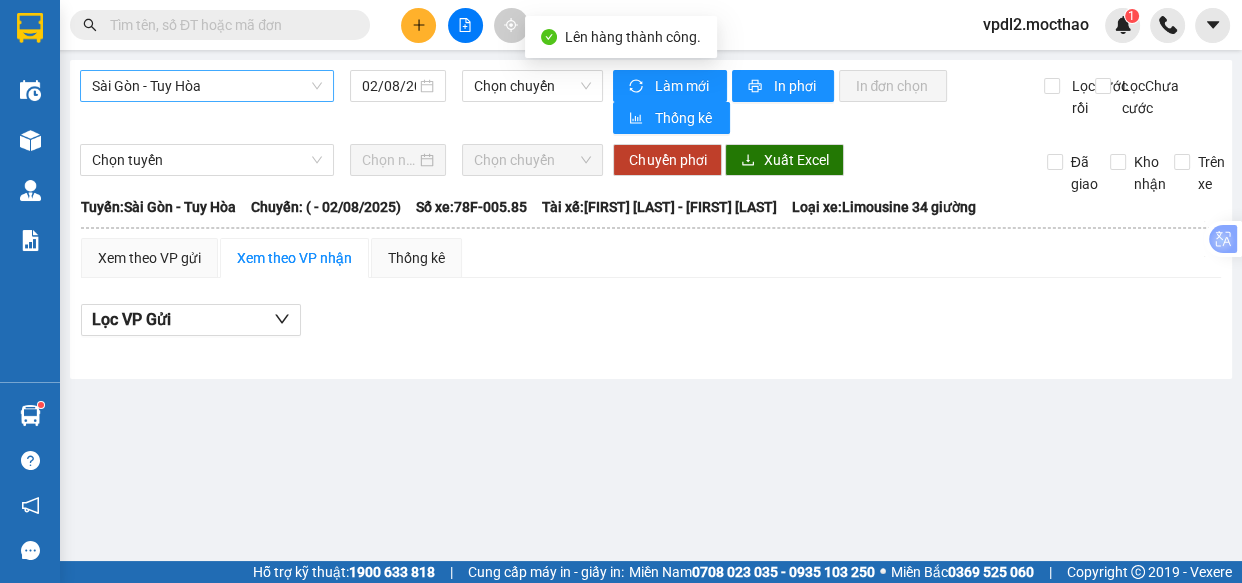 click on "Sài Gòn - Tuy Hòa" at bounding box center [207, 86] 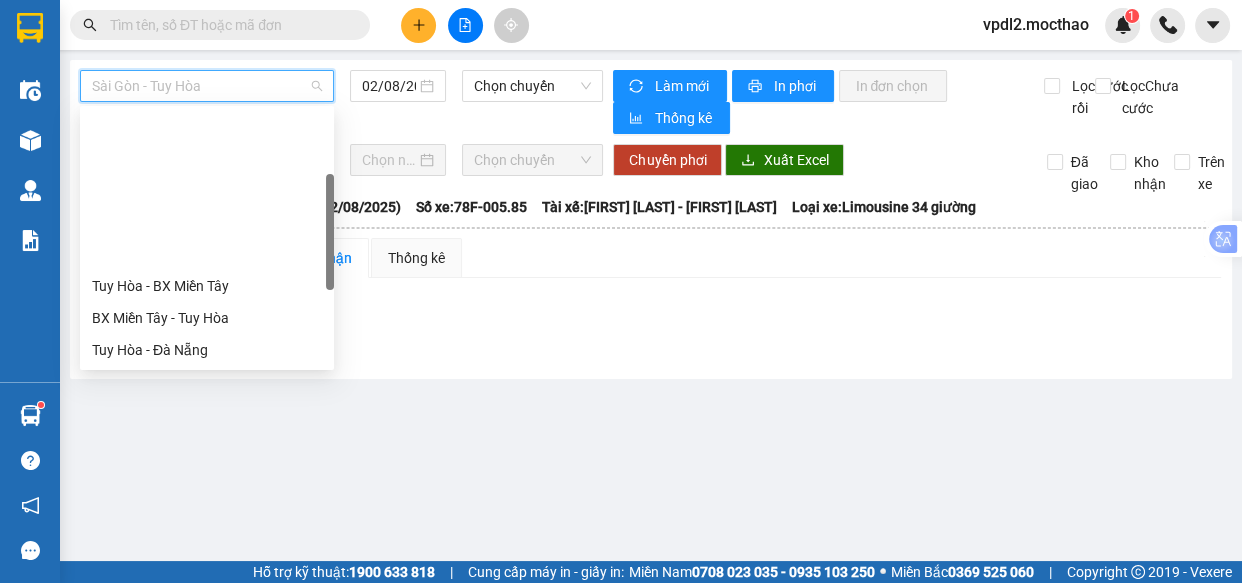 click on "Đà Lạt - Quy Nhơn" at bounding box center [207, 446] 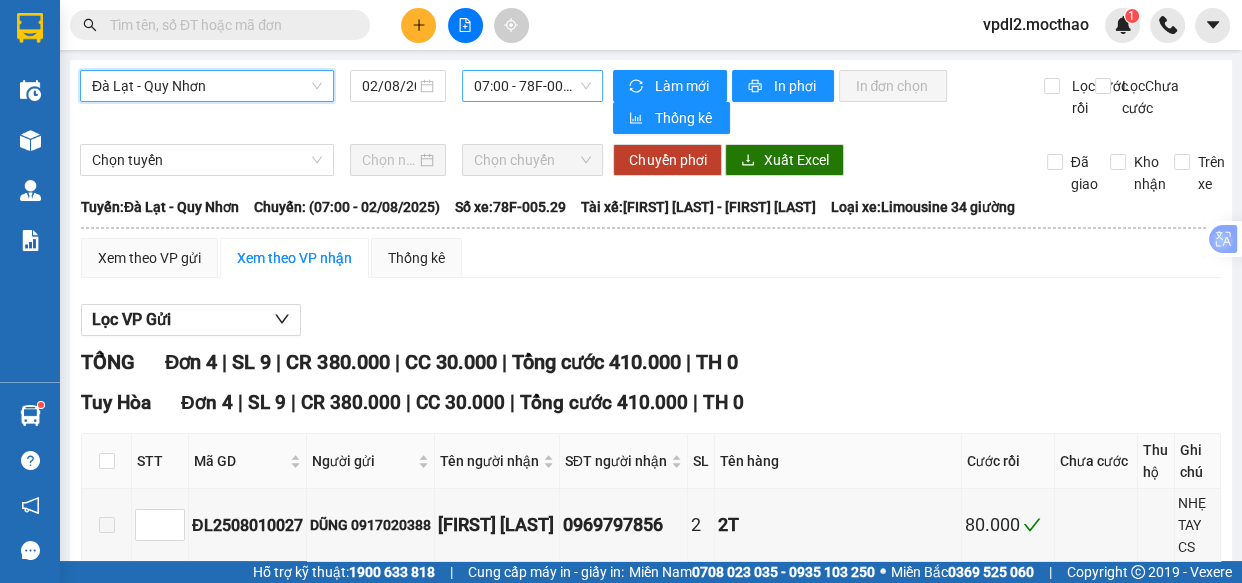 click on "[TIME]     - [LICENSE_PLATE]" at bounding box center [532, 86] 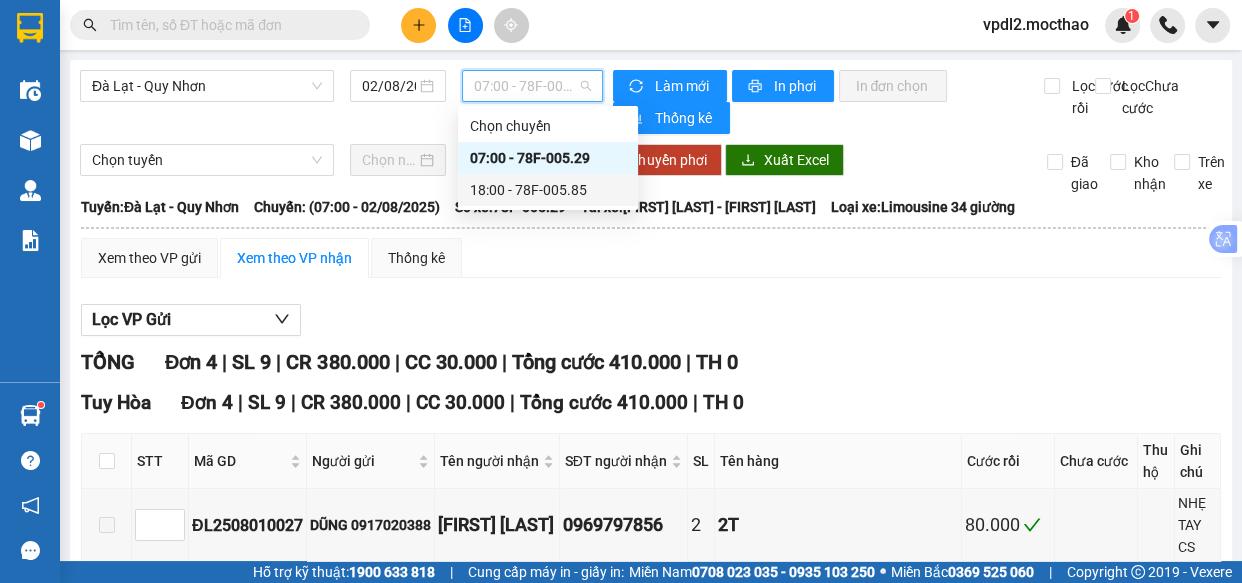 click on "18:00     - 78F-005.85" at bounding box center (548, 190) 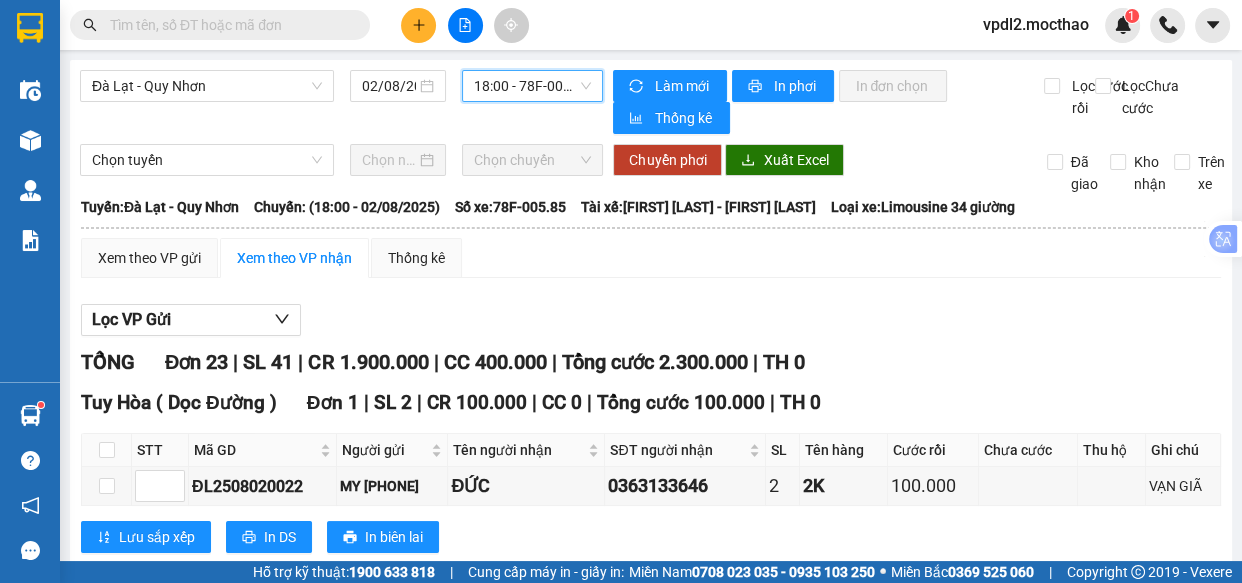 scroll, scrollTop: 0, scrollLeft: 0, axis: both 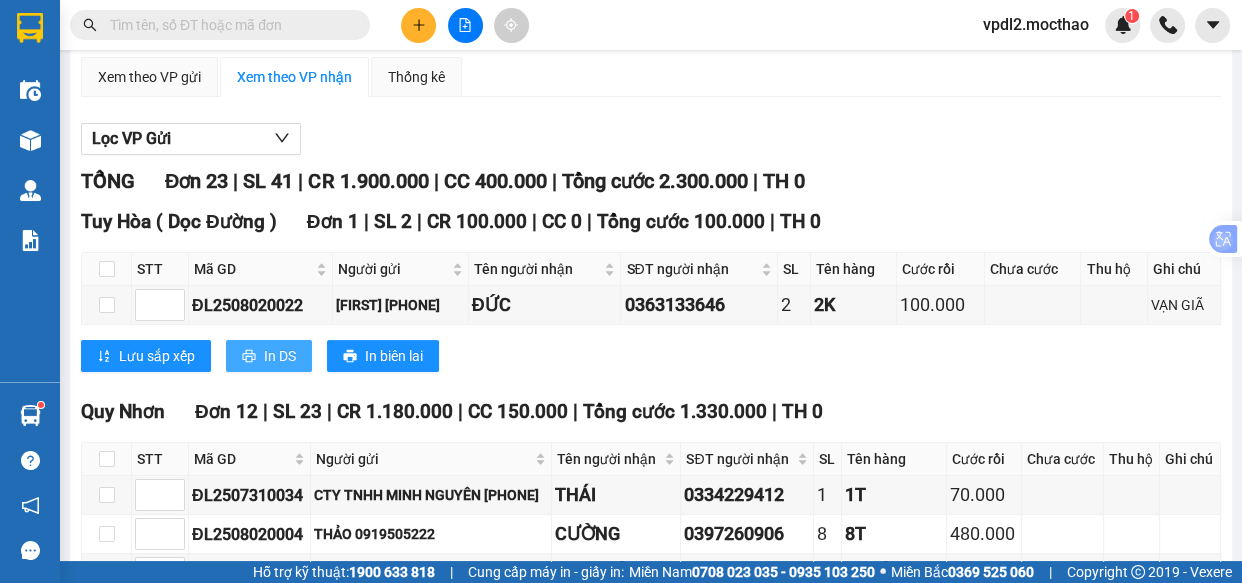 click on "In DS" at bounding box center [280, 356] 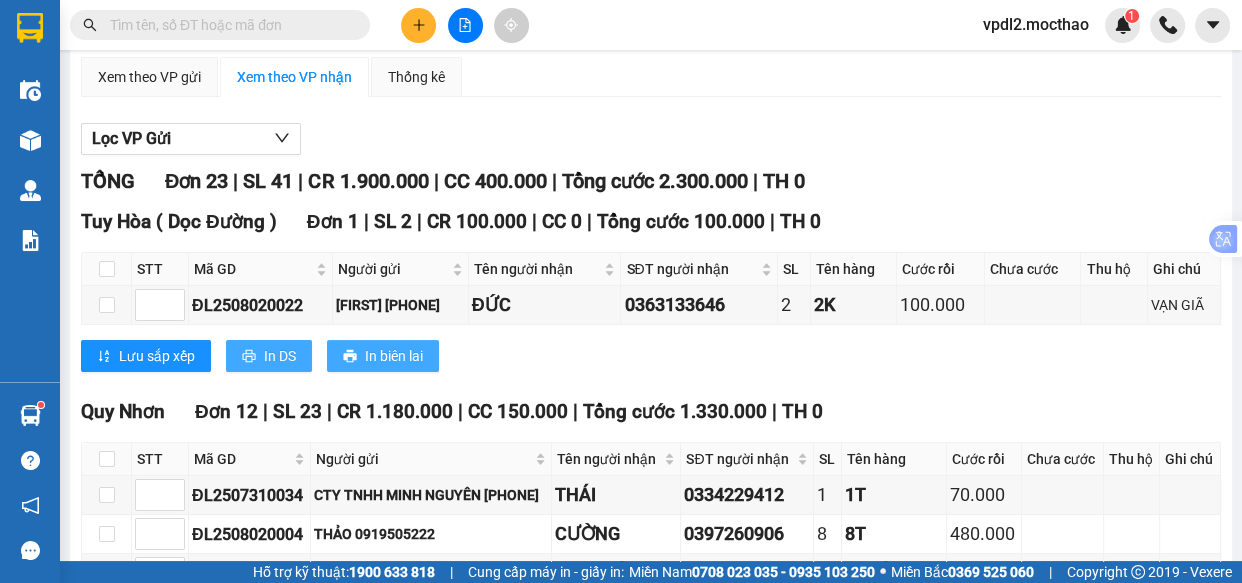 scroll, scrollTop: 0, scrollLeft: 0, axis: both 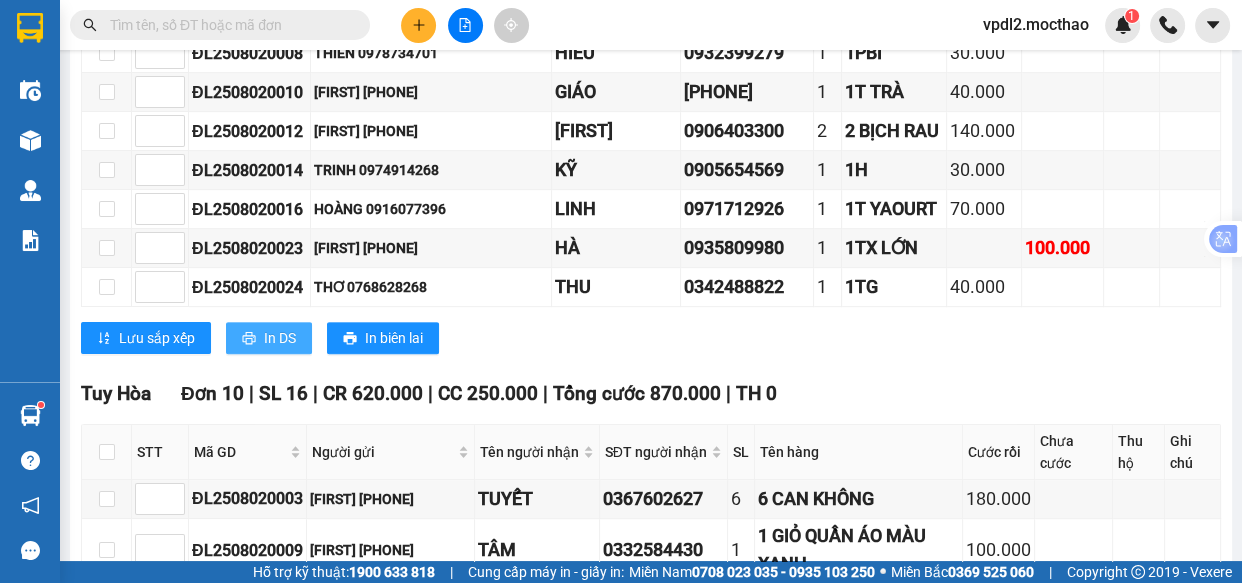 click on "In DS" at bounding box center [280, 338] 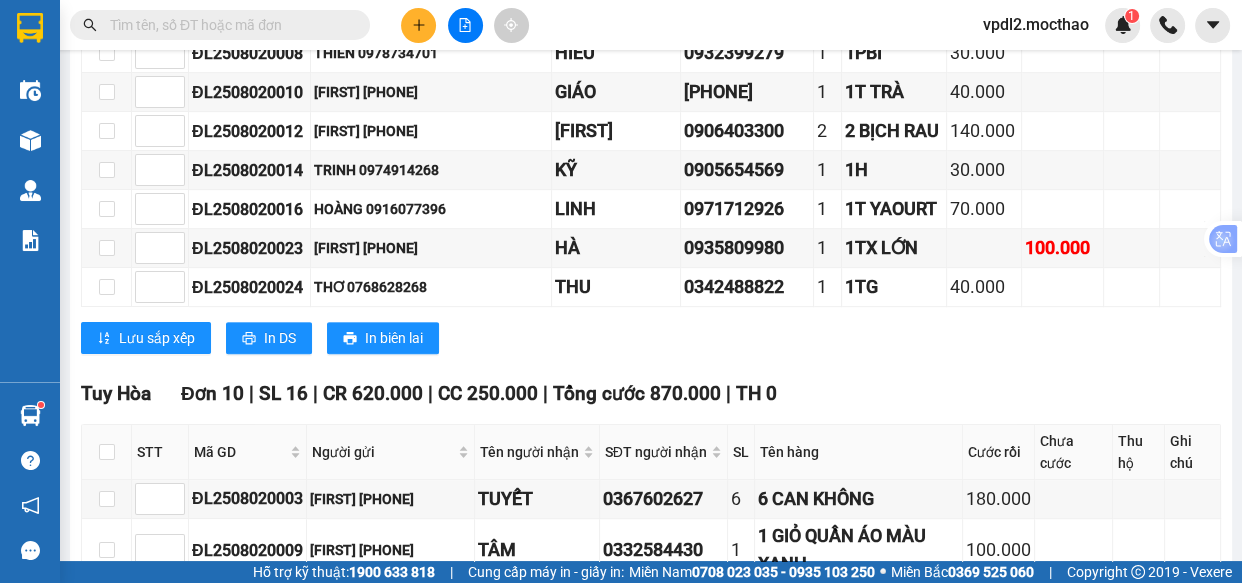 click on "In DS" at bounding box center [280, 926] 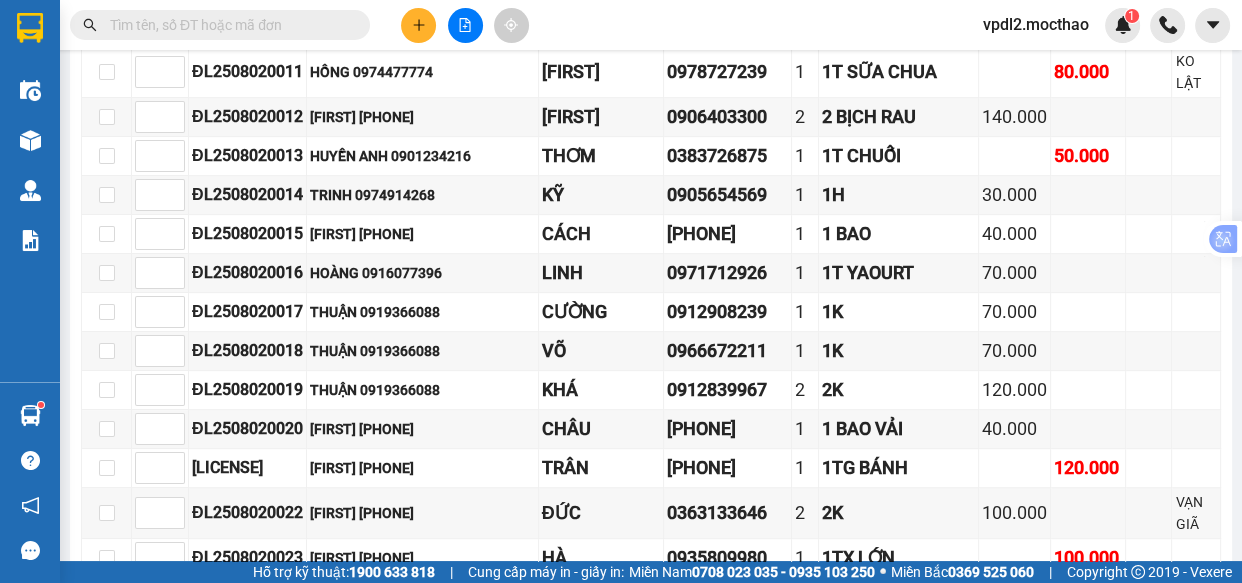 click on "In DS" at bounding box center [439, 648] 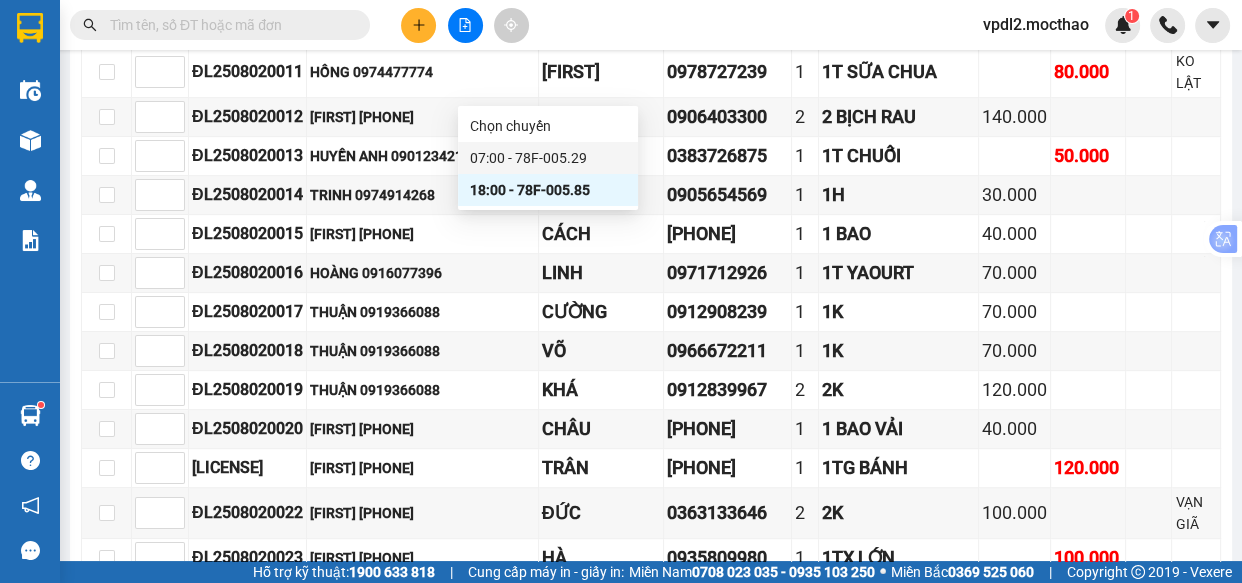 click on "[TIME]     - [LICENSE_PLATE]" at bounding box center (548, 158) 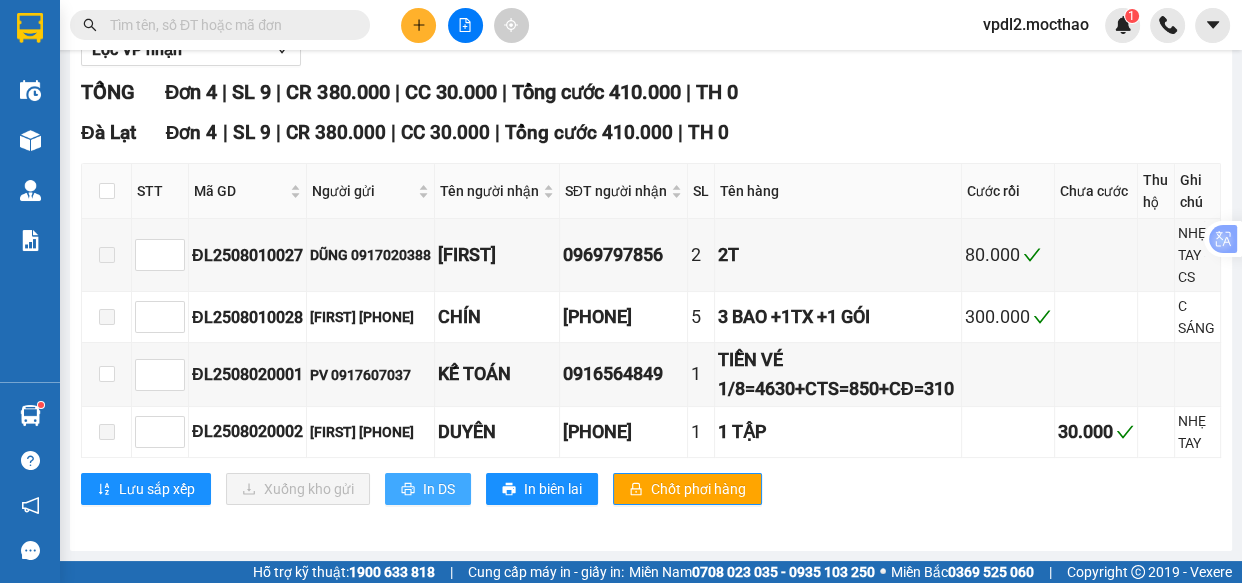 click on "In DS" at bounding box center [439, 489] 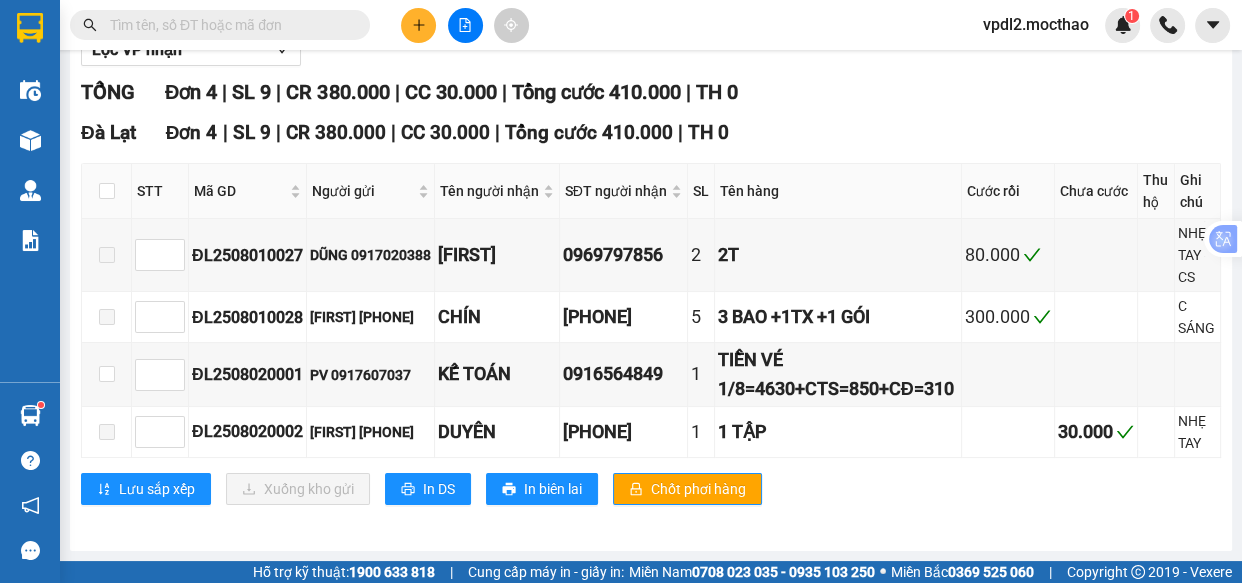 click on "Đà Lạt - Quy Nhơn" at bounding box center [207, -184] 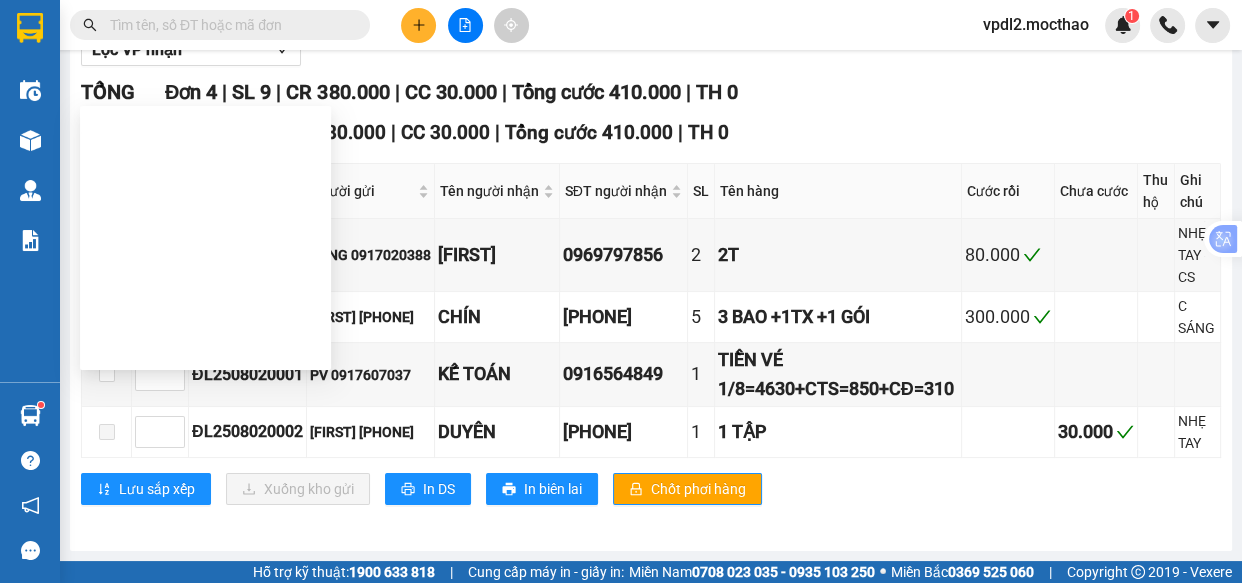 click on "Quy Nhơn - Đà Lạt" at bounding box center (205, 606) 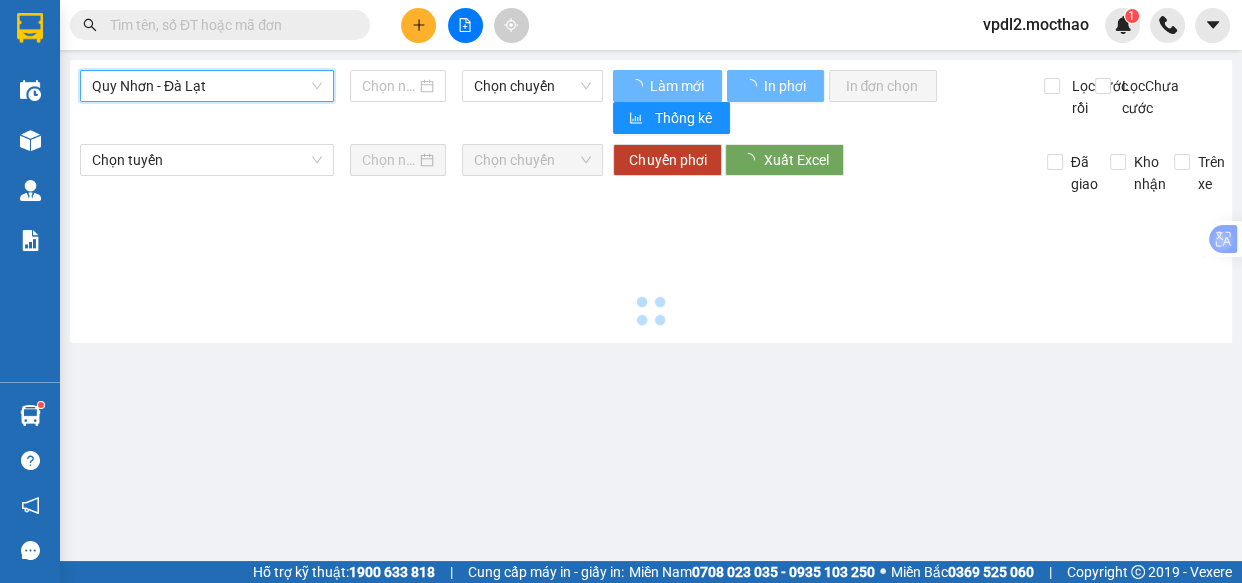 type on "02/08/2025" 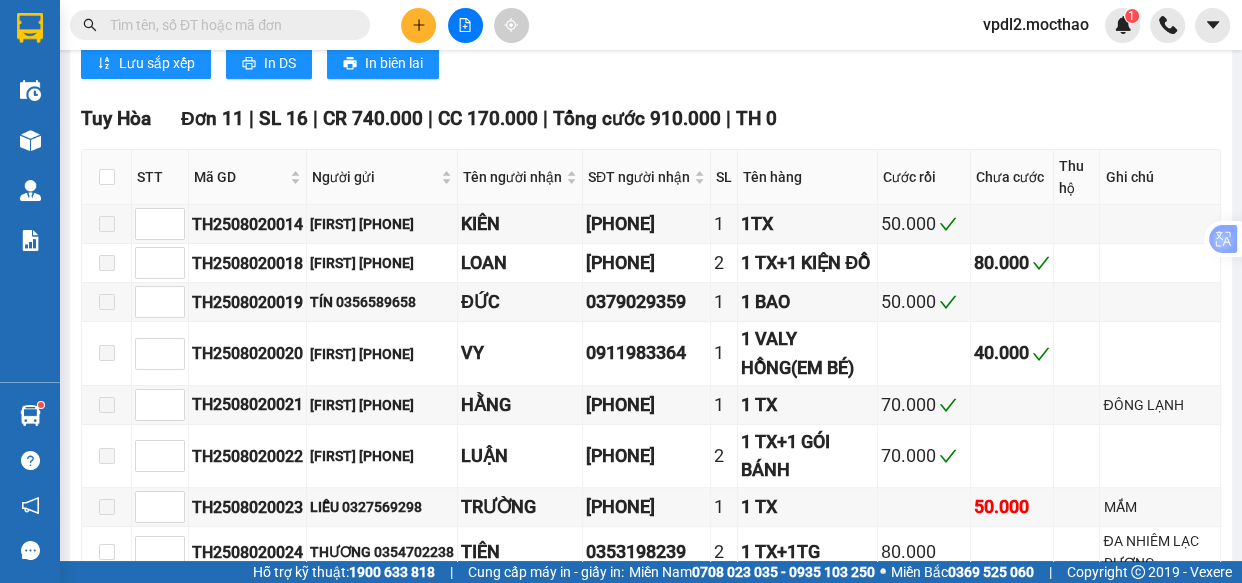 click on "06:30     - 78F-005.85" at bounding box center (532, -732) 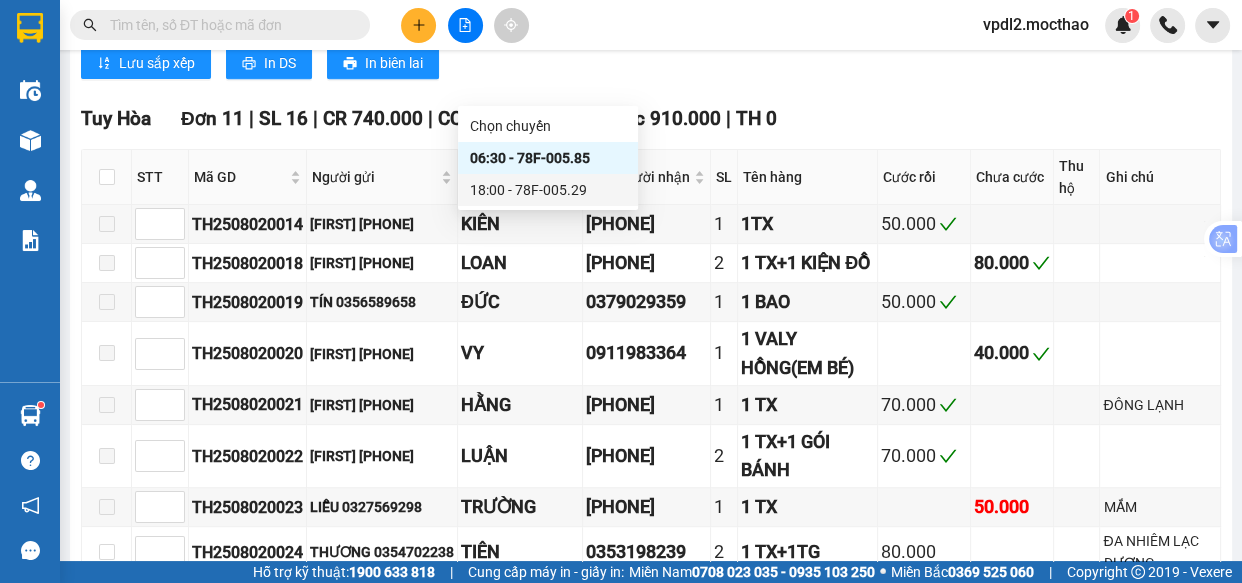 click on "18:00     - 78F-005.29" at bounding box center [548, 190] 